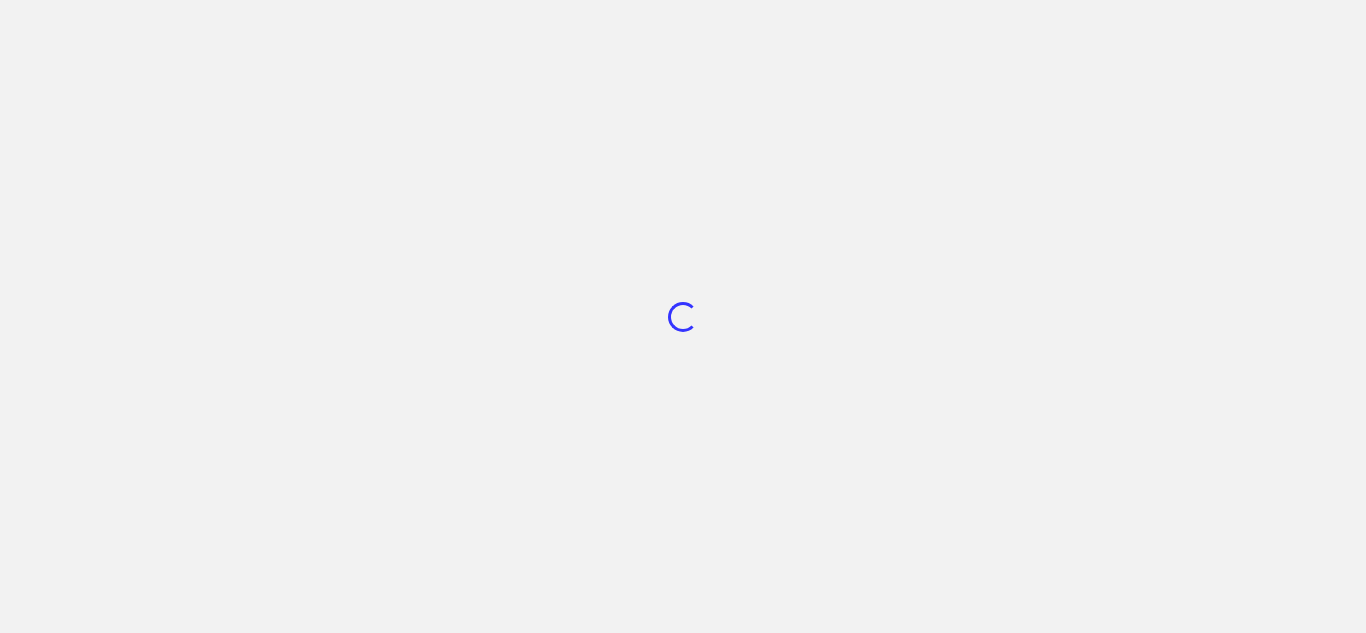 scroll, scrollTop: 0, scrollLeft: 0, axis: both 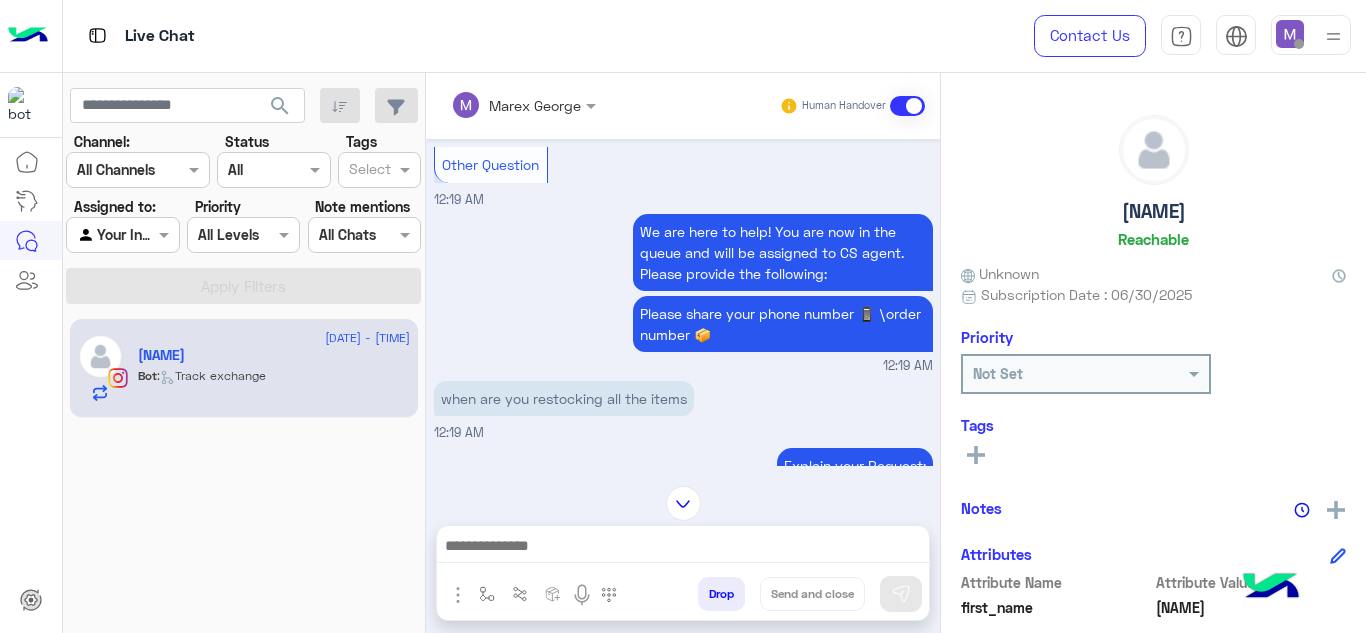 click at bounding box center [1290, 34] 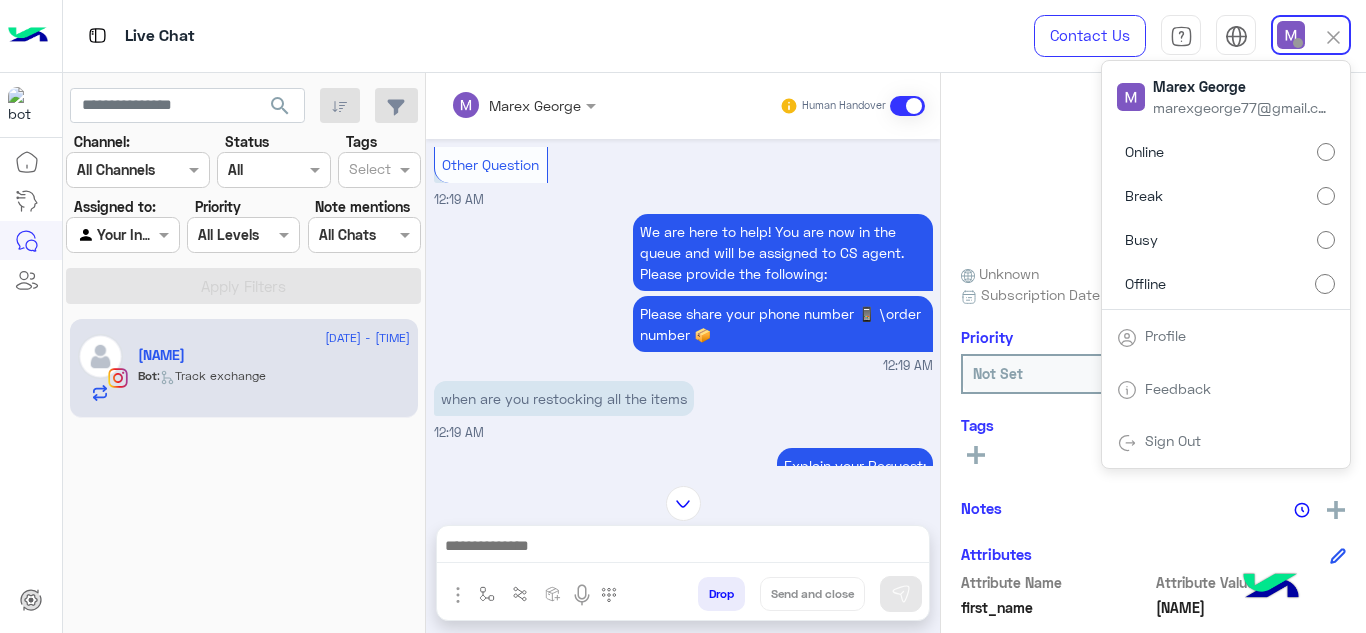 click on "Online" at bounding box center (1226, 152) 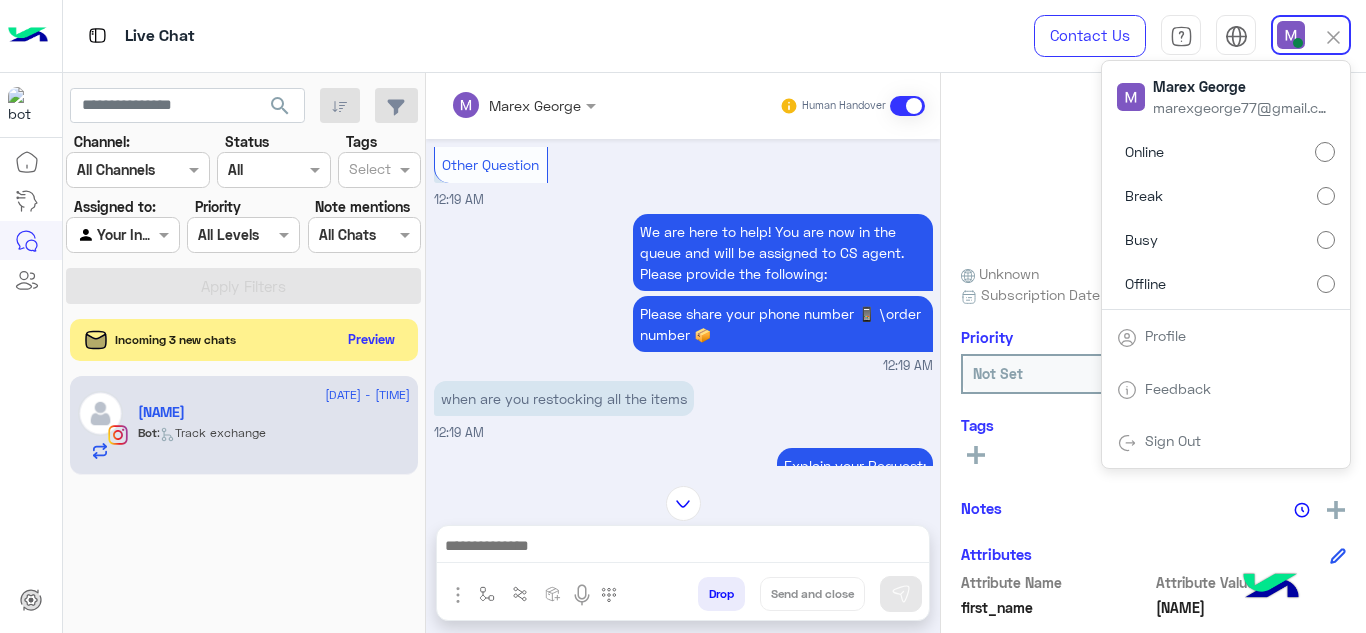 click on "Preview" 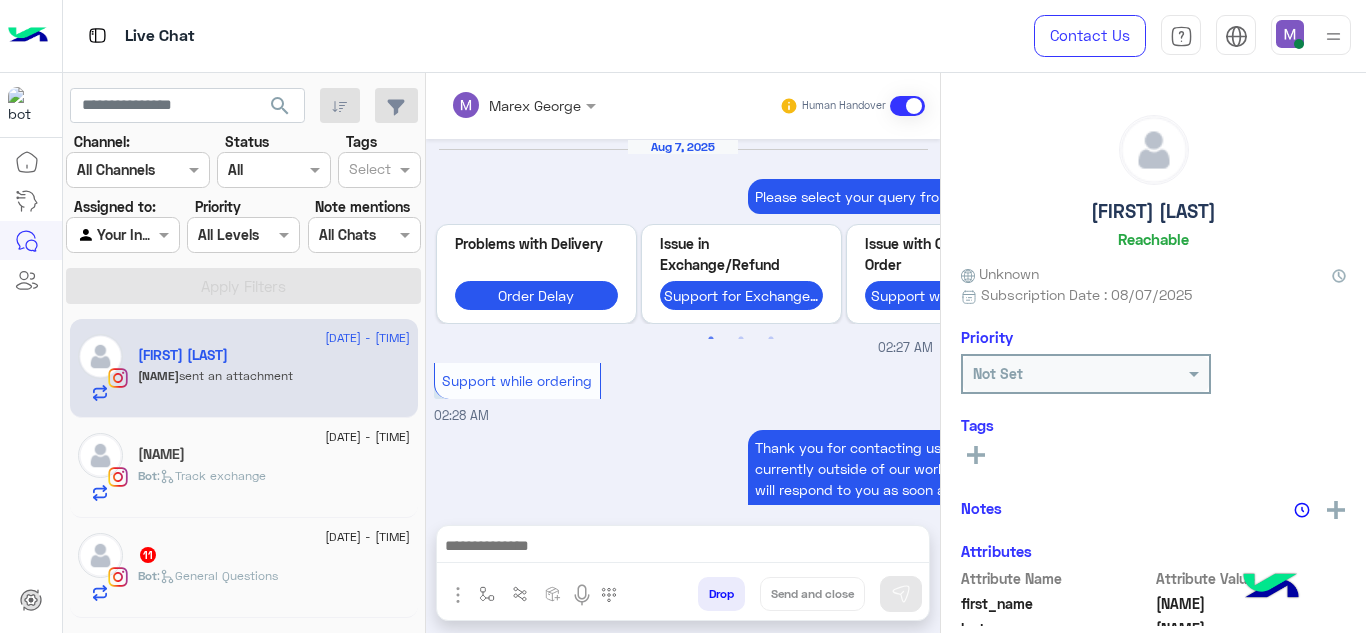 scroll, scrollTop: 1261, scrollLeft: 0, axis: vertical 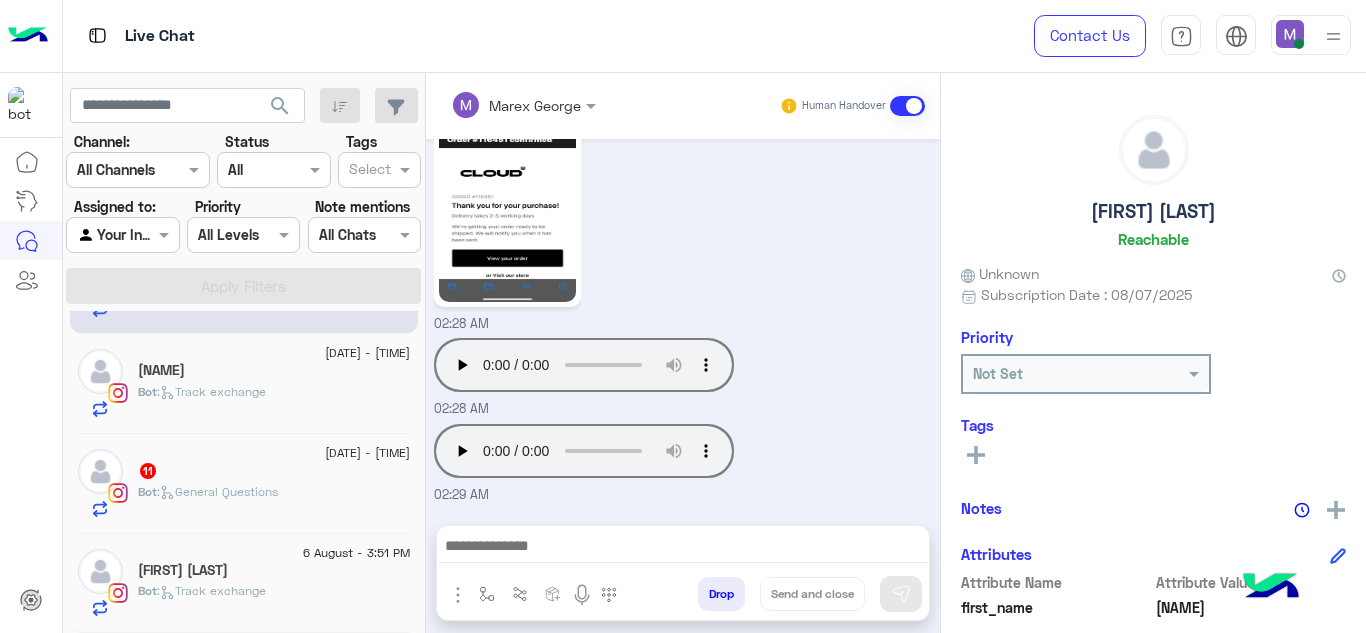 click on "11" 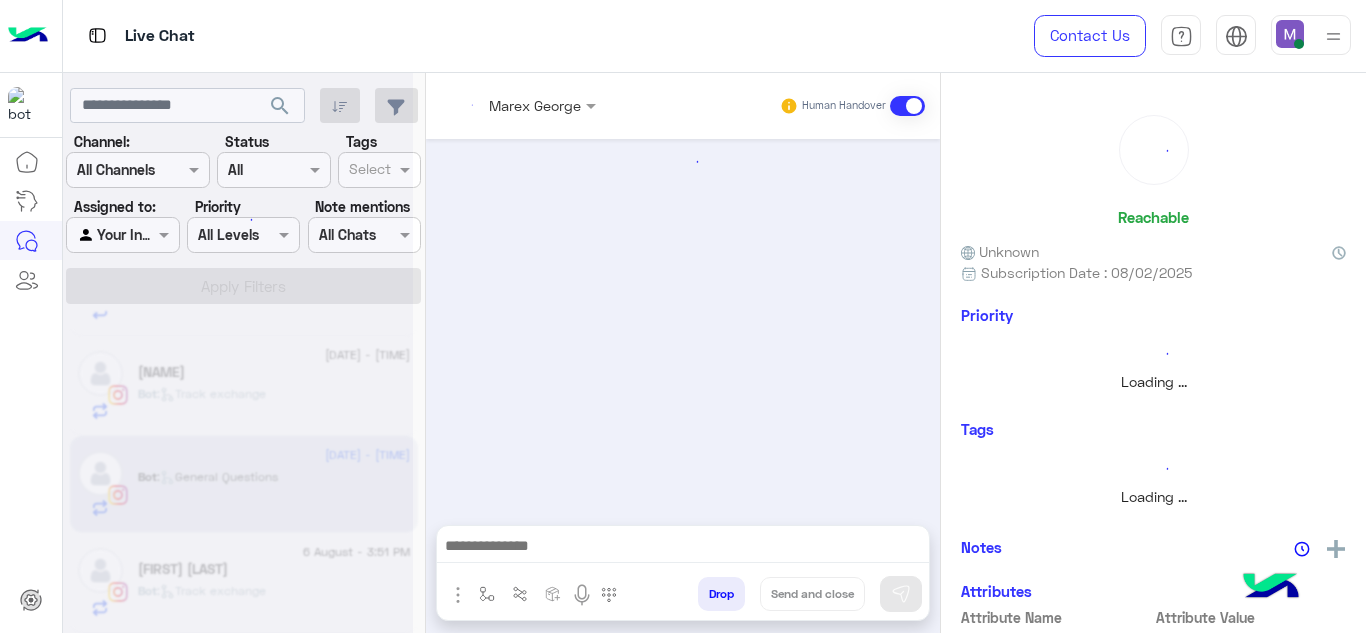 scroll, scrollTop: 82, scrollLeft: 0, axis: vertical 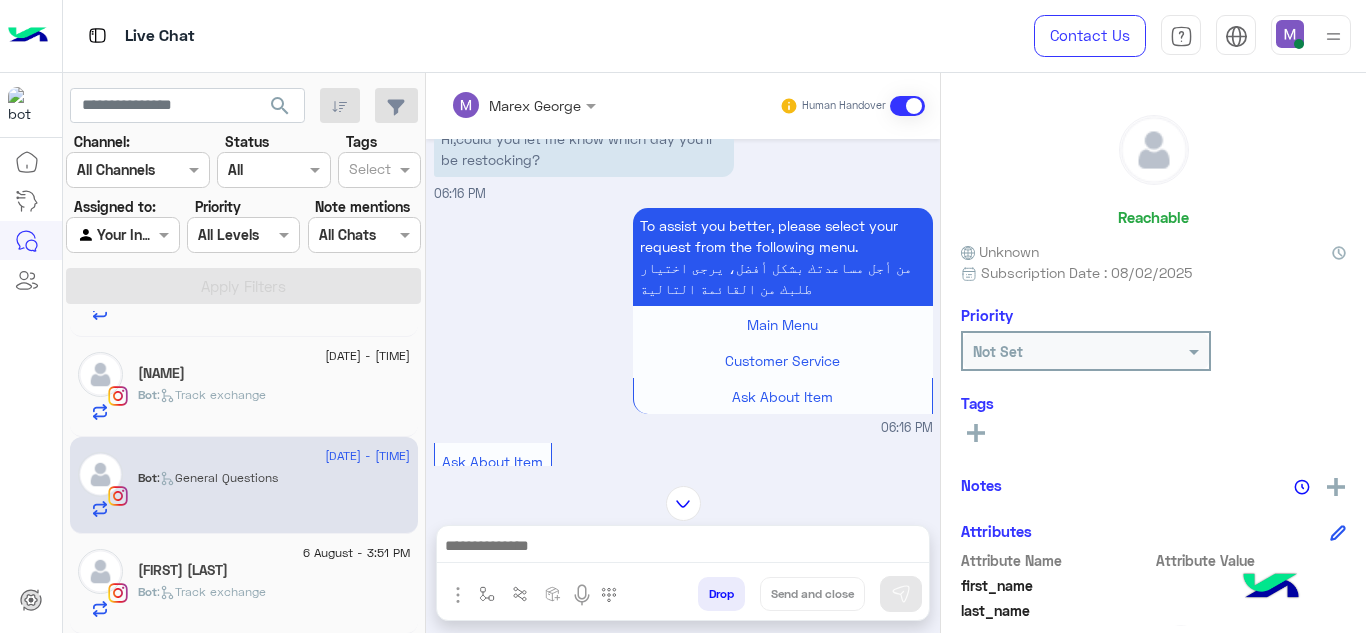 click on "Dana Bahaa" 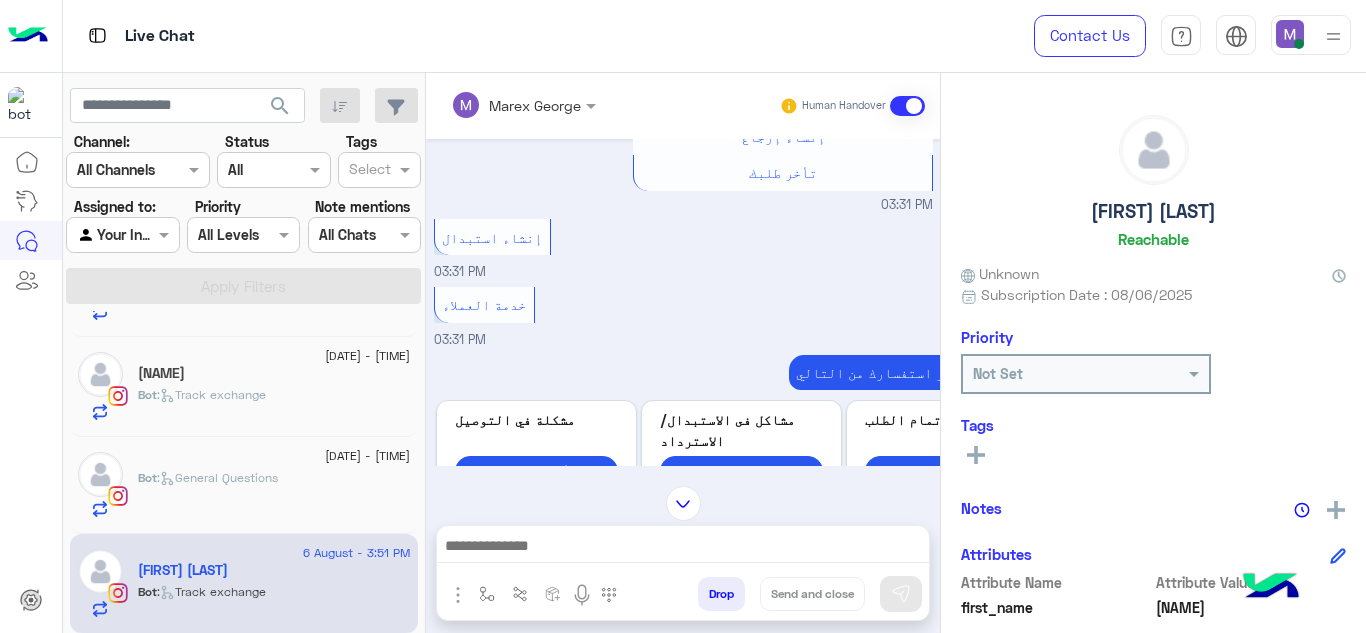 scroll, scrollTop: 1155, scrollLeft: 0, axis: vertical 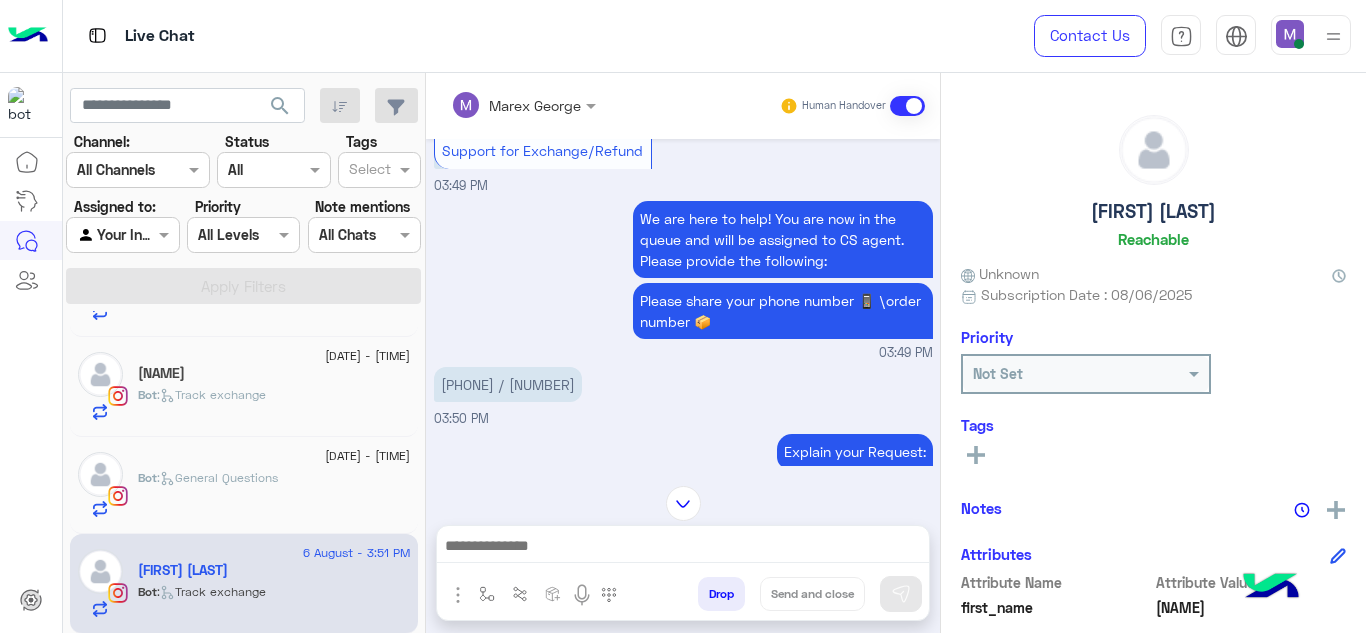 click on "01005676639 / 118444" at bounding box center [508, 384] 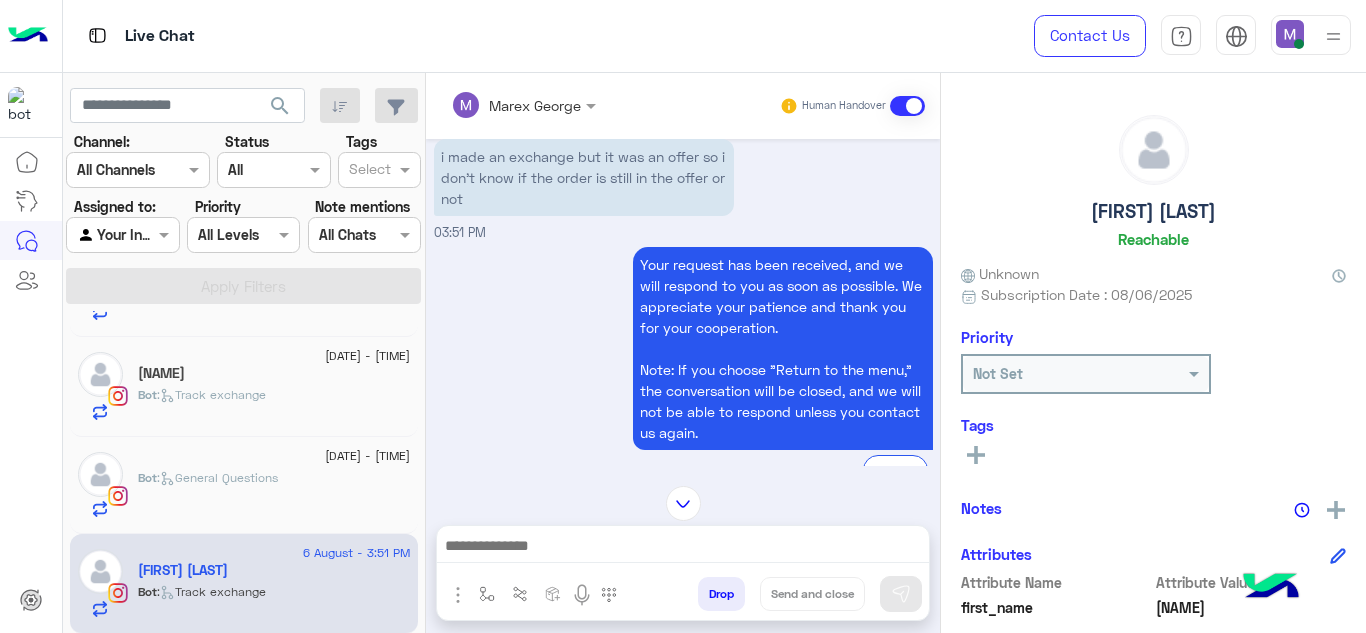 scroll, scrollTop: 2464, scrollLeft: 0, axis: vertical 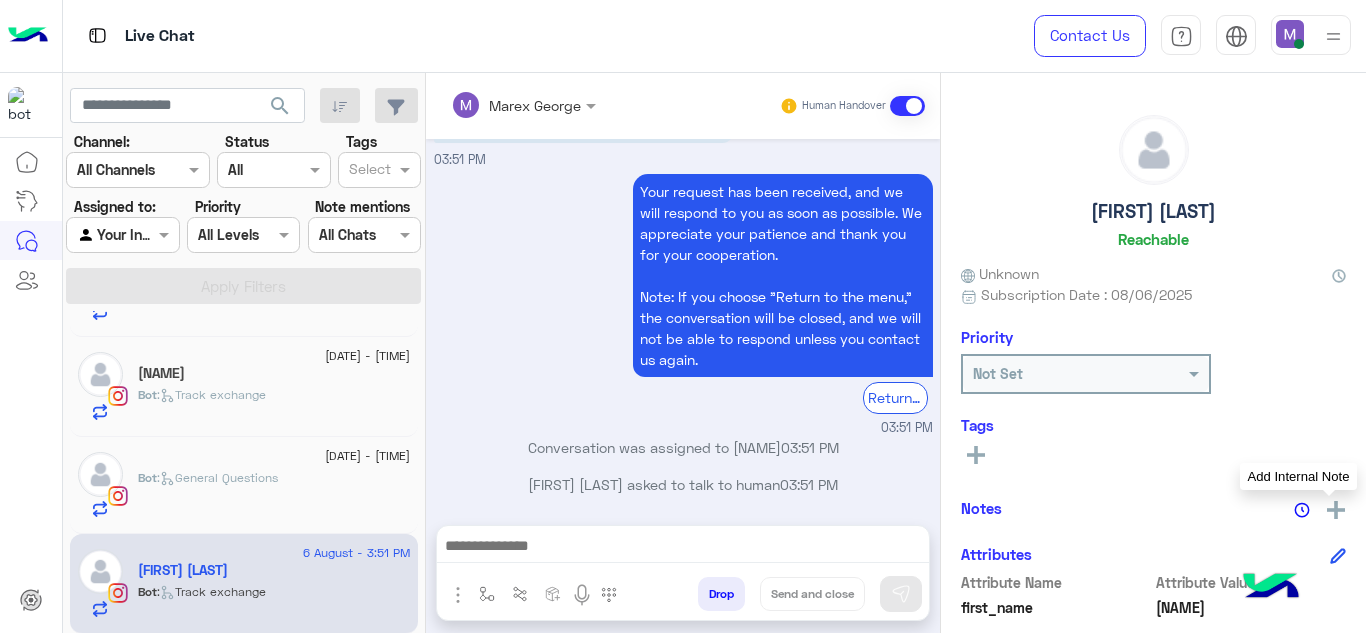click 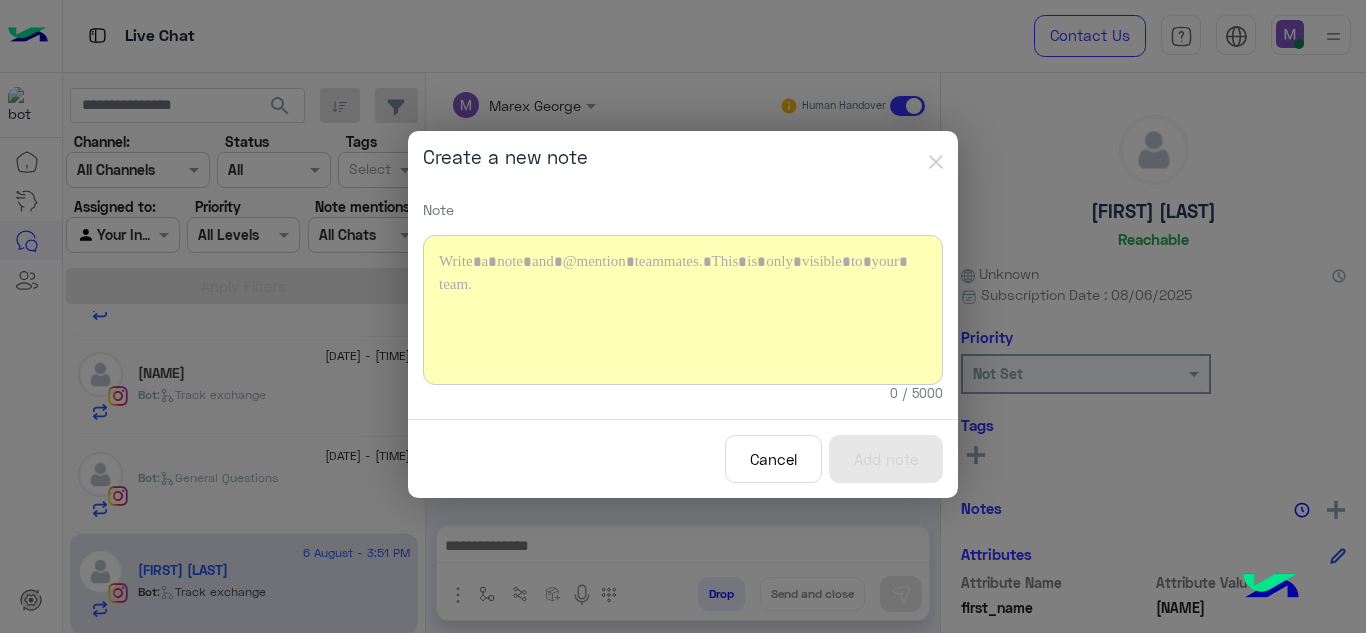 type 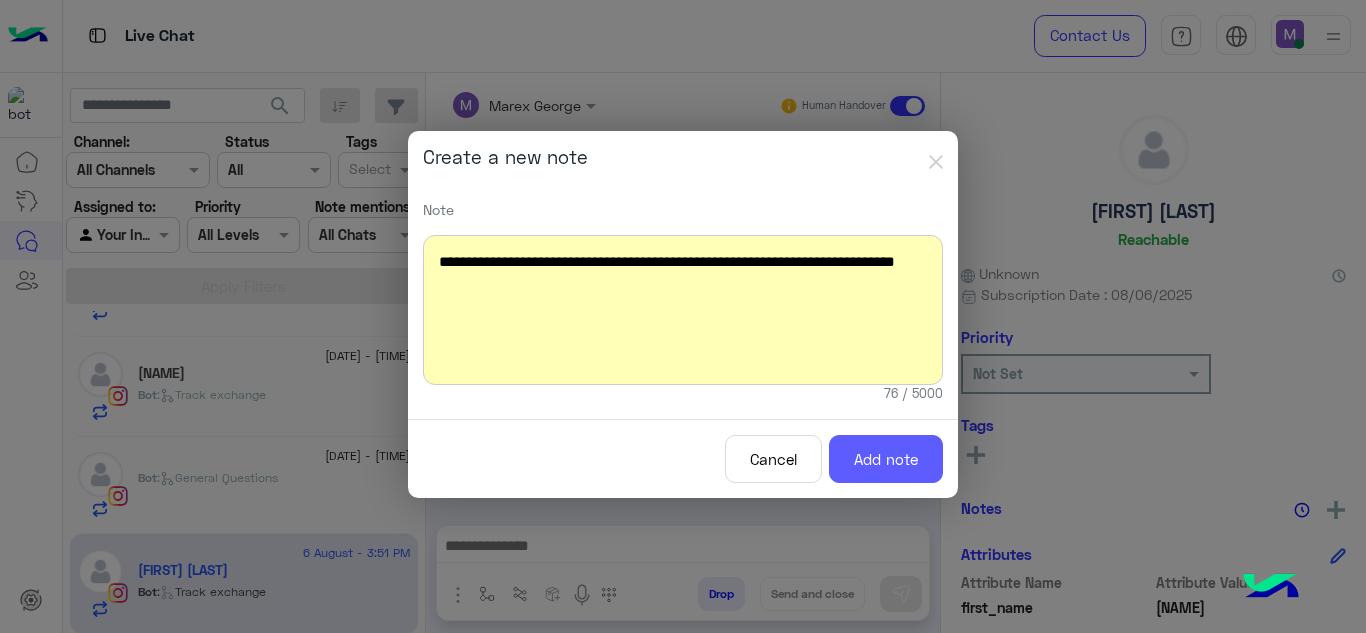 click on "Add note" 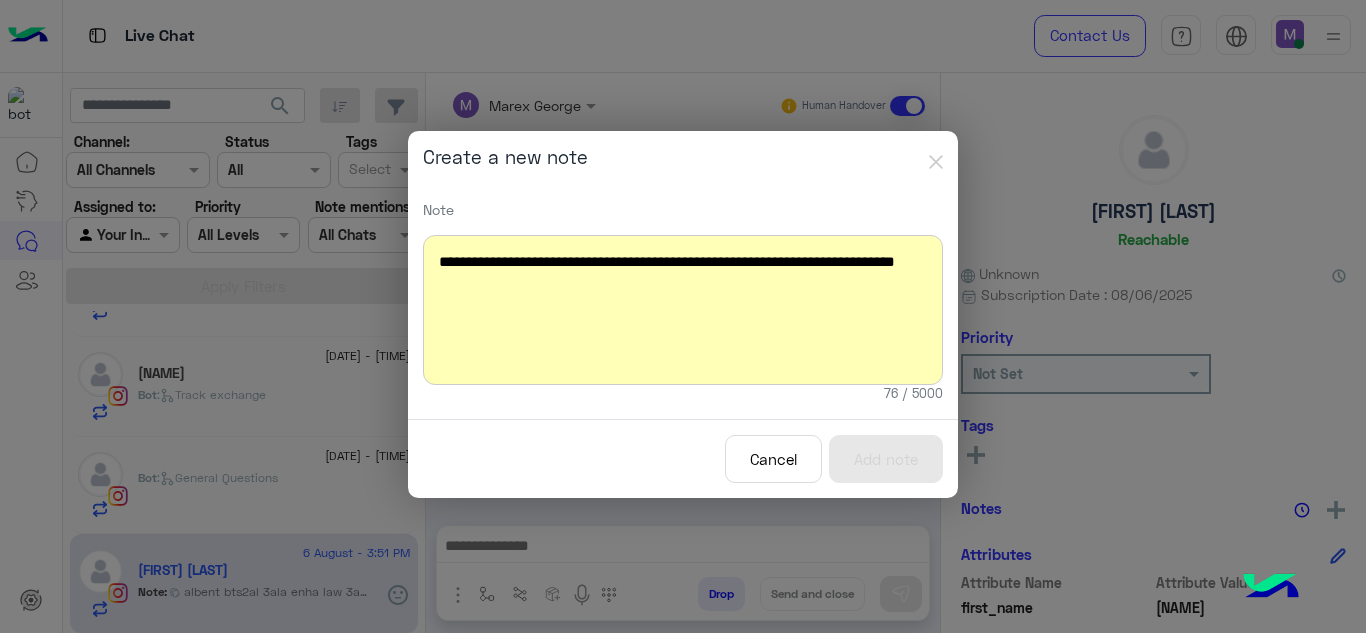 scroll, scrollTop: 2623, scrollLeft: 0, axis: vertical 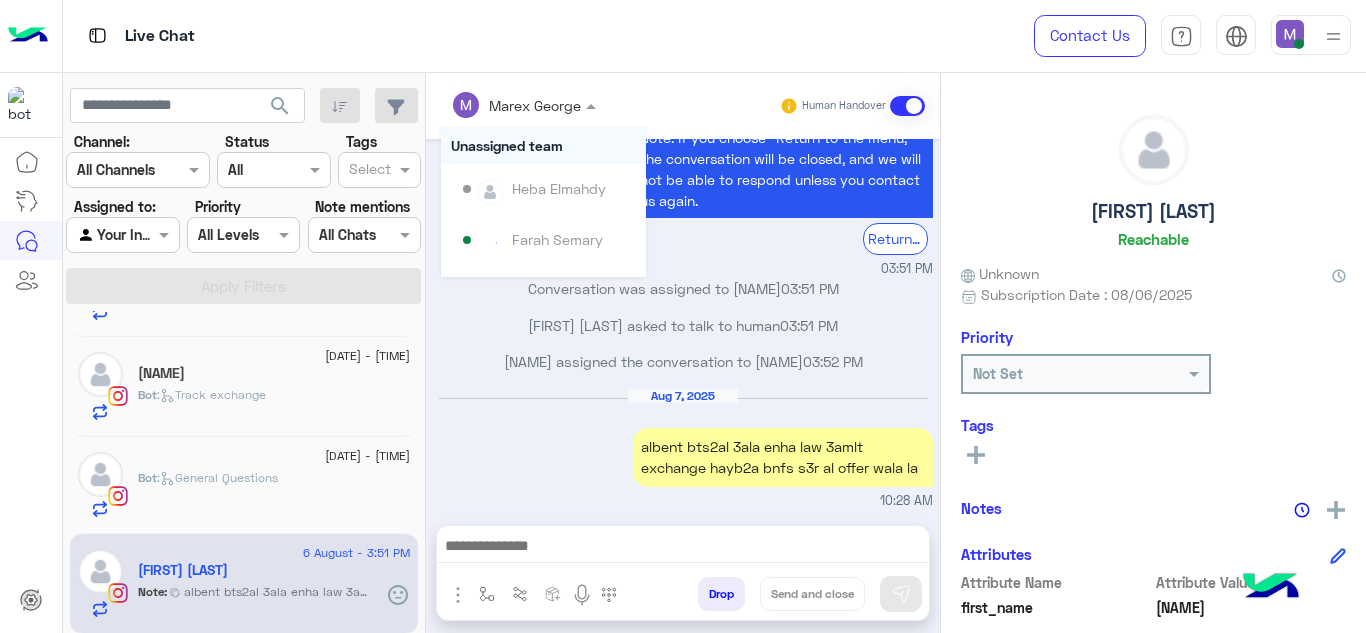 click at bounding box center [498, 105] 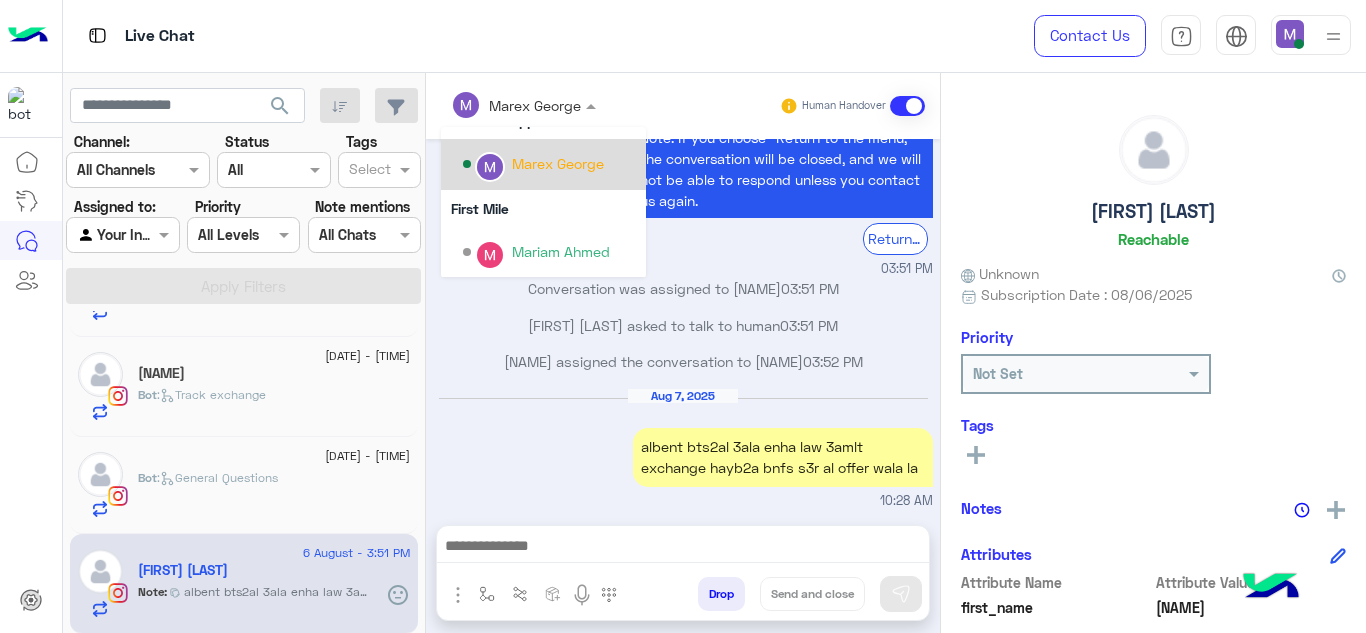 scroll, scrollTop: 406, scrollLeft: 0, axis: vertical 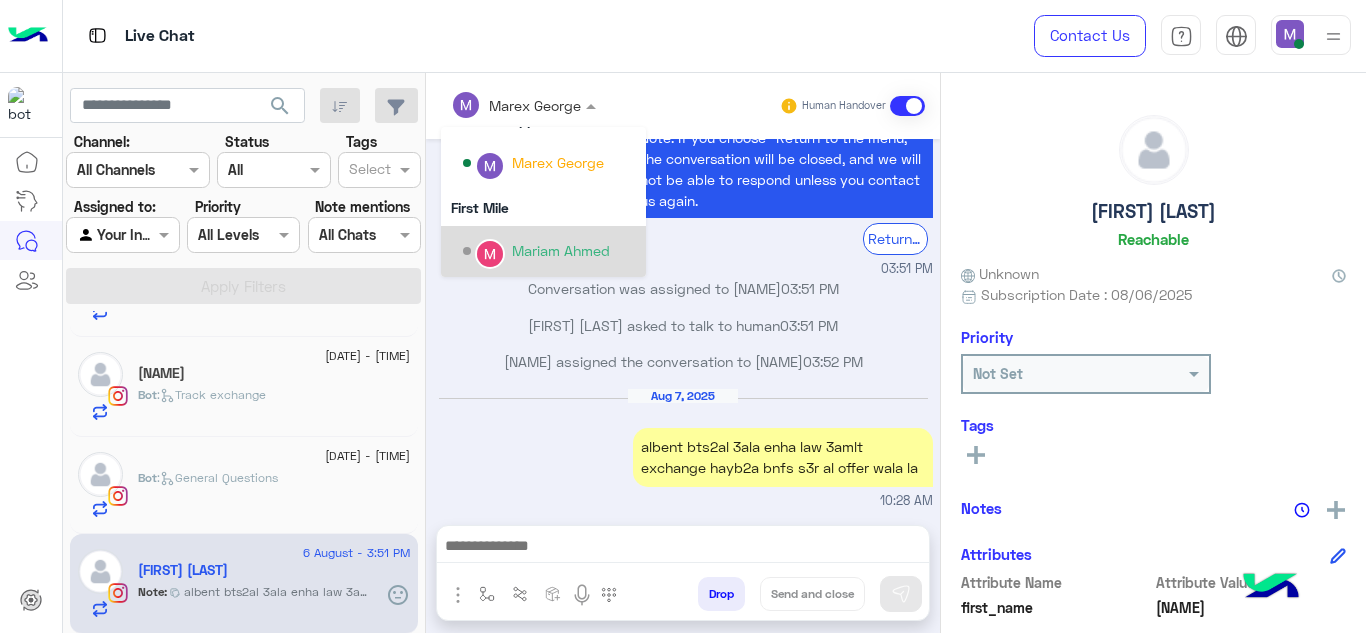 click on "Mariam Ahmed" at bounding box center [561, 250] 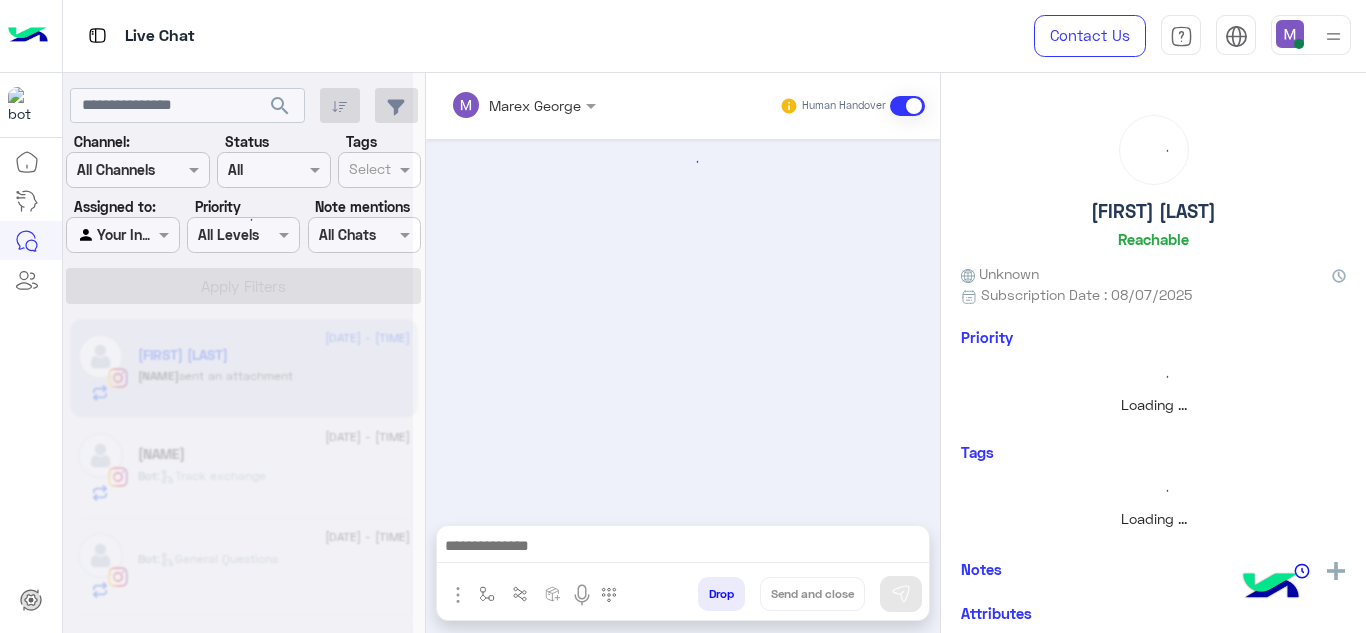 scroll, scrollTop: 0, scrollLeft: 0, axis: both 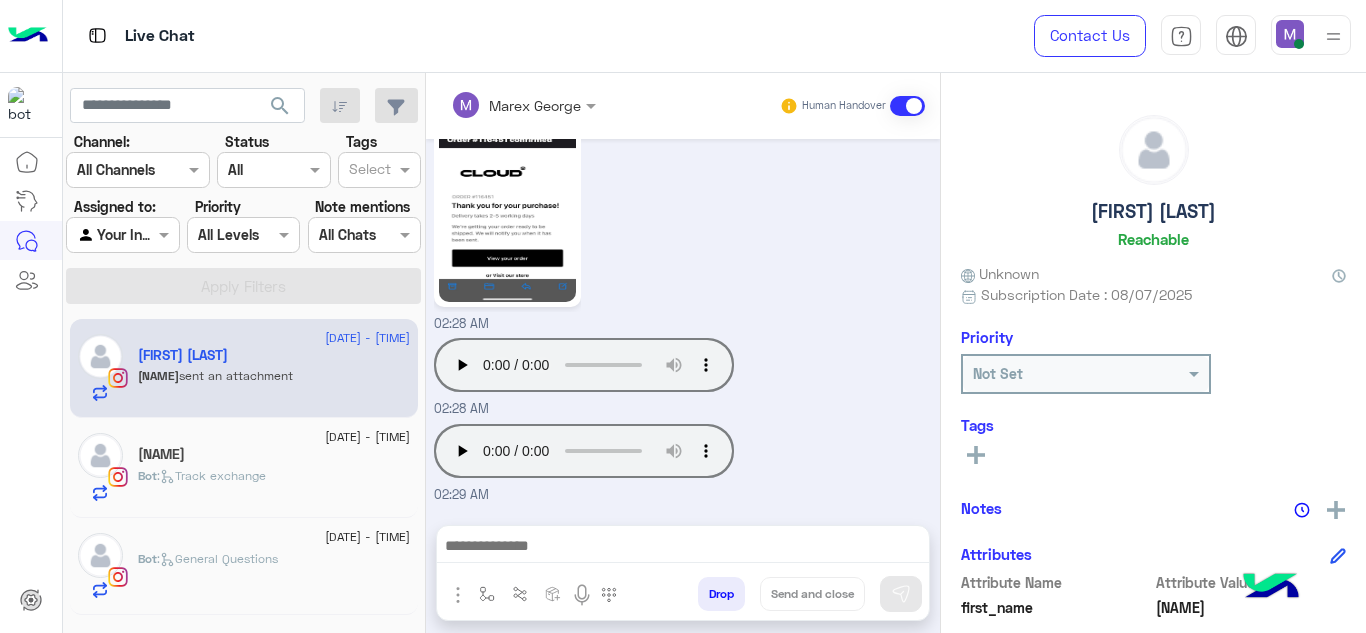 click on "6 August - 6:18 PM     Bot :   General Questions" 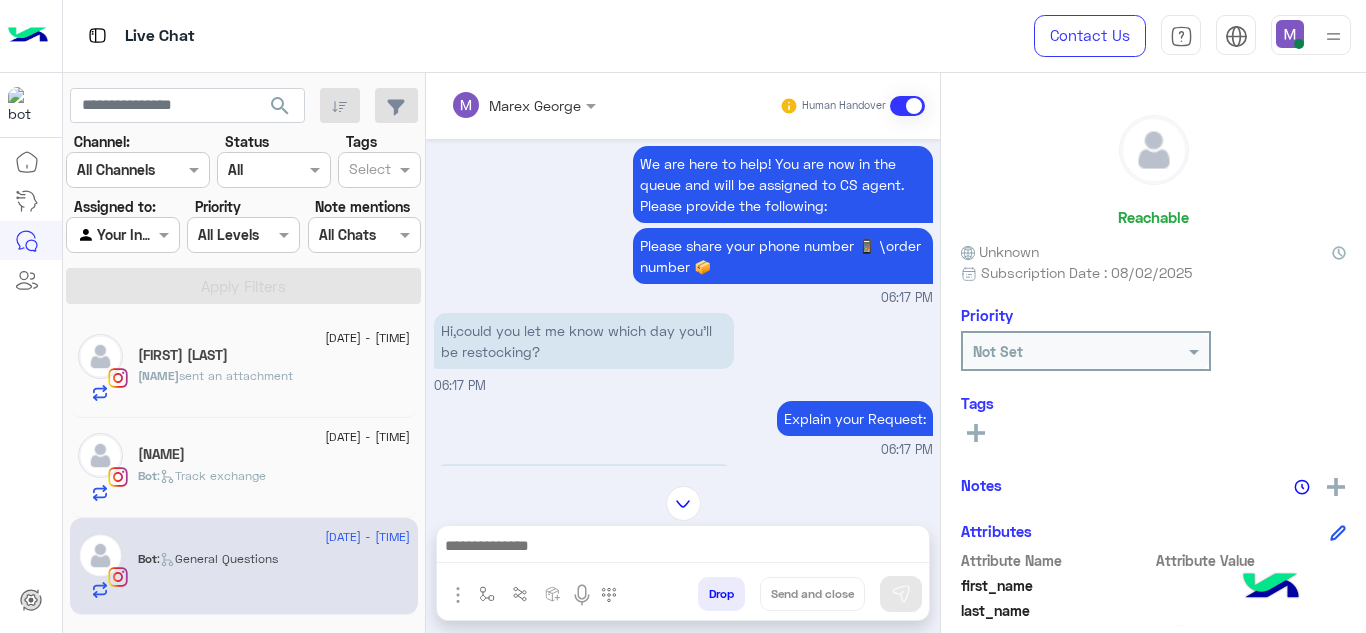 scroll, scrollTop: 1409, scrollLeft: 0, axis: vertical 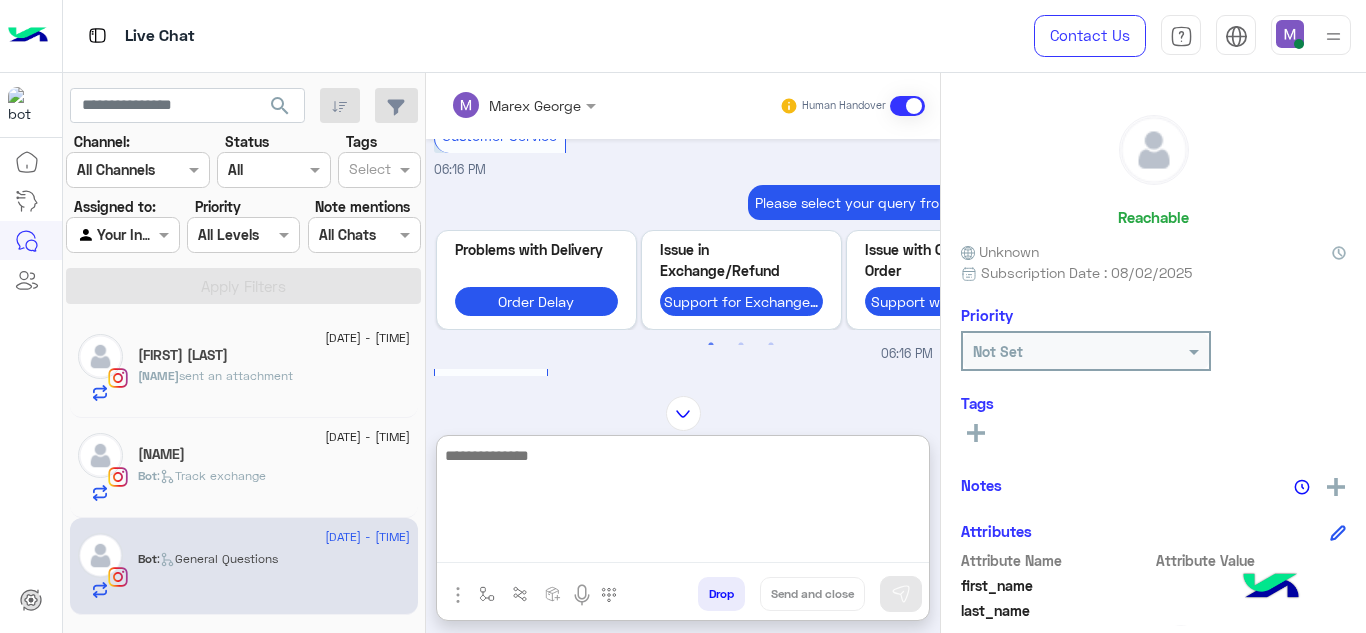 click at bounding box center (683, 503) 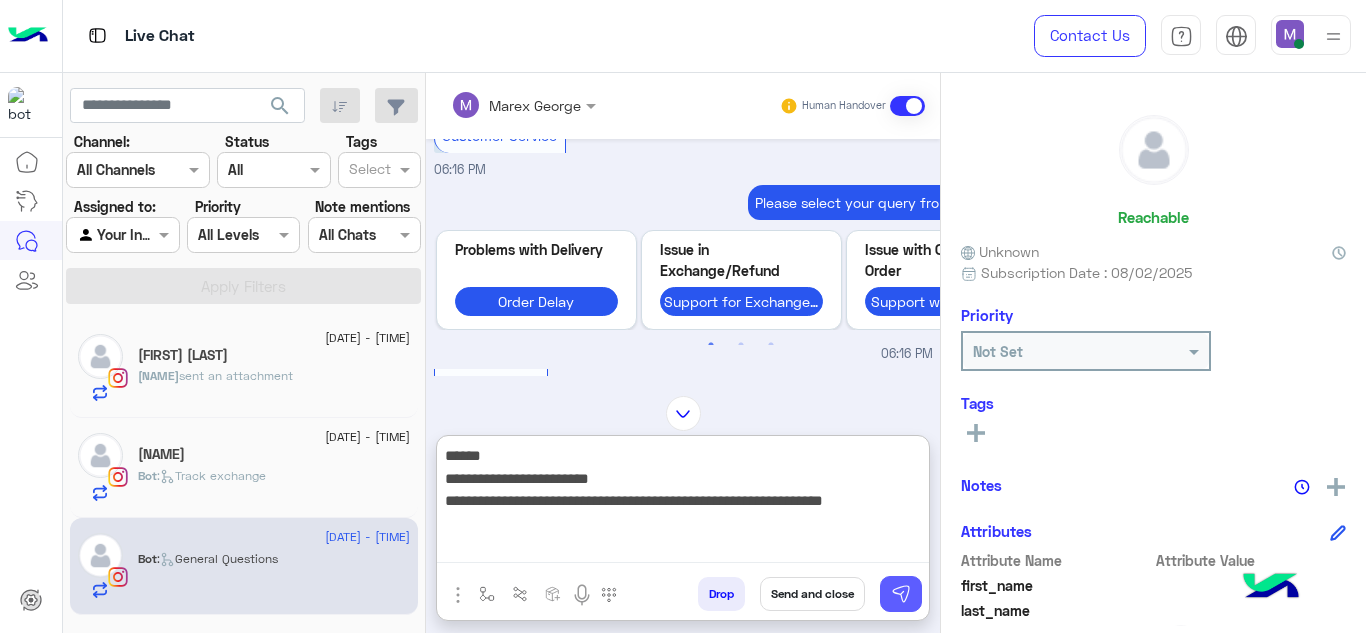 type on "**********" 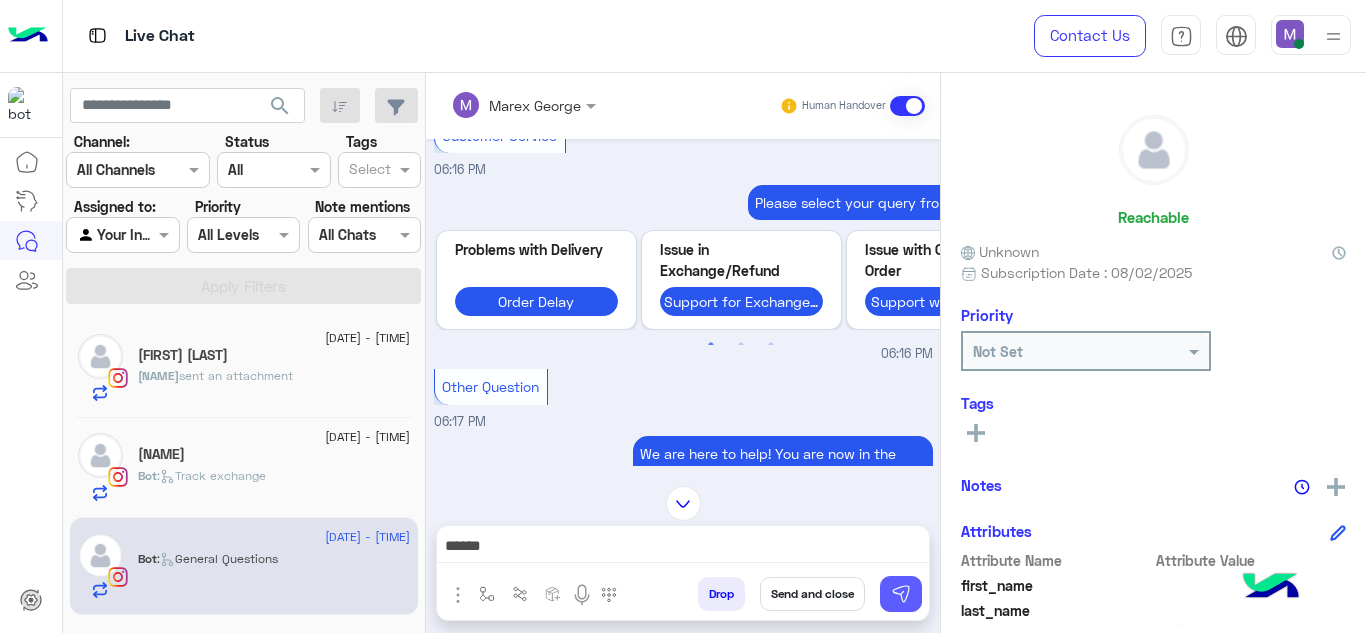 click at bounding box center (901, 594) 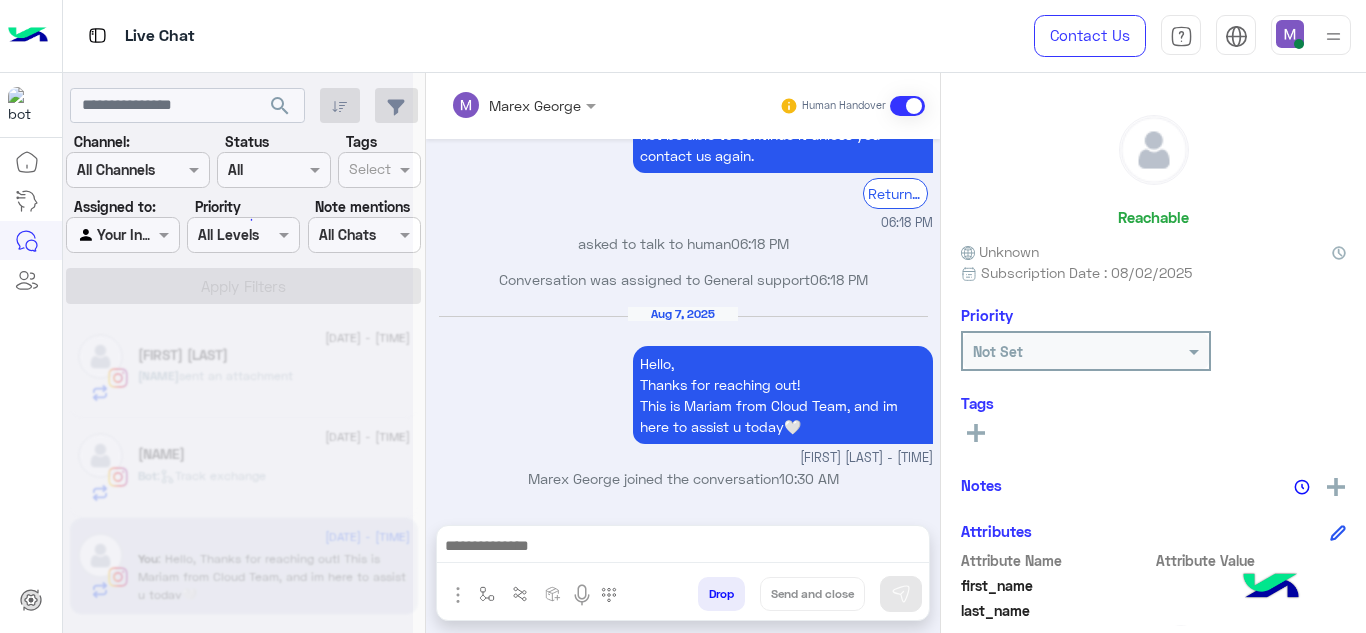 scroll, scrollTop: 3777, scrollLeft: 0, axis: vertical 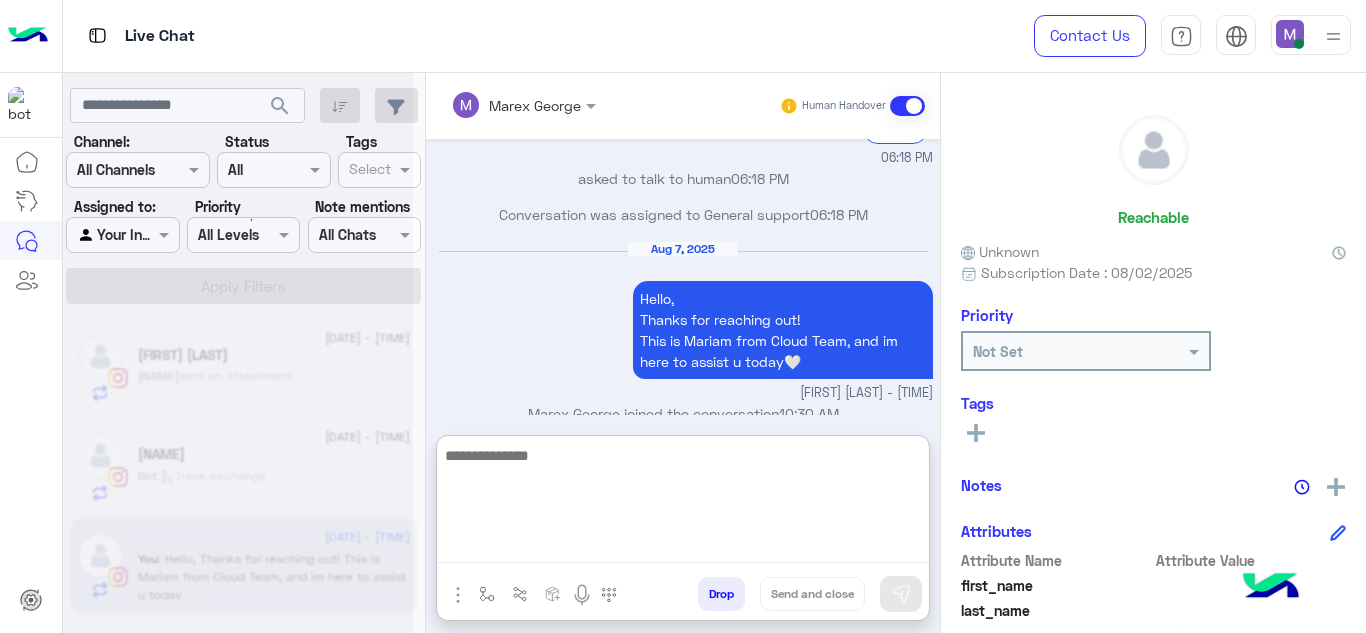 click at bounding box center [683, 503] 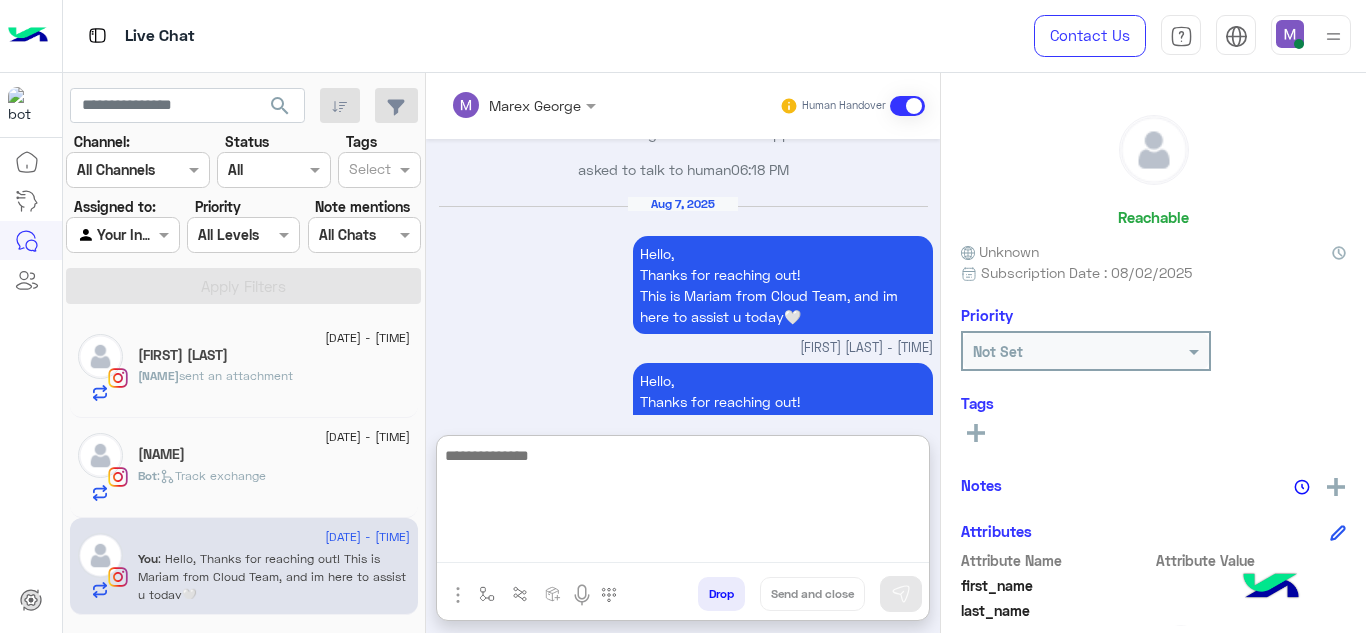 scroll, scrollTop: 3985, scrollLeft: 0, axis: vertical 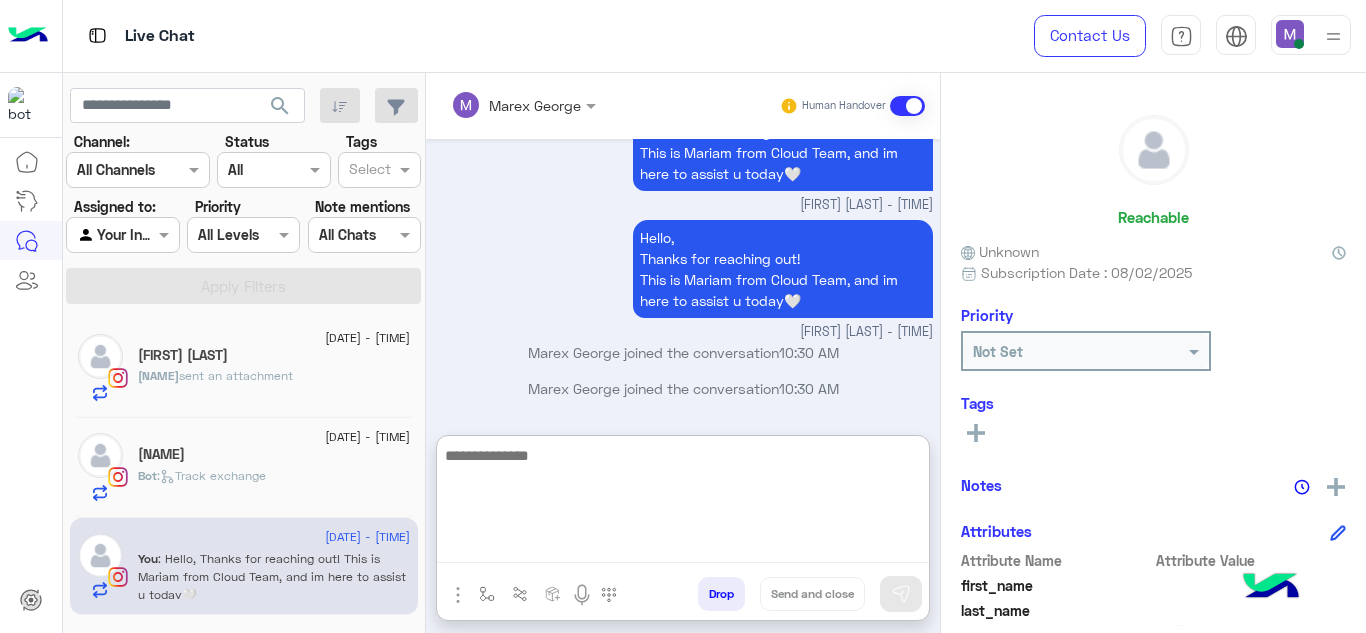 click at bounding box center (683, 503) 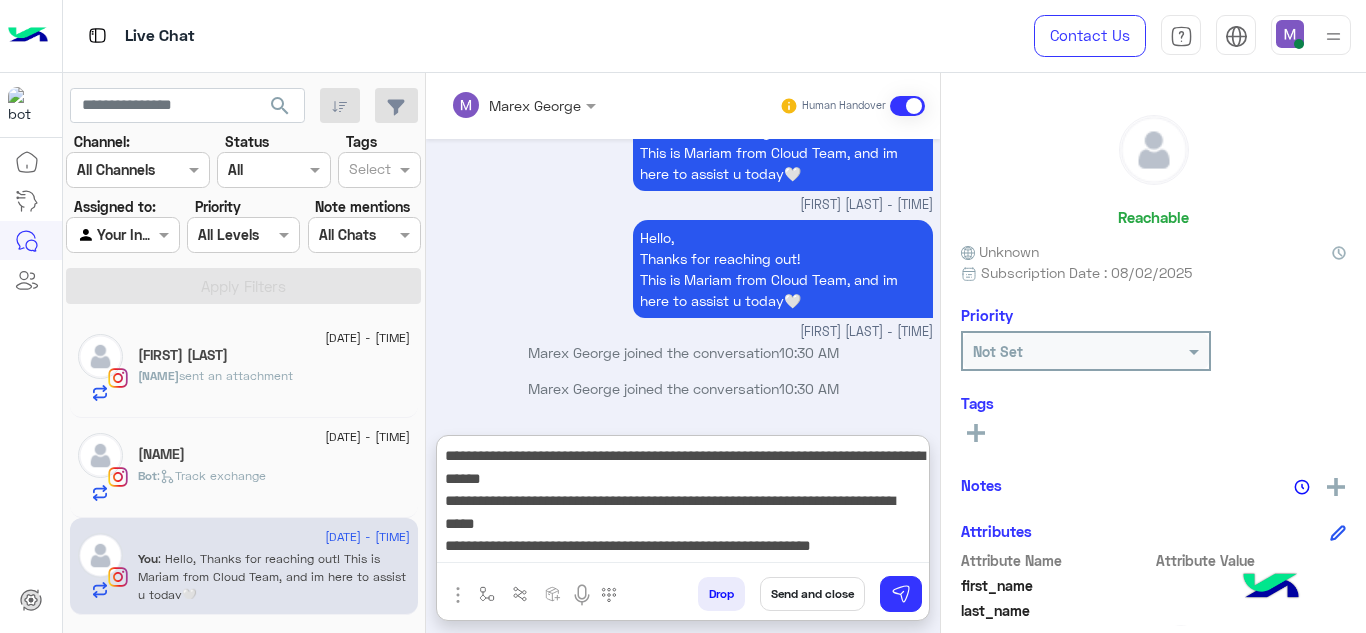 scroll, scrollTop: 0, scrollLeft: 0, axis: both 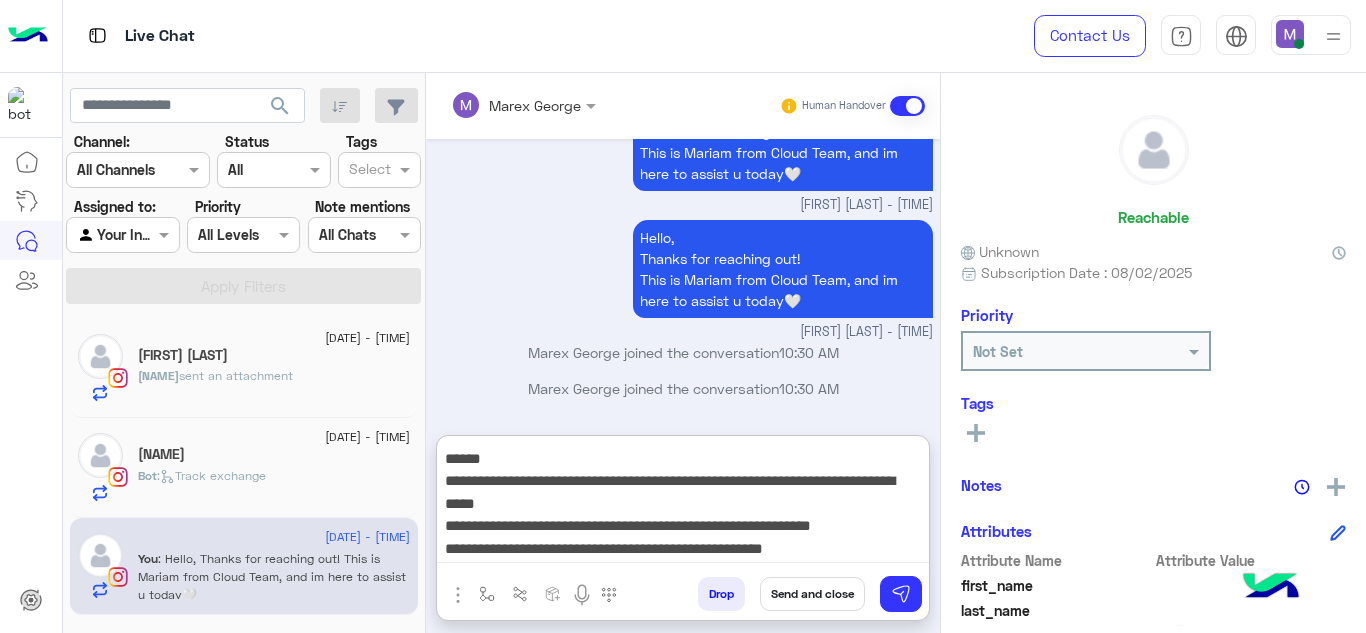 drag, startPoint x: 450, startPoint y: 498, endPoint x: 865, endPoint y: 550, distance: 418.24515 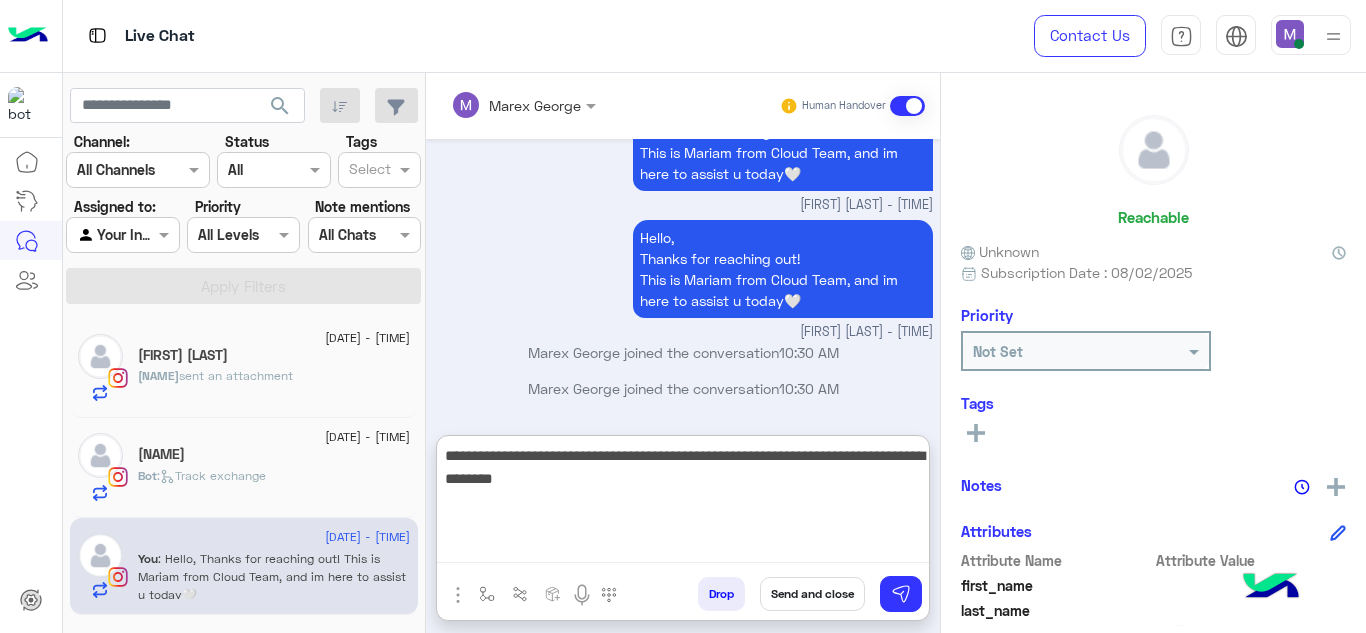 scroll, scrollTop: 0, scrollLeft: 0, axis: both 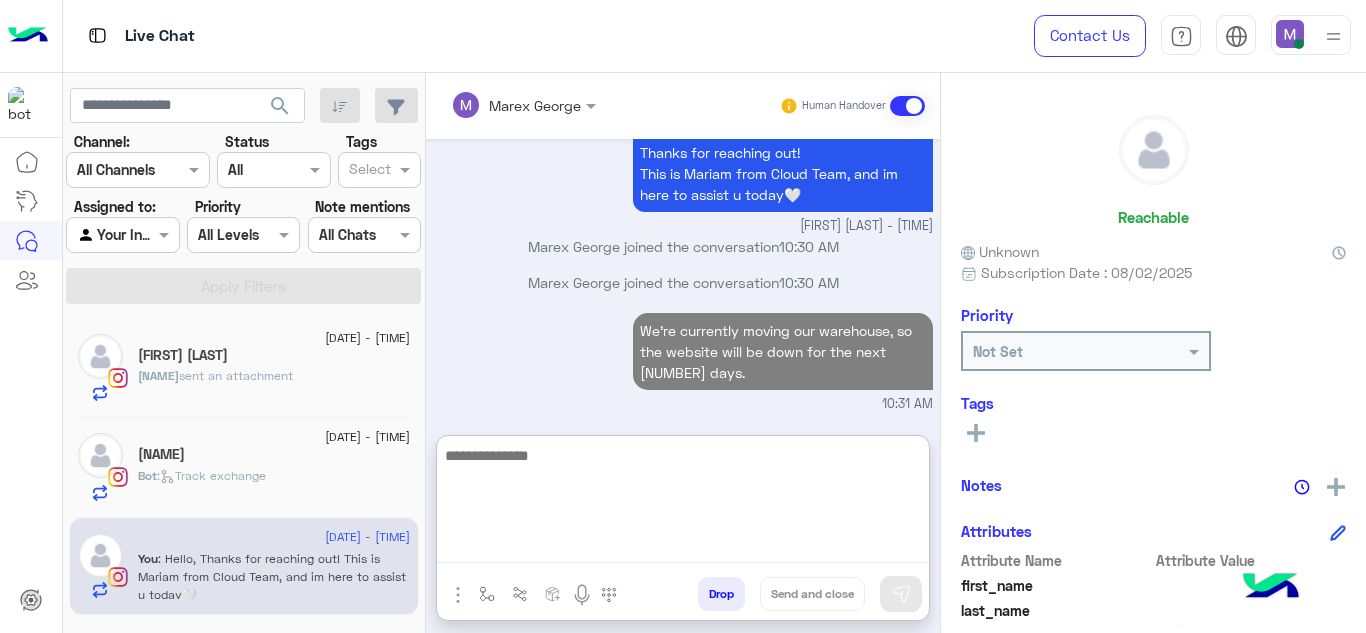 paste on "**********" 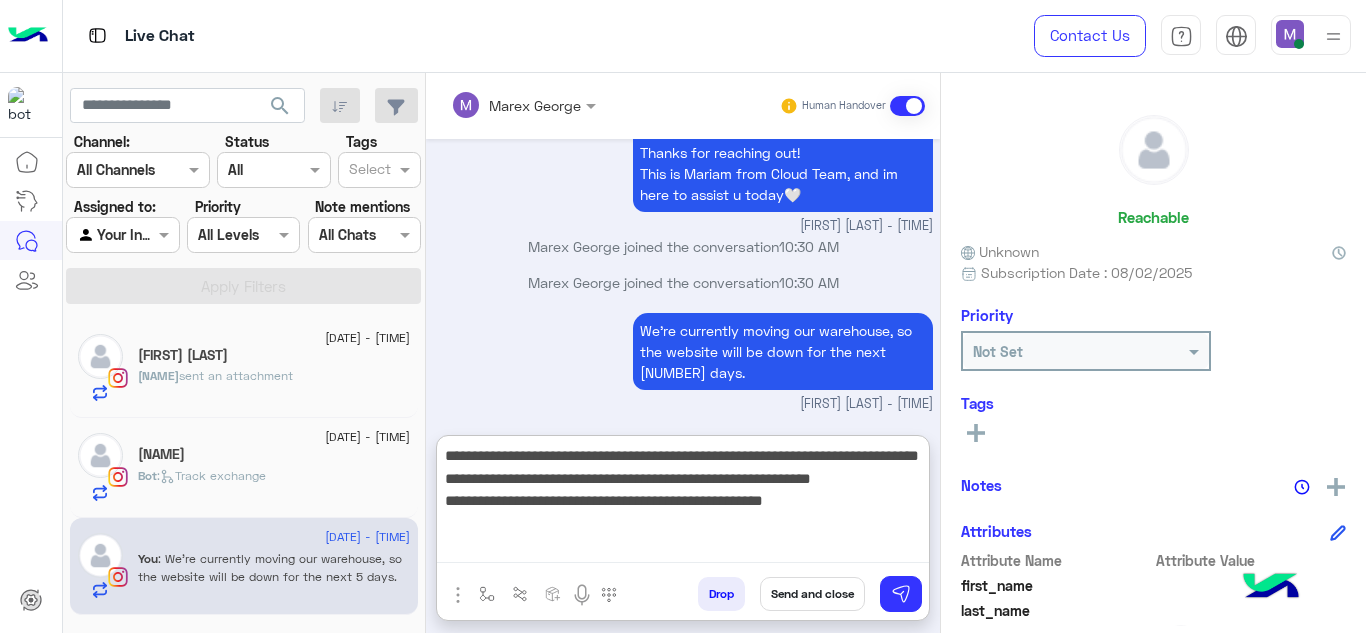 drag, startPoint x: 442, startPoint y: 499, endPoint x: 873, endPoint y: 529, distance: 432.04282 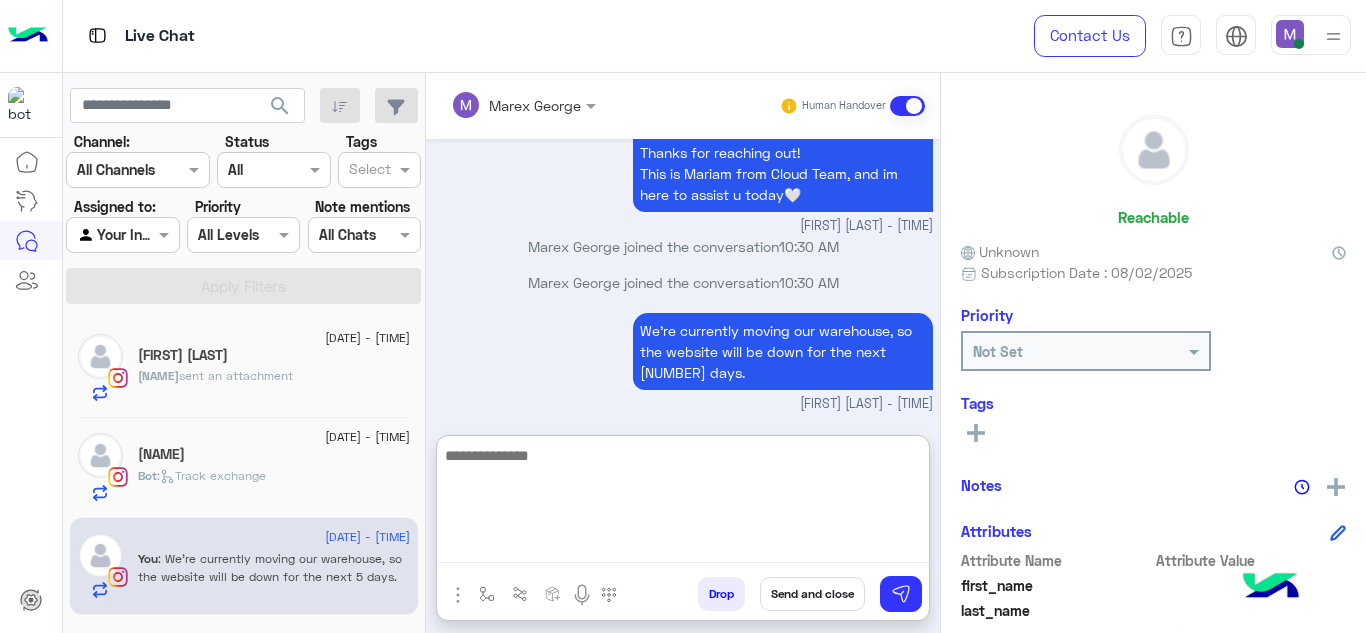 scroll, scrollTop: 4175, scrollLeft: 0, axis: vertical 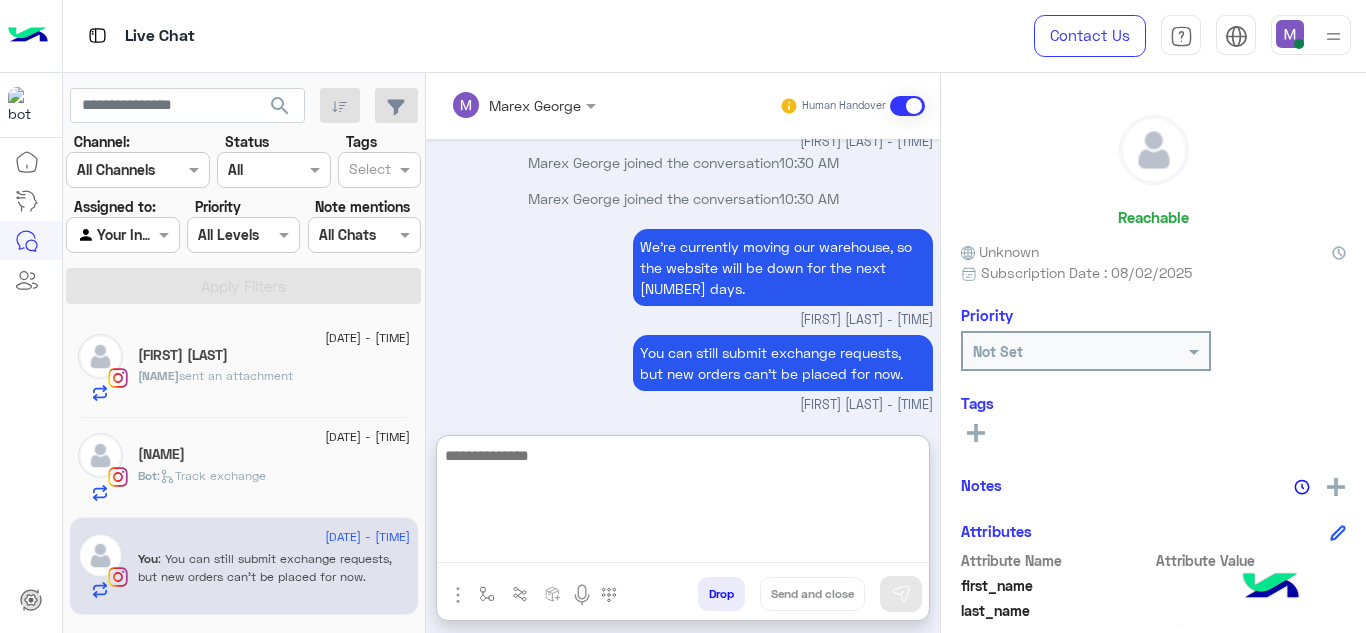 paste on "**********" 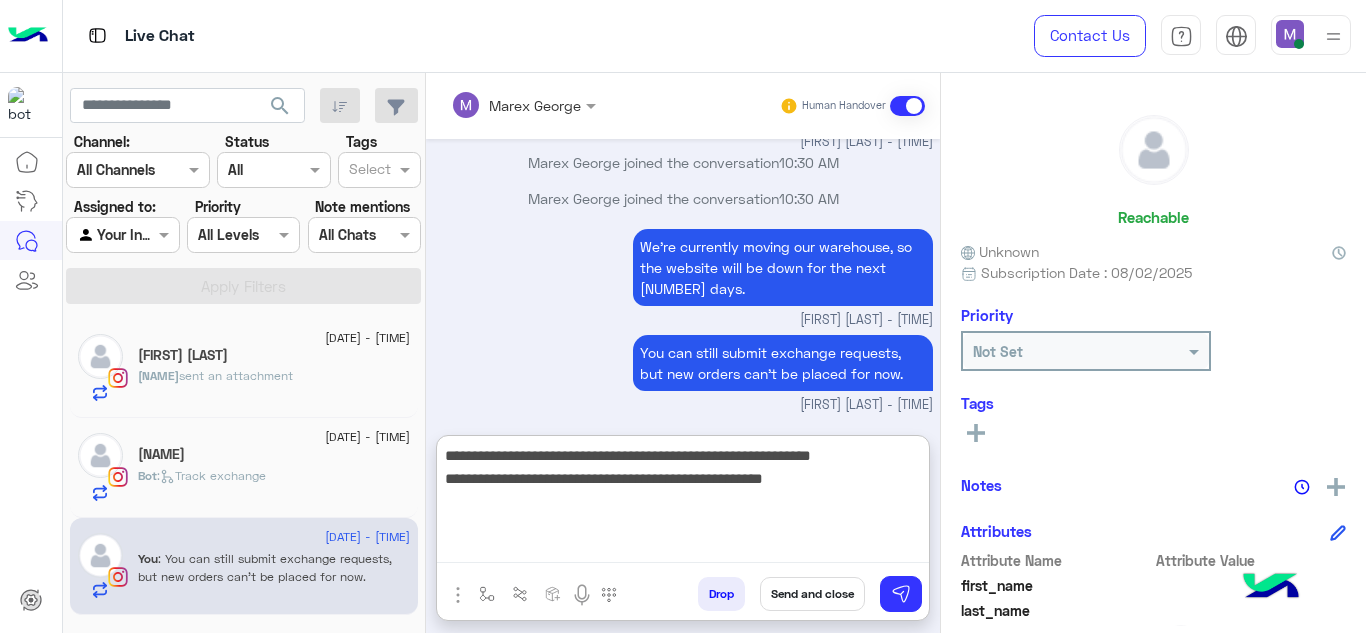 drag, startPoint x: 448, startPoint y: 485, endPoint x: 933, endPoint y: 498, distance: 485.1742 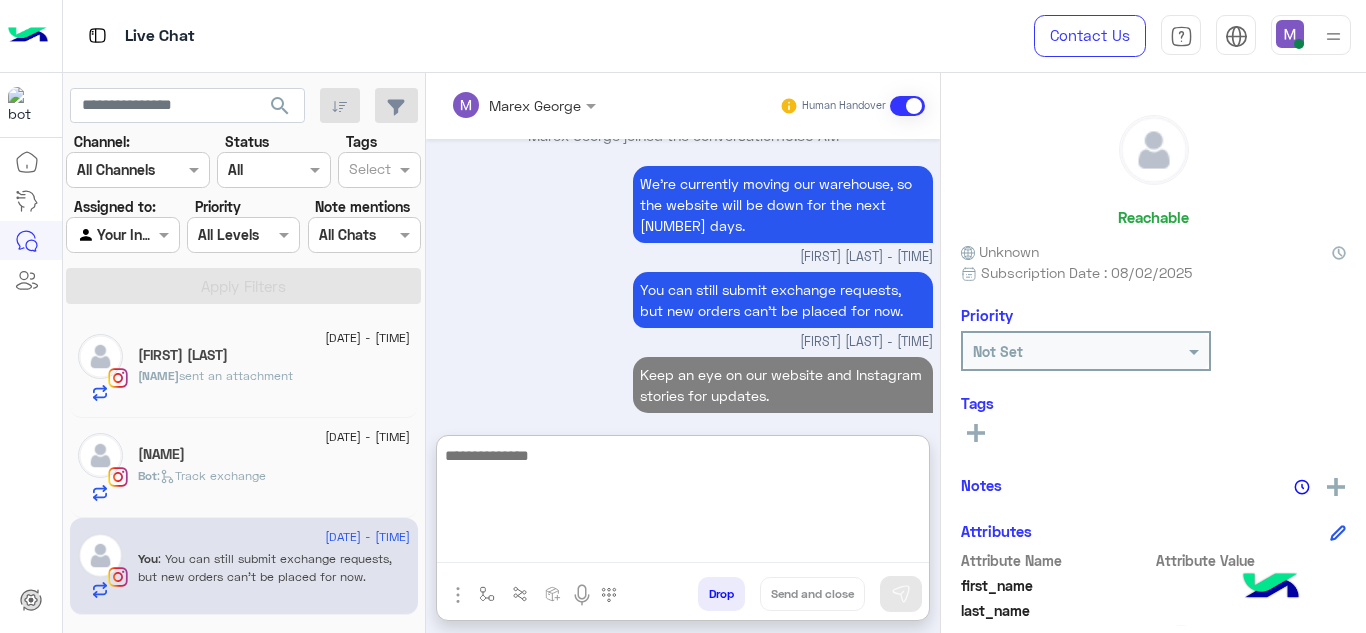 scroll, scrollTop: 4260, scrollLeft: 0, axis: vertical 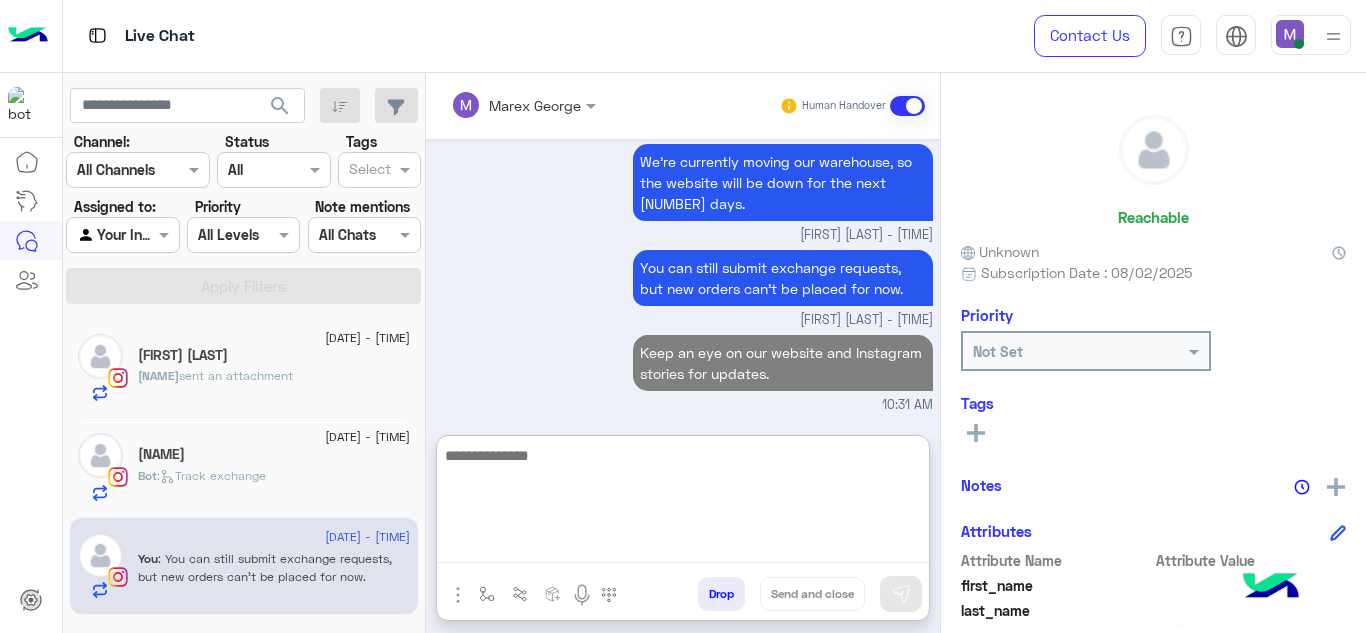 paste on "**********" 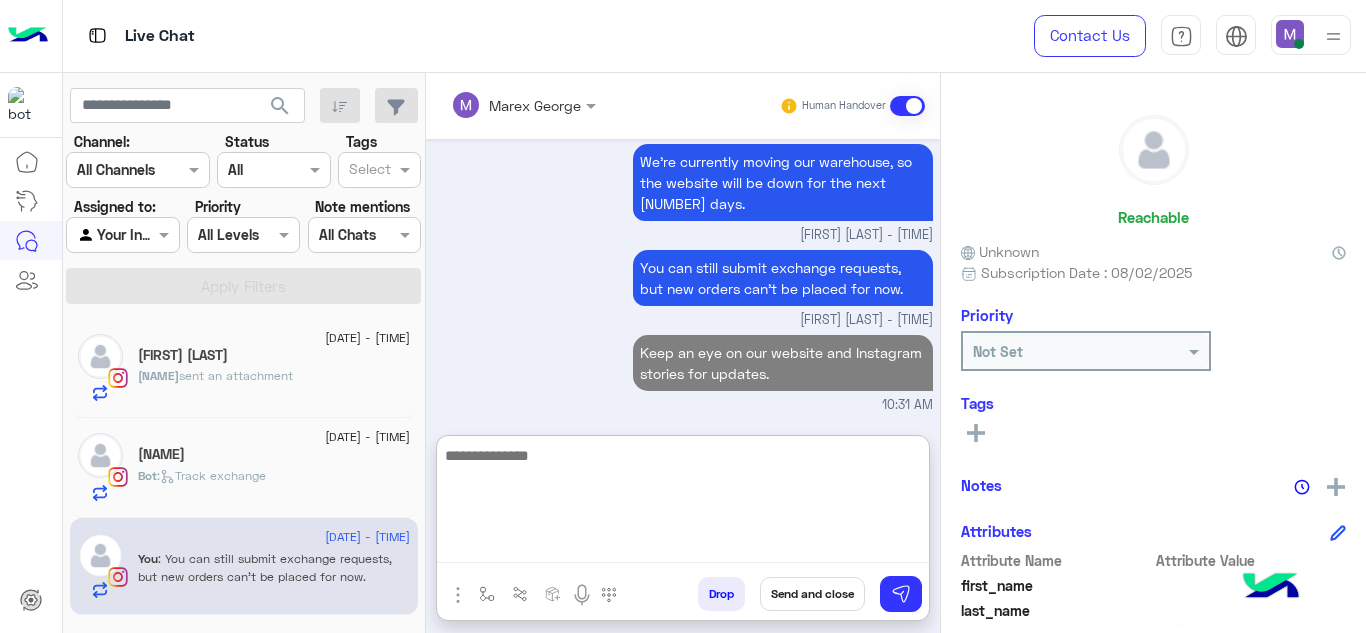scroll, scrollTop: 4345, scrollLeft: 0, axis: vertical 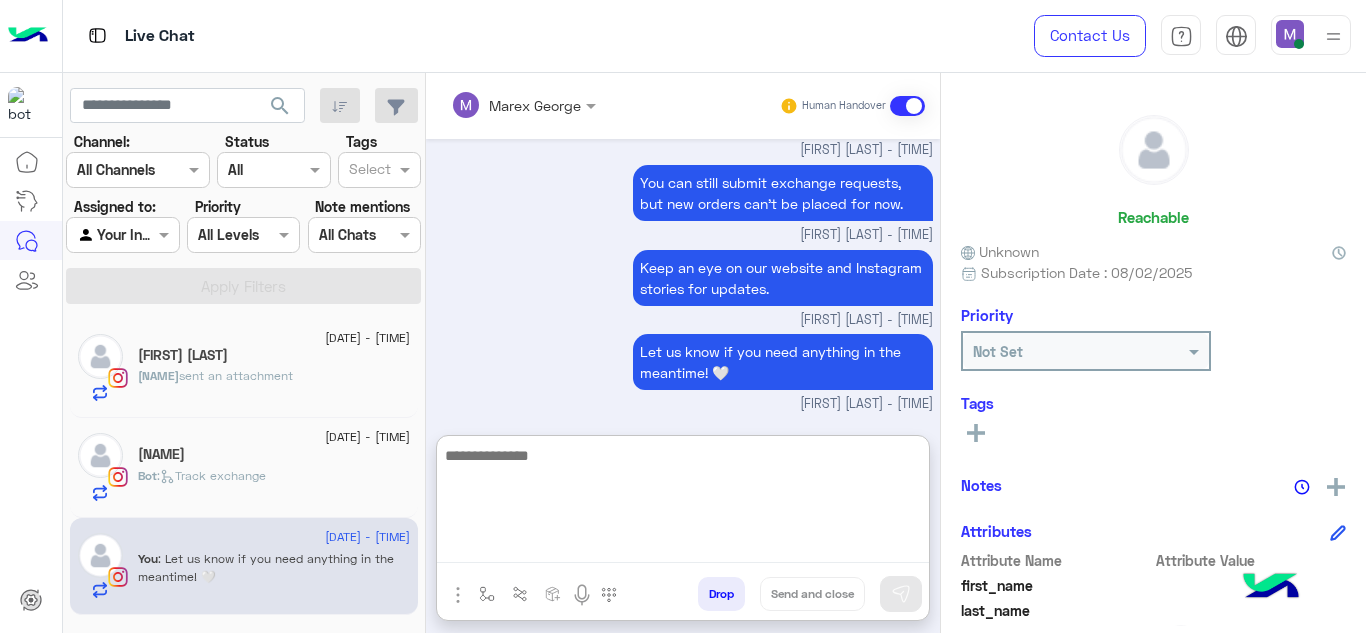 click on "Bot :   Track exchange" 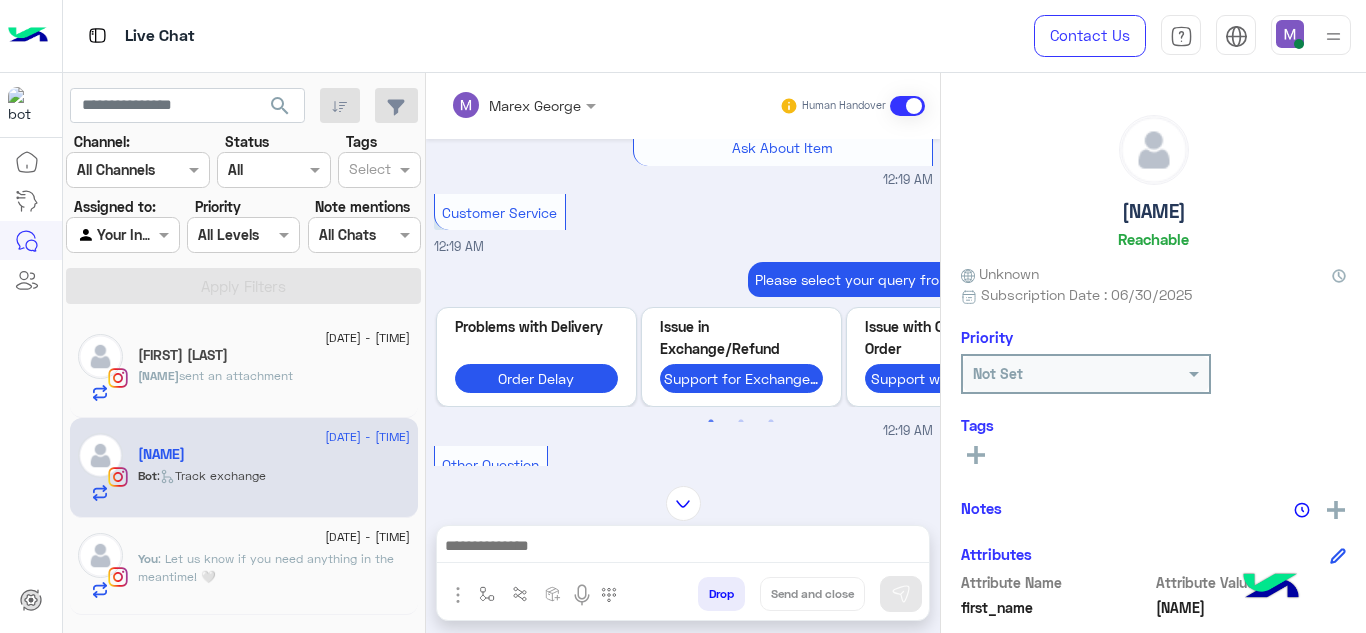 scroll, scrollTop: 2060, scrollLeft: 0, axis: vertical 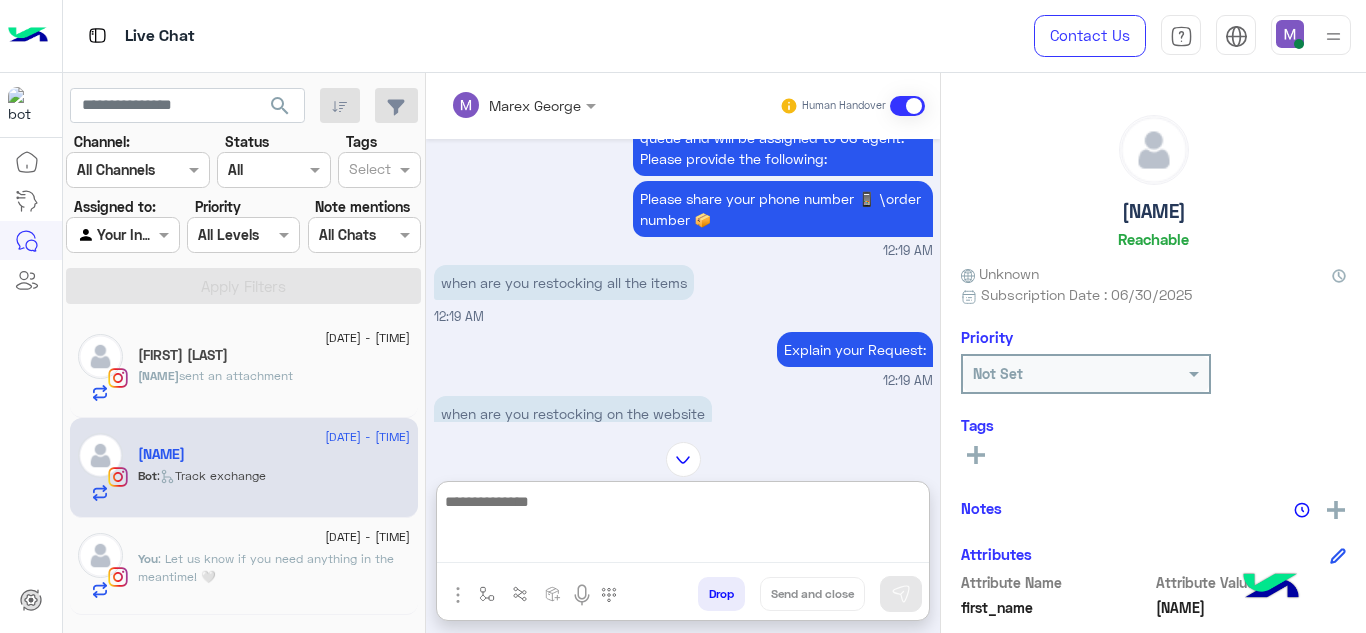 click at bounding box center (683, 526) 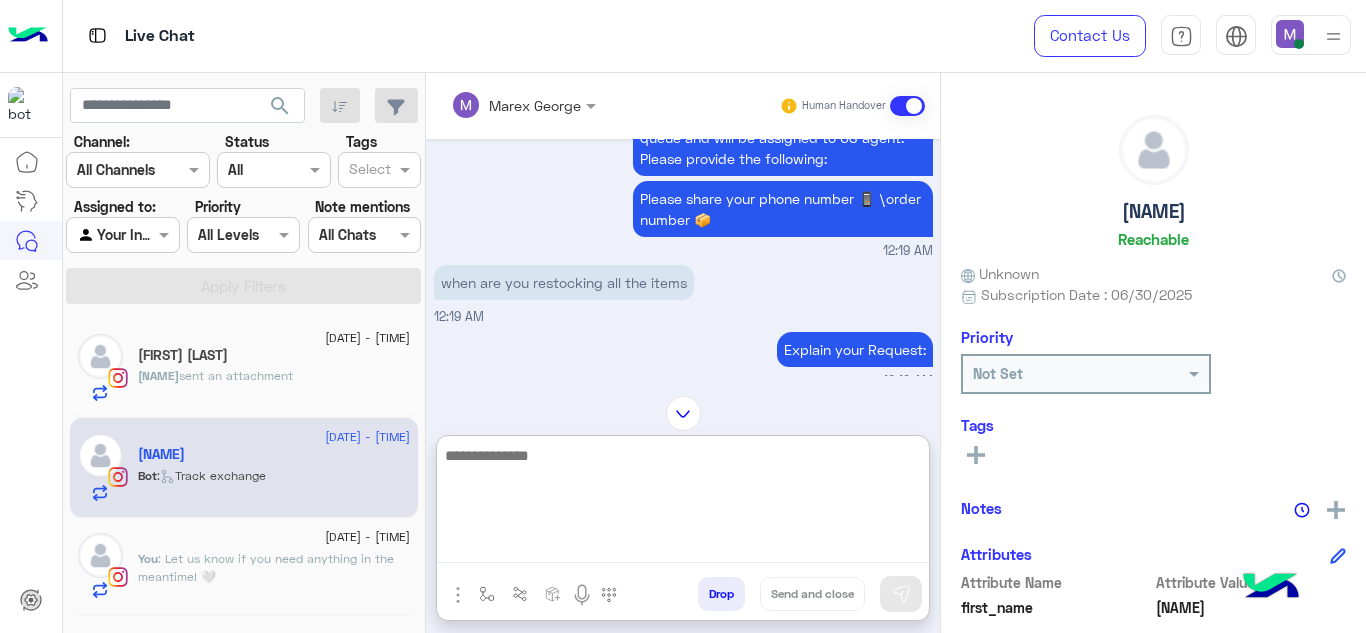 paste on "**********" 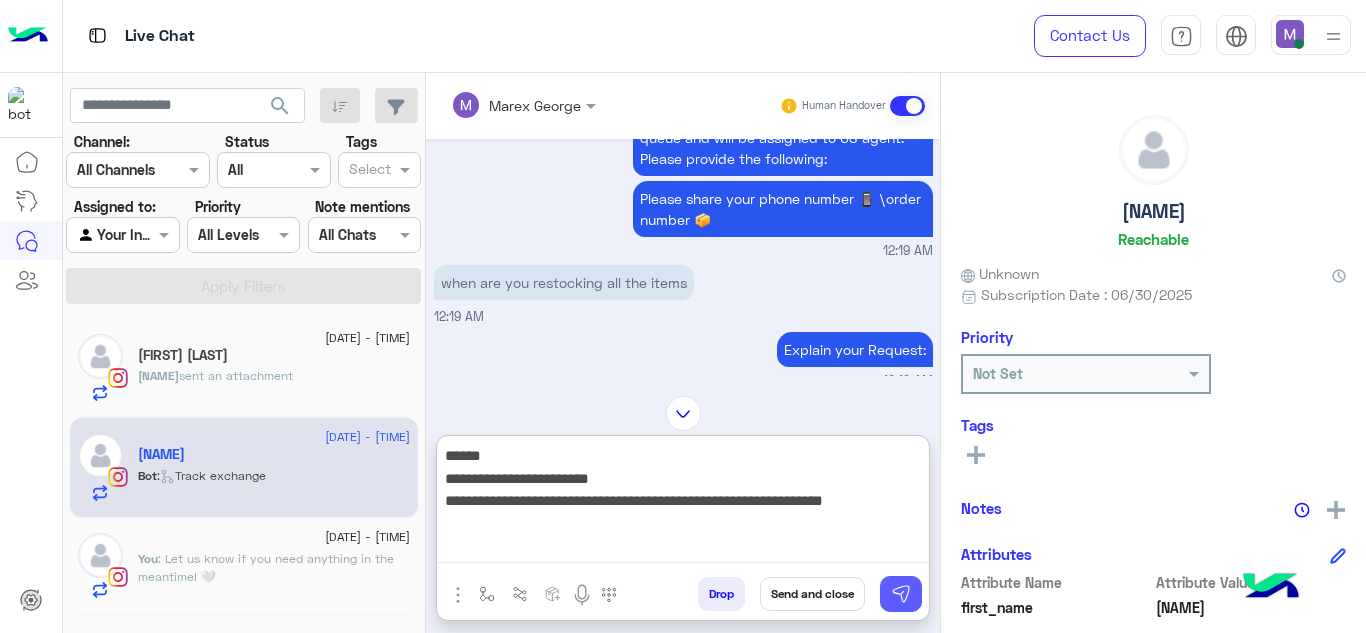 type on "**********" 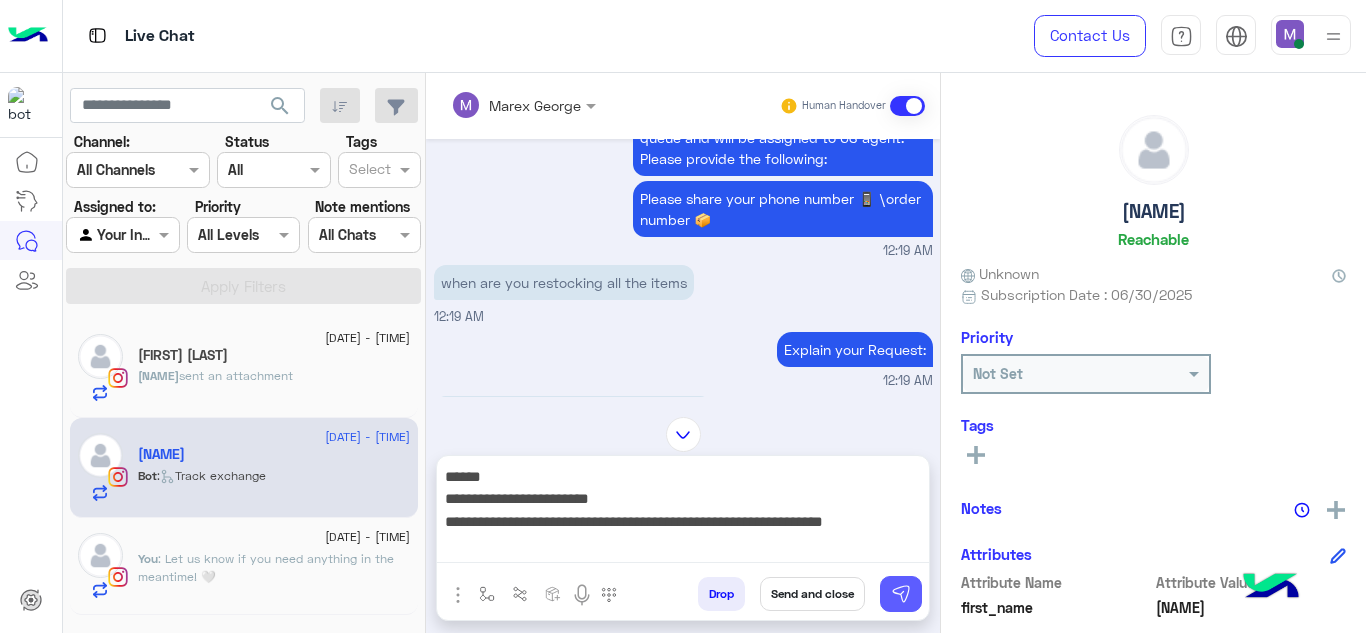 click at bounding box center [901, 594] 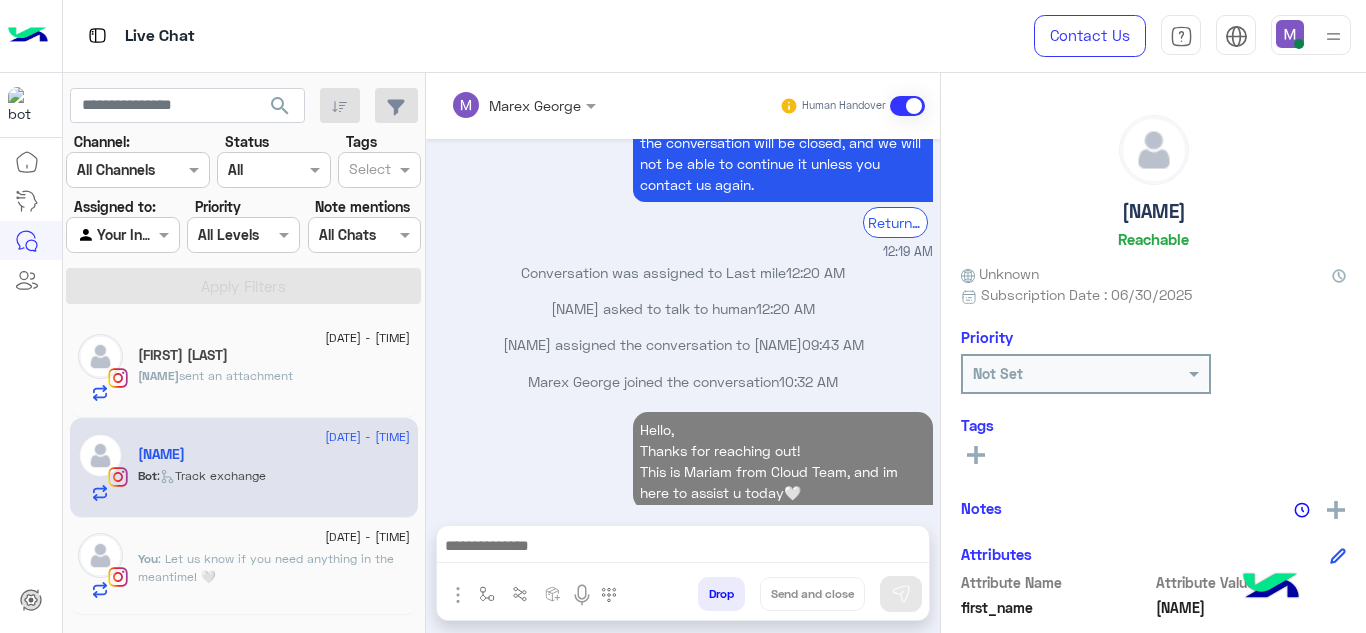scroll, scrollTop: 2995, scrollLeft: 0, axis: vertical 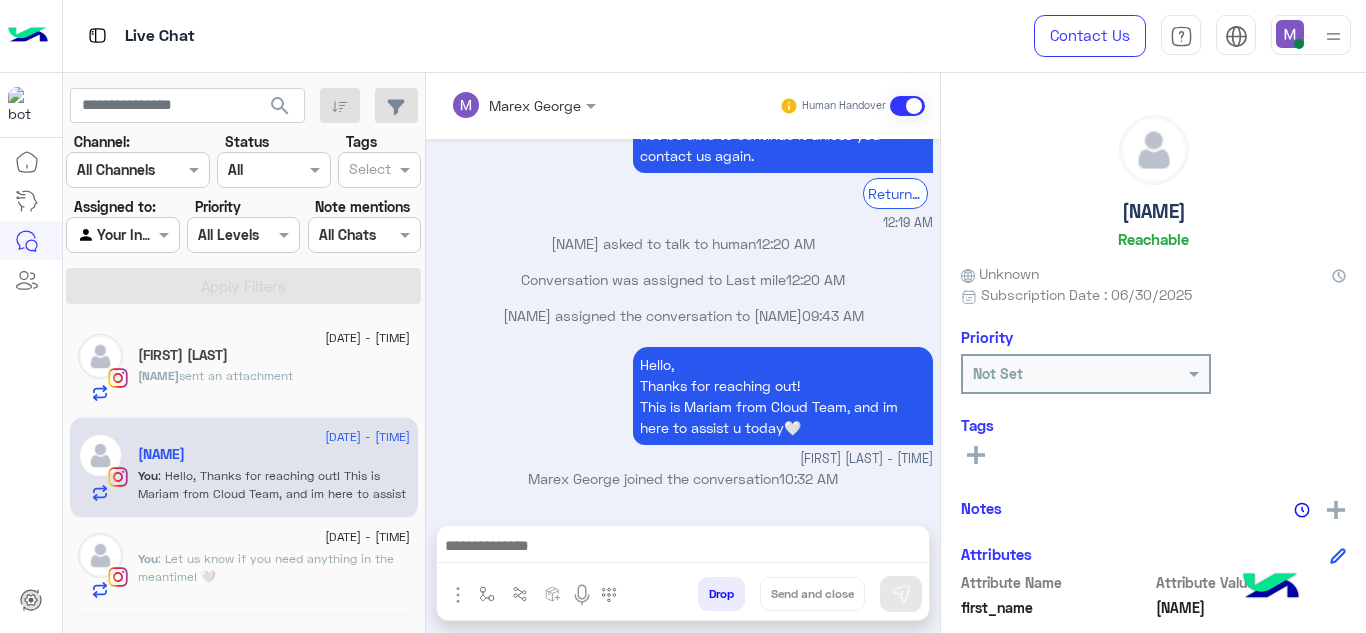 click on ": Let us know if you need anything in the meantime! 🤍" 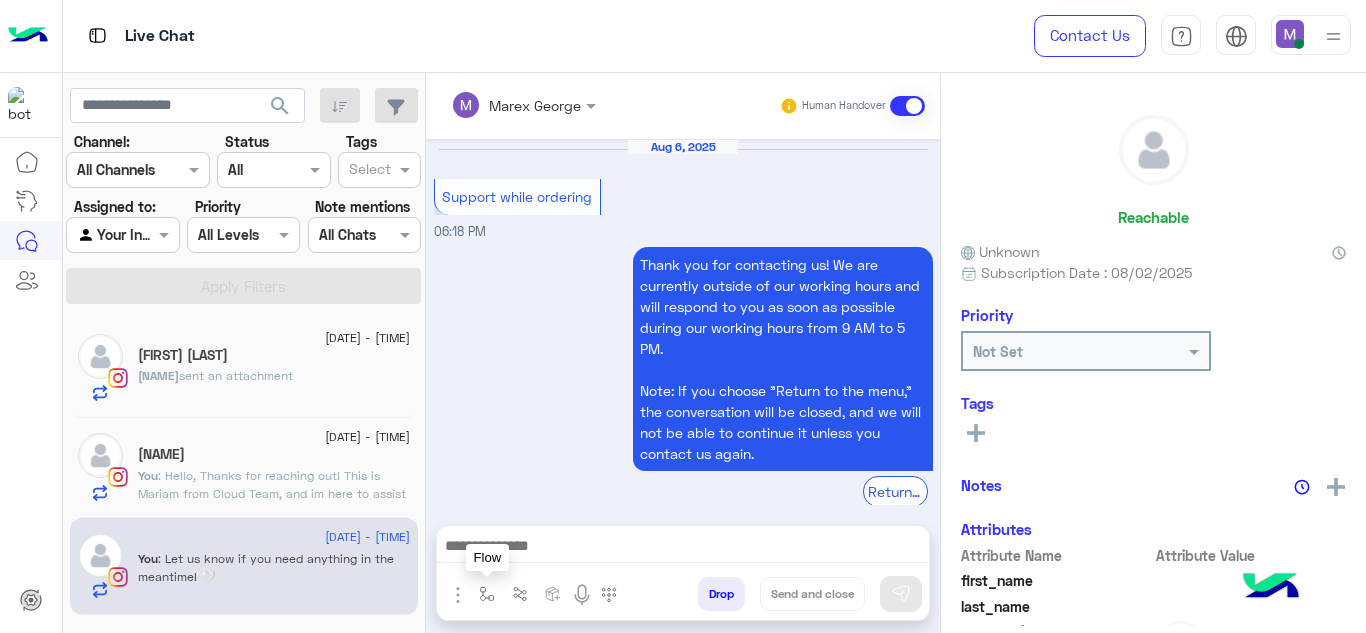 scroll, scrollTop: 657, scrollLeft: 0, axis: vertical 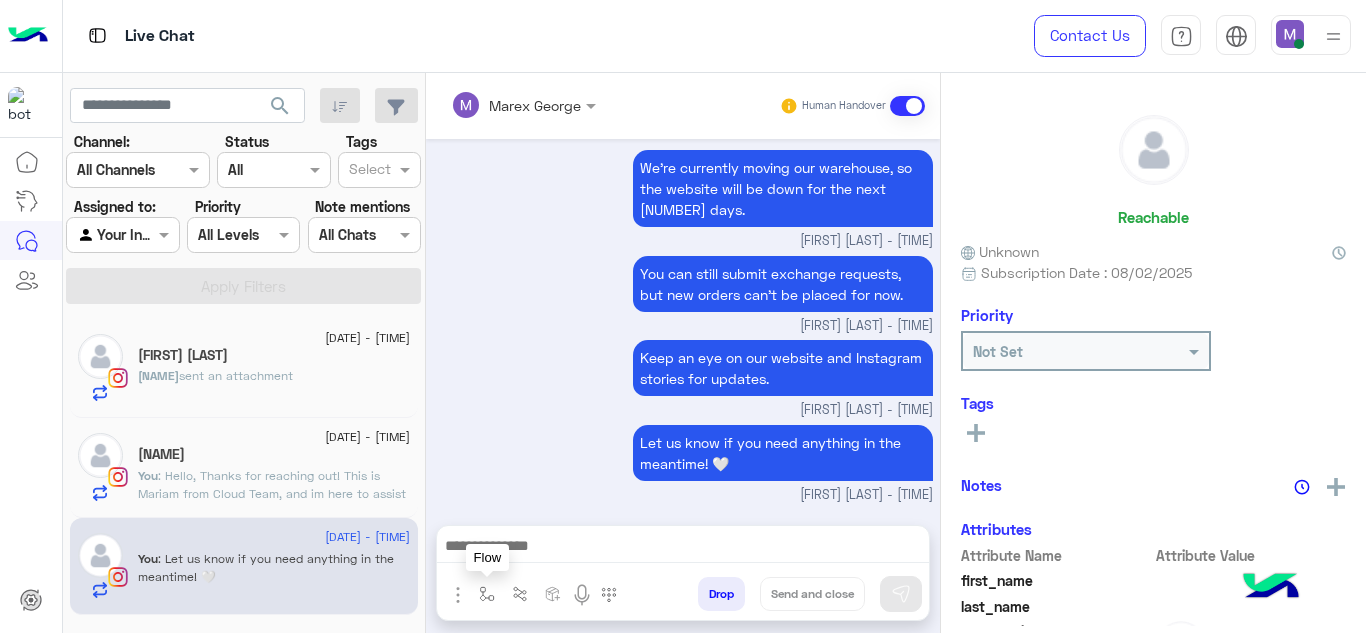 click at bounding box center [487, 594] 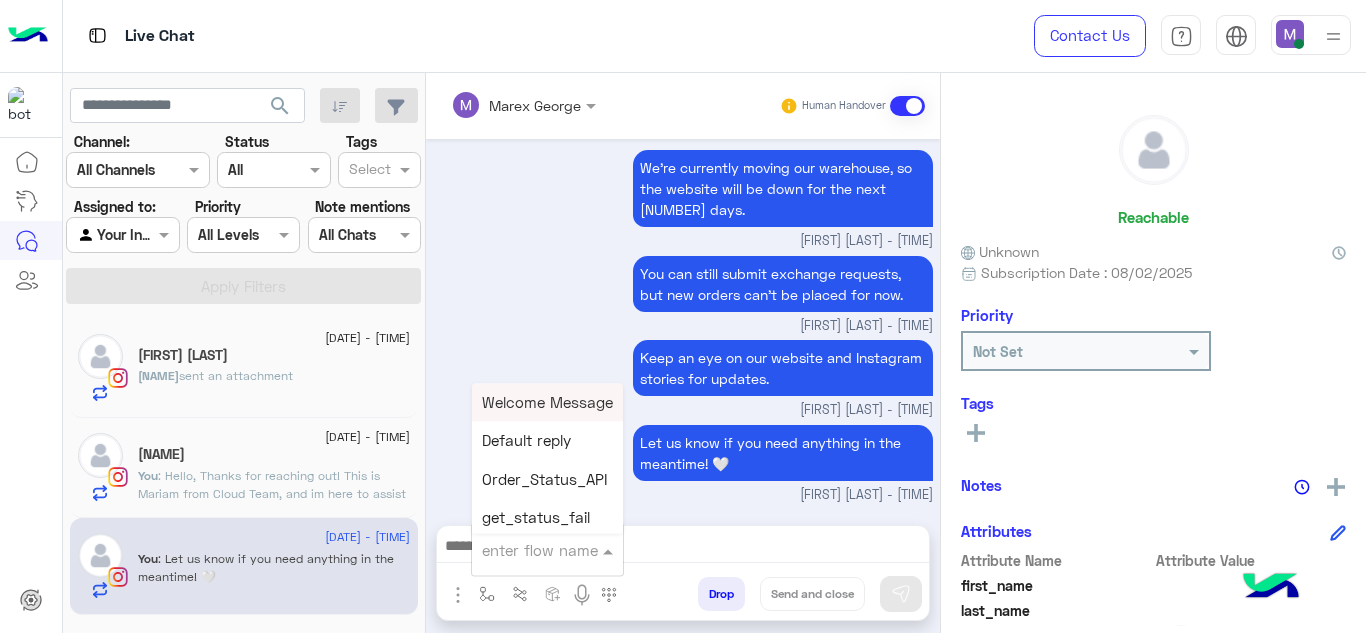 click at bounding box center (523, 550) 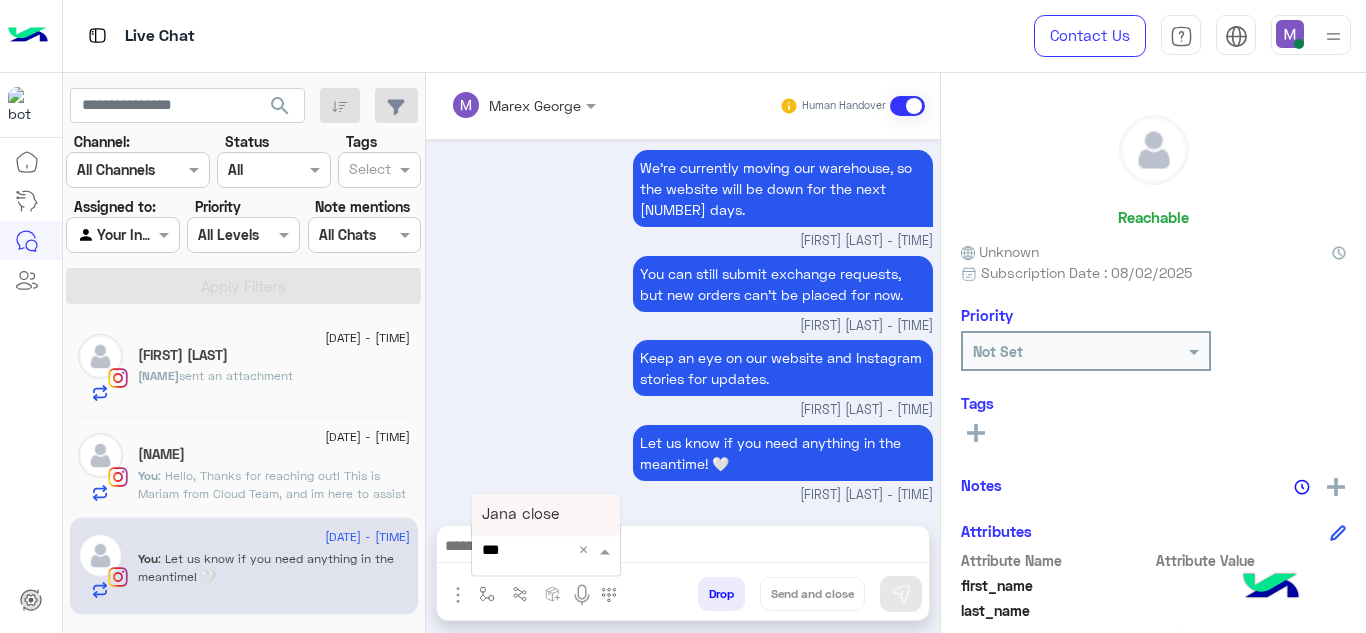 type on "****" 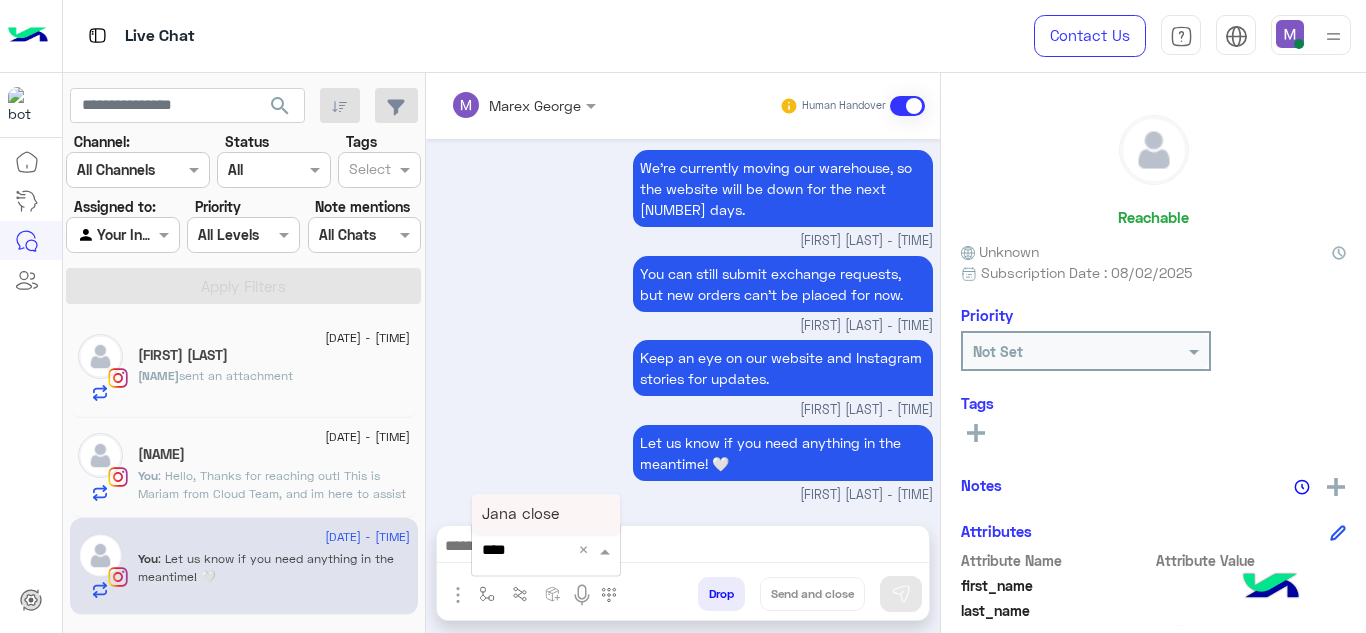 click on "Jana close" at bounding box center [520, 514] 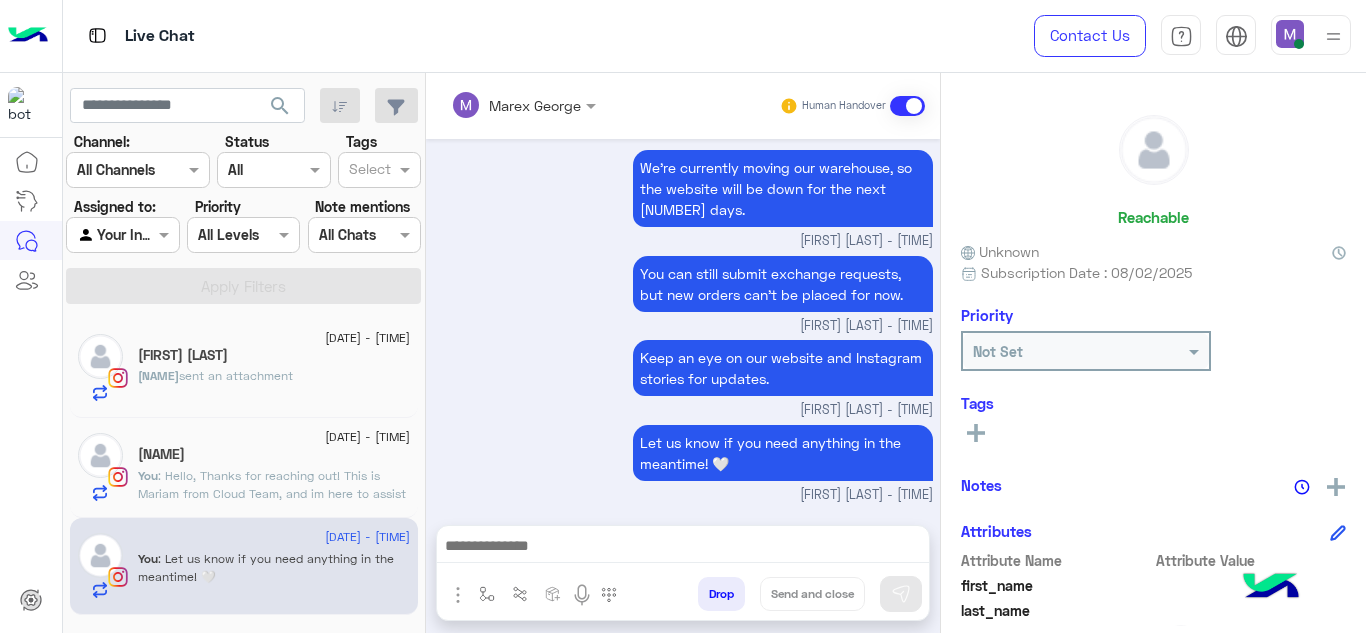 type on "**********" 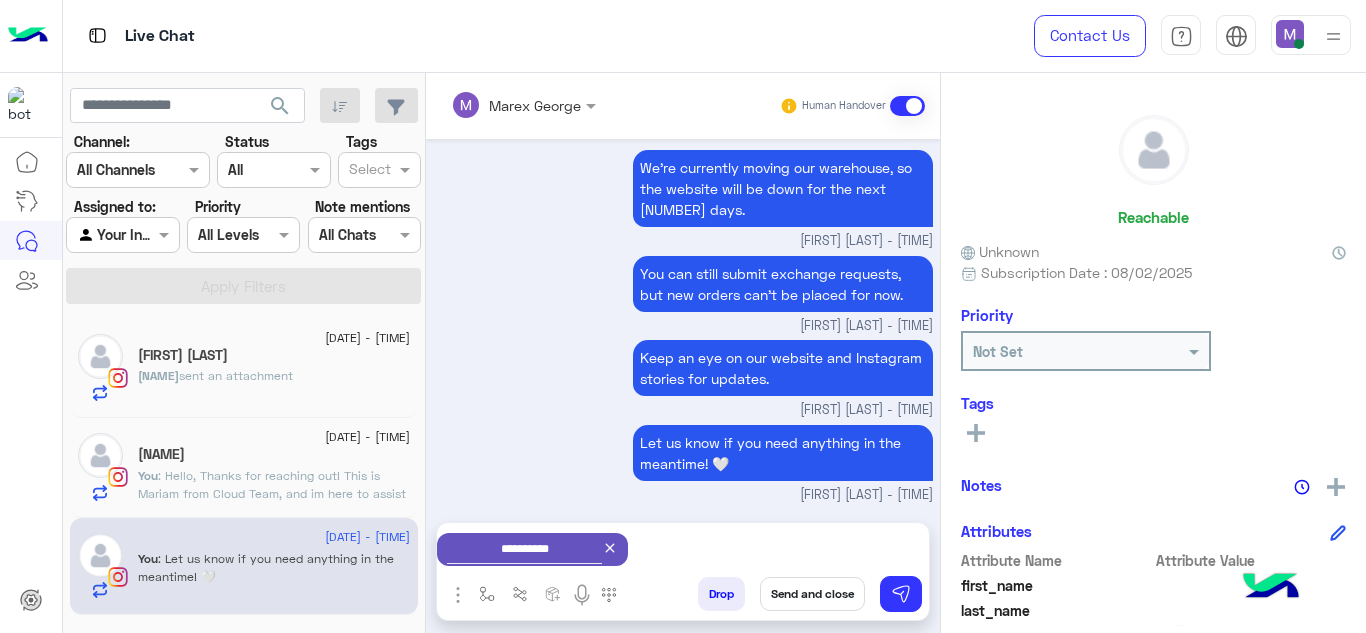 click on "Send and close" at bounding box center (812, 594) 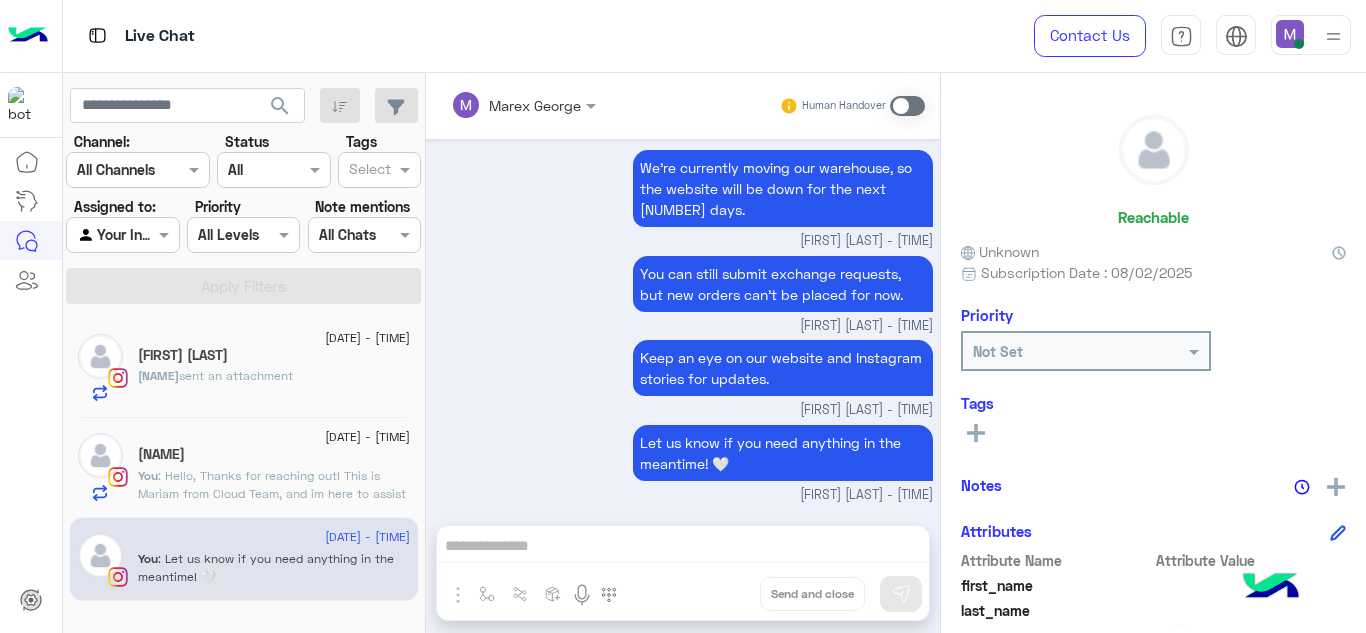 scroll, scrollTop: 694, scrollLeft: 0, axis: vertical 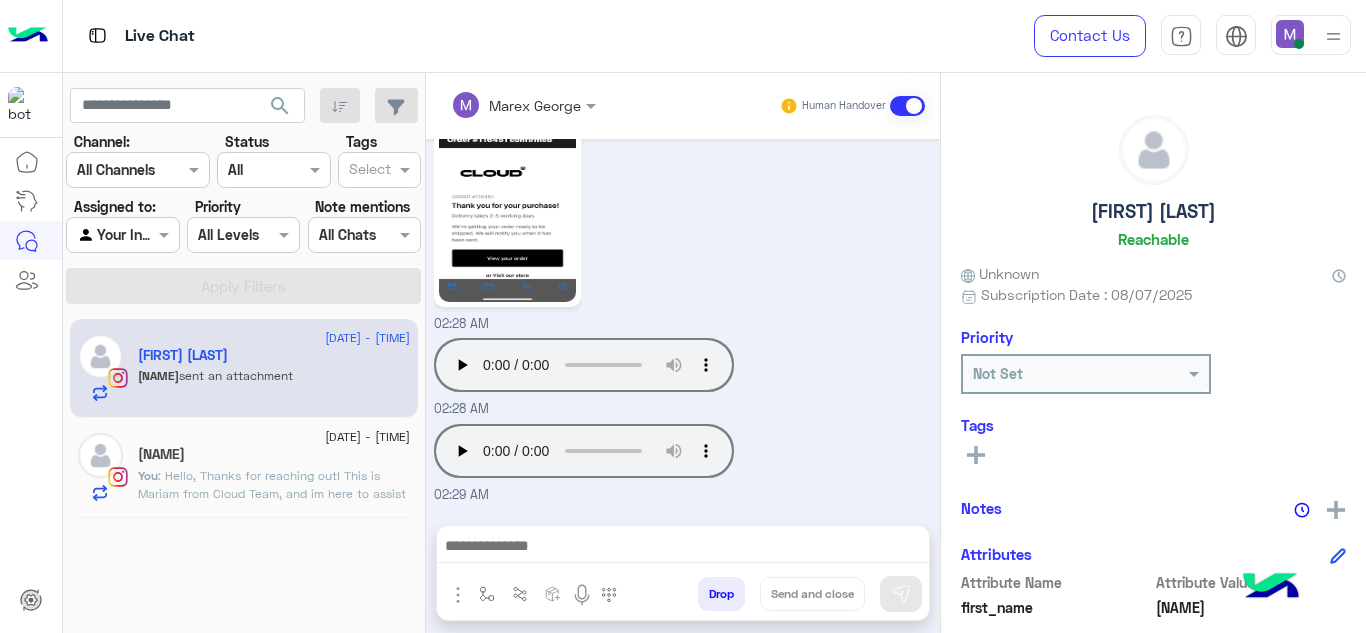 click on ": Hello,
Thanks for reaching out!
This is Mariam from Cloud Team, and im here to assist u today🤍" 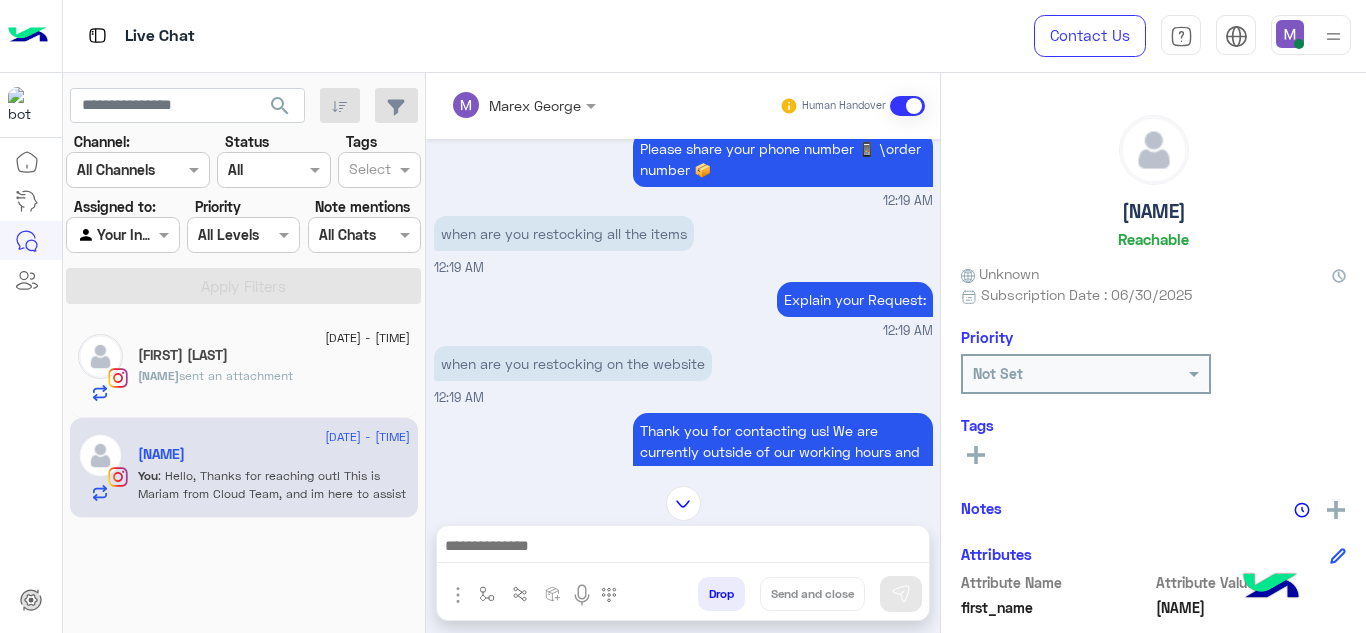 scroll, scrollTop: 132, scrollLeft: 0, axis: vertical 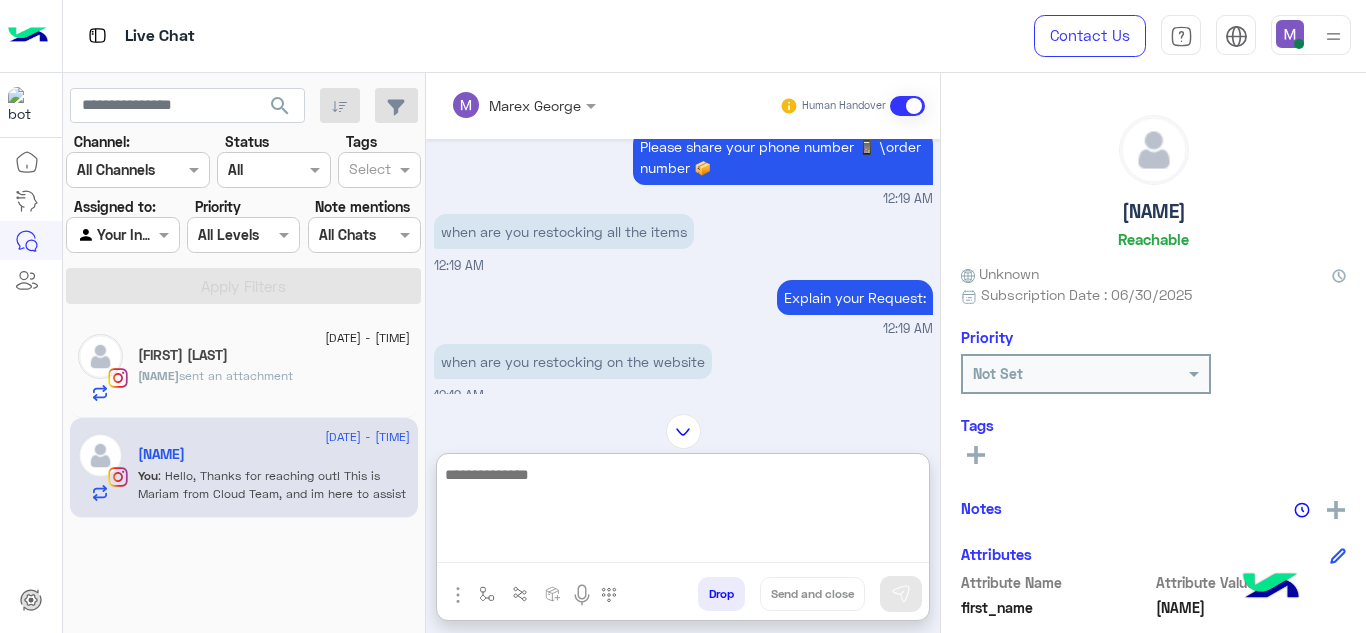 click at bounding box center [683, 513] 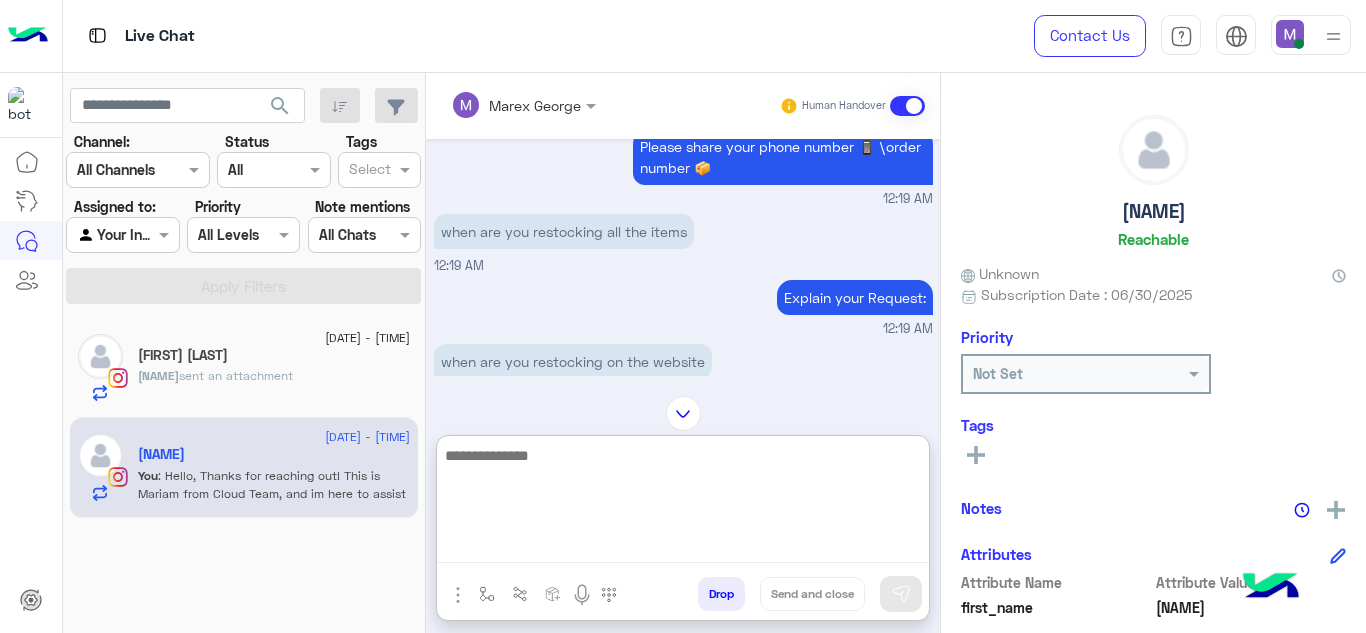 paste on "**********" 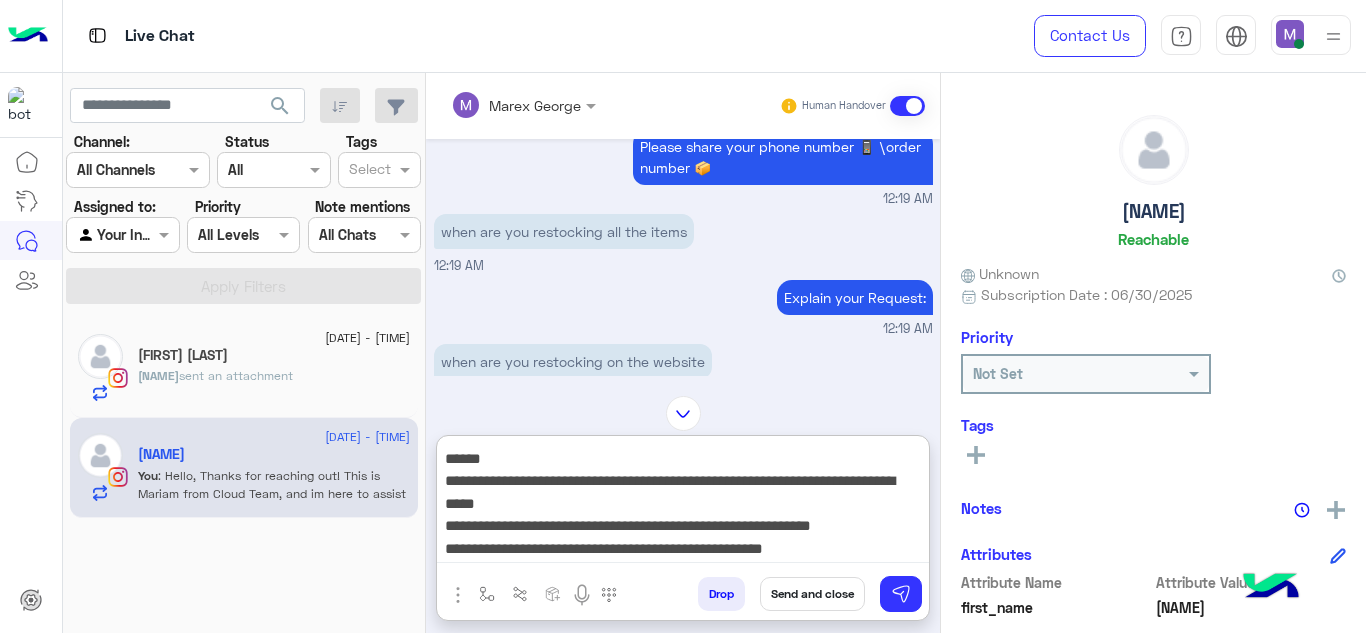 scroll, scrollTop: 0, scrollLeft: 0, axis: both 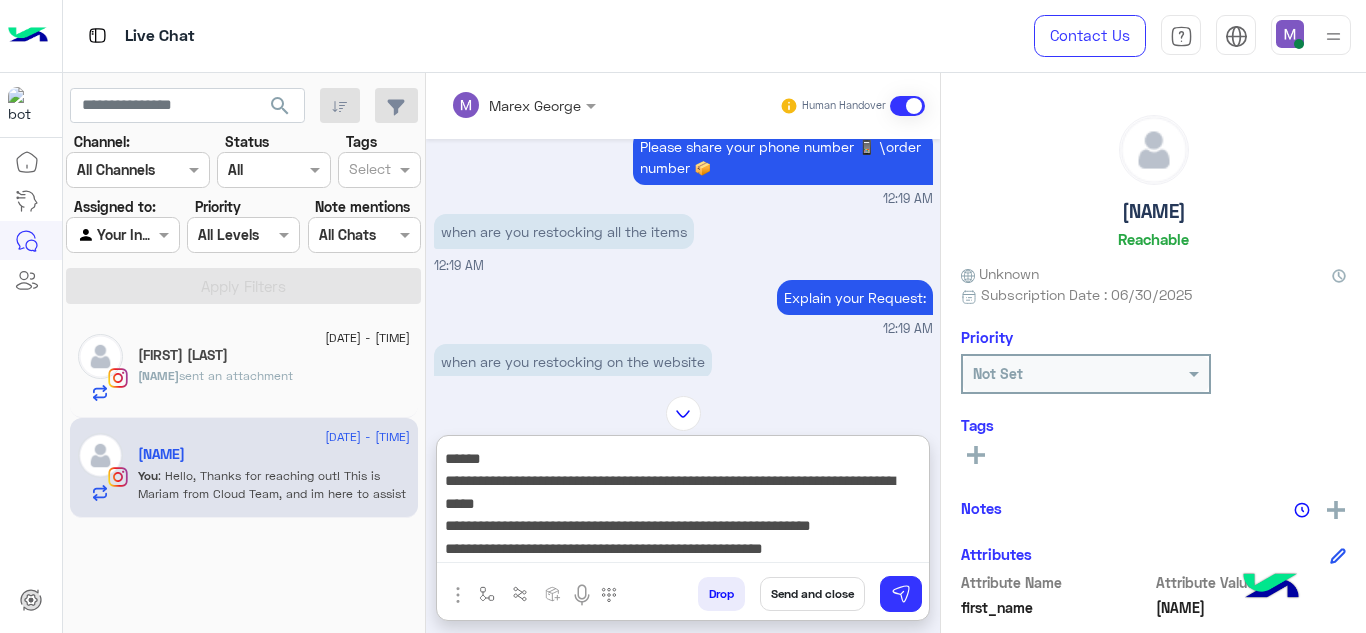 drag, startPoint x: 450, startPoint y: 496, endPoint x: 860, endPoint y: 543, distance: 412.68512 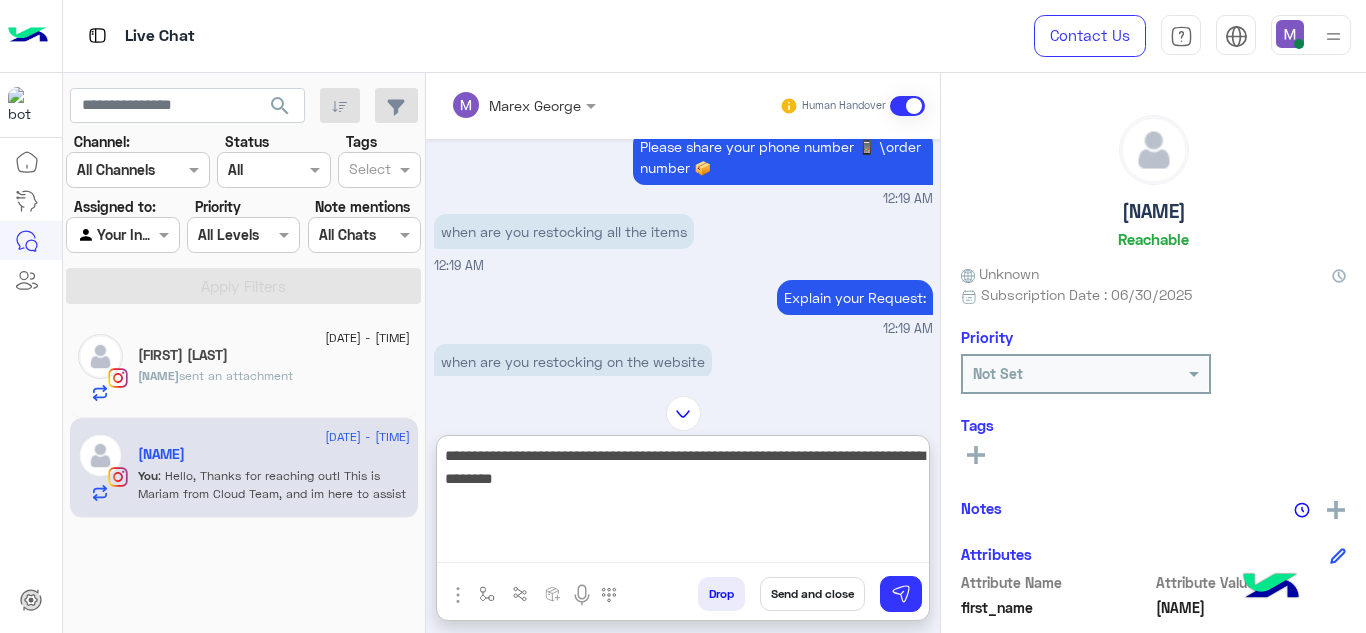 scroll, scrollTop: 0, scrollLeft: 0, axis: both 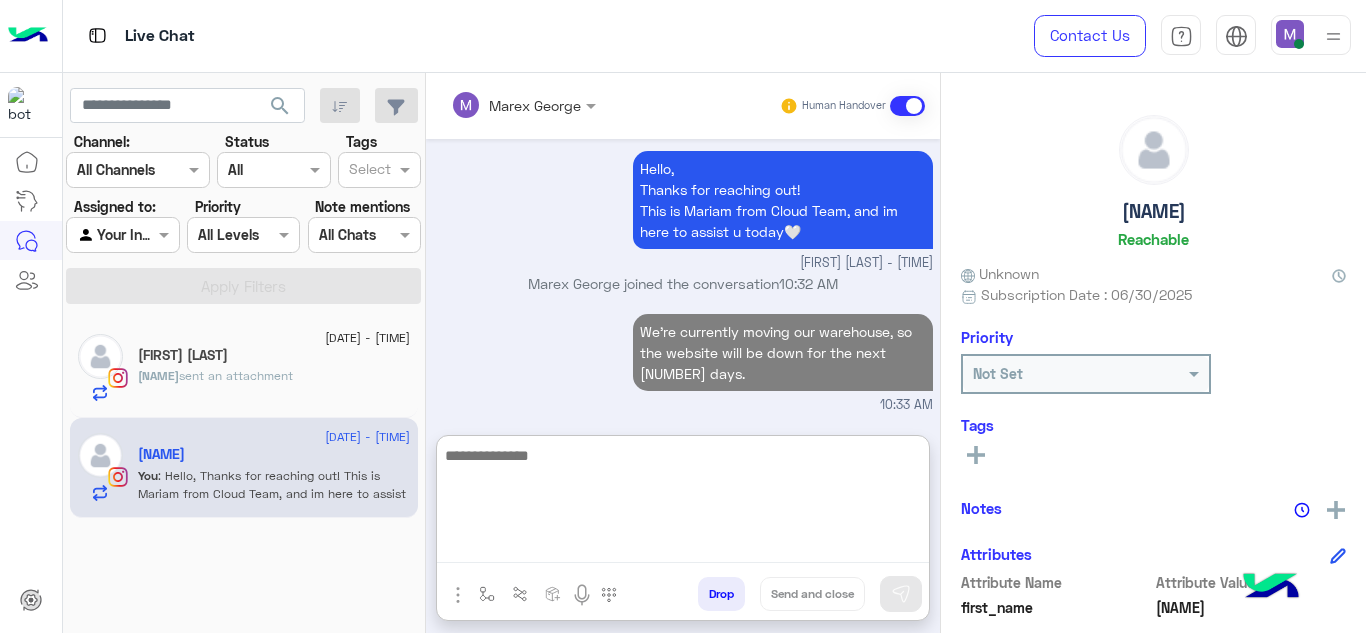 paste on "**********" 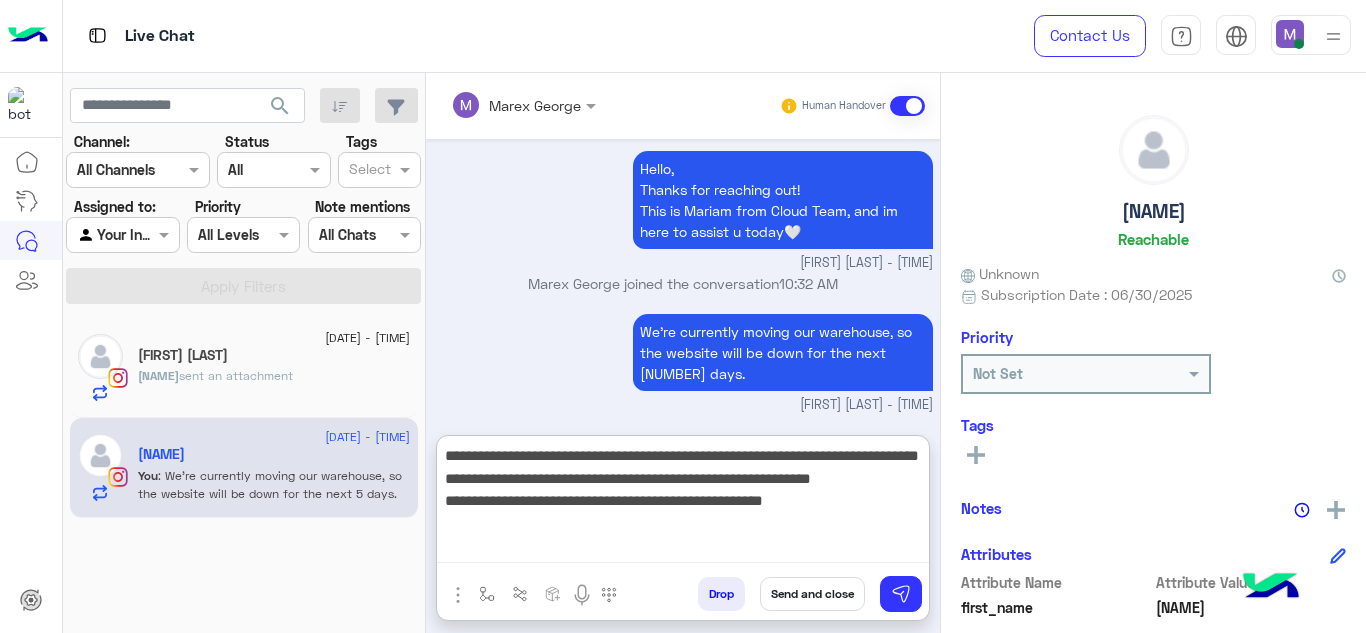 drag, startPoint x: 445, startPoint y: 499, endPoint x: 910, endPoint y: 542, distance: 466.98395 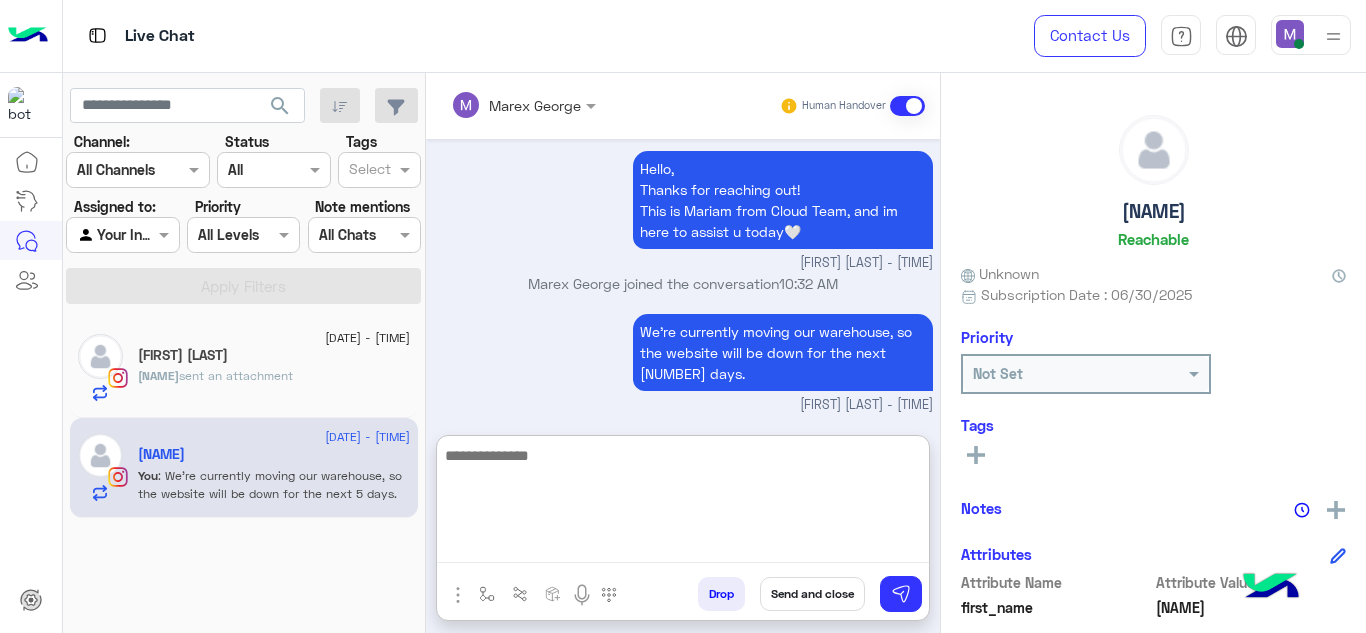 scroll, scrollTop: 875, scrollLeft: 0, axis: vertical 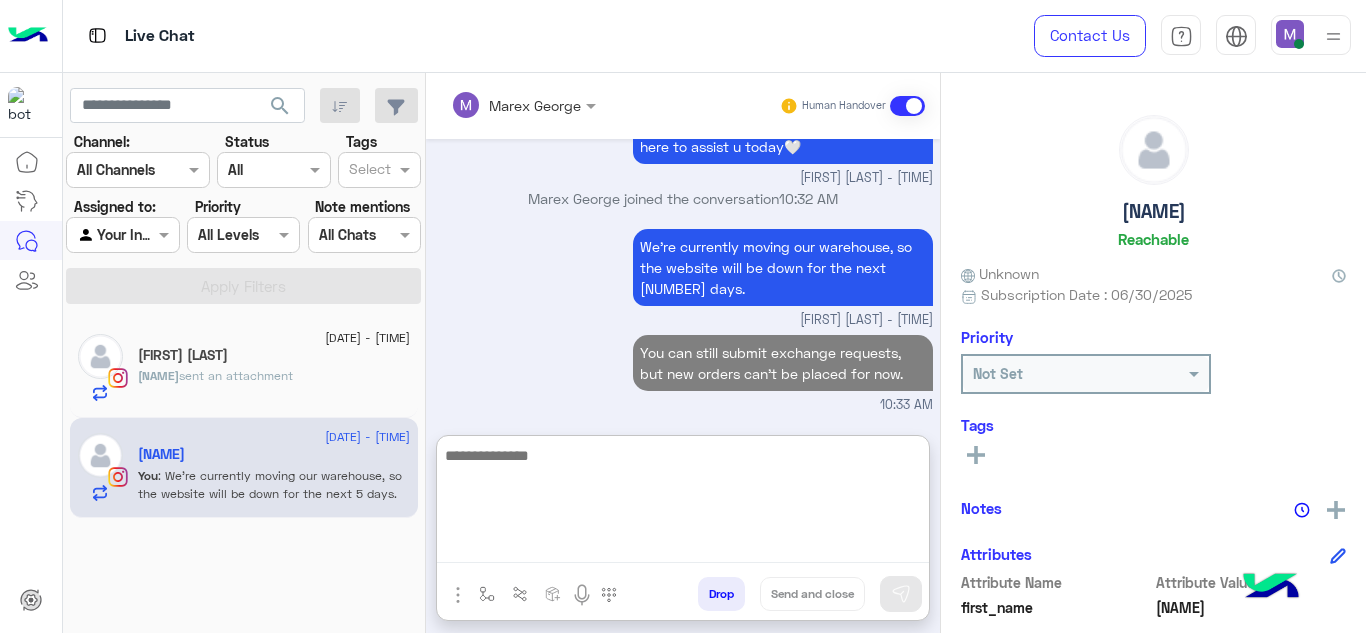 paste on "**********" 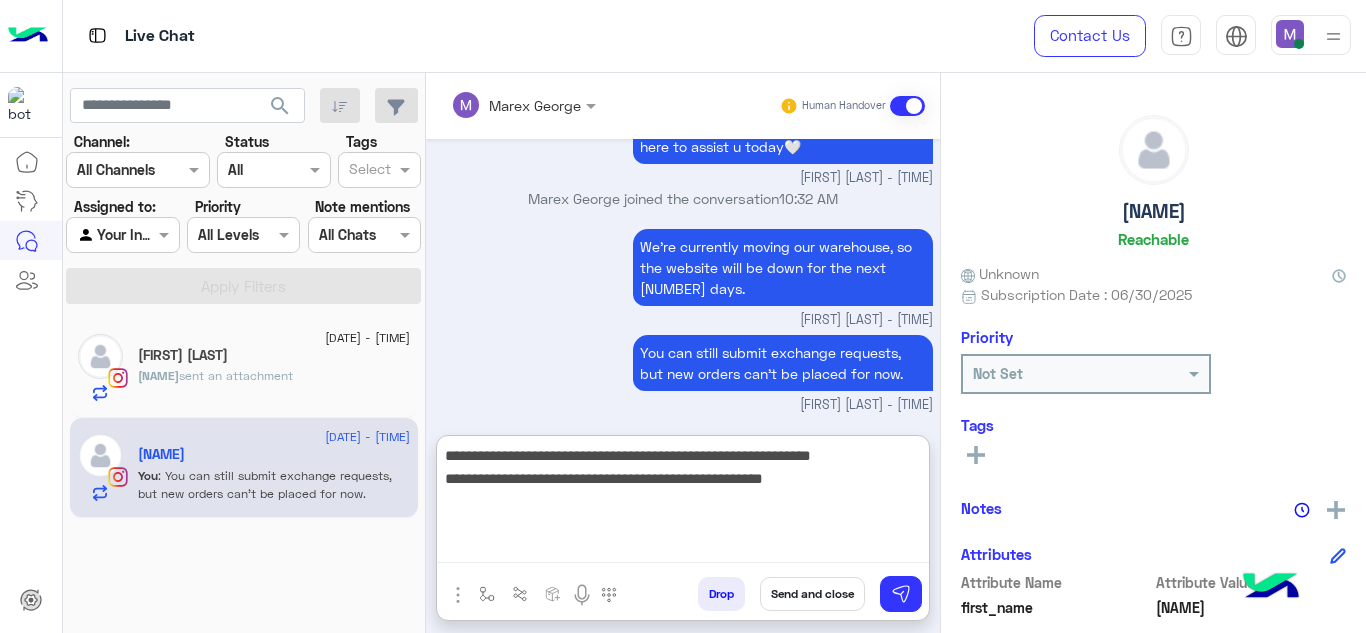 drag, startPoint x: 449, startPoint y: 483, endPoint x: 844, endPoint y: 480, distance: 395.01138 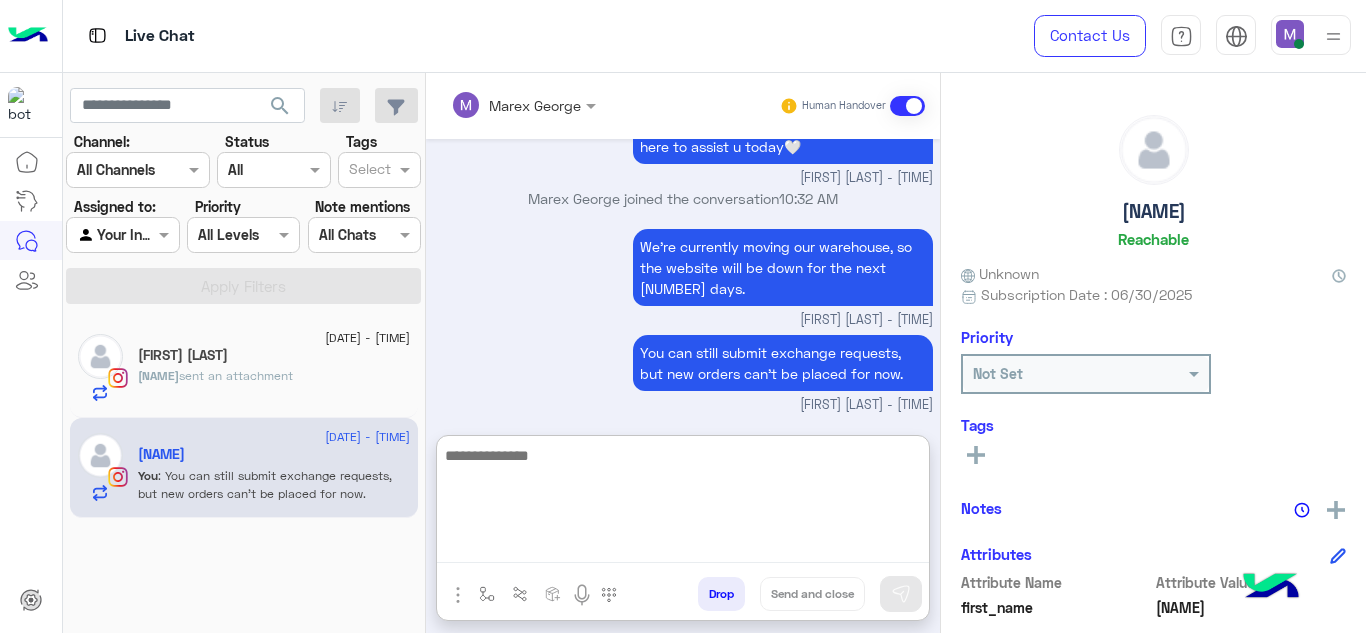 scroll, scrollTop: 960, scrollLeft: 0, axis: vertical 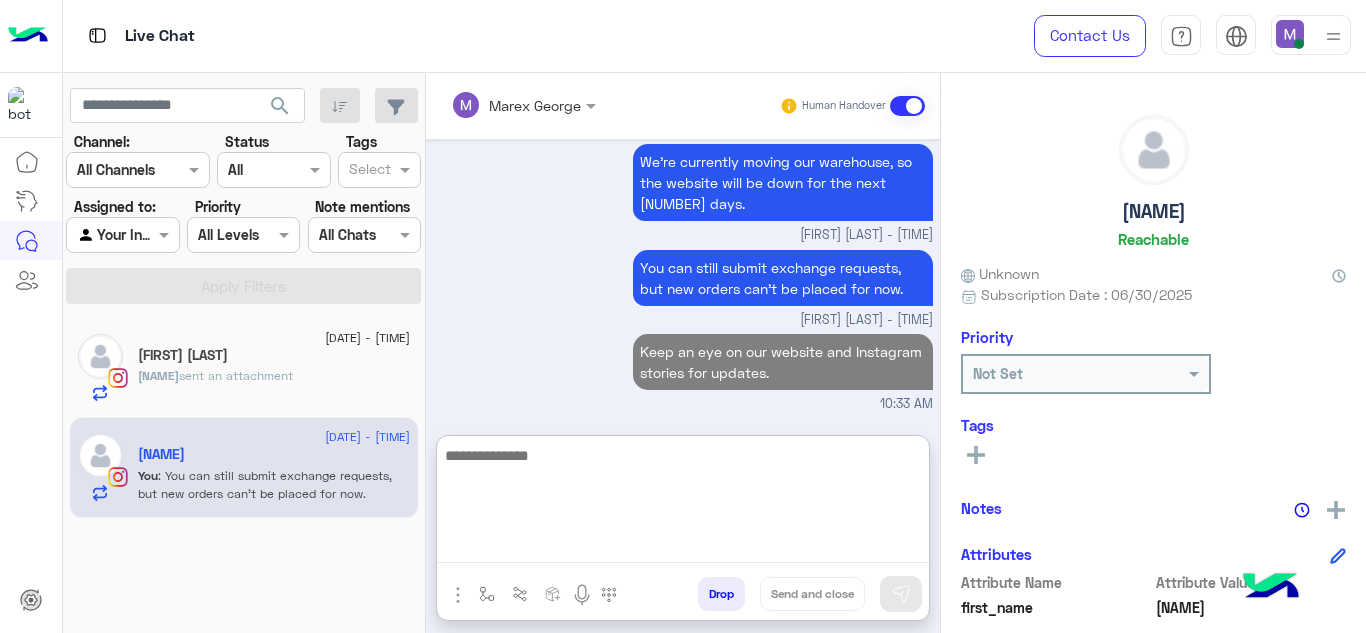 paste on "**********" 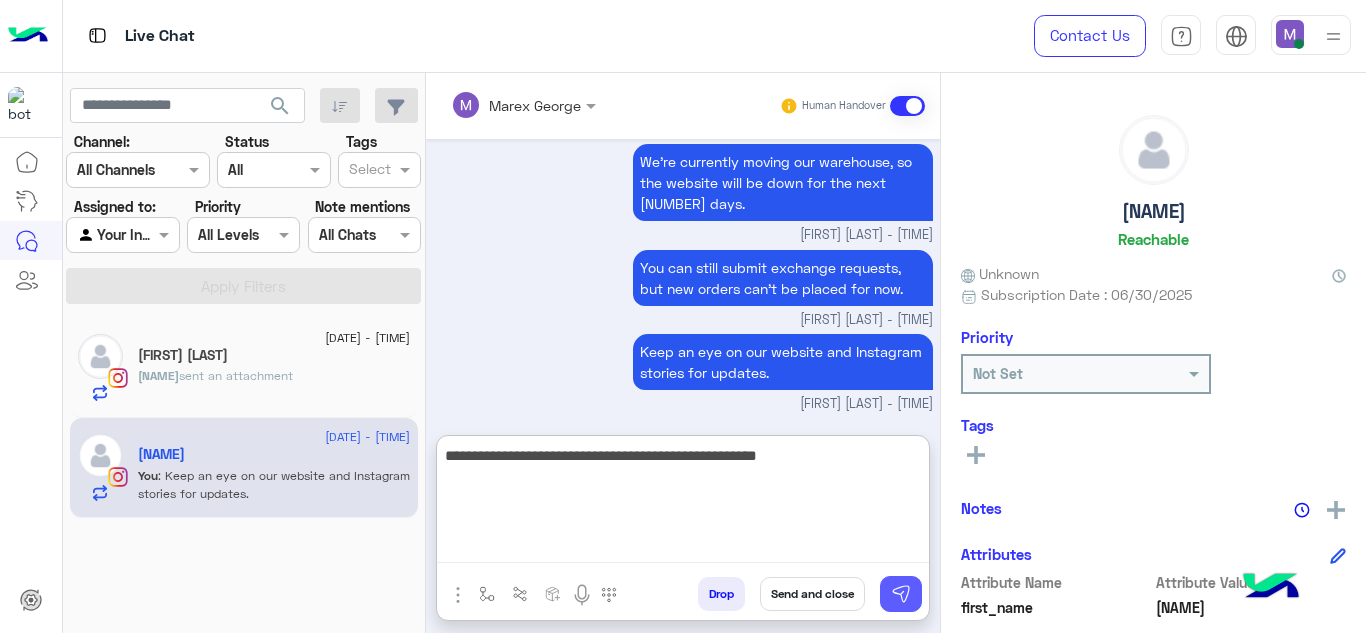 type on "**********" 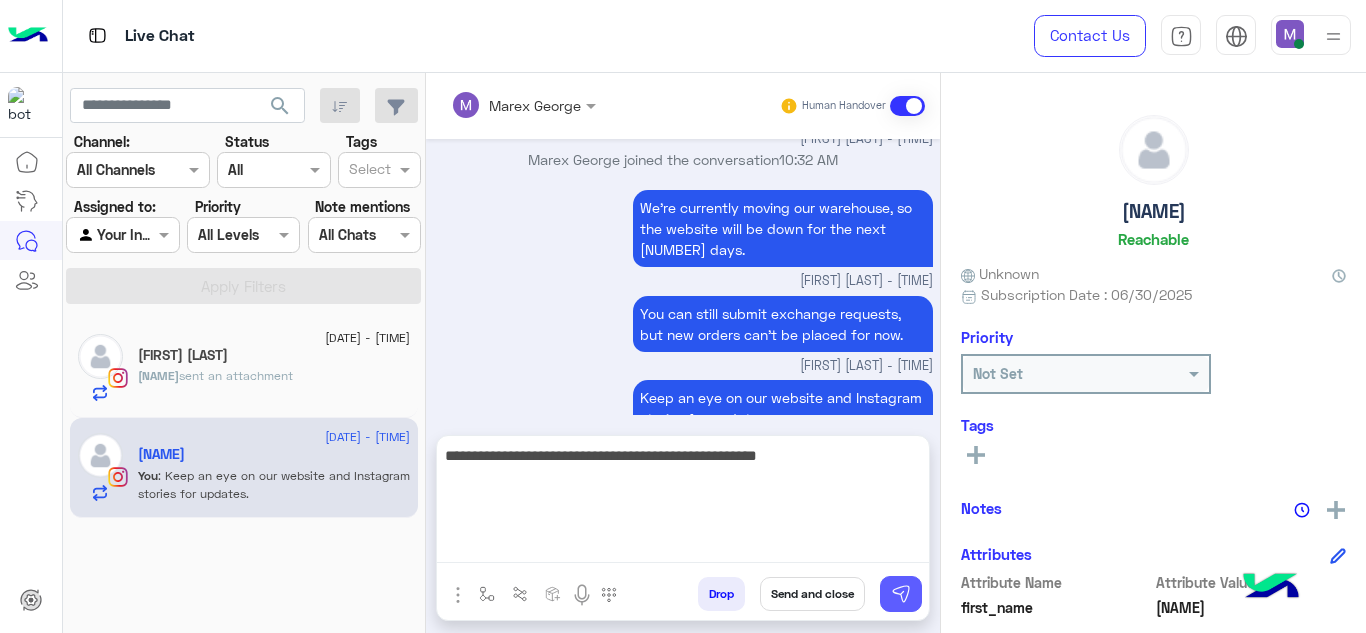 click at bounding box center [901, 594] 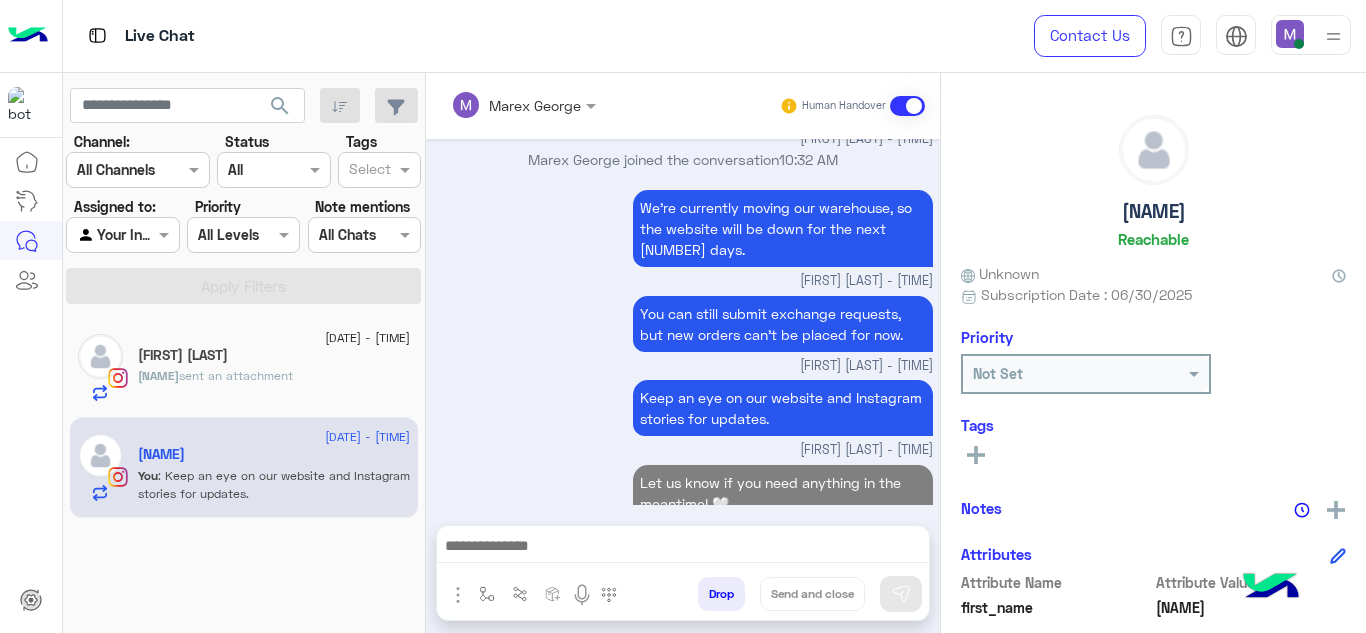 scroll, scrollTop: 954, scrollLeft: 0, axis: vertical 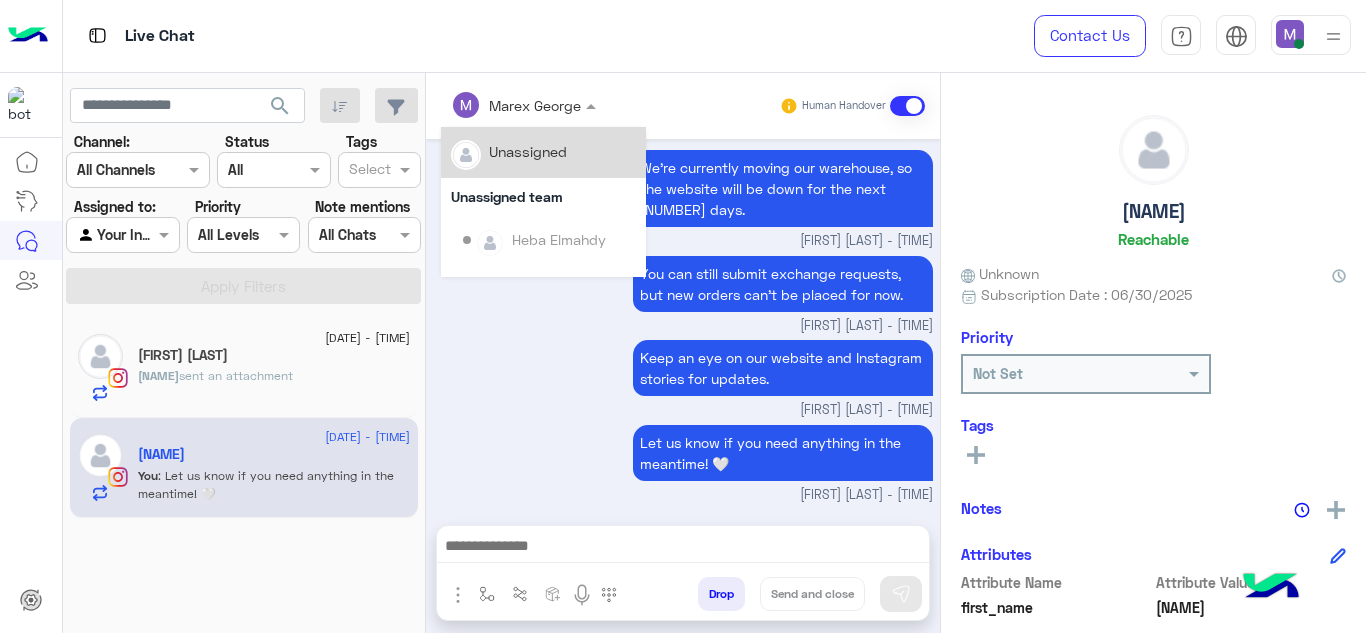 click at bounding box center [523, 104] 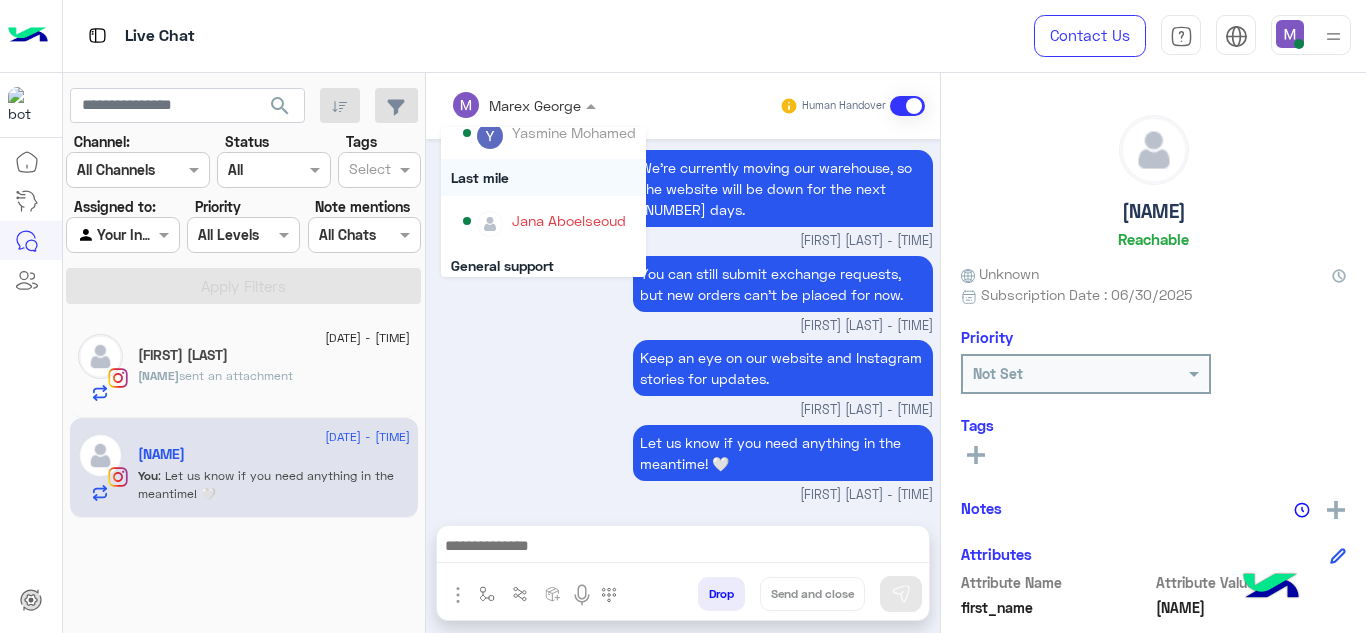 scroll, scrollTop: 261, scrollLeft: 0, axis: vertical 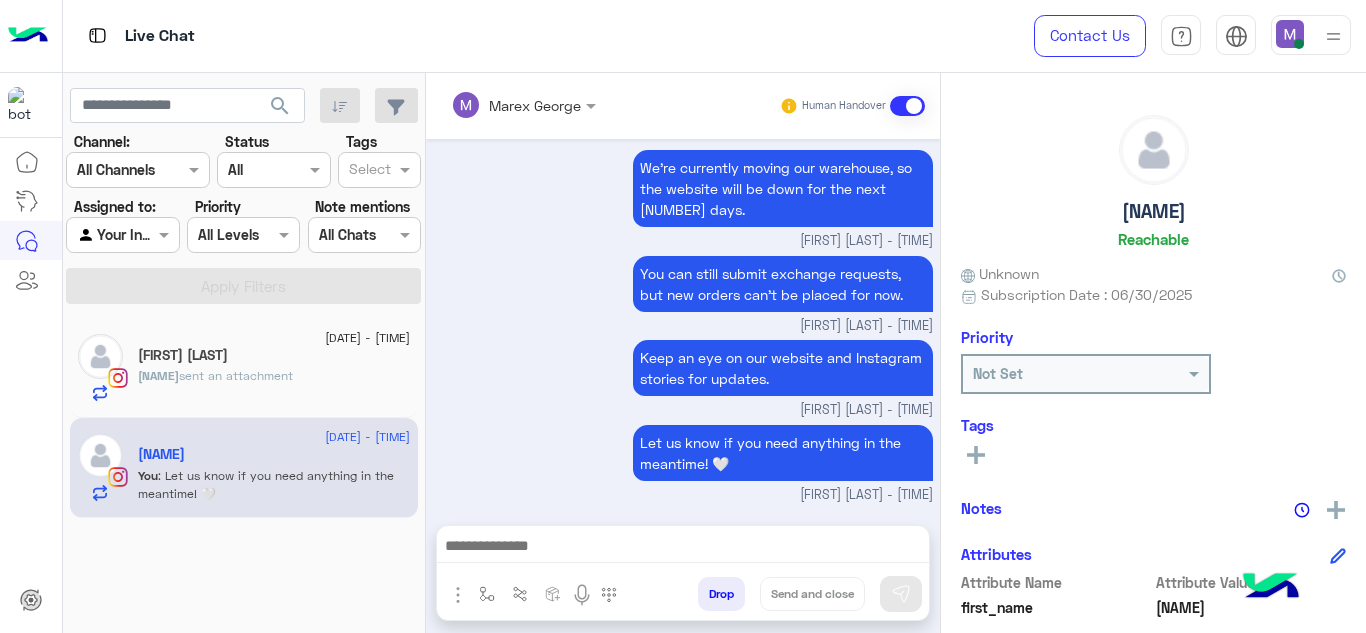 click on "You can still submit exchange requests, but new orders can’t be placed for now.  Marex George -  10:33 AM" at bounding box center (683, 293) 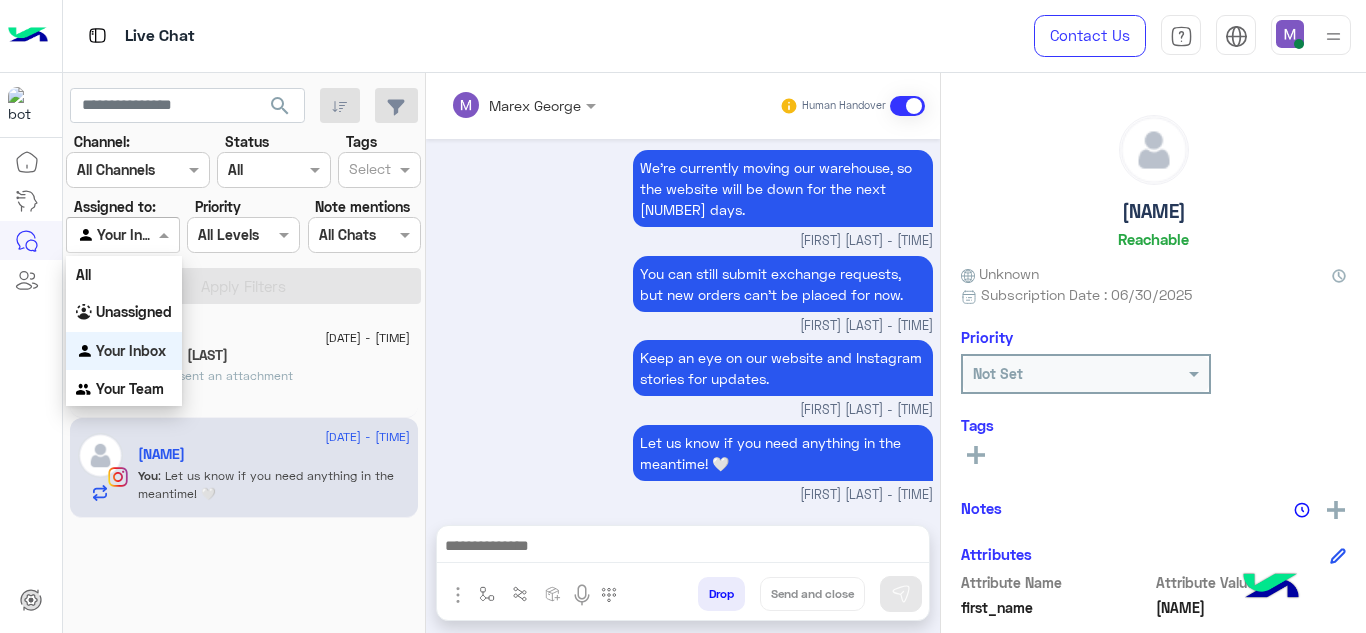 click at bounding box center [122, 234] 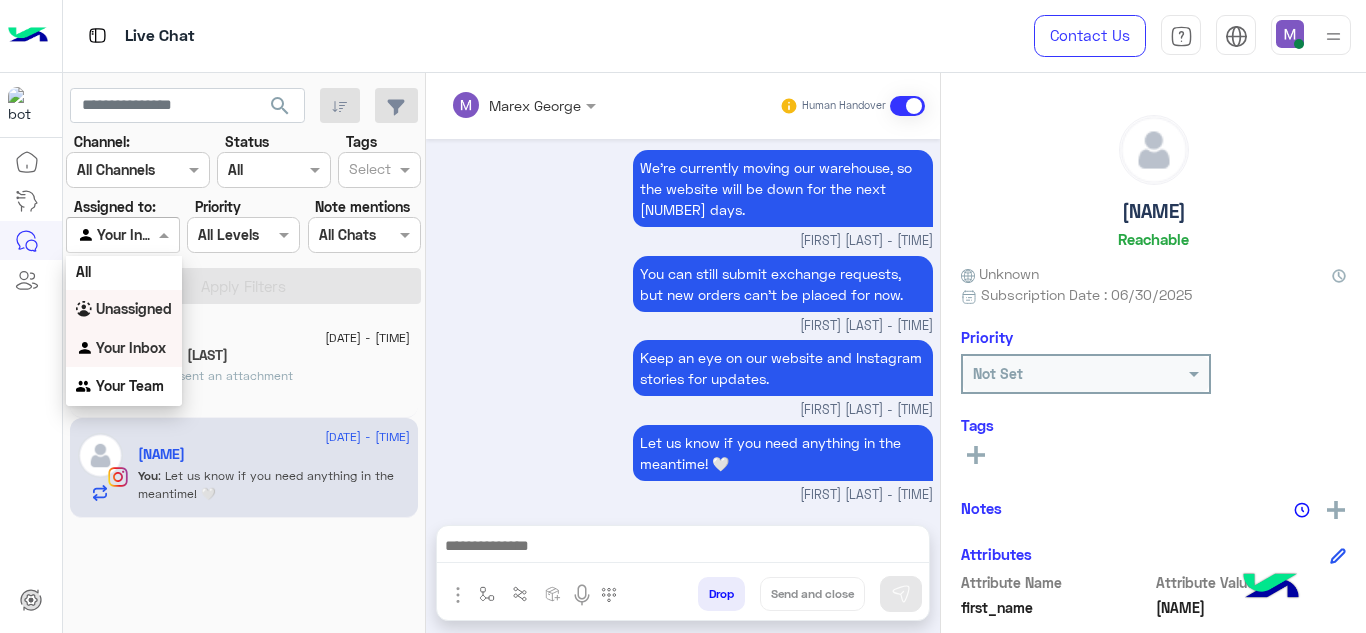 scroll, scrollTop: 0, scrollLeft: 0, axis: both 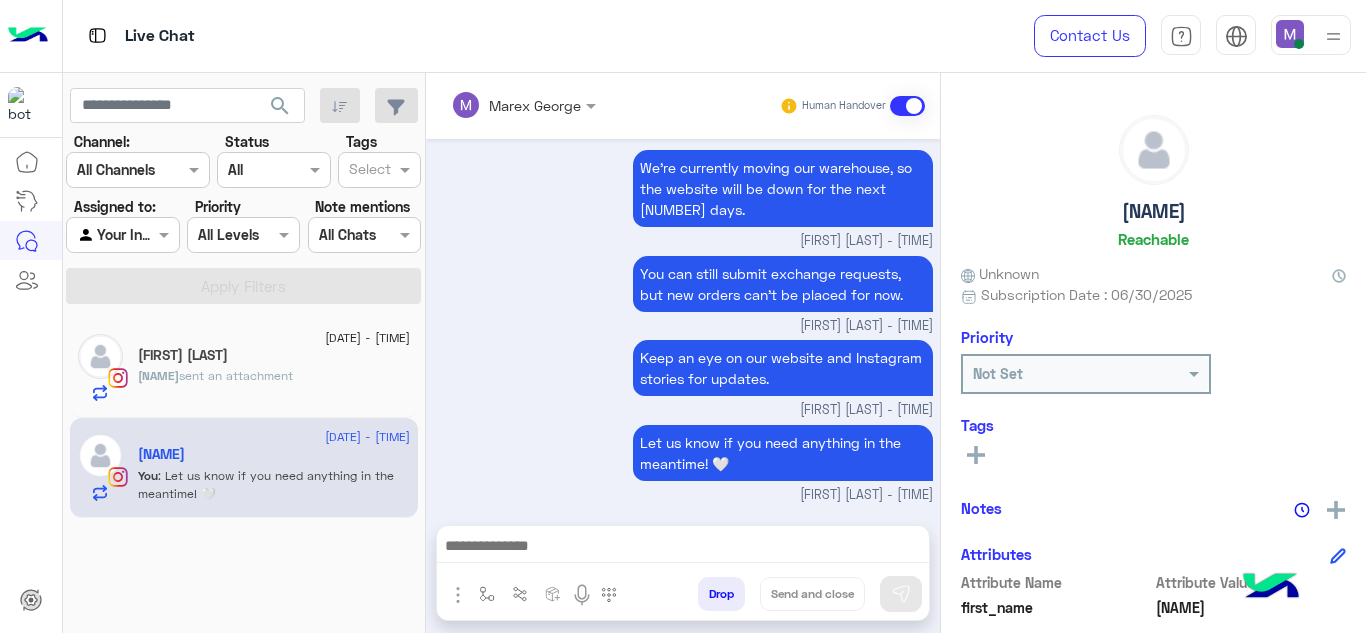 drag, startPoint x: 524, startPoint y: 380, endPoint x: 271, endPoint y: 373, distance: 253.09682 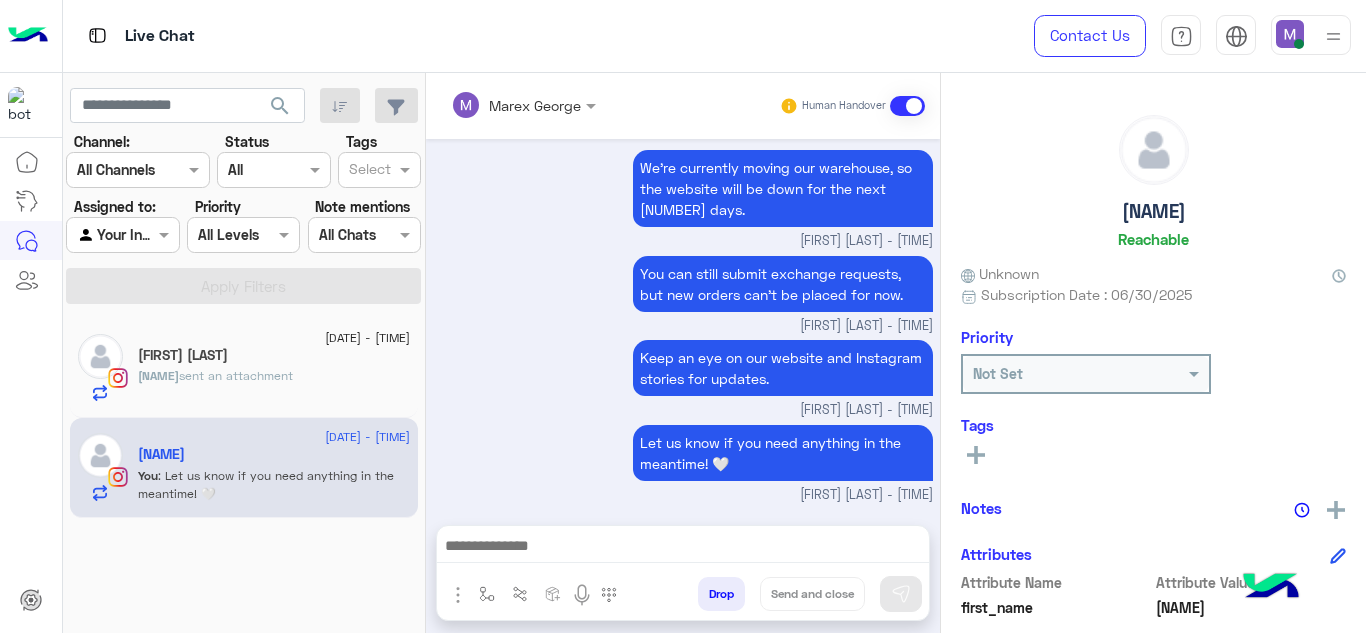 click on "Keep an eye on our website and Instagram stories for updates.  Marex George -  10:33 AM" at bounding box center [683, 377] 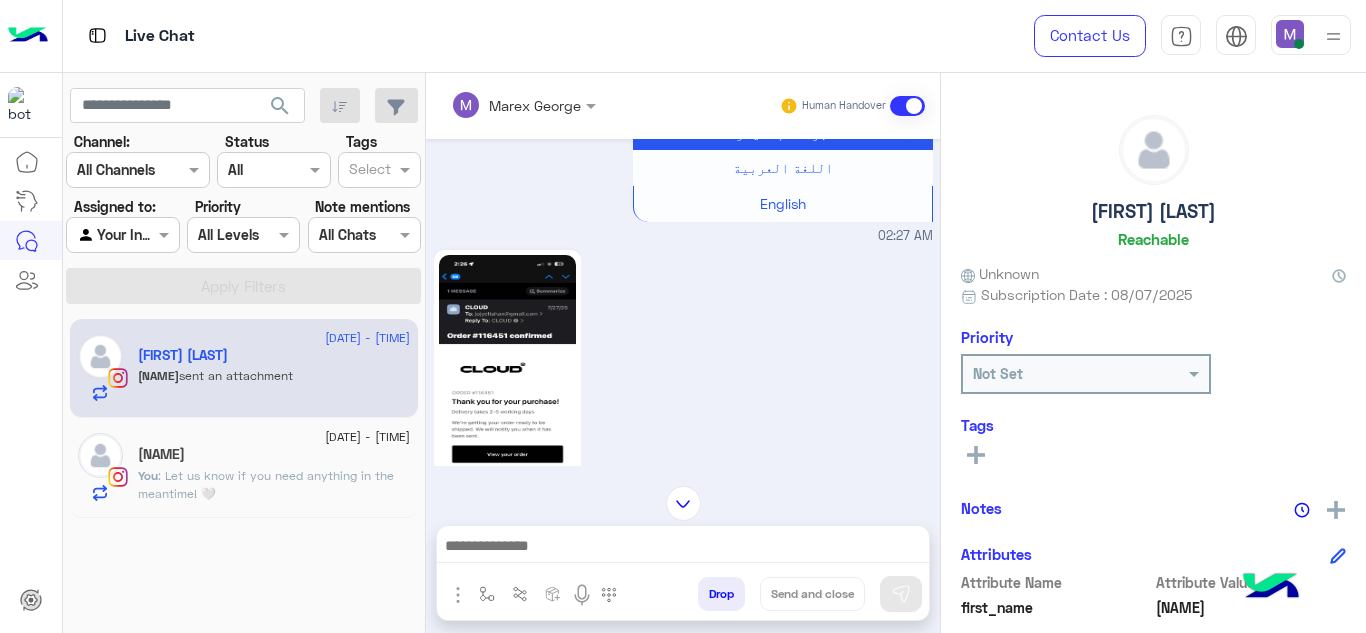 scroll, scrollTop: 307, scrollLeft: 0, axis: vertical 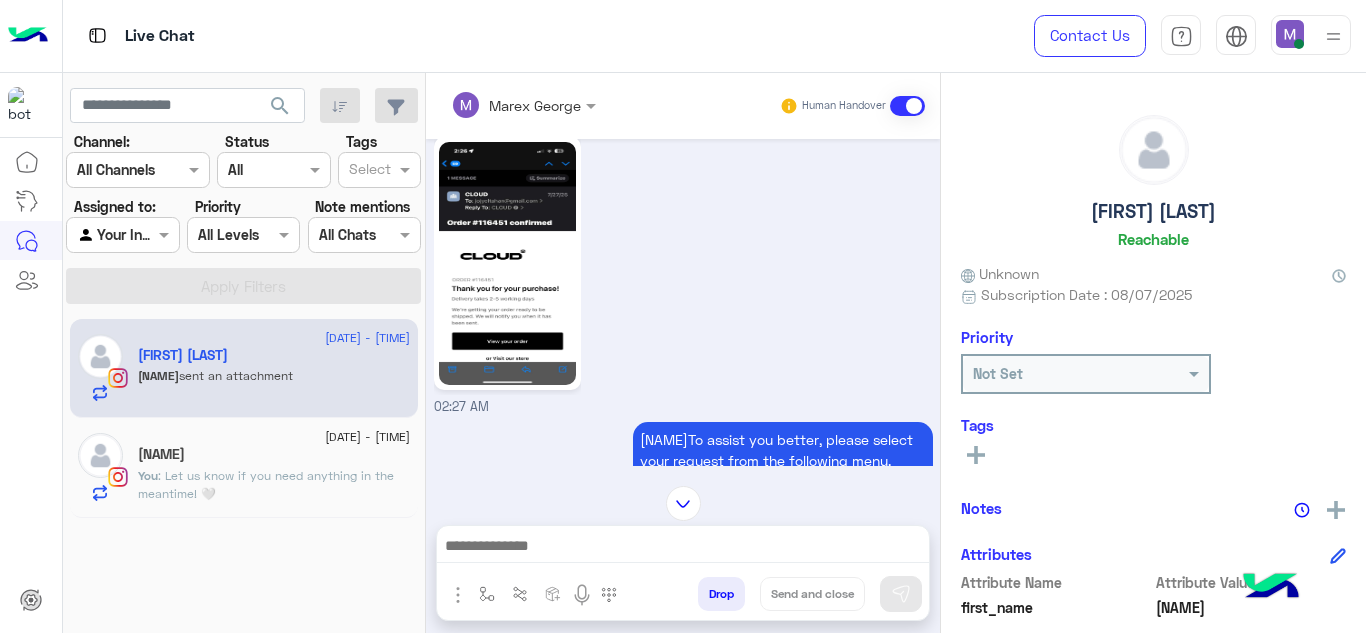 click 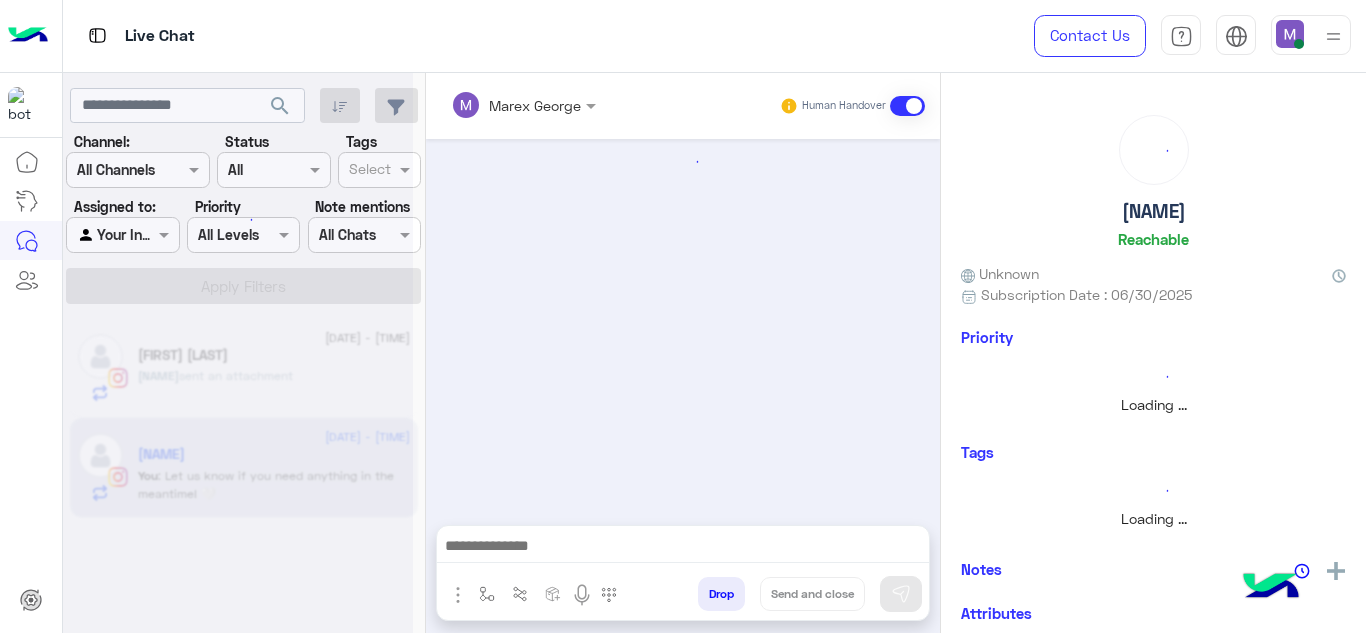 scroll, scrollTop: 0, scrollLeft: 0, axis: both 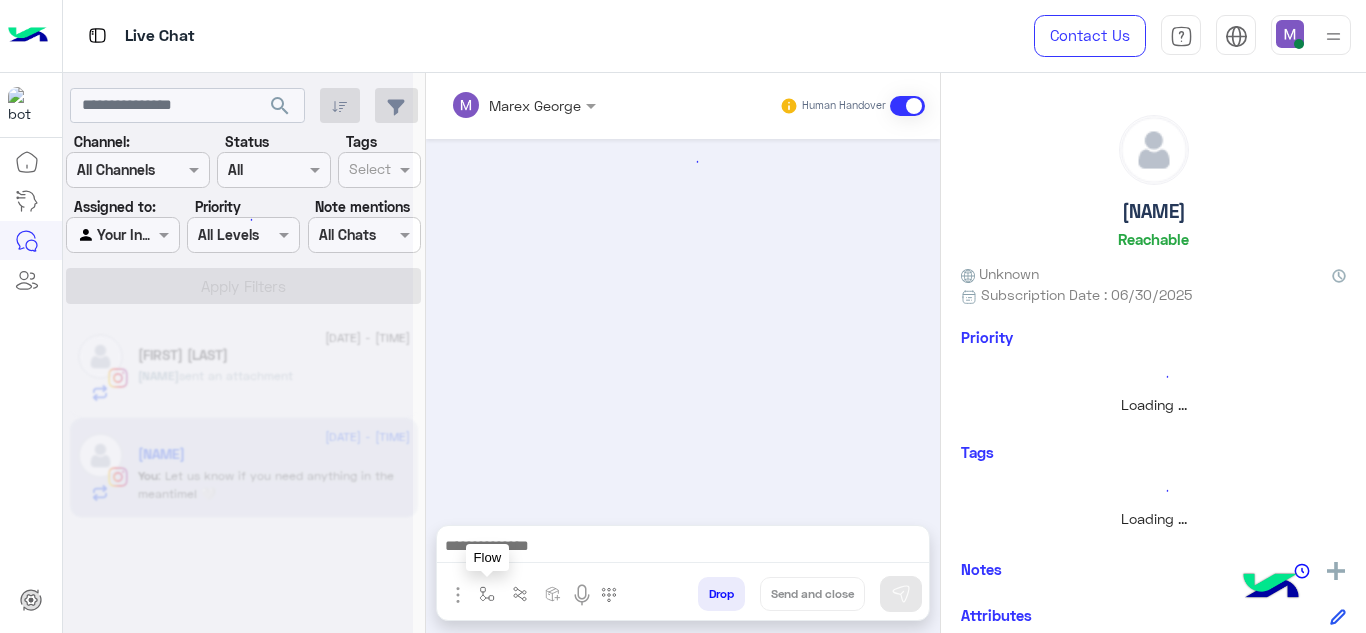 click at bounding box center [487, 594] 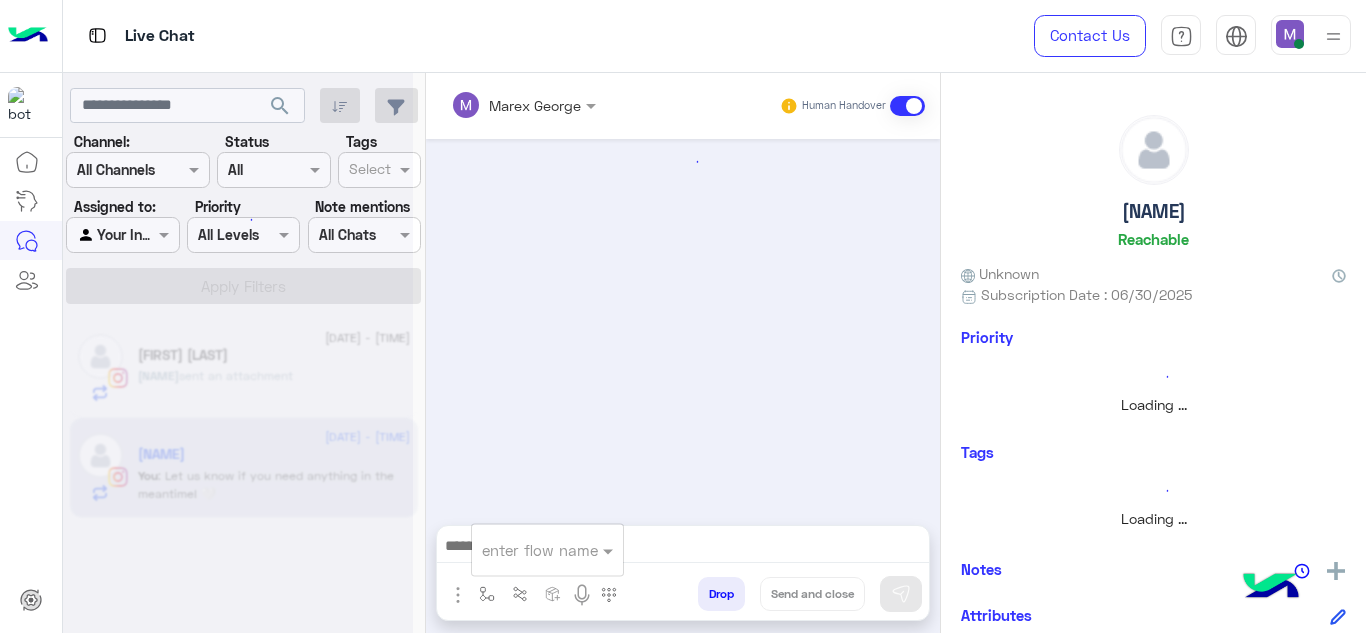 click at bounding box center (1333, 35) 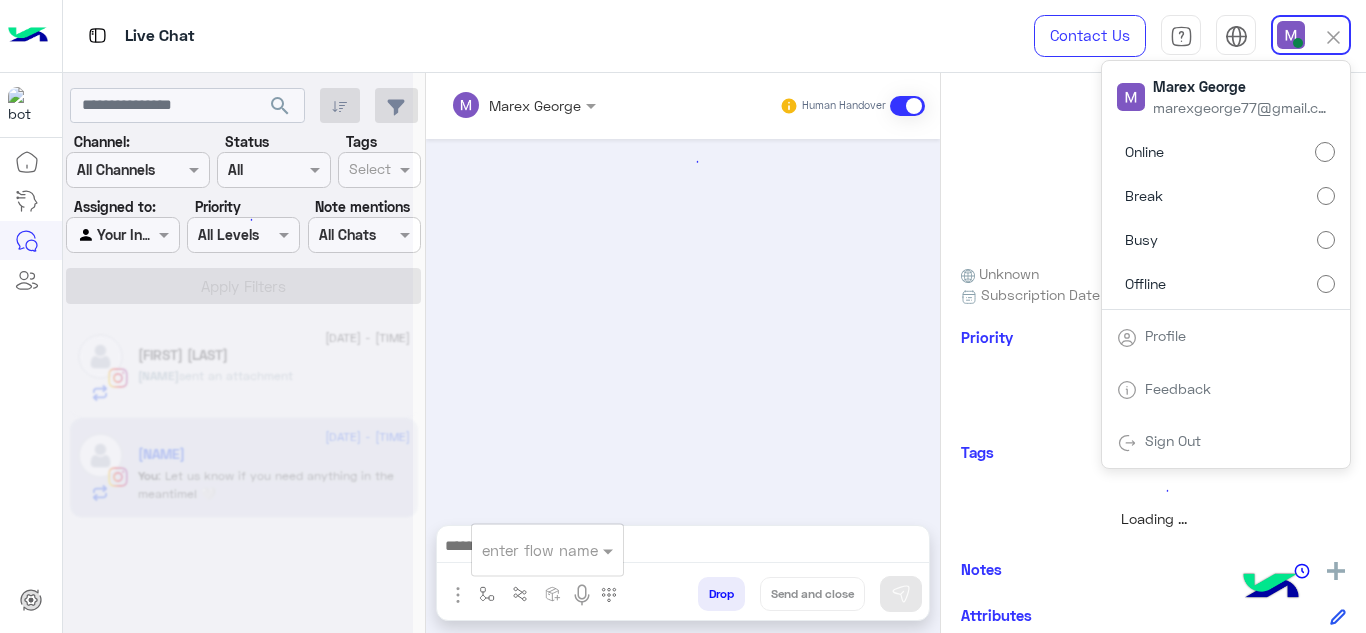 click at bounding box center [1333, 35] 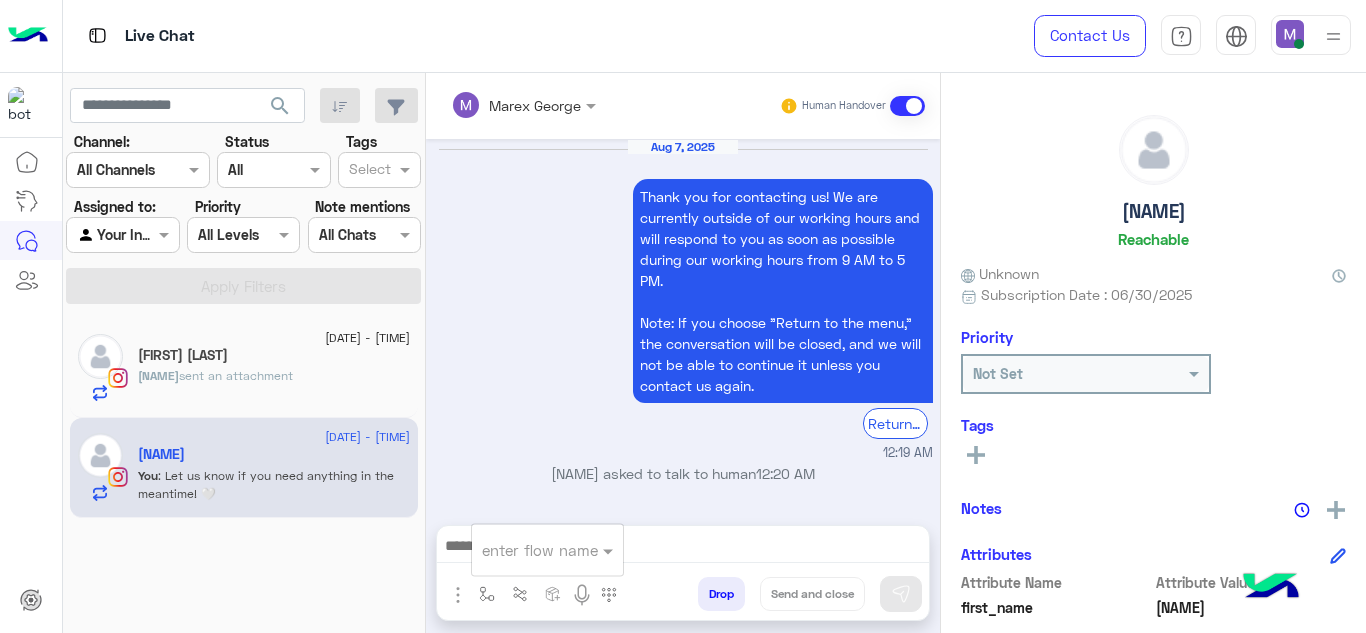 scroll, scrollTop: 590, scrollLeft: 0, axis: vertical 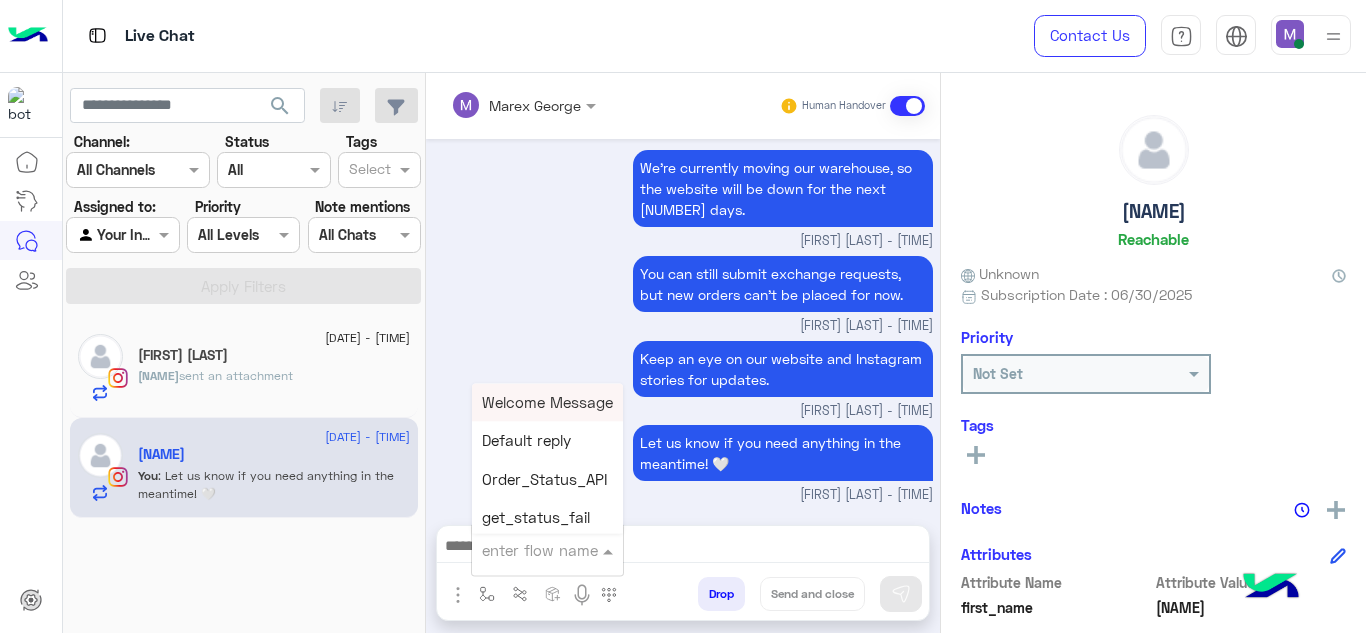 click at bounding box center (523, 550) 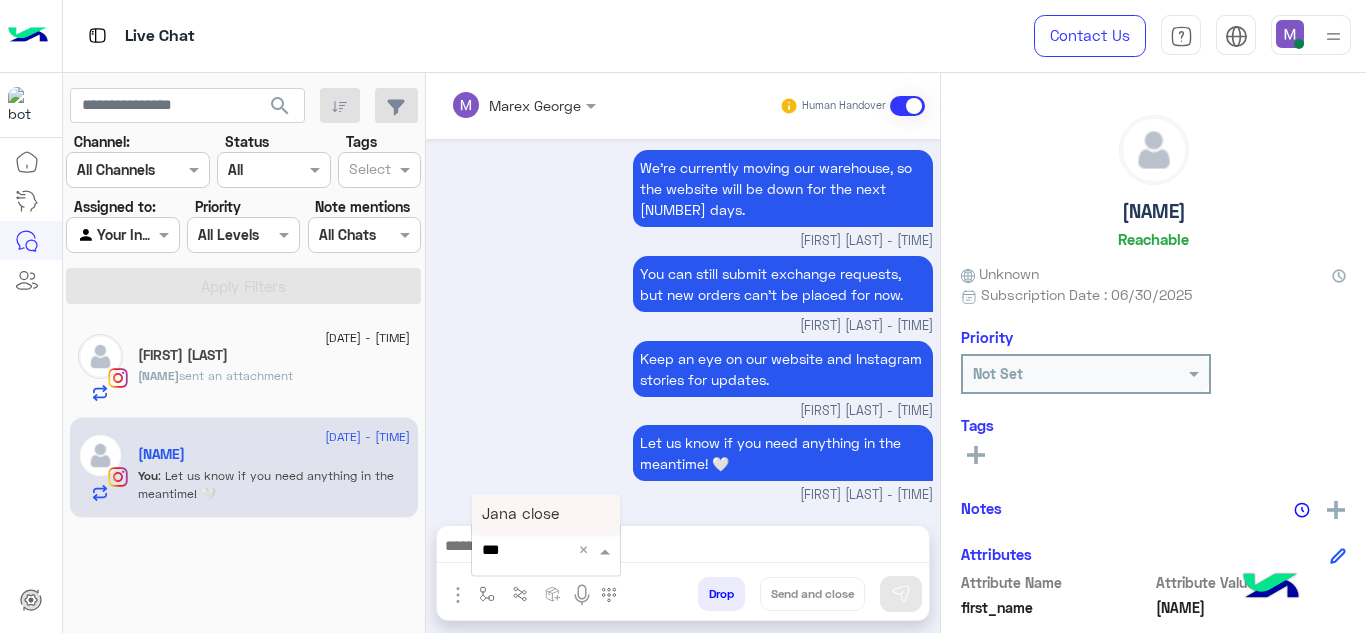 type on "****" 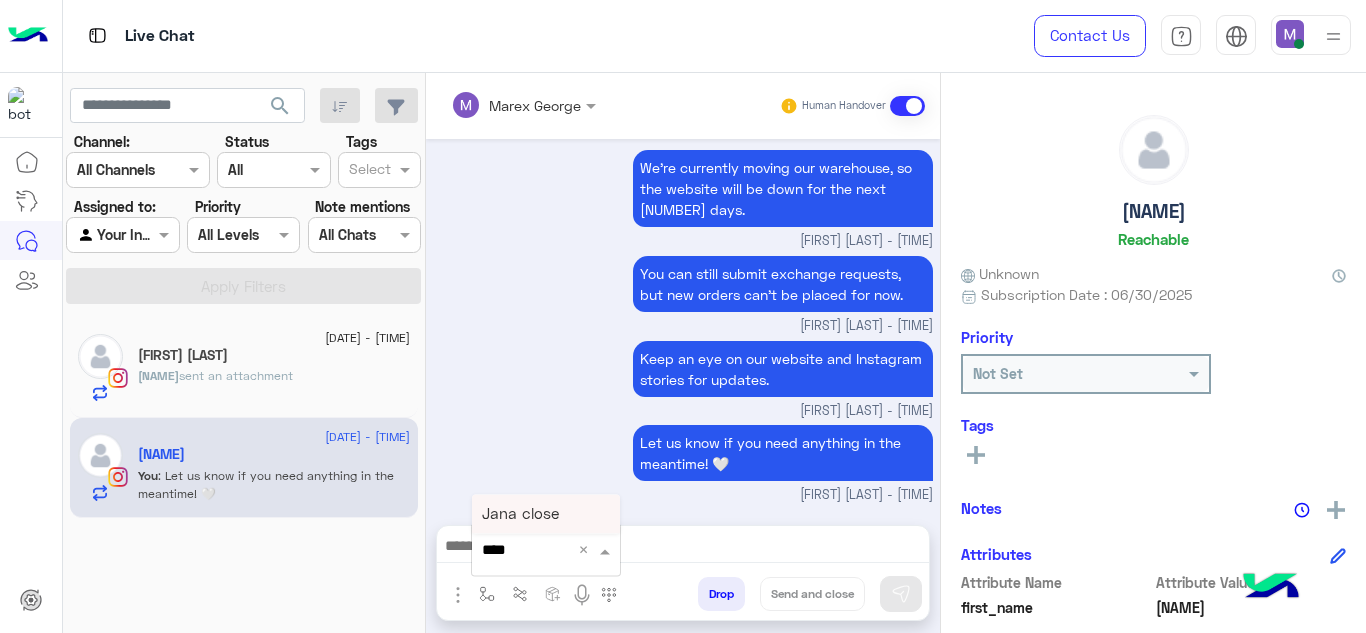 click on "Jana close" at bounding box center [520, 514] 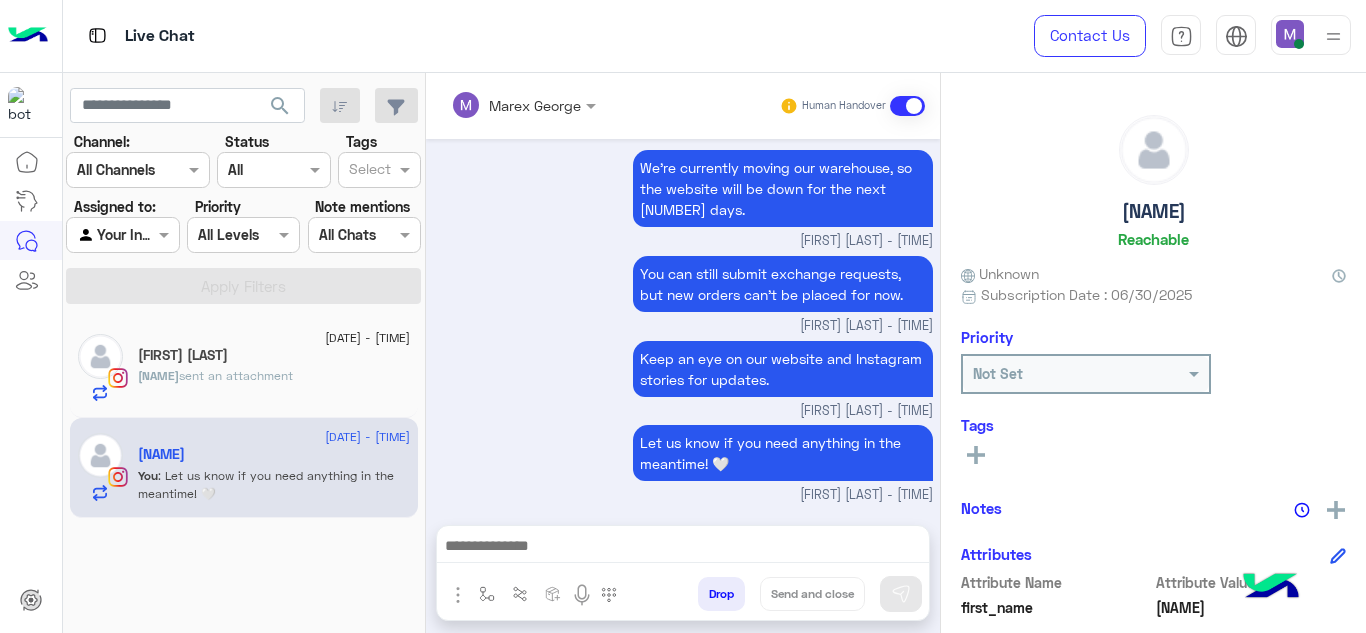 type on "**********" 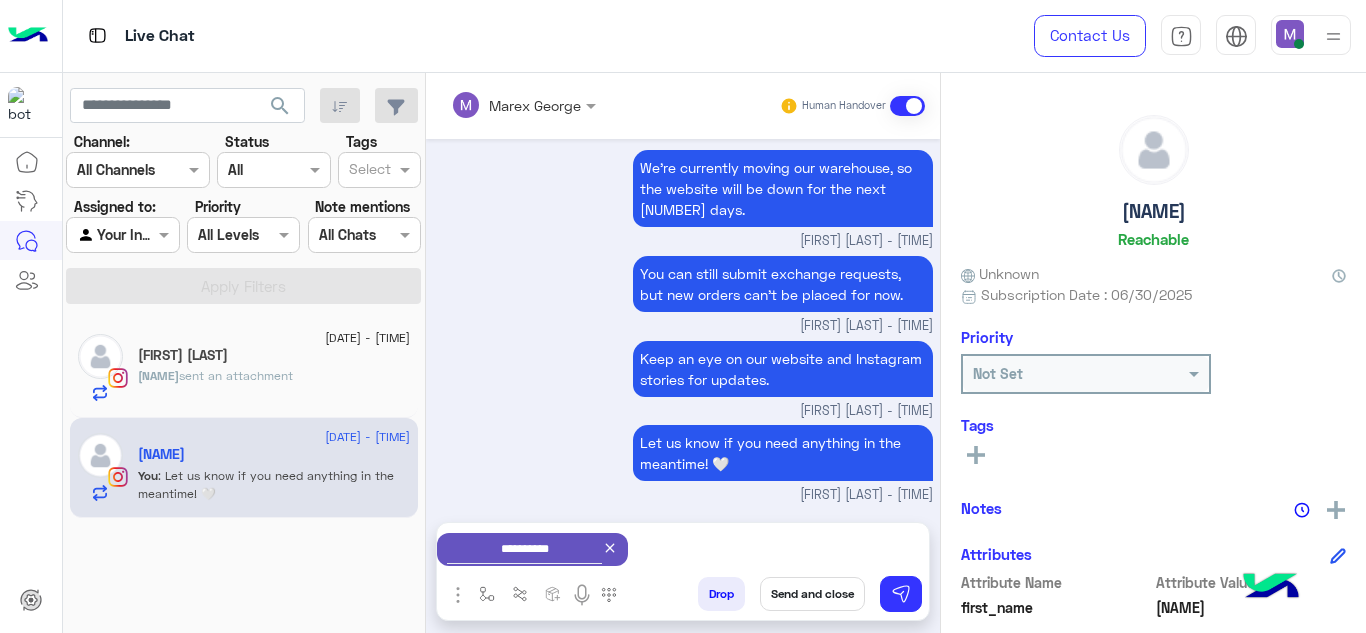 click on "Send and close" at bounding box center (812, 594) 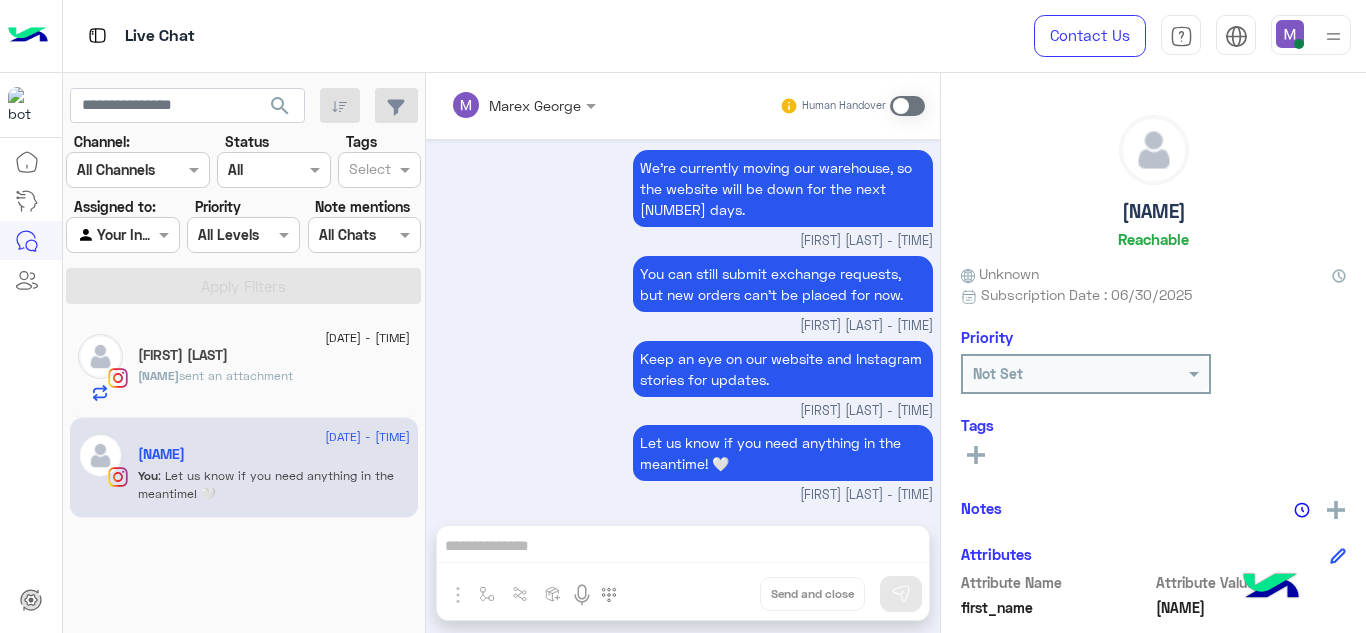 scroll, scrollTop: 627, scrollLeft: 0, axis: vertical 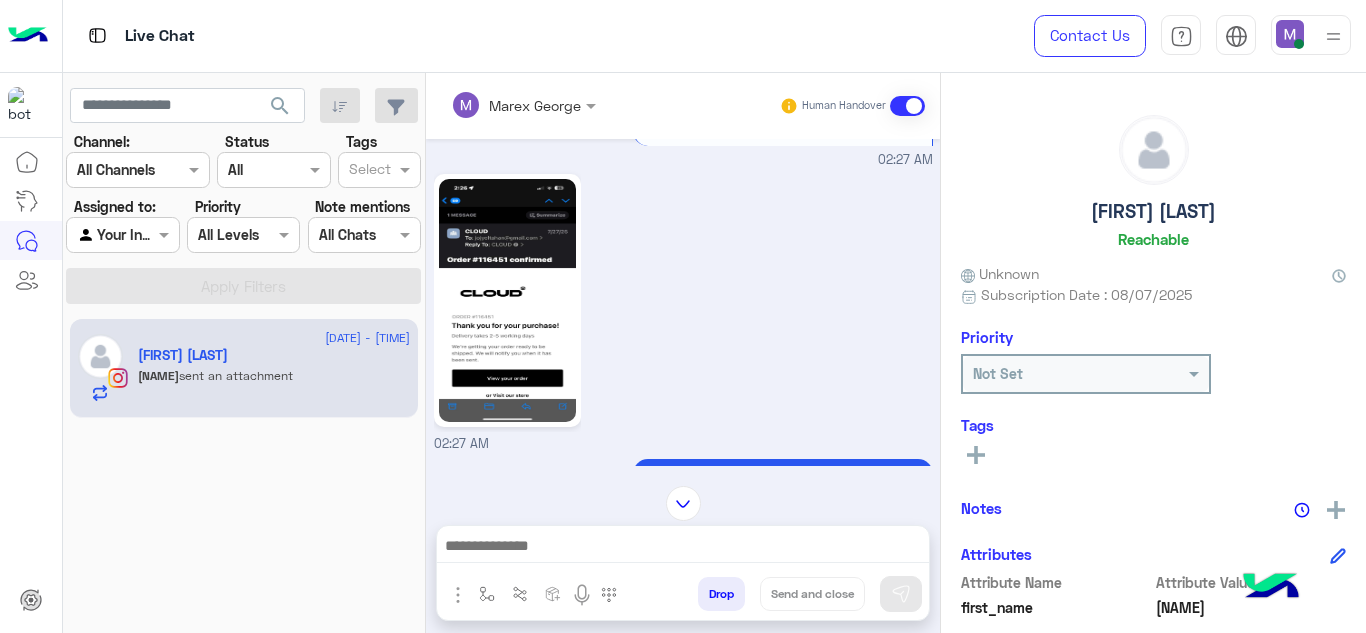 click 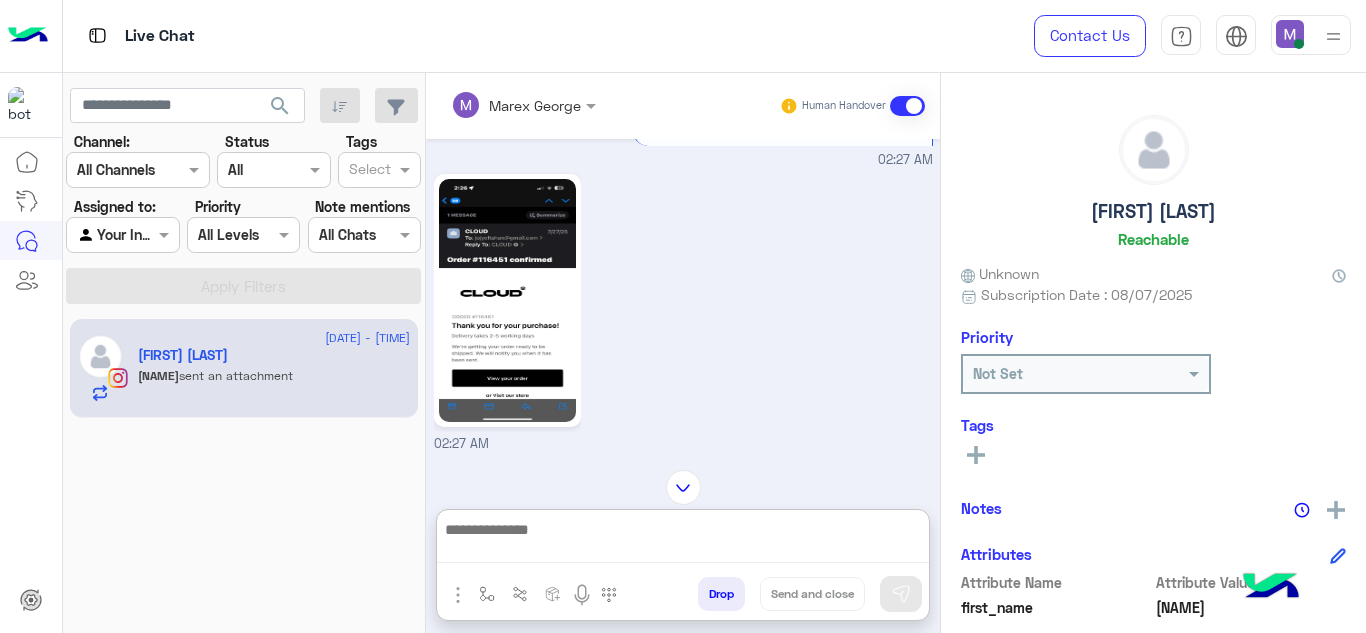 click at bounding box center (683, 540) 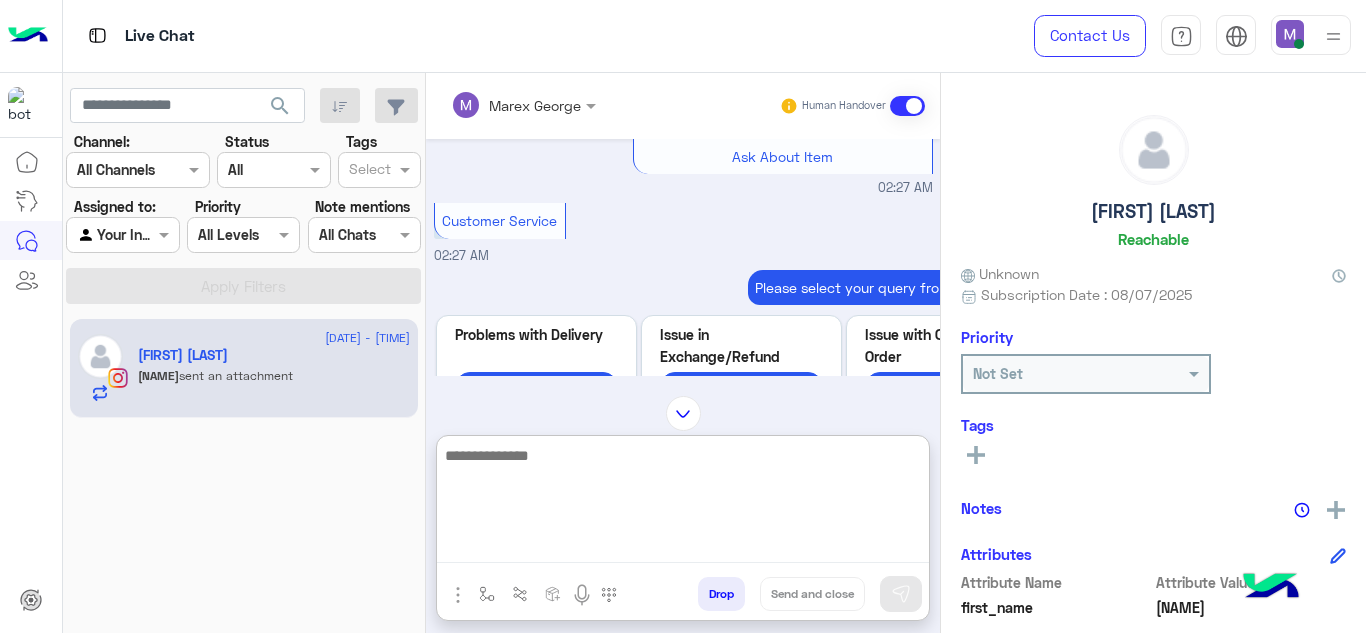 scroll, scrollTop: 770, scrollLeft: 0, axis: vertical 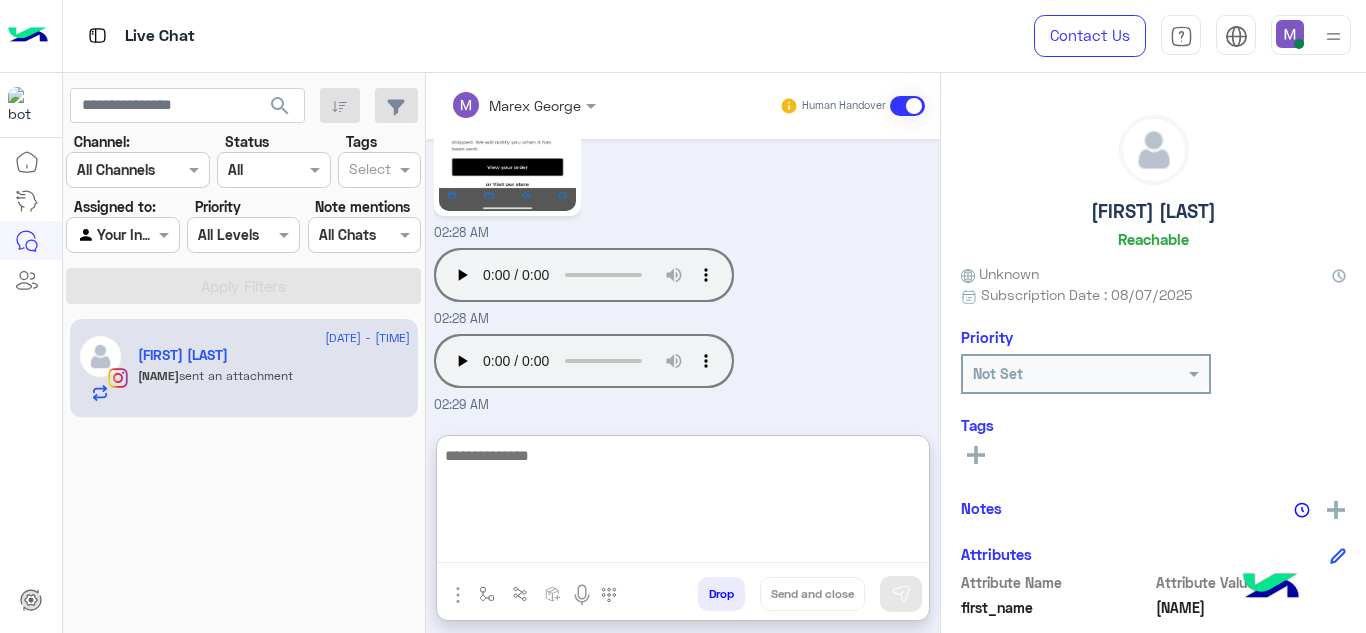 paste on "**********" 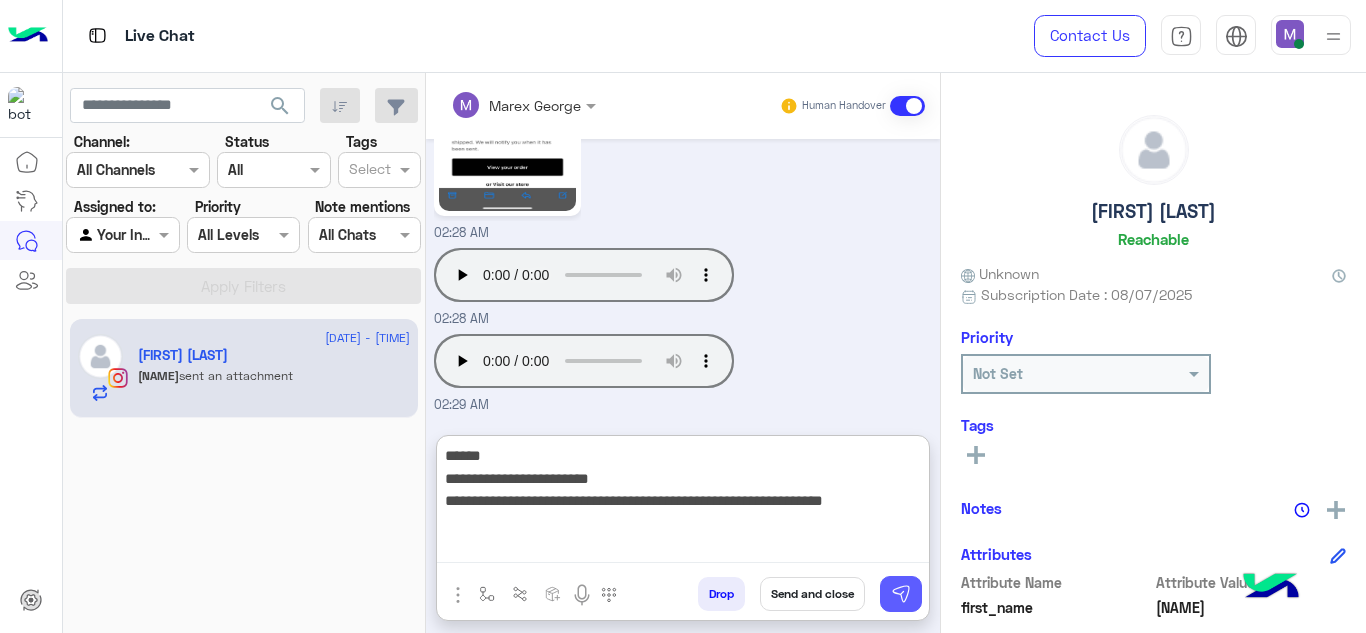 type on "**********" 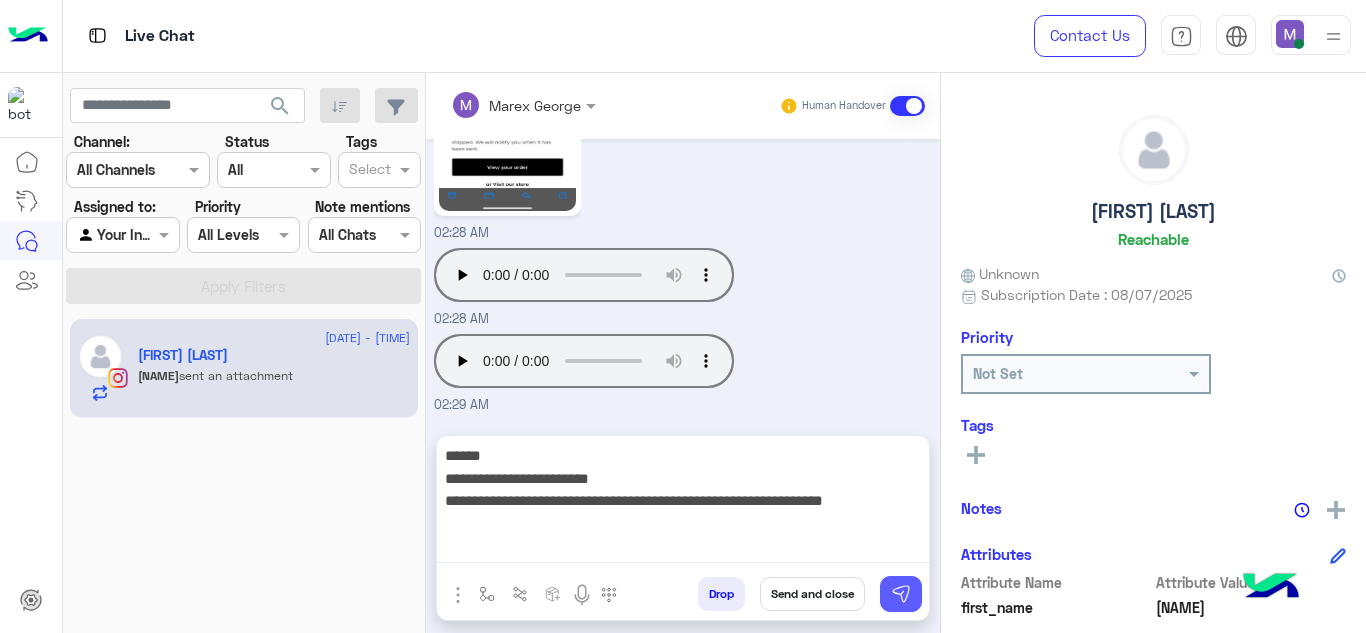 scroll, scrollTop: 2286, scrollLeft: 0, axis: vertical 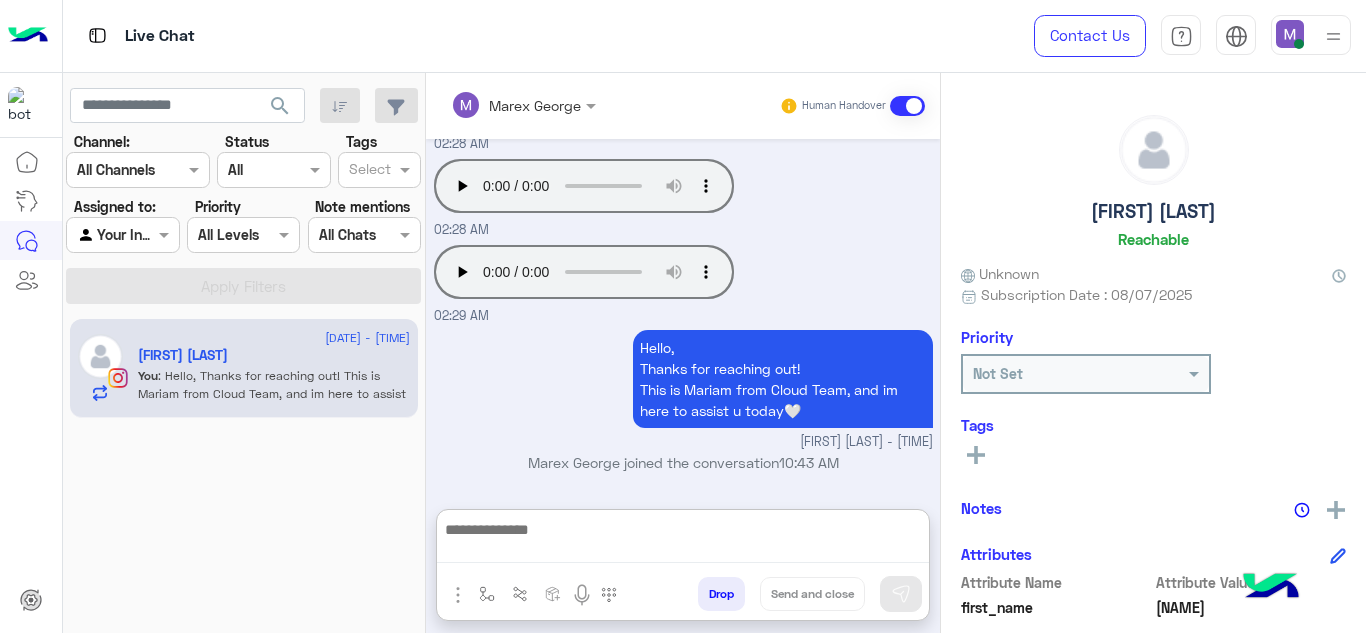 click at bounding box center (683, 540) 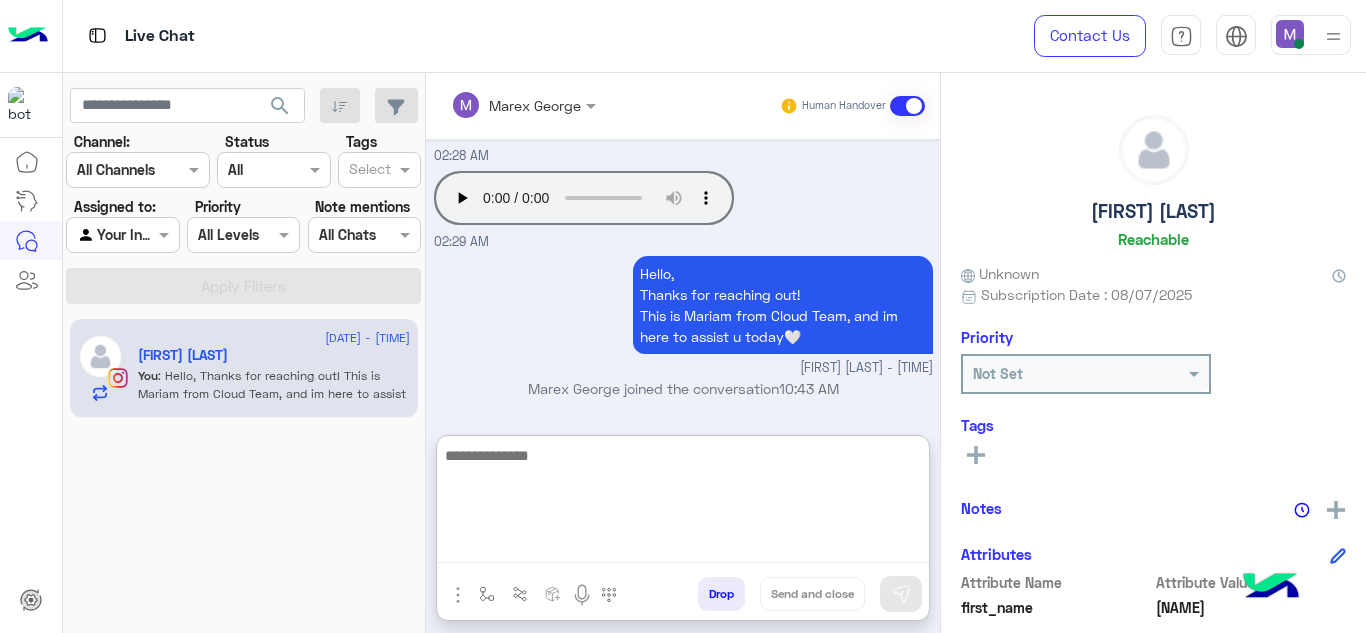 paste on "**********" 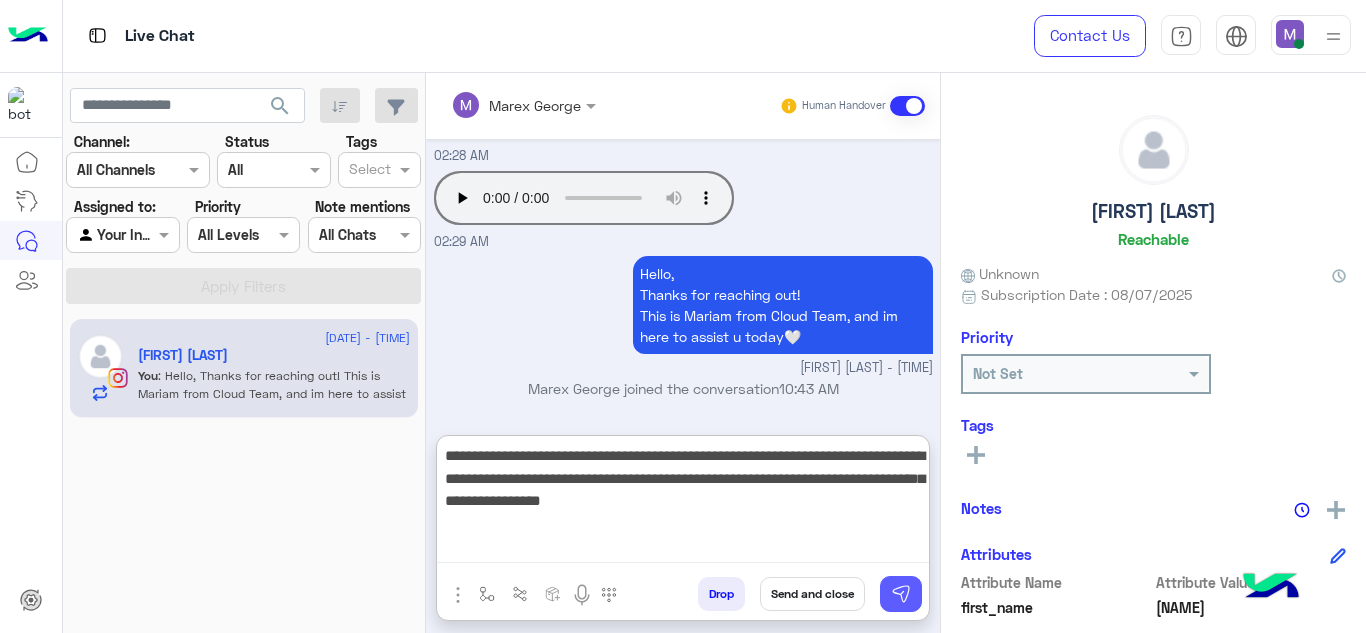 type on "**********" 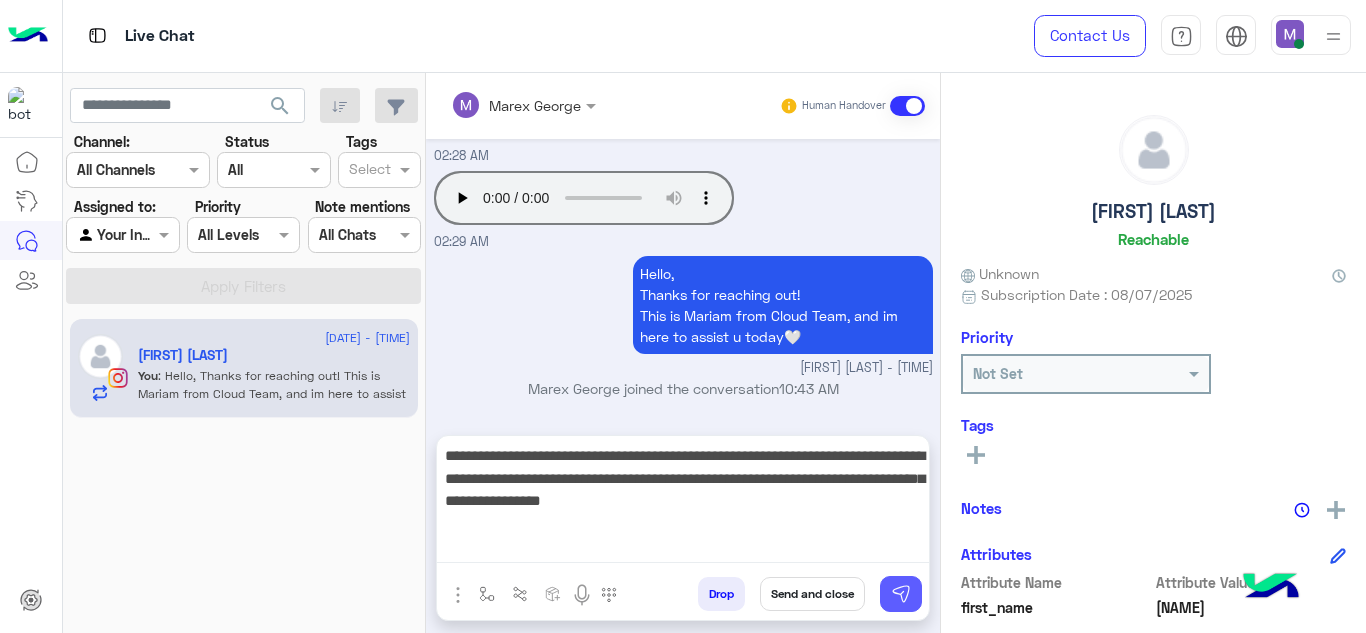 click at bounding box center (901, 594) 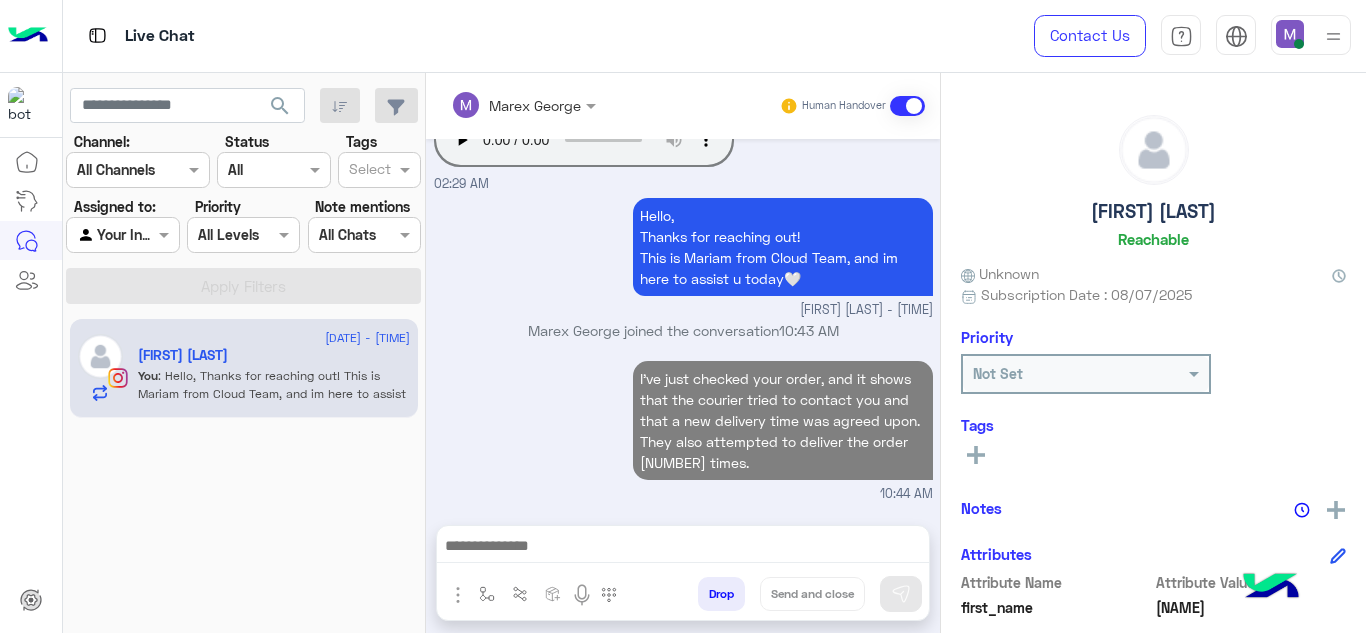 scroll, scrollTop: 2425, scrollLeft: 0, axis: vertical 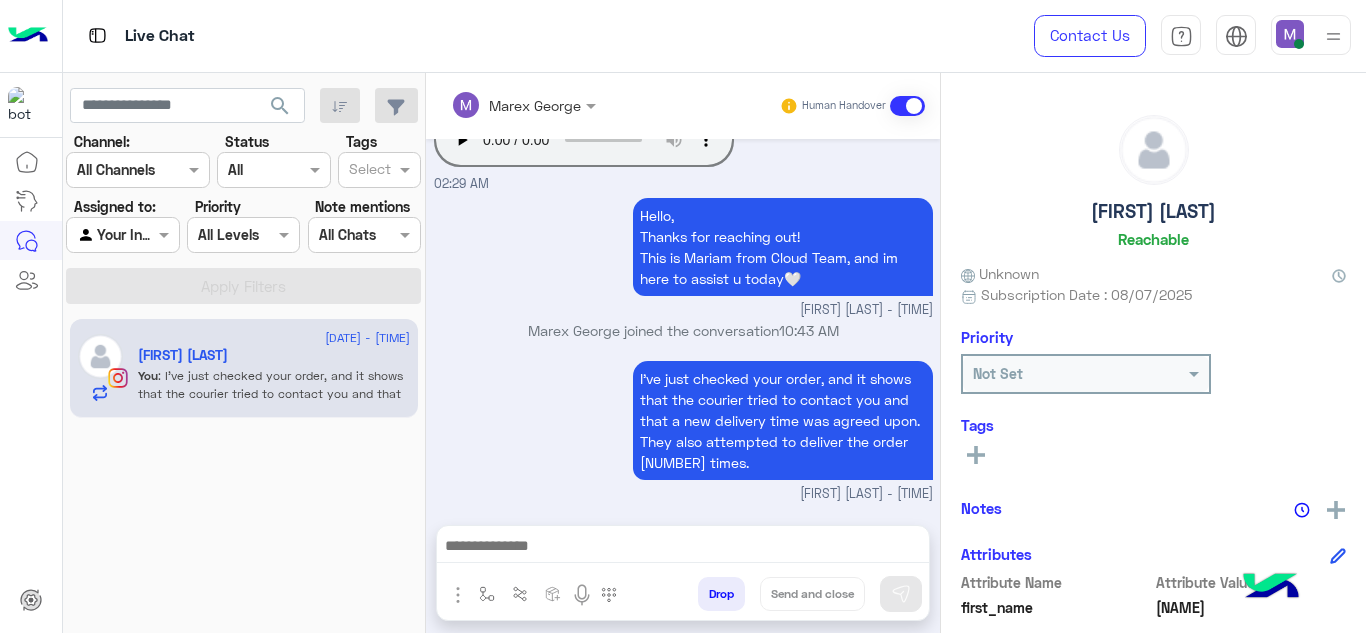 click at bounding box center (683, 548) 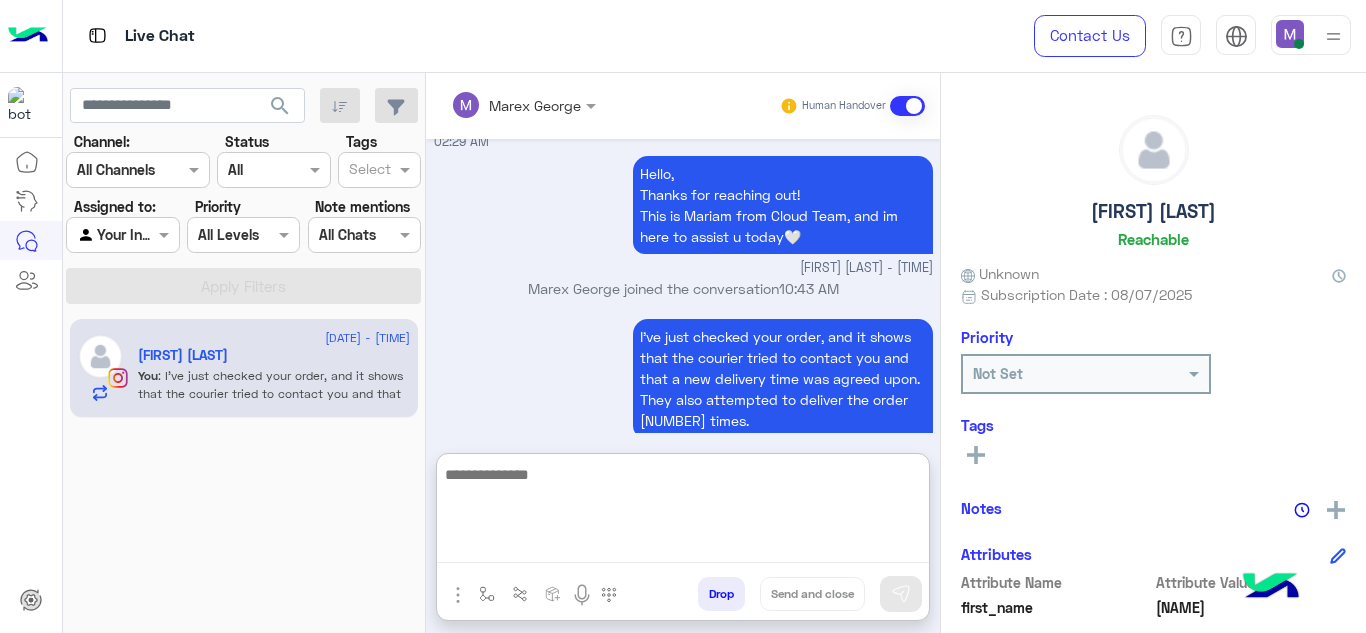 paste on "**********" 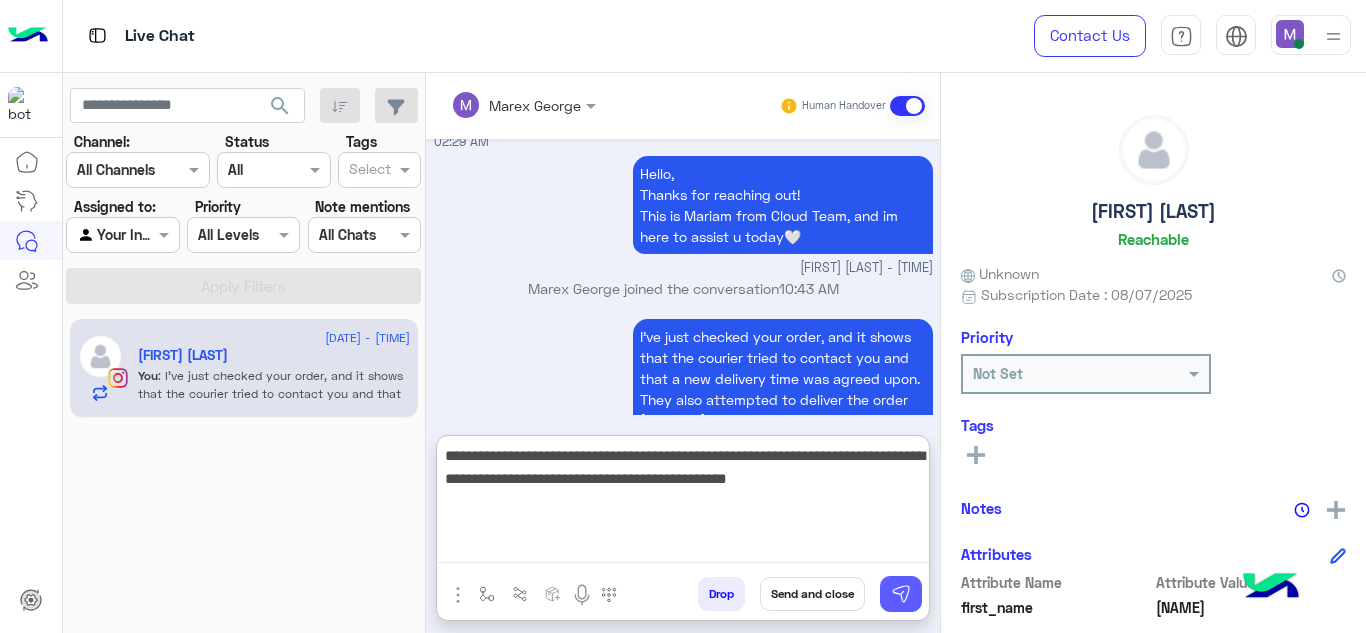 type on "**********" 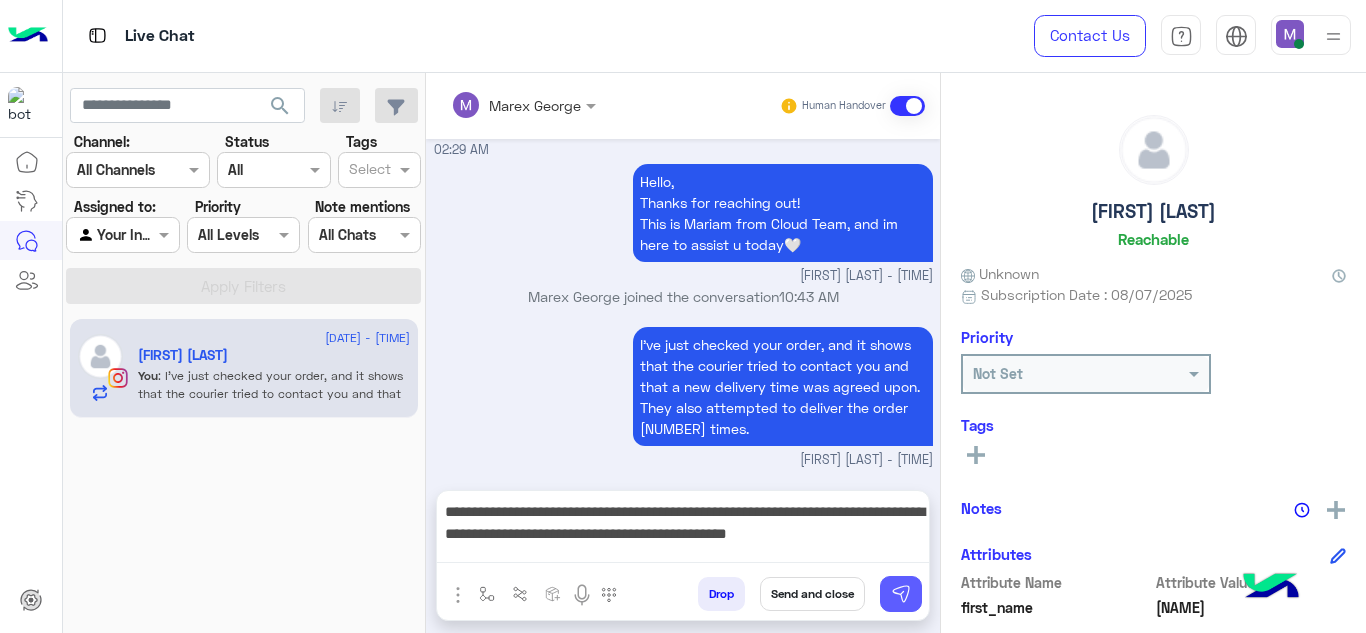 click at bounding box center [901, 594] 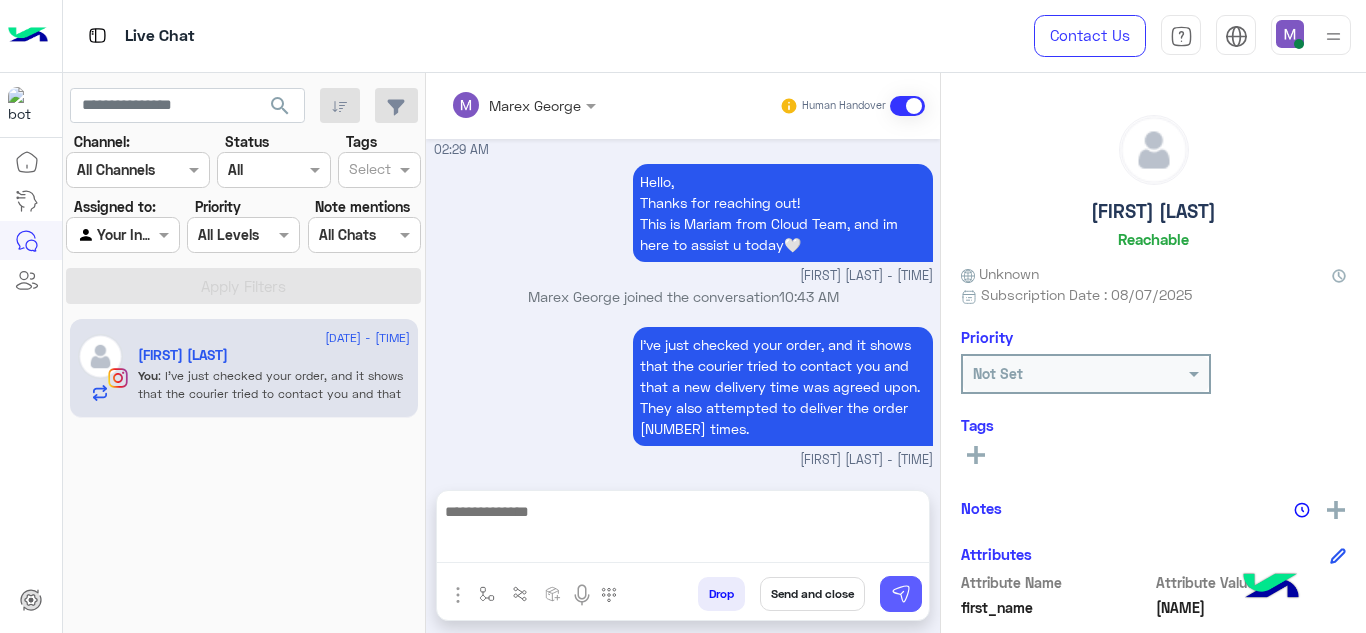 scroll, scrollTop: 2551, scrollLeft: 0, axis: vertical 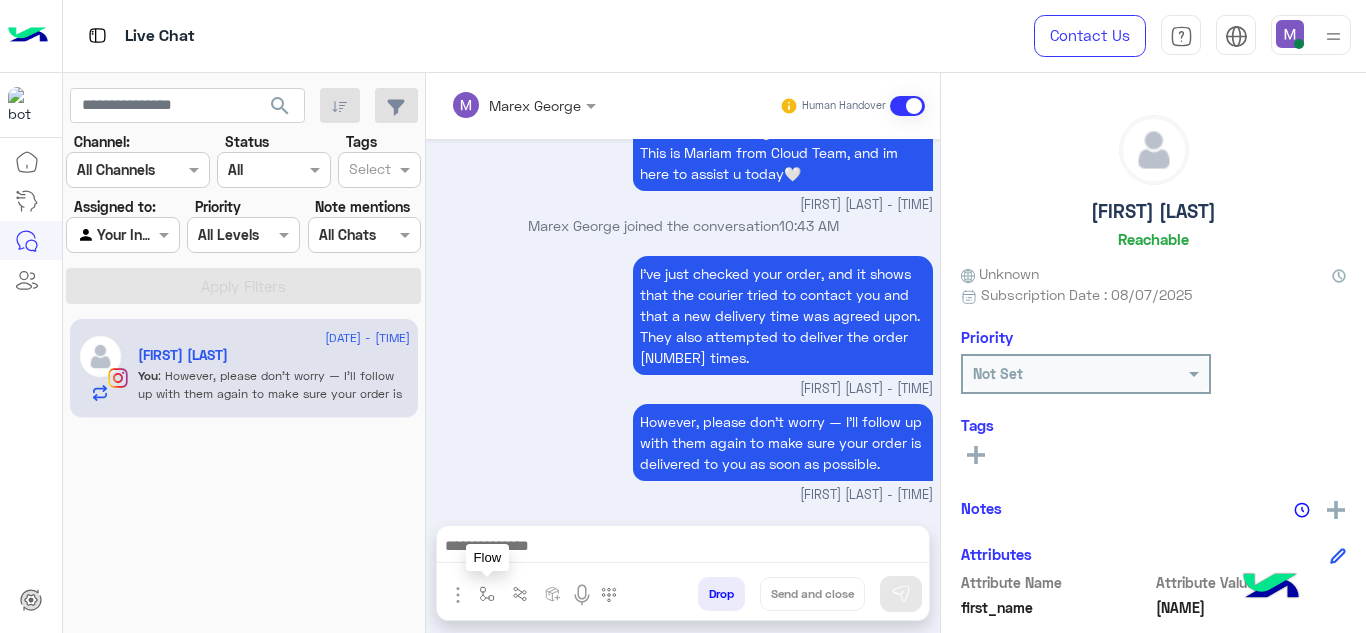 click at bounding box center [487, 594] 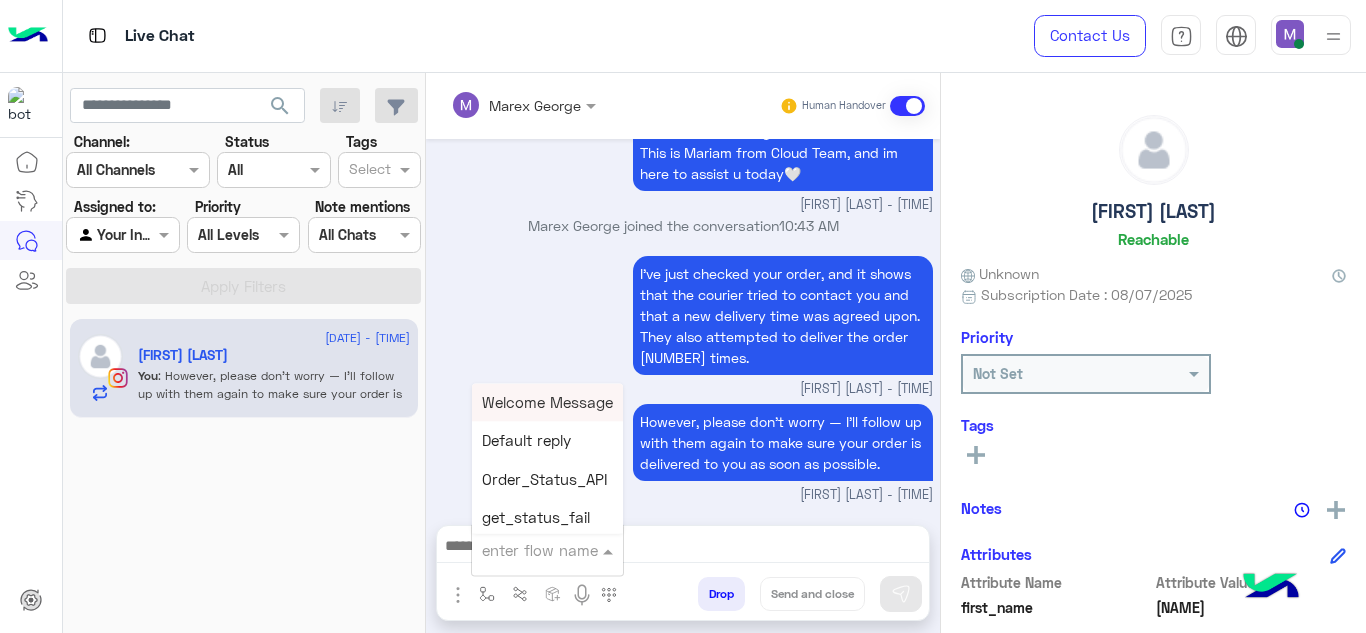 click at bounding box center [523, 550] 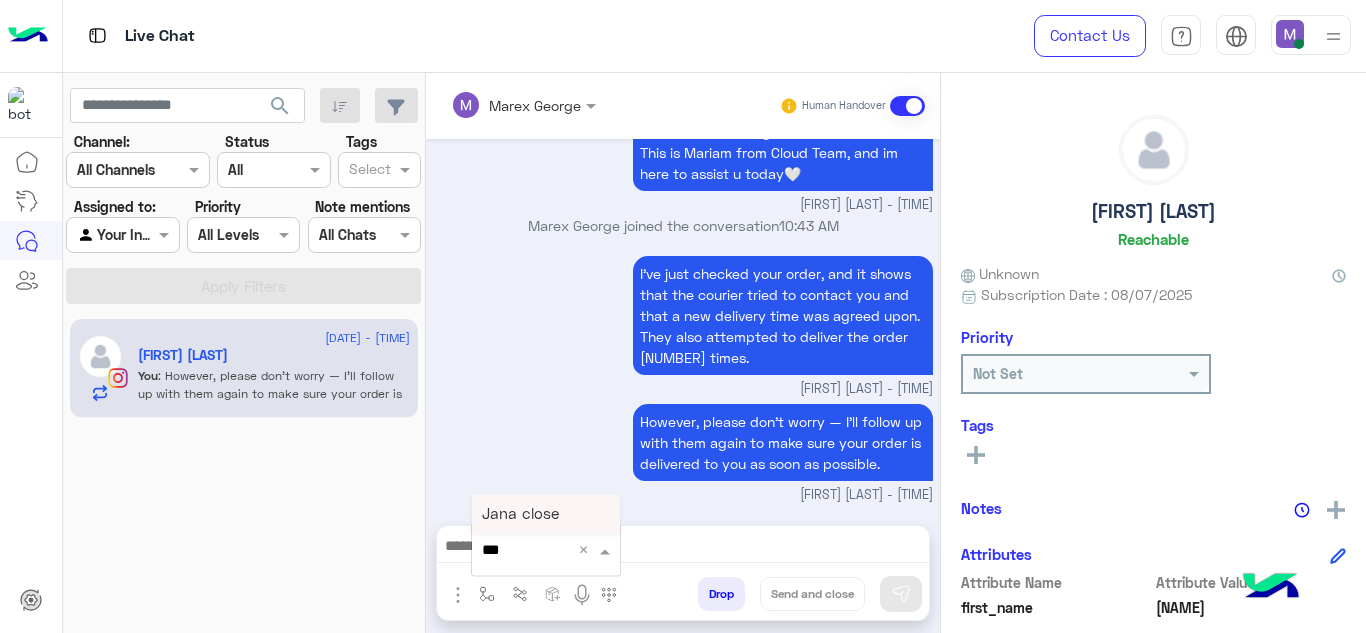 type on "****" 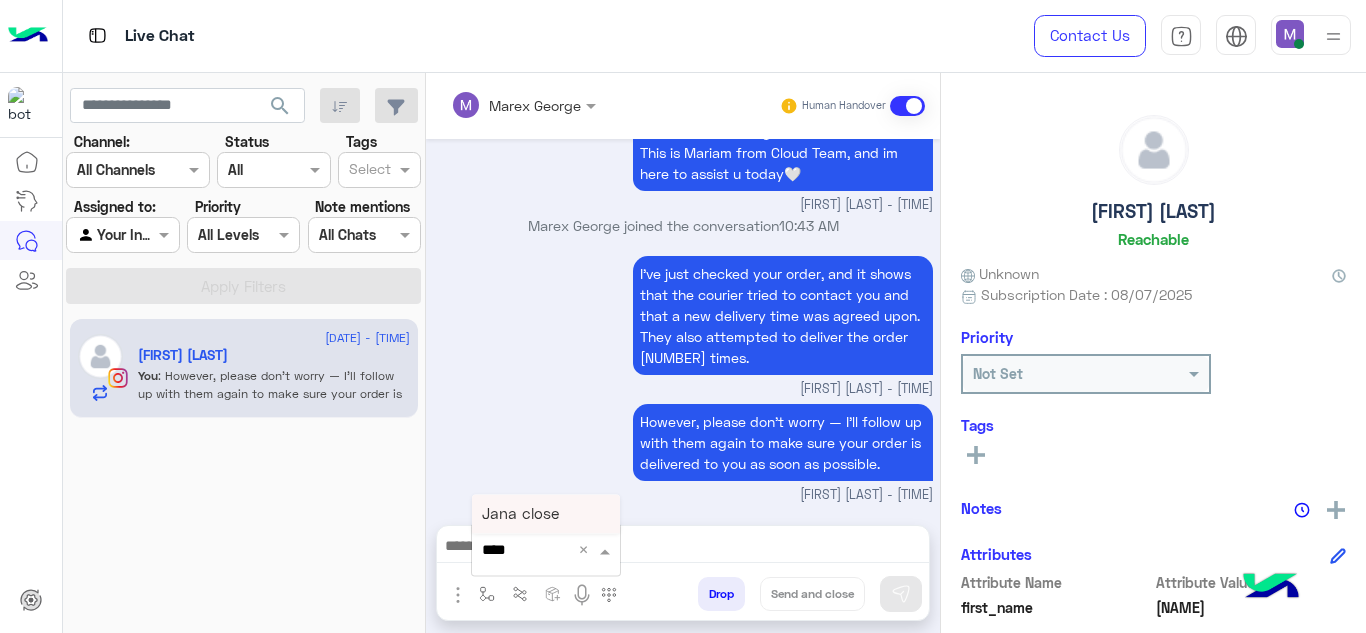click on "Jana close" at bounding box center [546, 514] 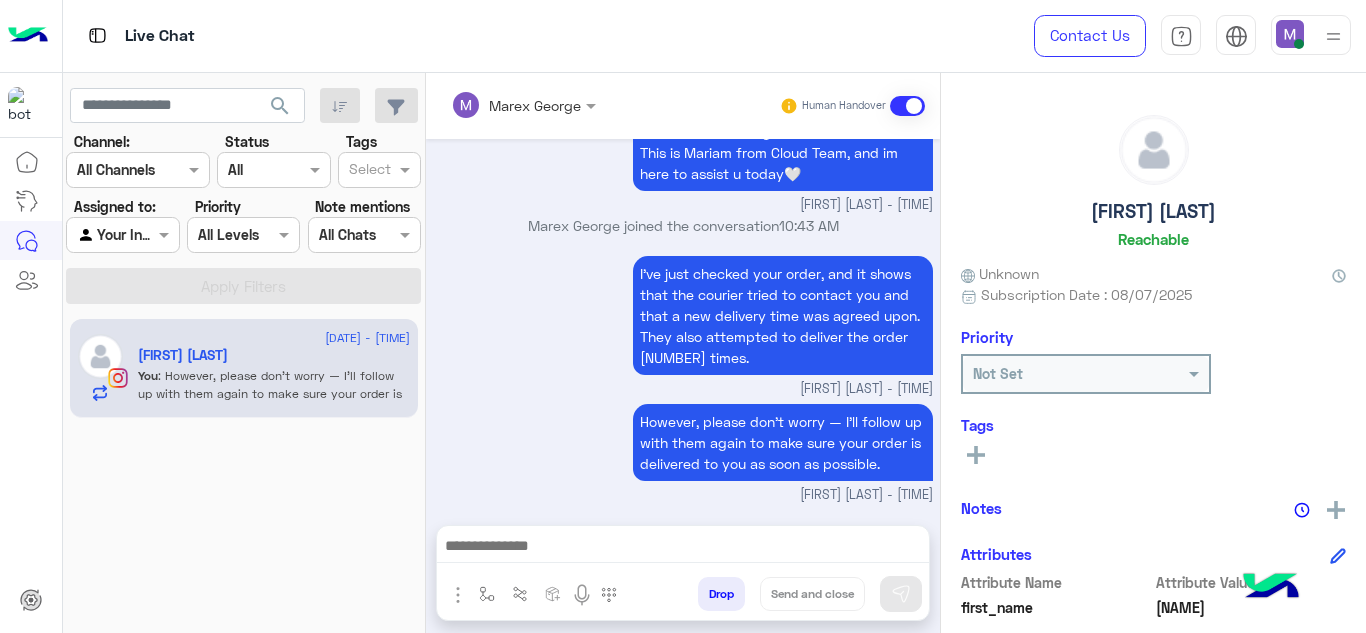 type on "**********" 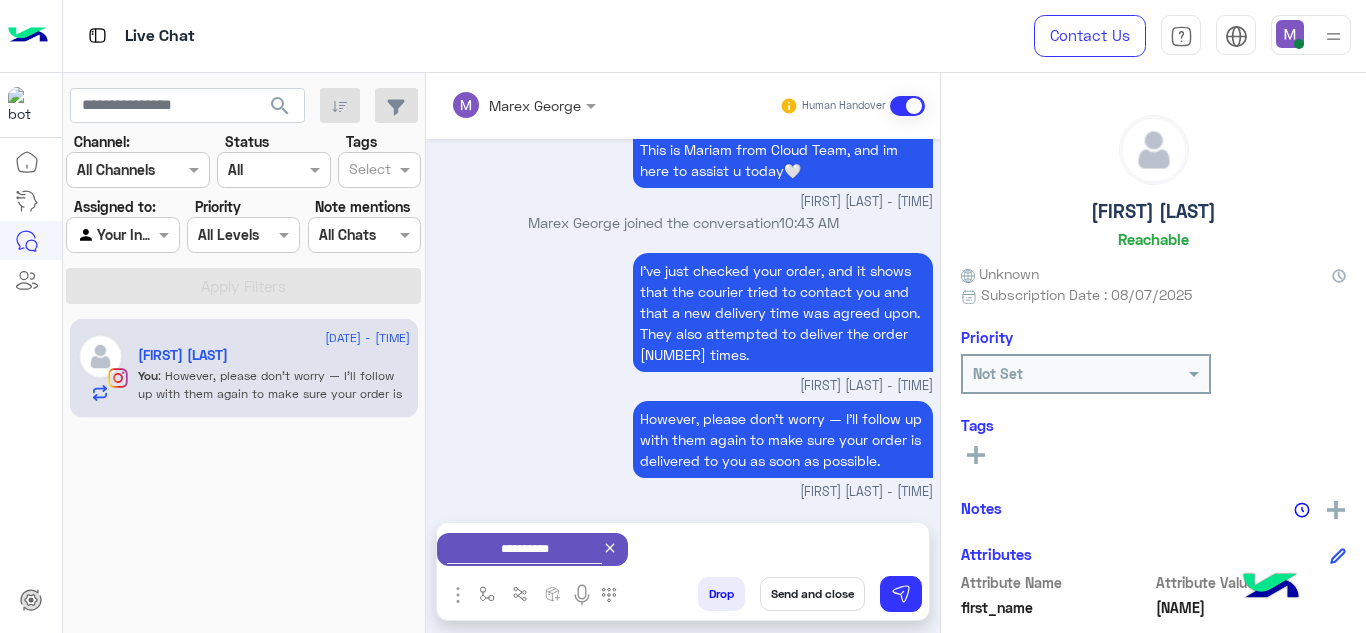 click on "Send and close" at bounding box center [812, 594] 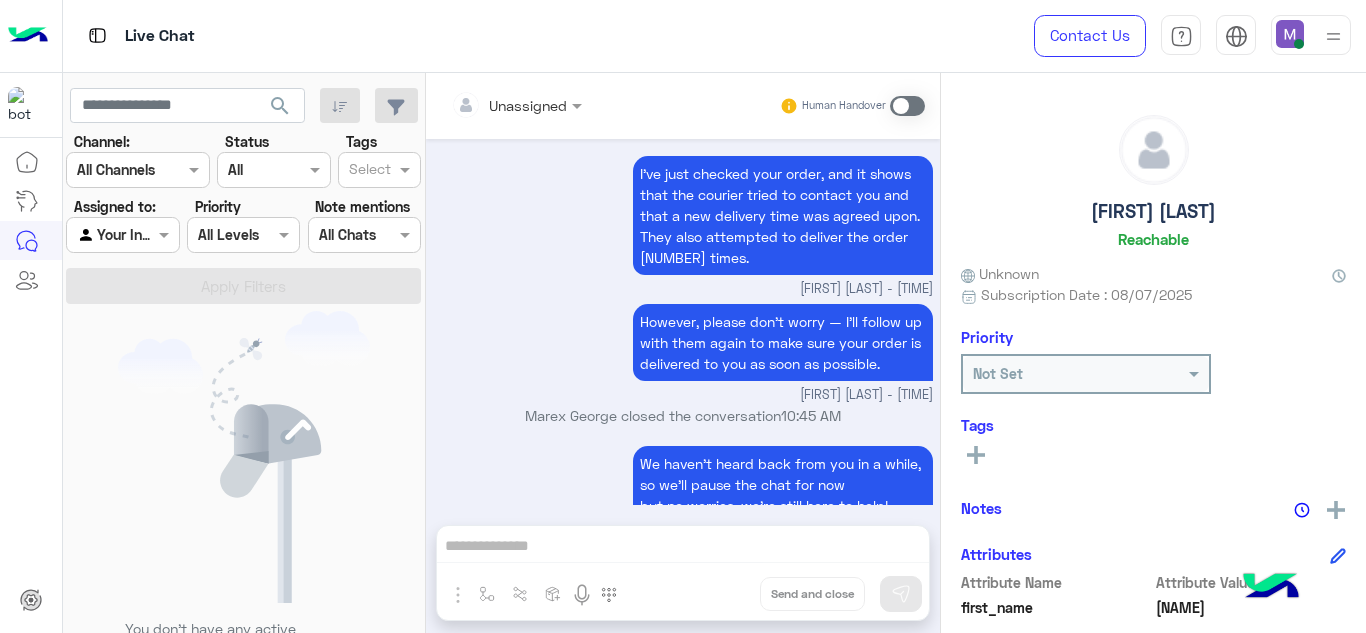 scroll, scrollTop: 2834, scrollLeft: 0, axis: vertical 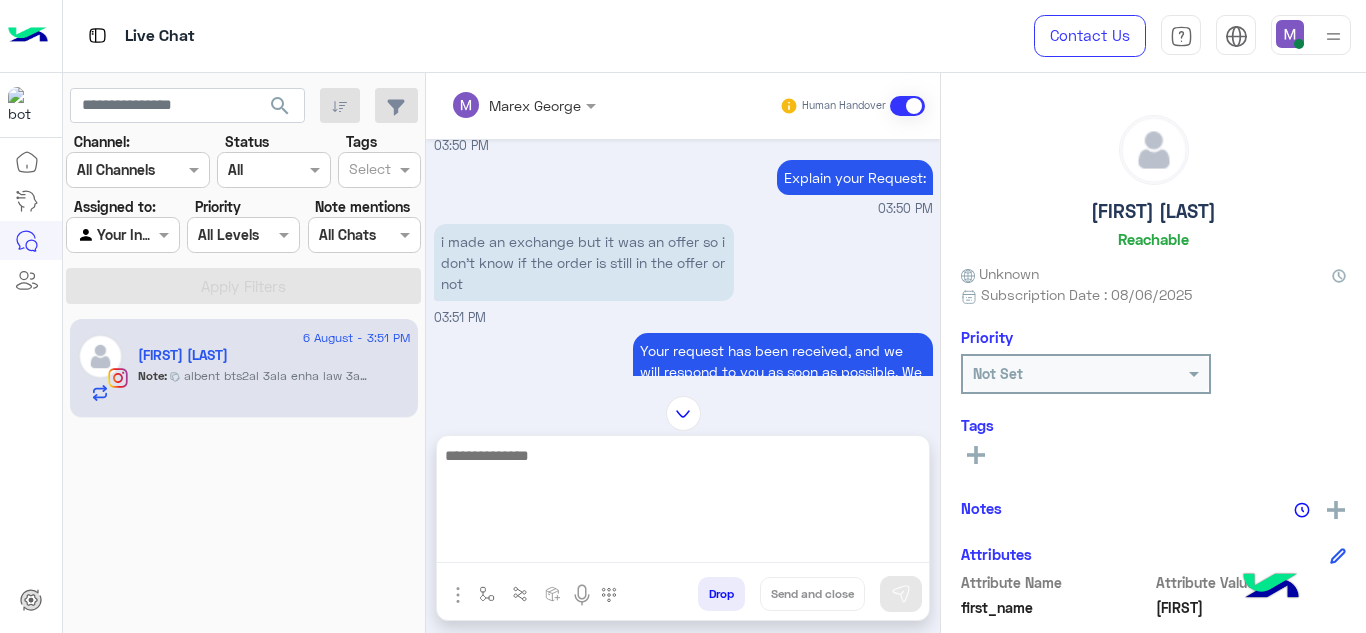 click at bounding box center [683, 503] 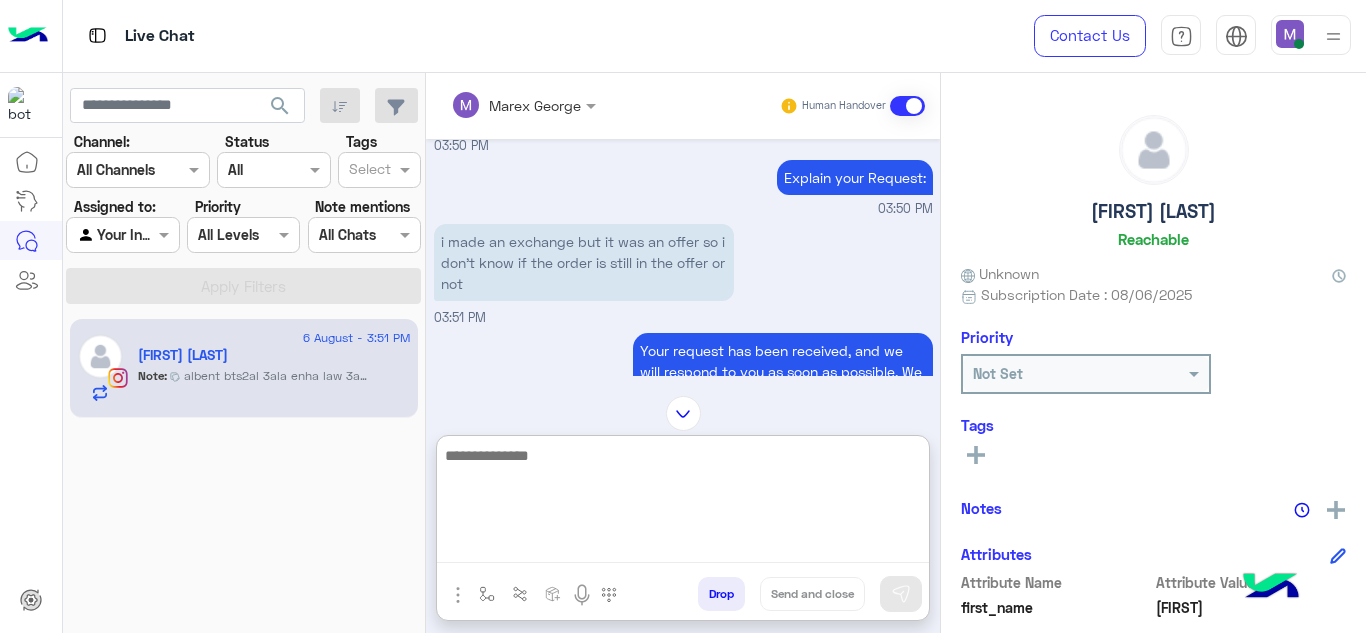 paste on "**********" 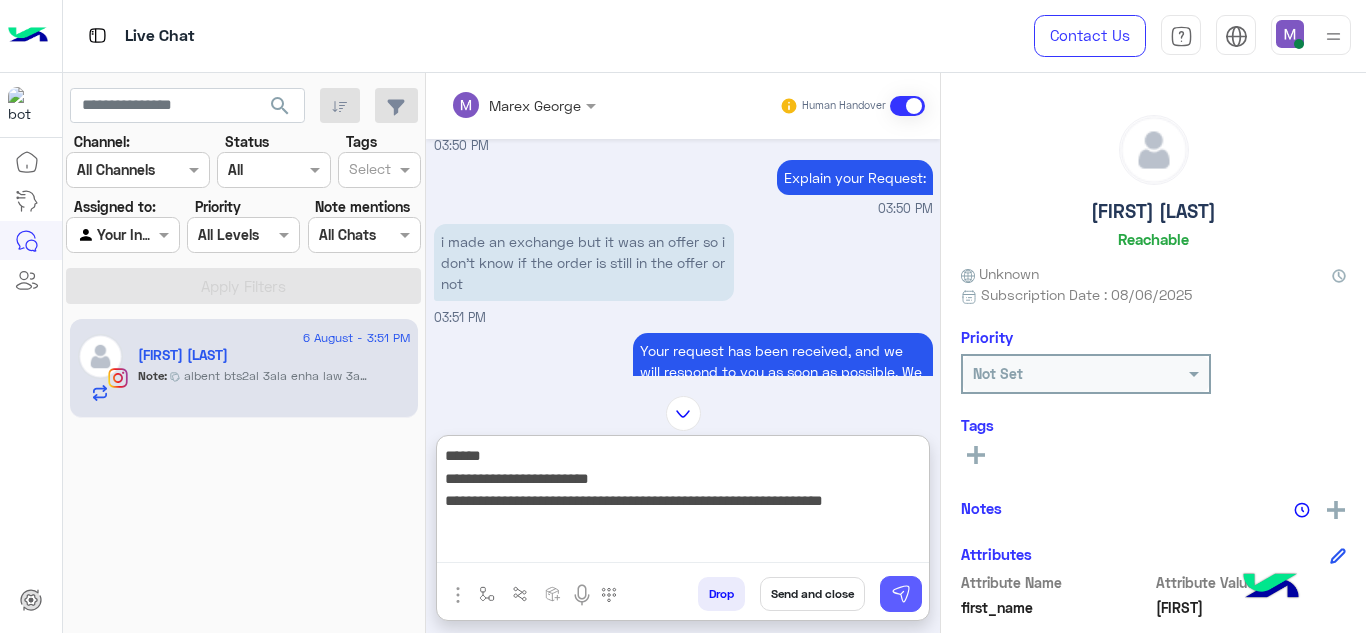 type on "**********" 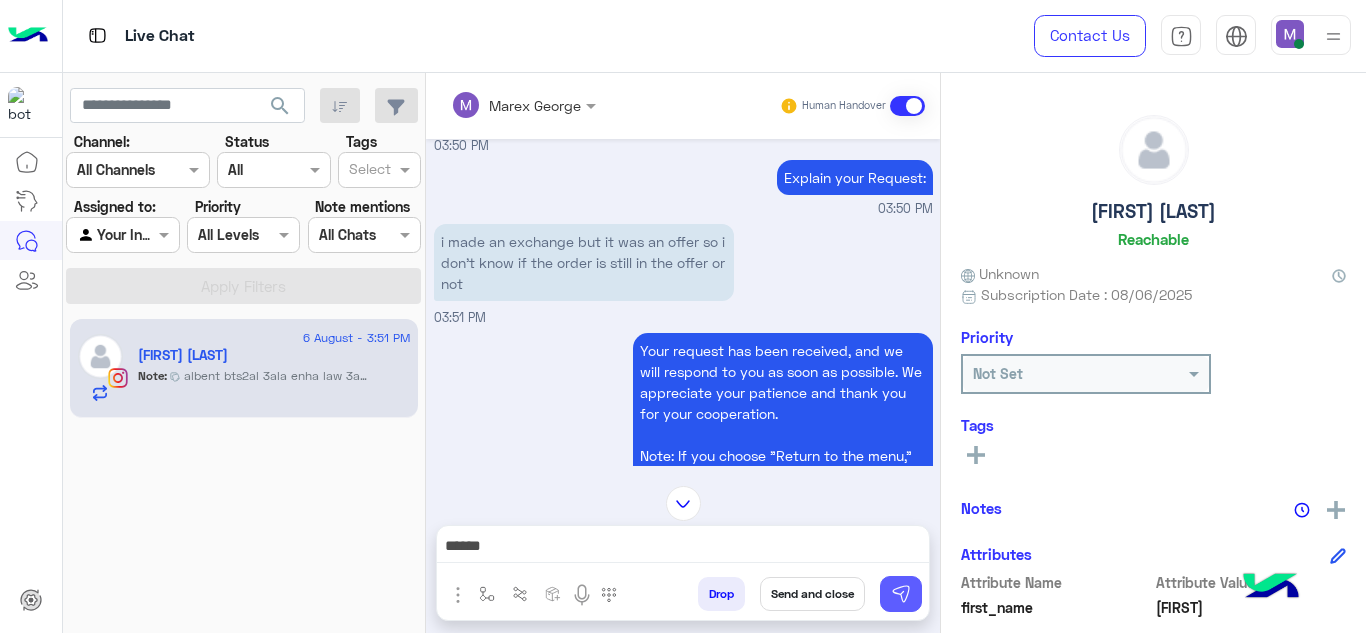 click at bounding box center (901, 594) 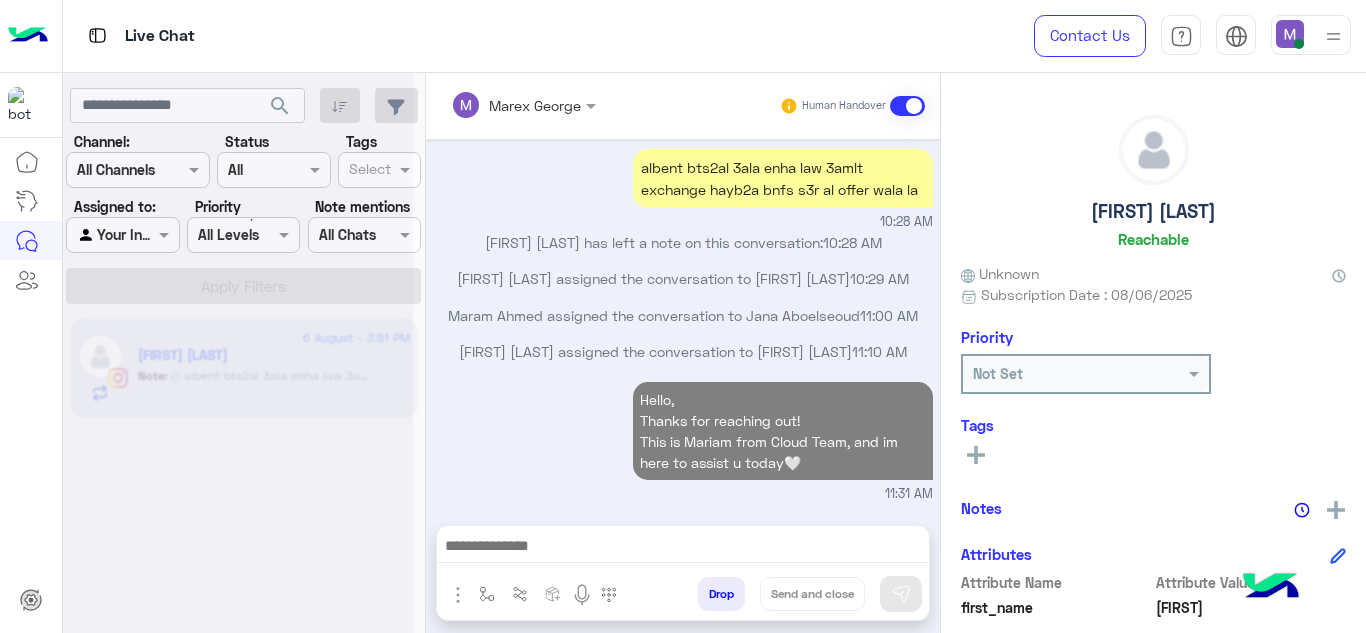 scroll, scrollTop: 1574, scrollLeft: 0, axis: vertical 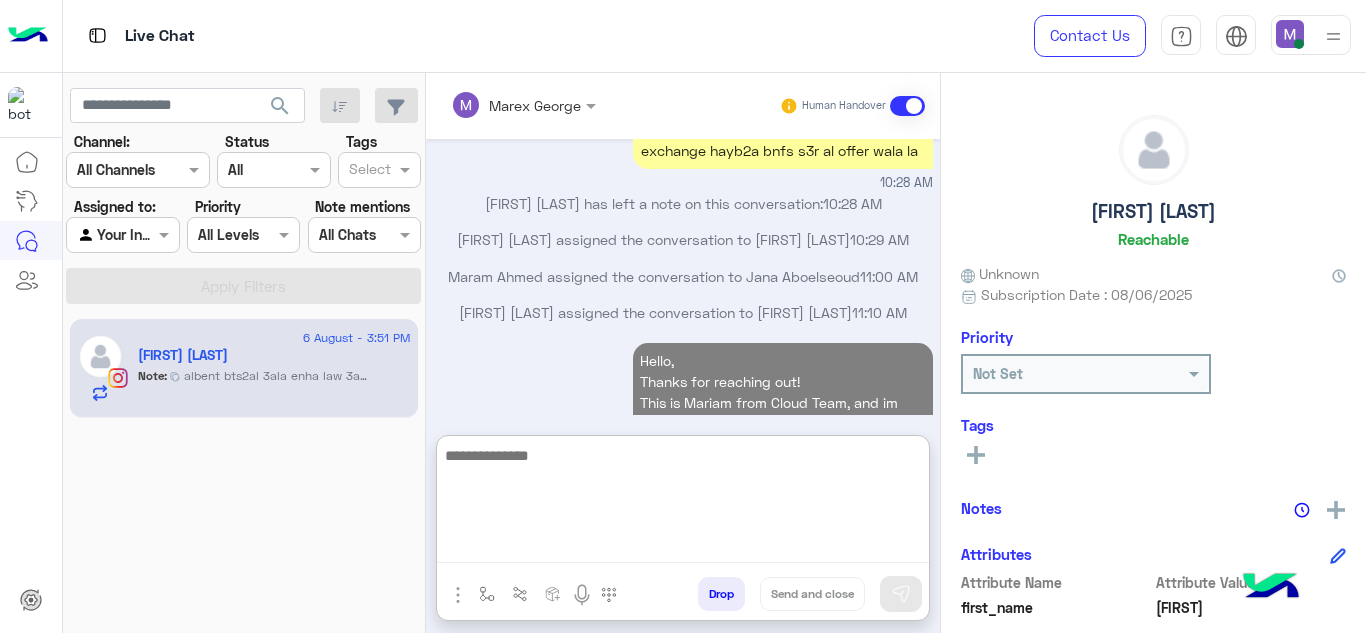 click at bounding box center (683, 503) 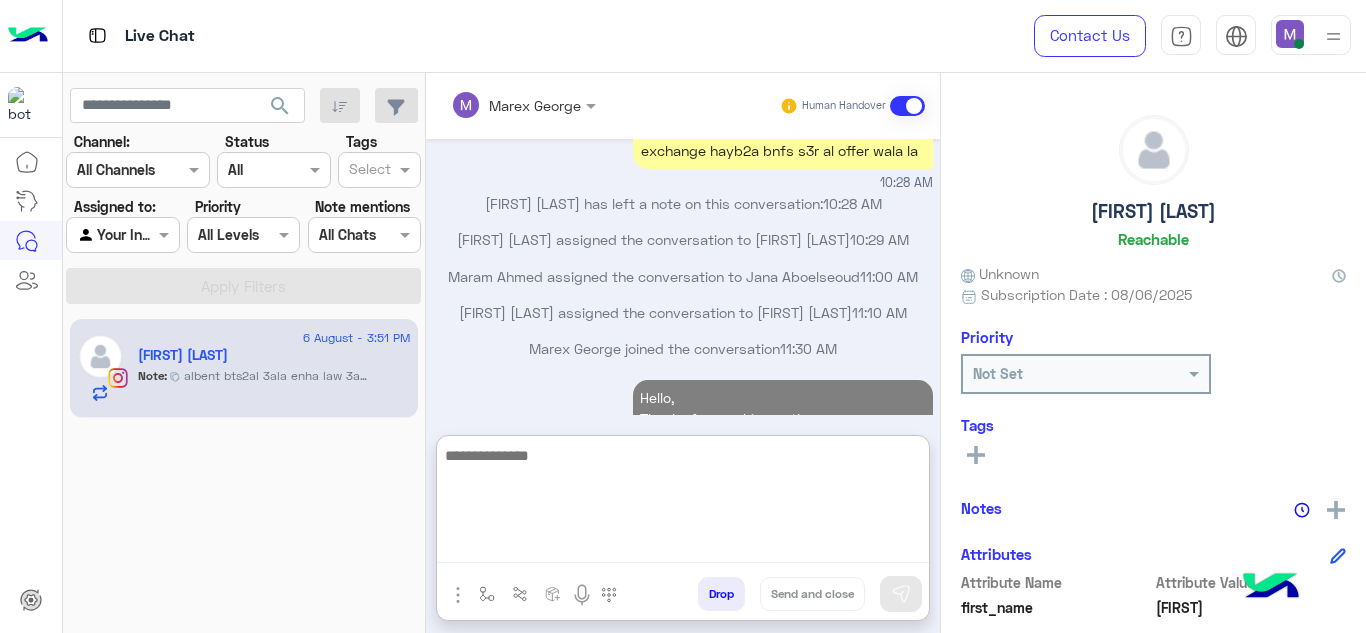 scroll, scrollTop: 1700, scrollLeft: 0, axis: vertical 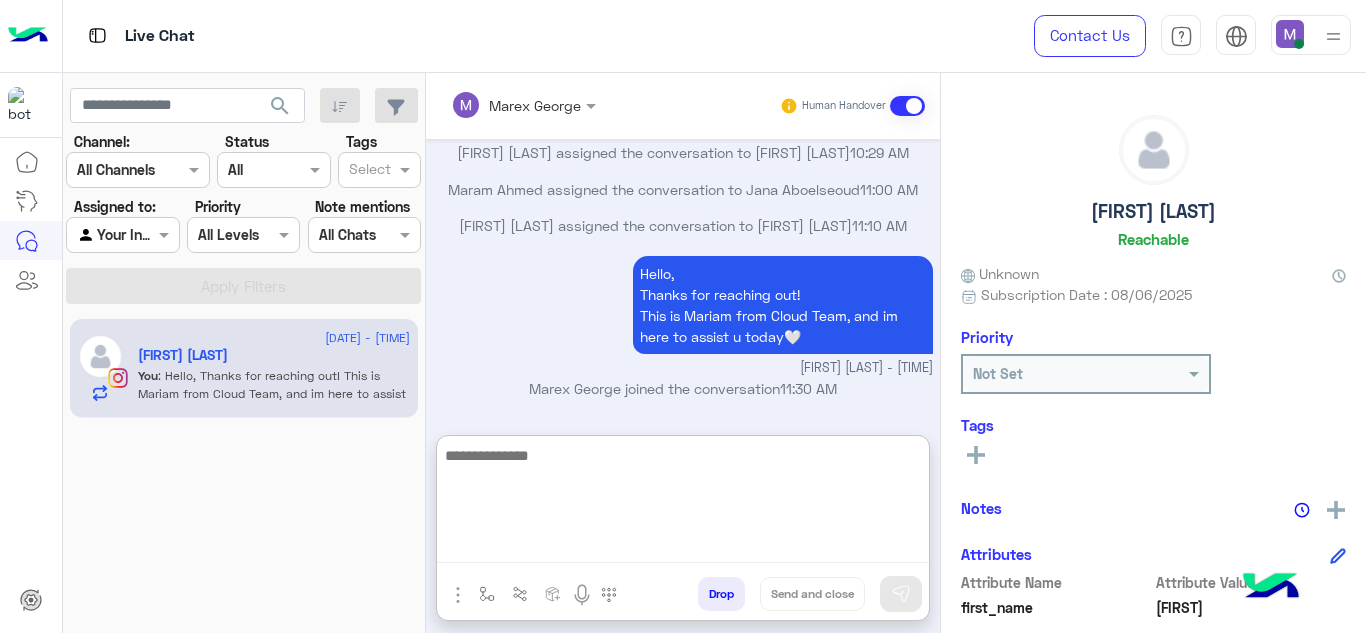 paste on "**********" 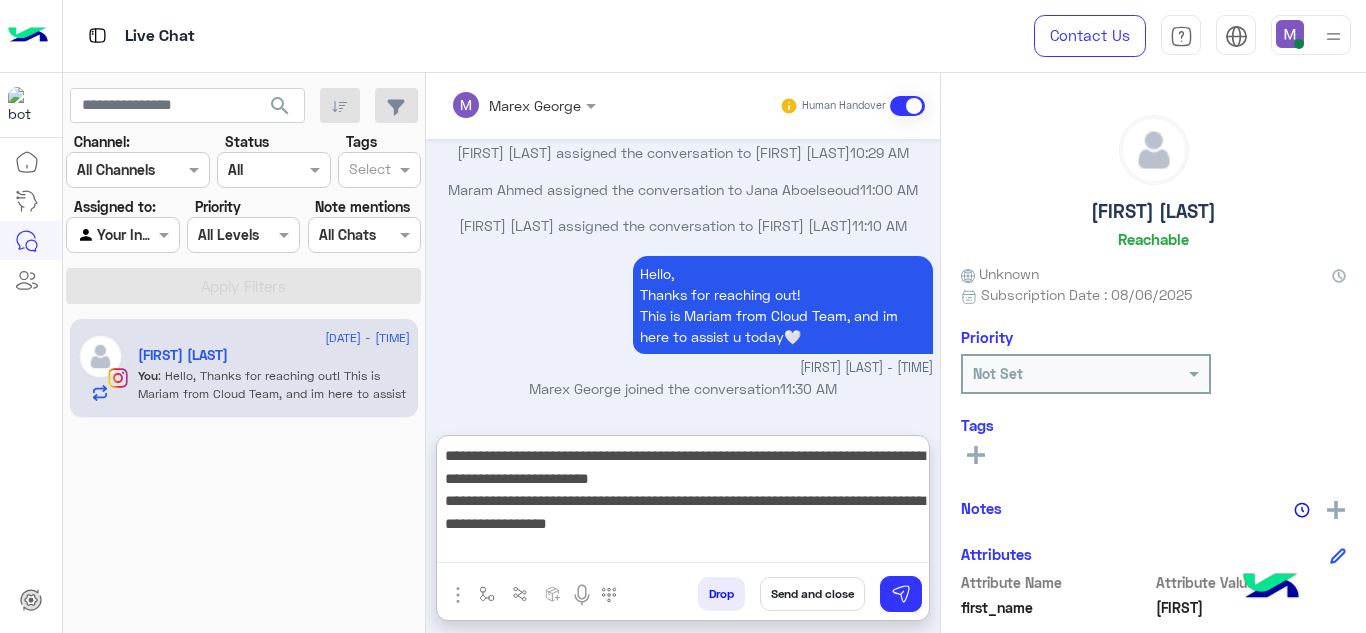 drag, startPoint x: 441, startPoint y: 502, endPoint x: 715, endPoint y: 527, distance: 275.13815 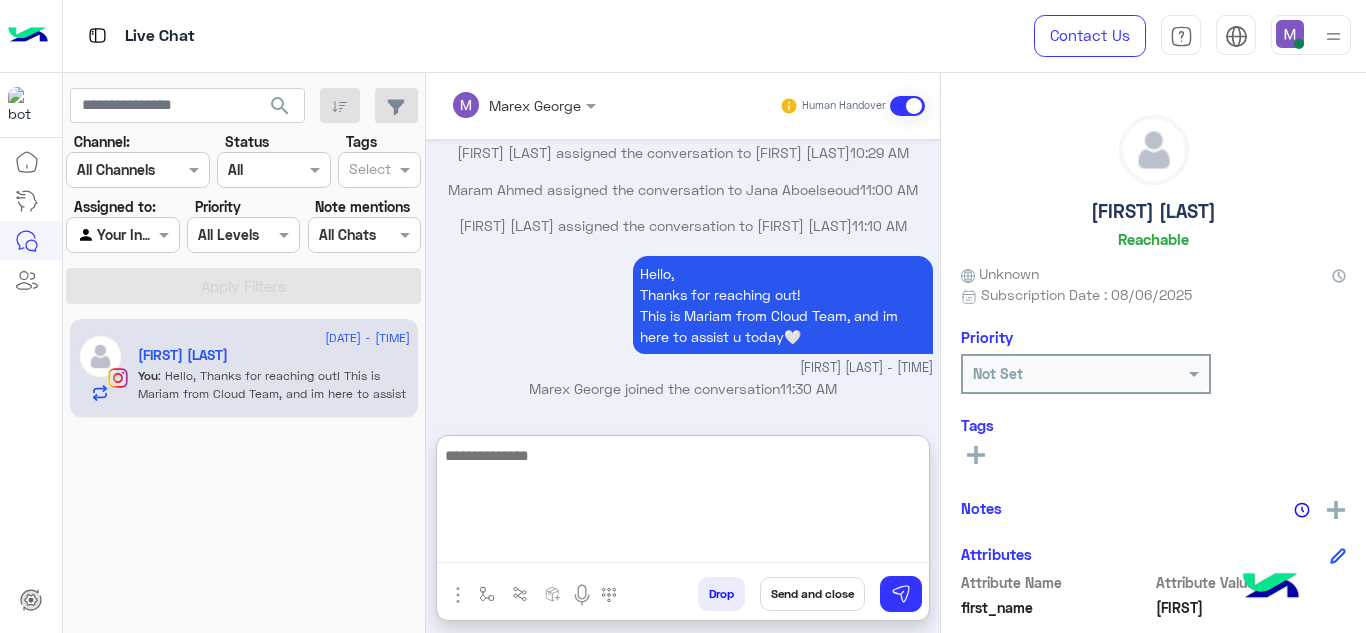 scroll, scrollTop: 1806, scrollLeft: 0, axis: vertical 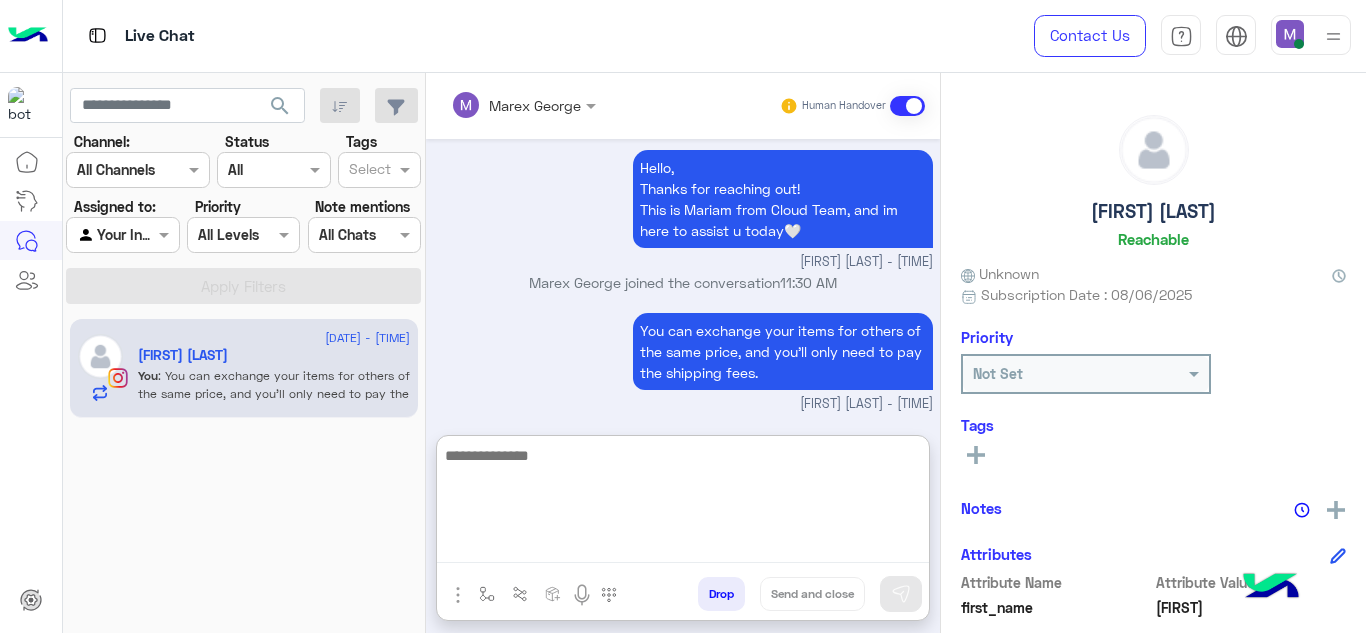 type on "*" 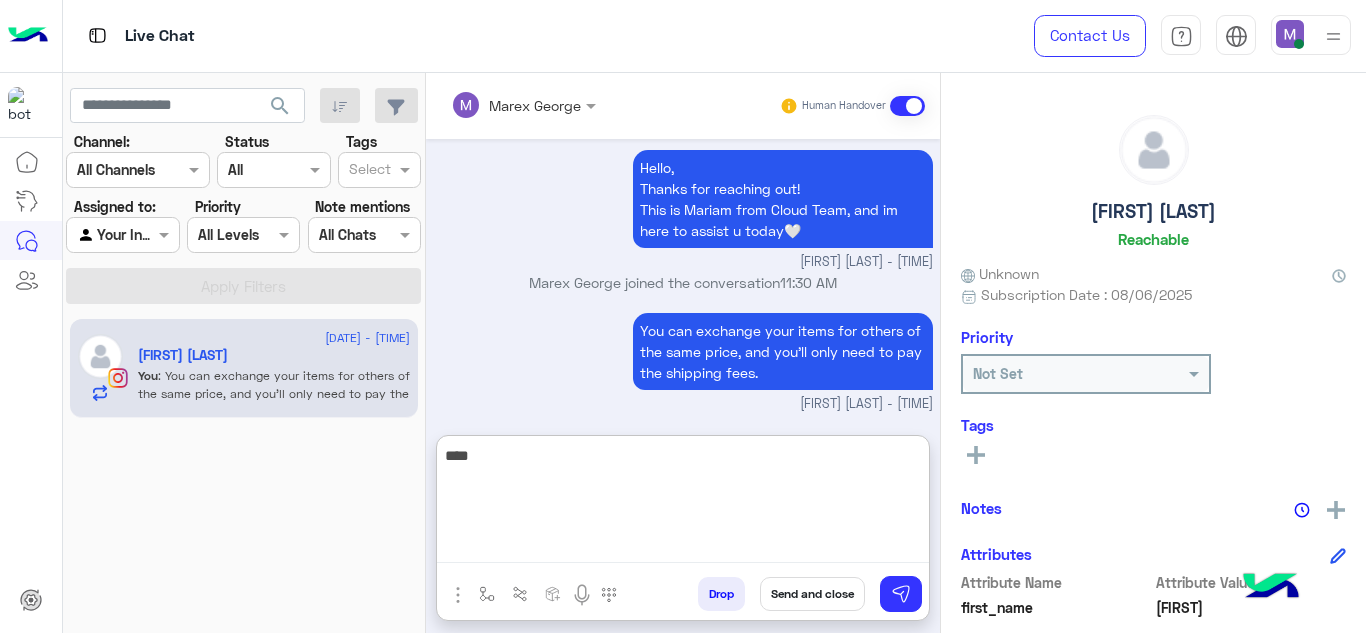 paste on "**********" 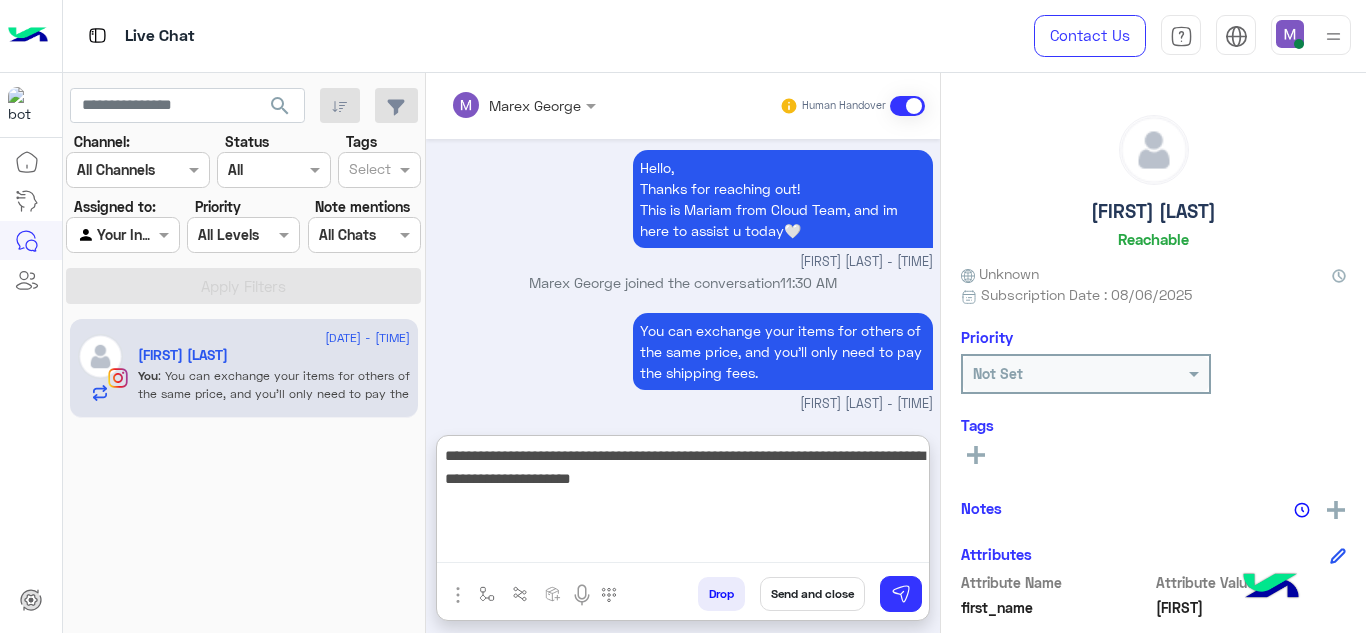 click on "**********" at bounding box center [683, 503] 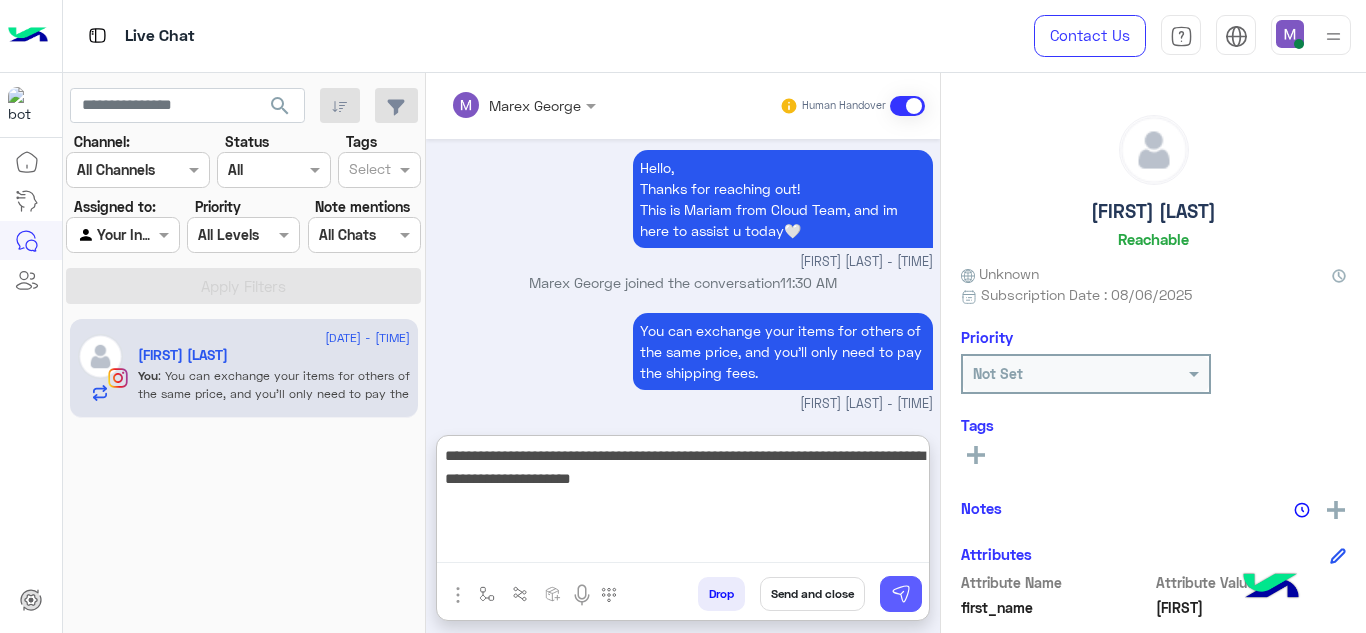 type on "**********" 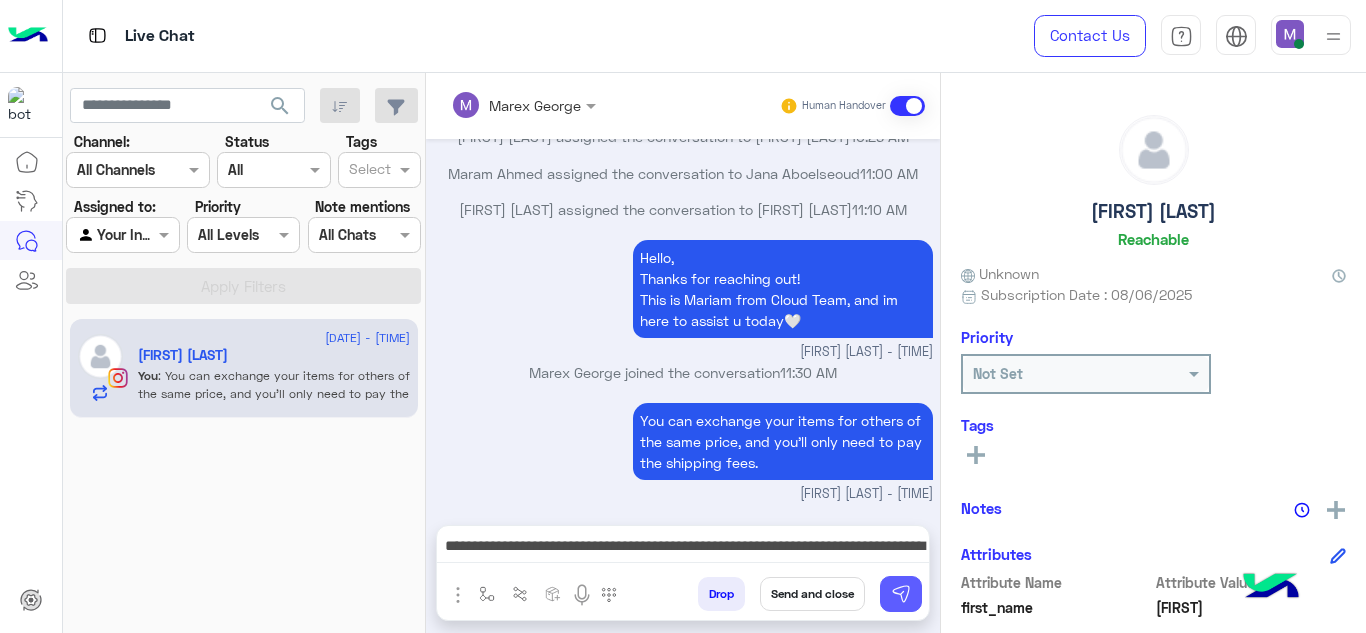 click at bounding box center [901, 594] 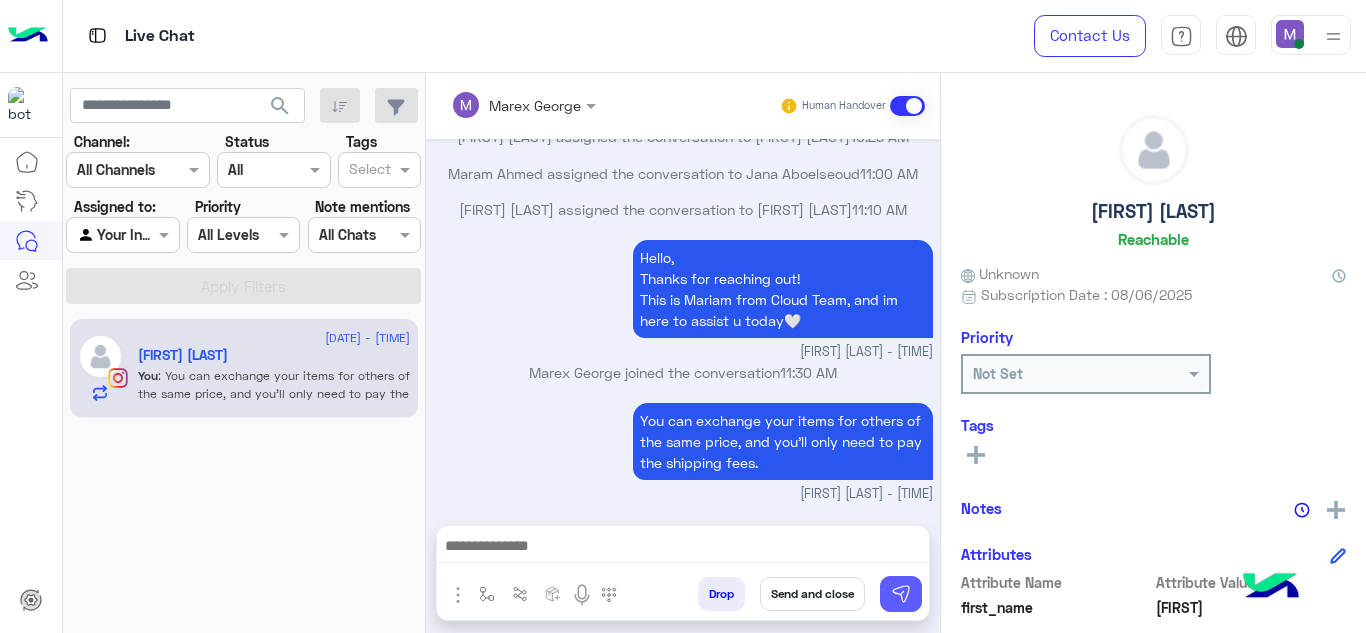 scroll, scrollTop: 1821, scrollLeft: 0, axis: vertical 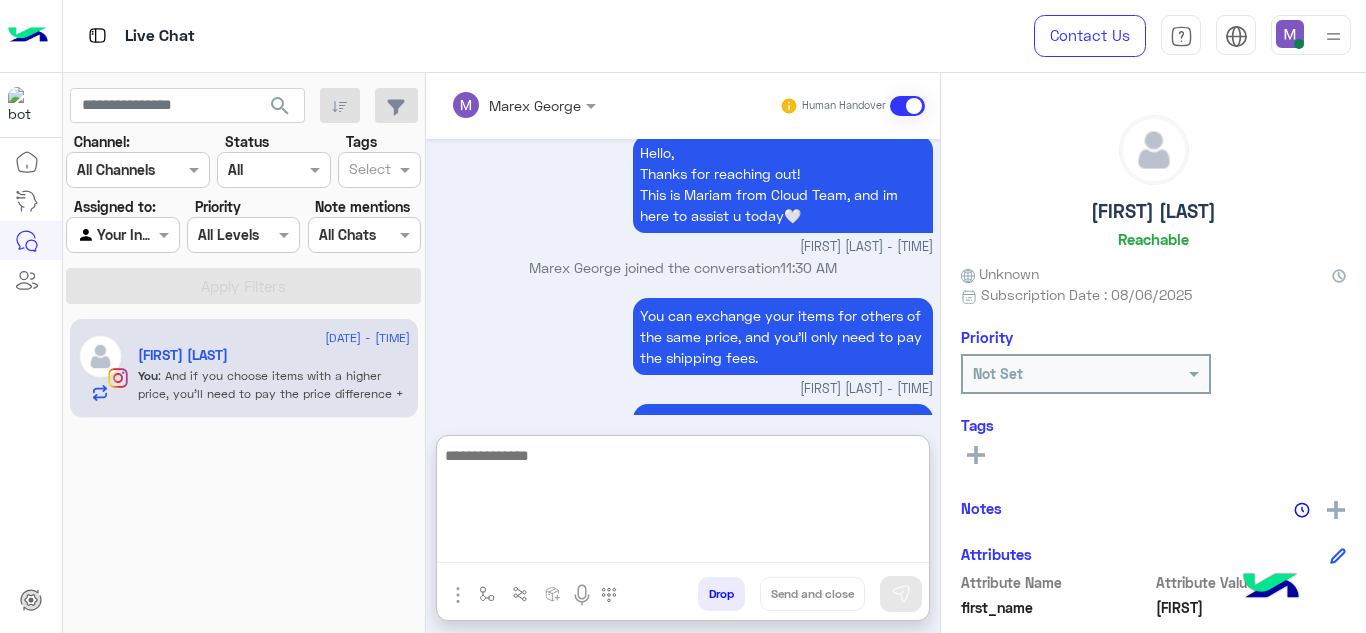 click at bounding box center [683, 503] 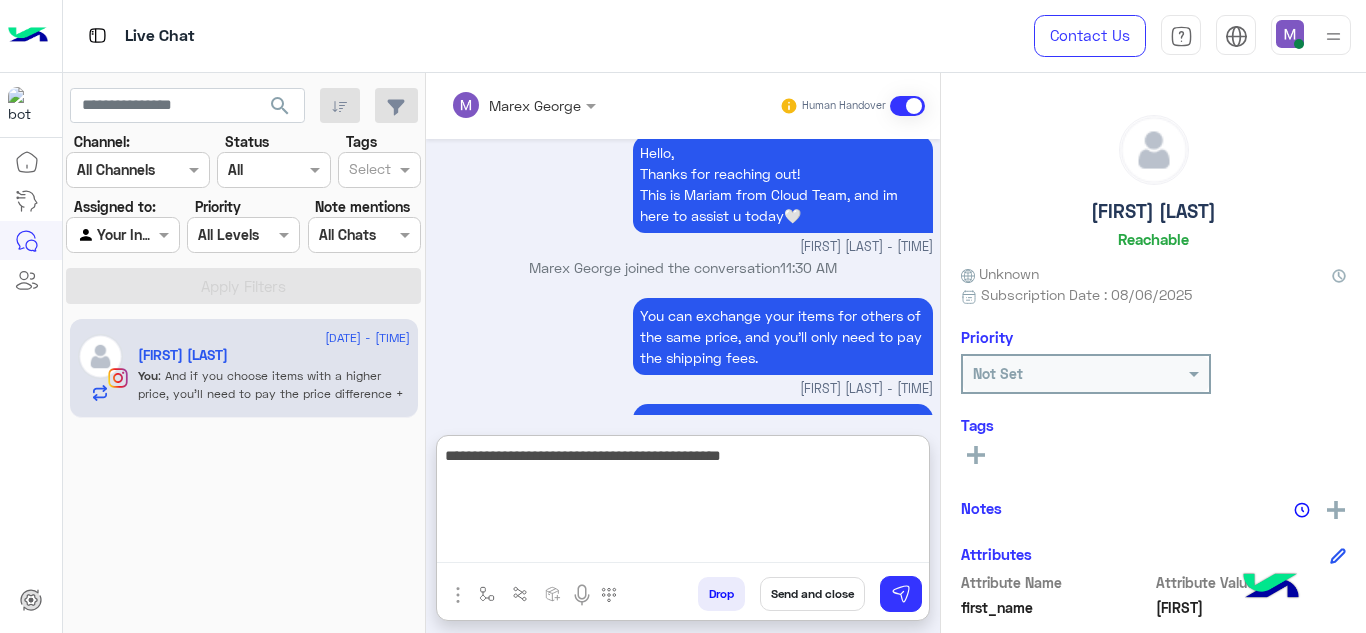 type 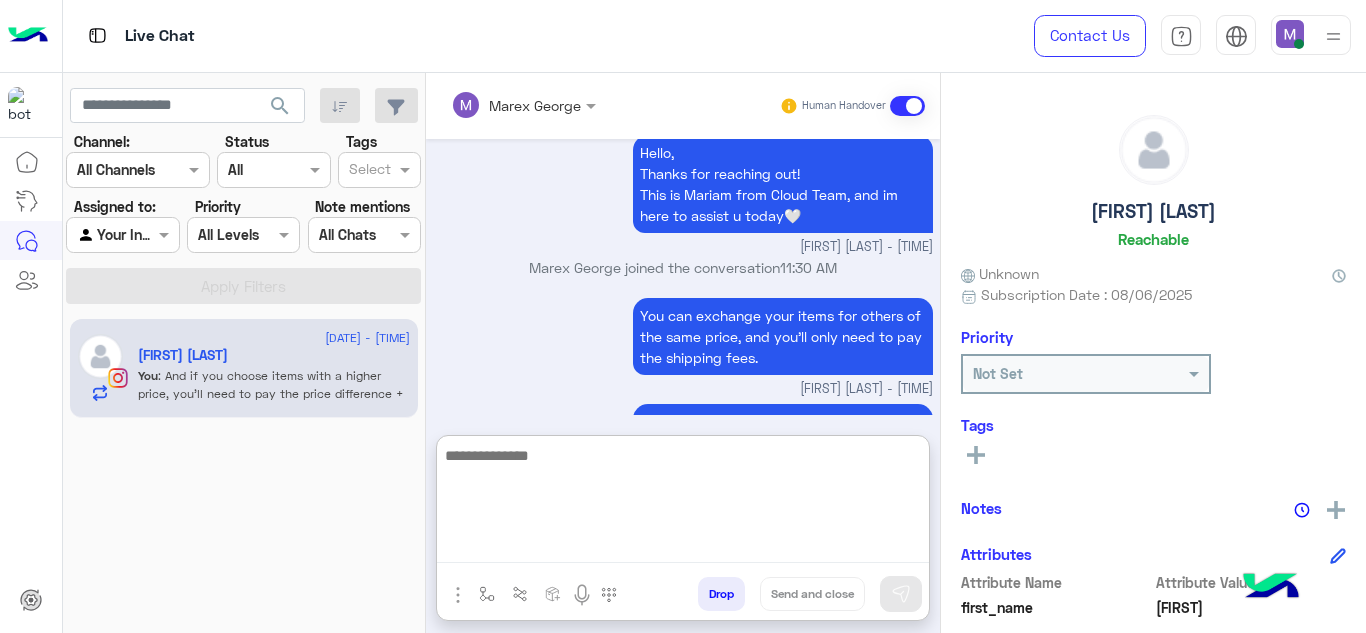 scroll, scrollTop: 1996, scrollLeft: 0, axis: vertical 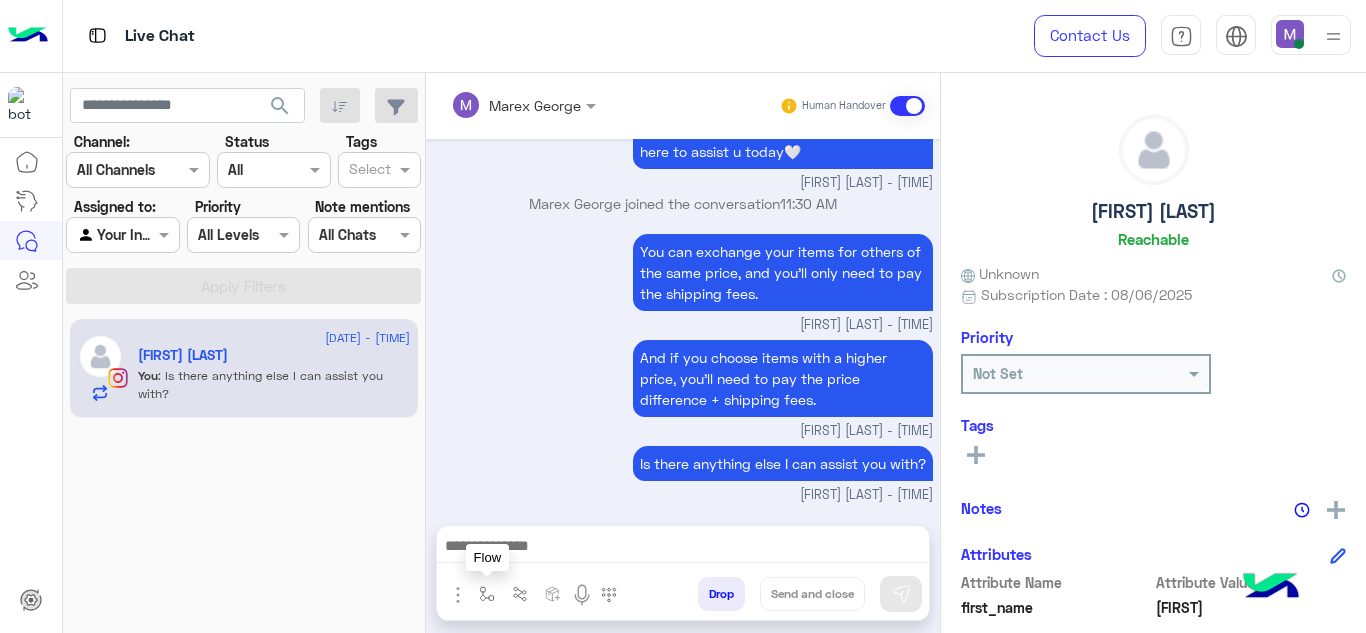 click at bounding box center [487, 594] 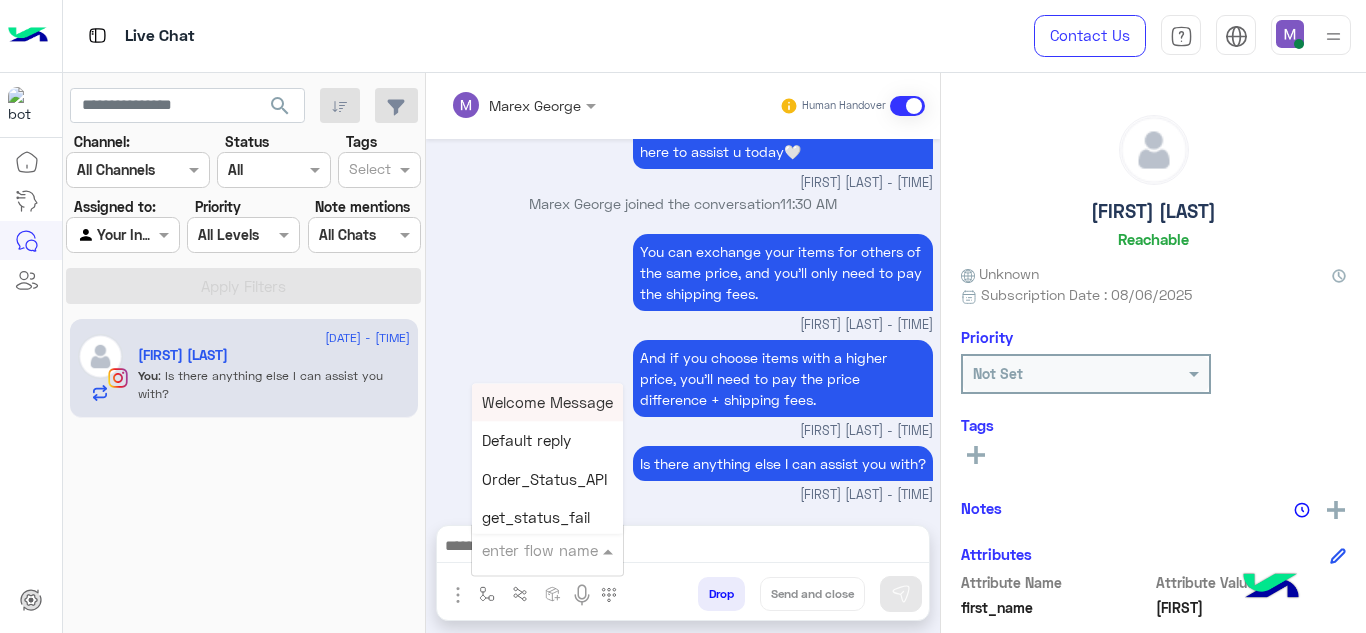 click at bounding box center (523, 550) 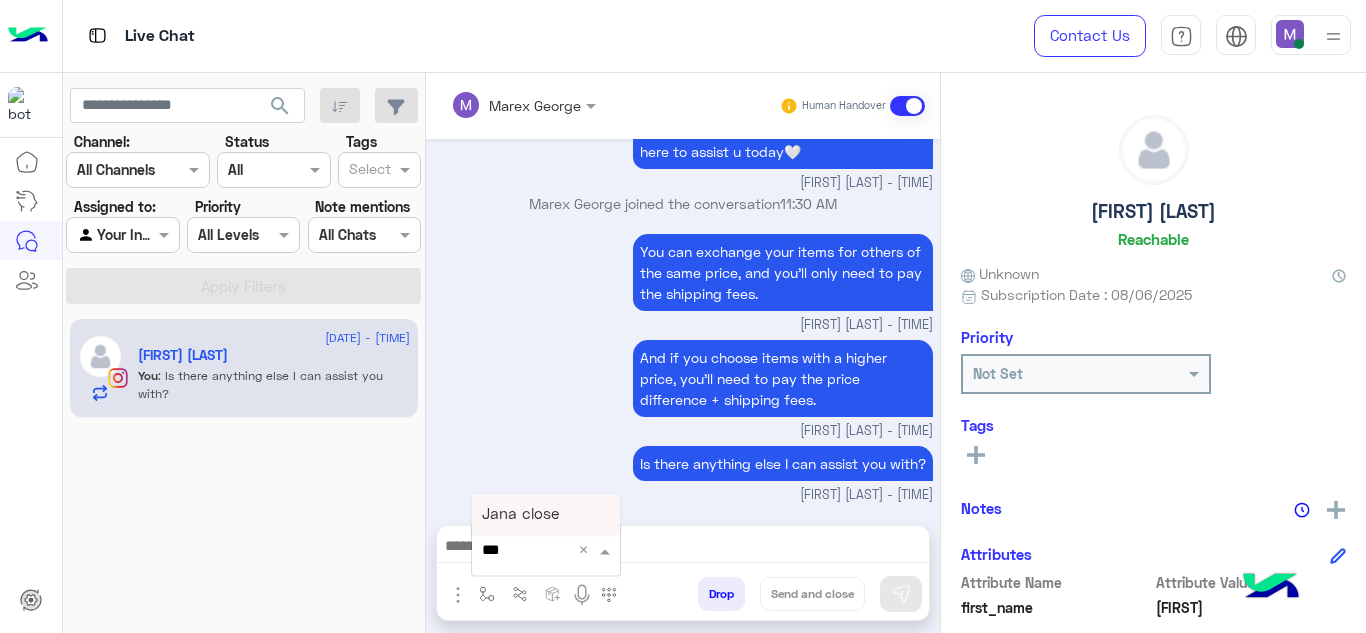 type on "****" 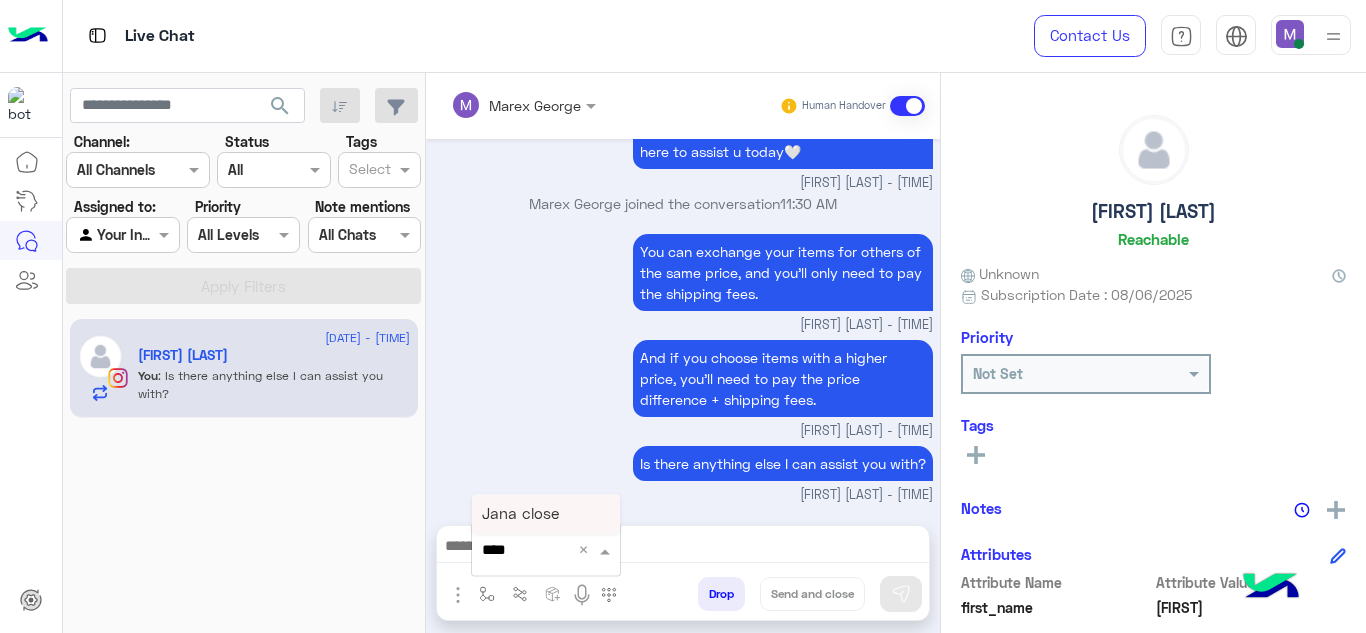 click on "Jana close" at bounding box center (520, 514) 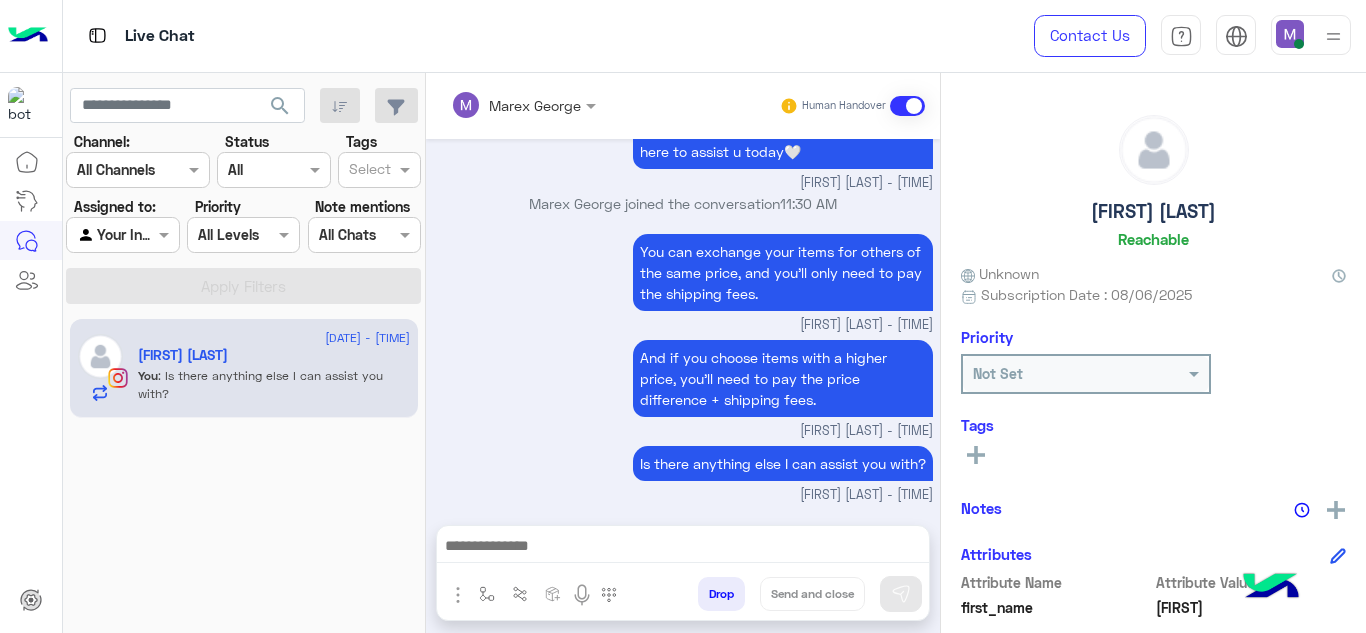 type on "**********" 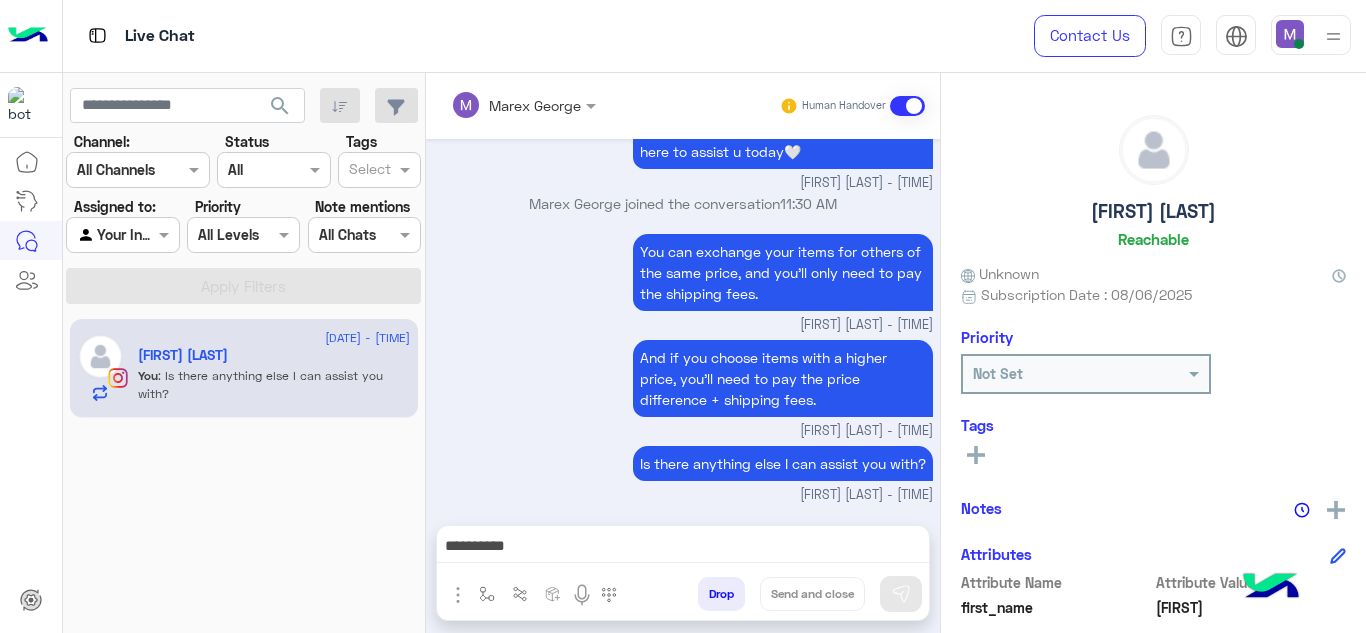 scroll, scrollTop: 1909, scrollLeft: 0, axis: vertical 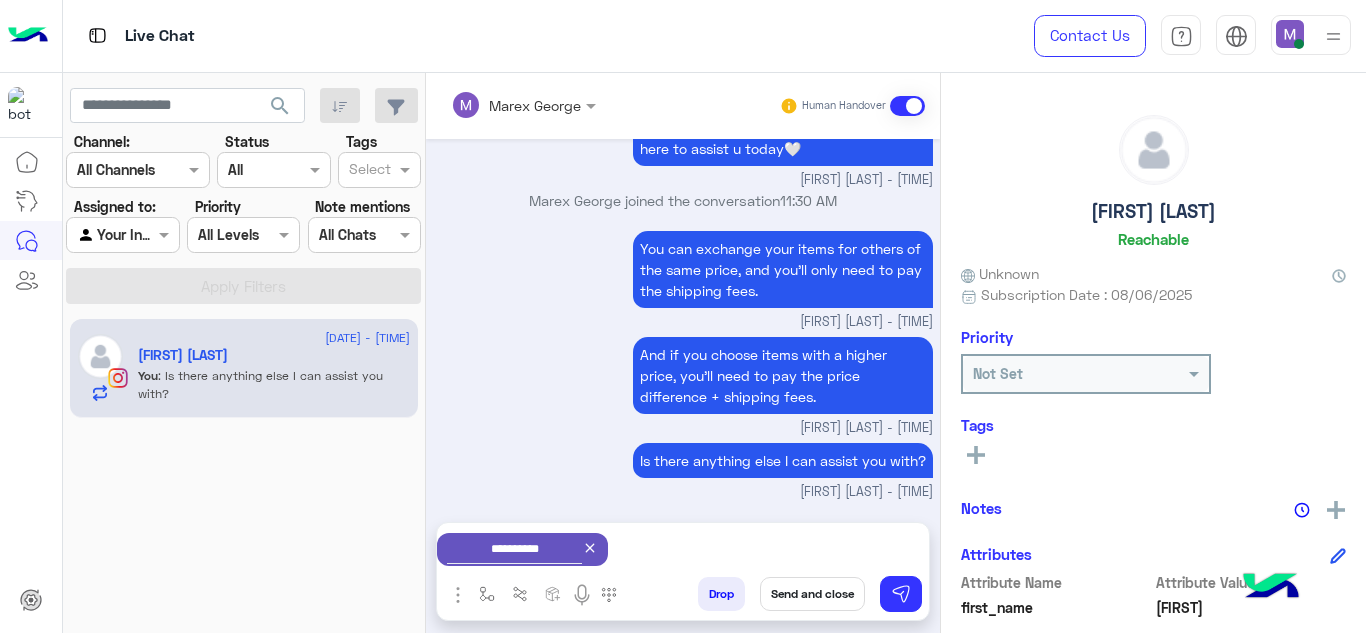 click on "Send and close" at bounding box center (812, 594) 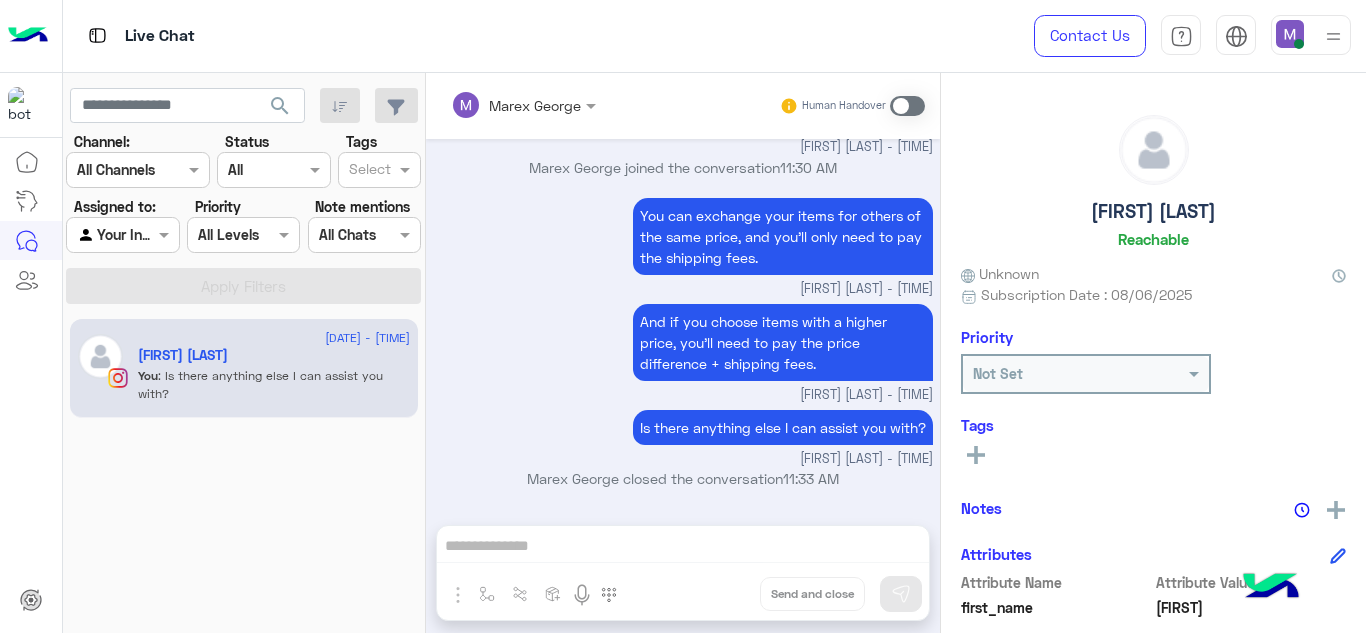 scroll, scrollTop: 2189, scrollLeft: 0, axis: vertical 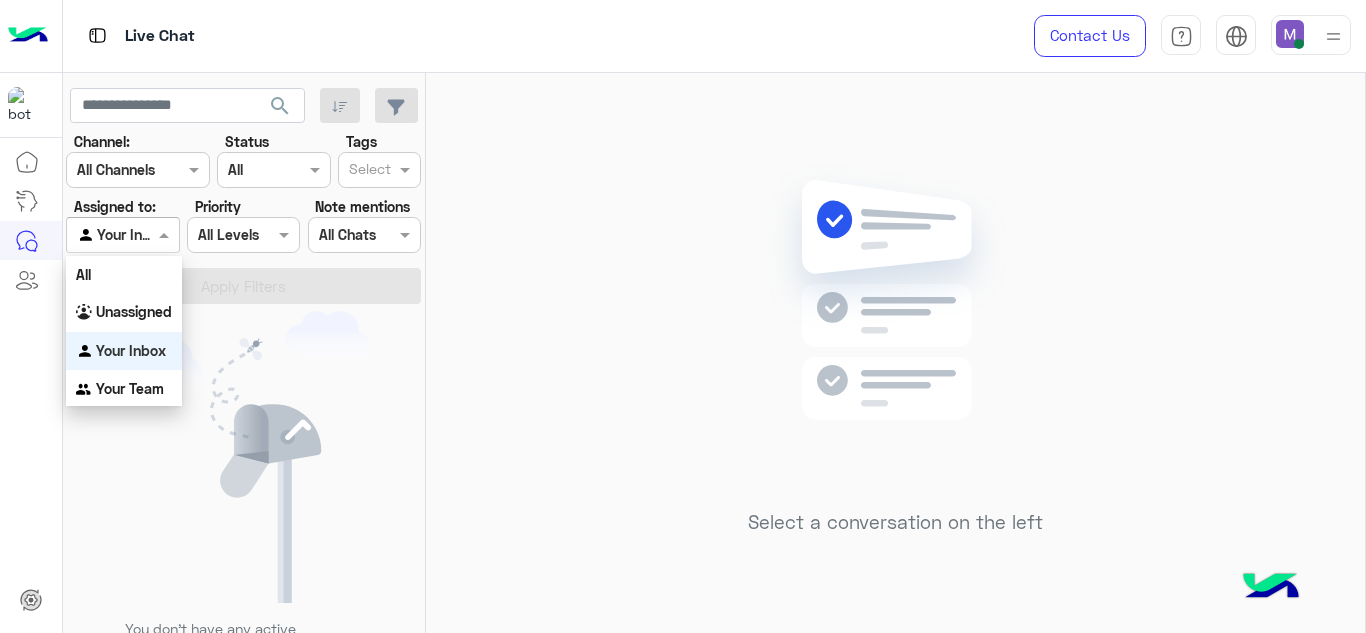 click on "Your Inbox" at bounding box center (115, 235) 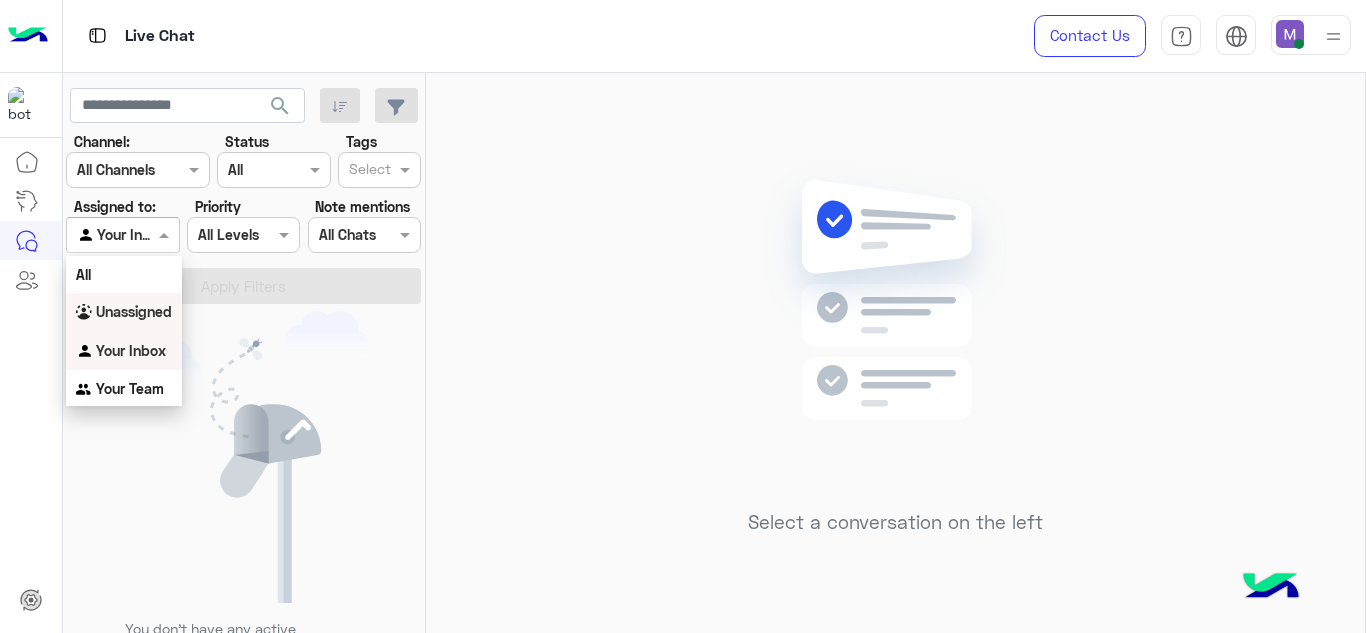 click on "Unassigned" at bounding box center [124, 312] 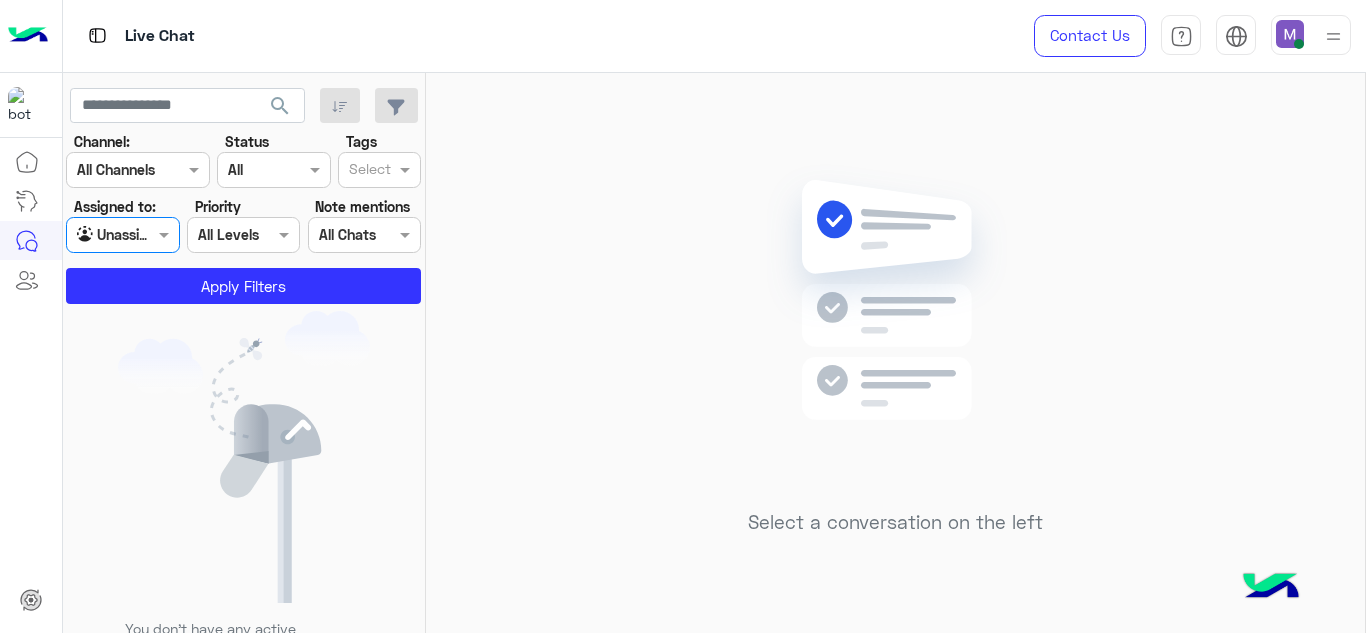 click on "Tags Select" 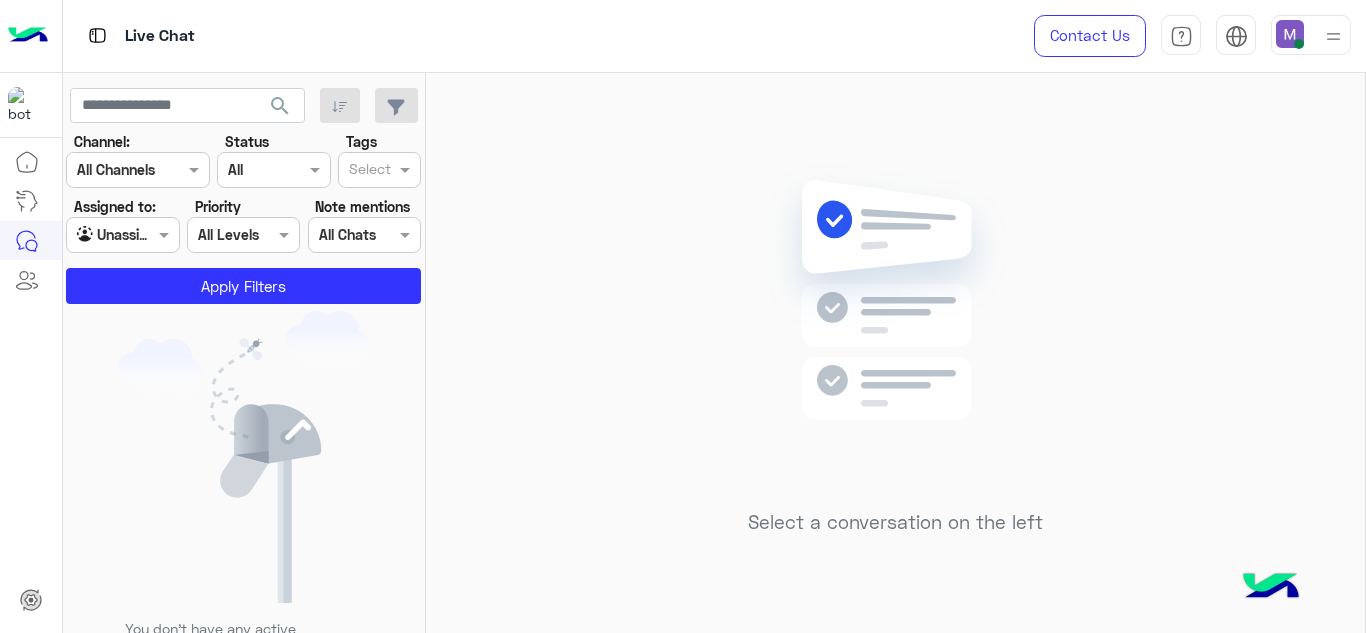 click at bounding box center (370, 172) 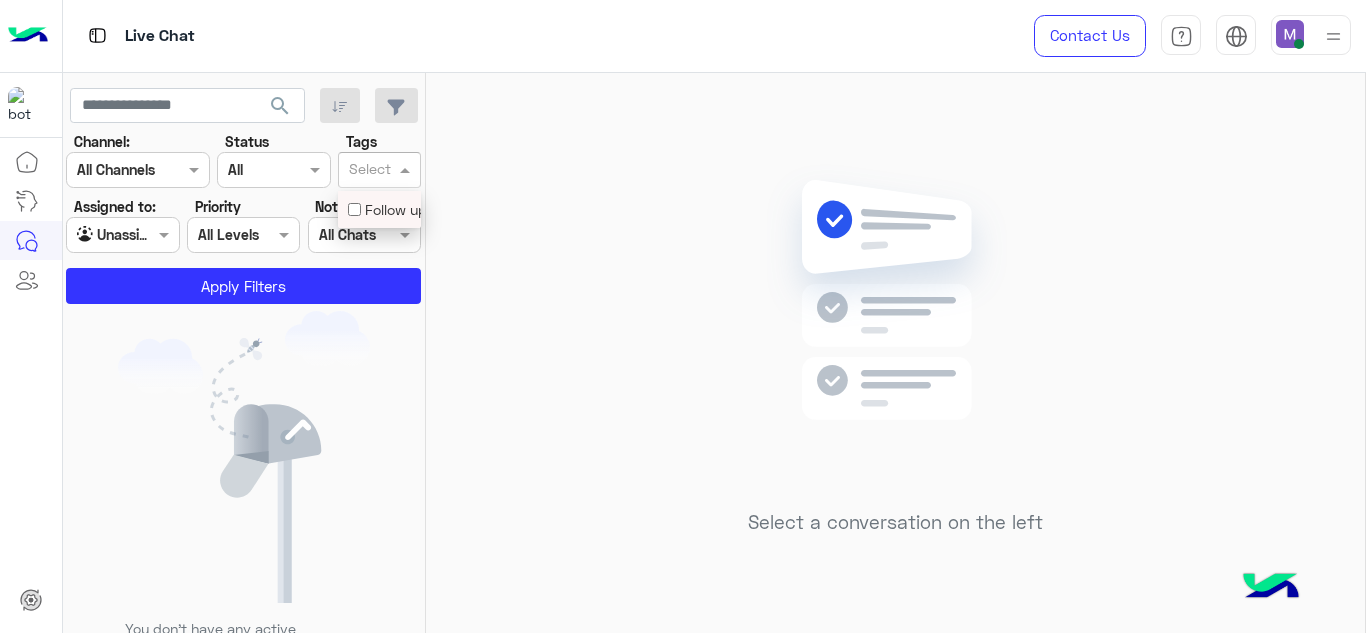 click on "Follow up" at bounding box center [379, 209] 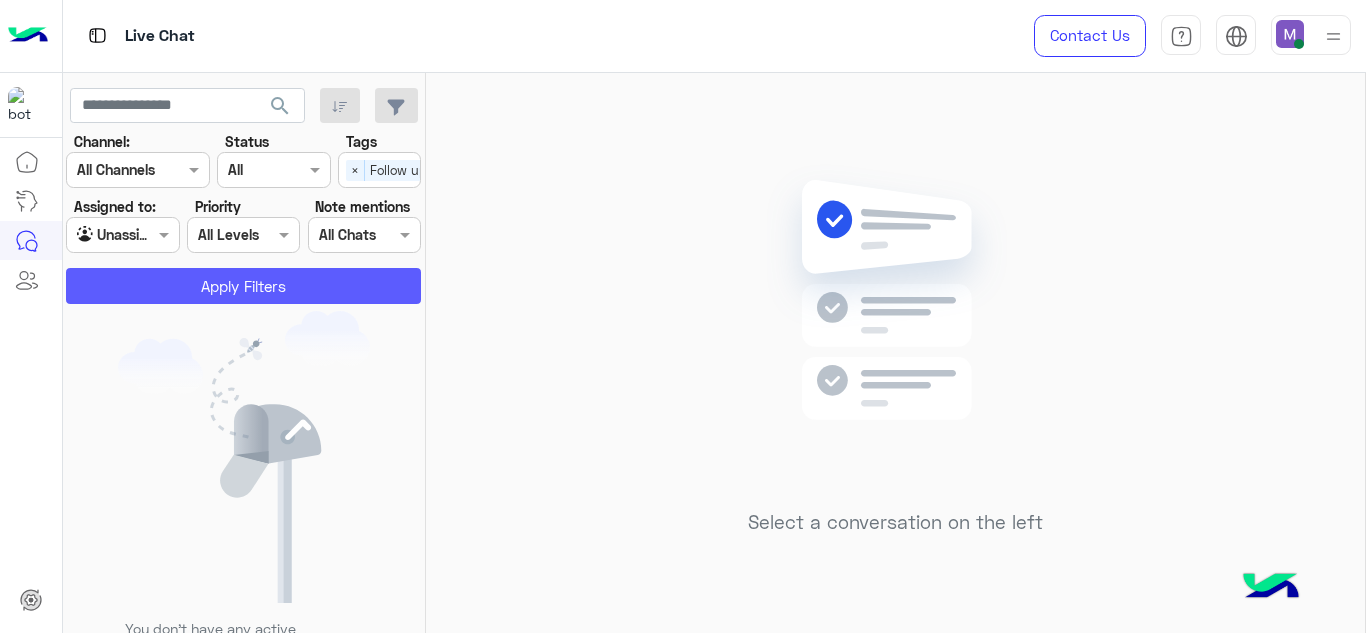 click on "Apply Filters" 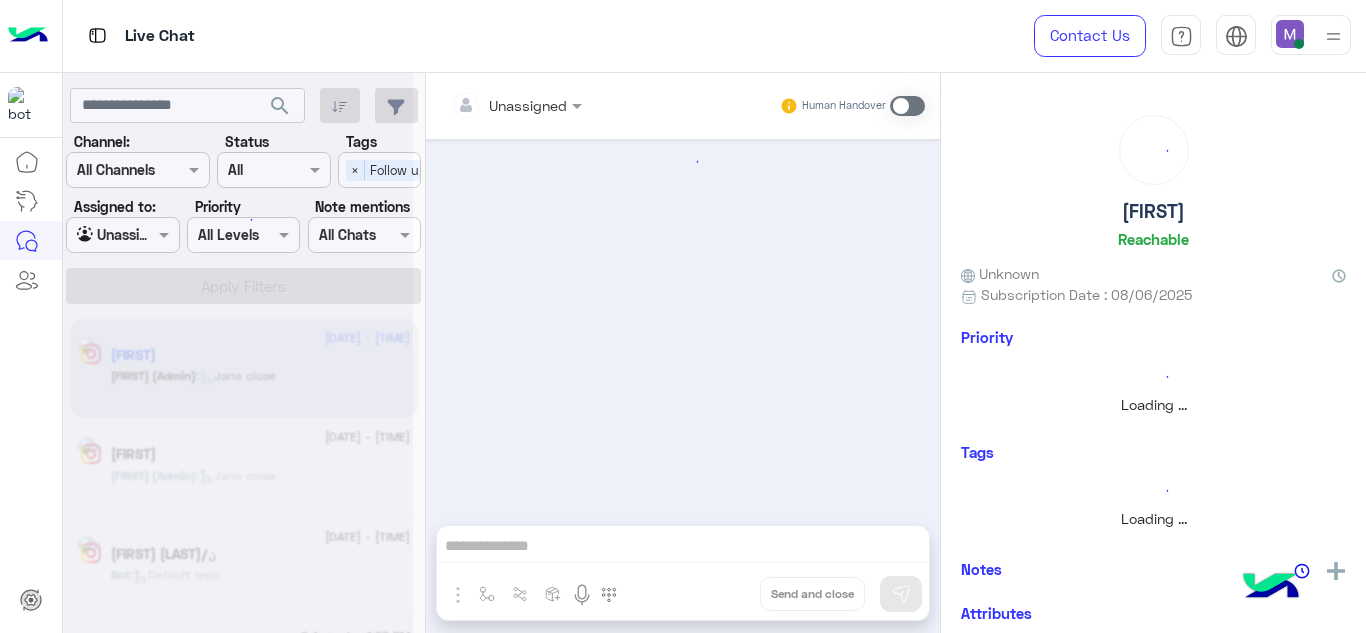 scroll, scrollTop: 426, scrollLeft: 0, axis: vertical 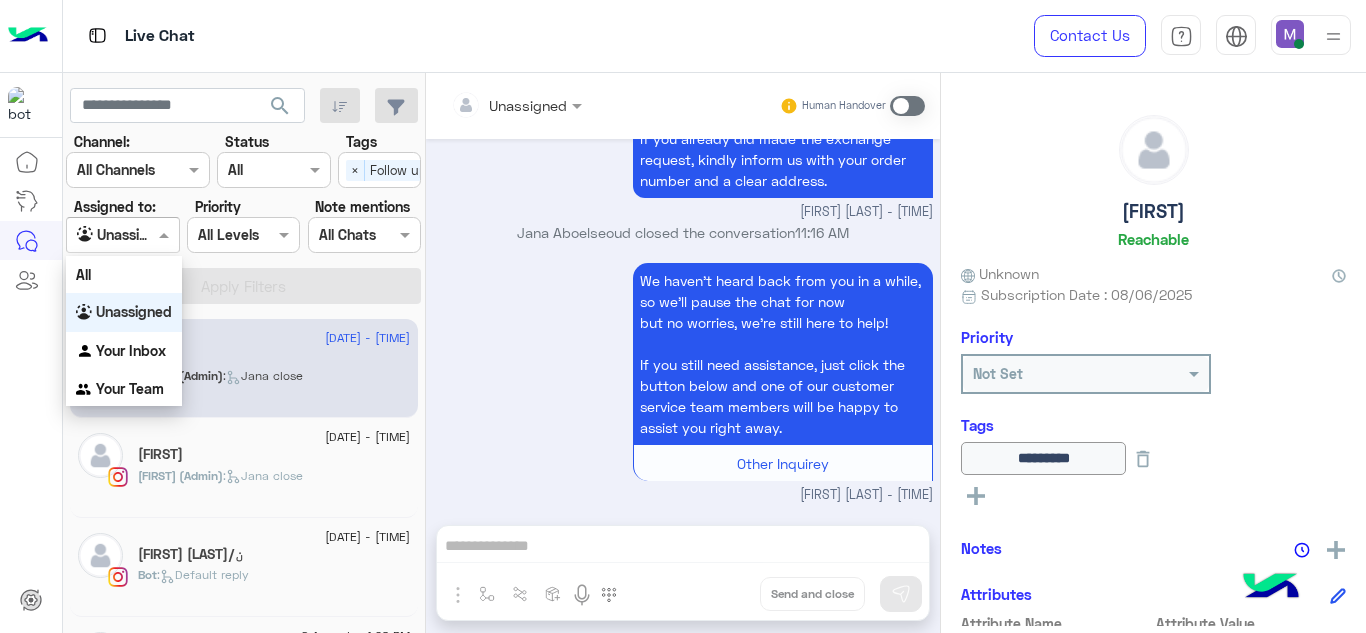 click on "Agent Filter Unassigned" at bounding box center [122, 235] 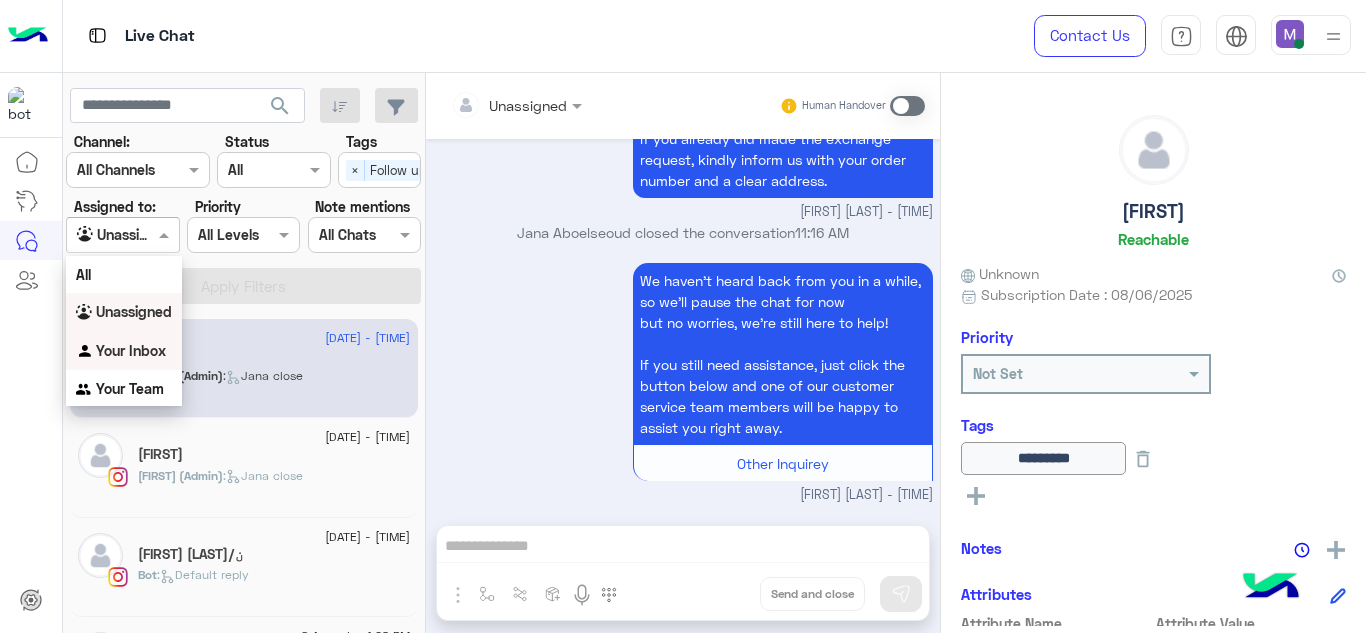 click on "Your Inbox" at bounding box center (124, 351) 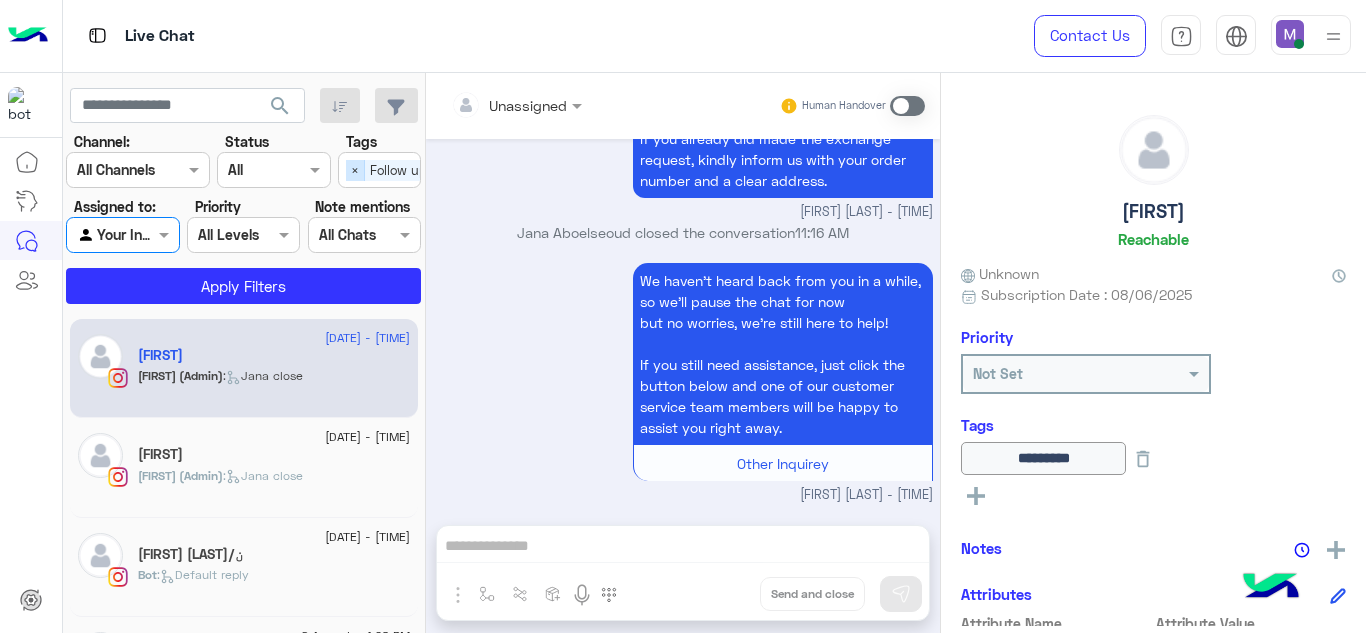 click on "×" at bounding box center [355, 170] 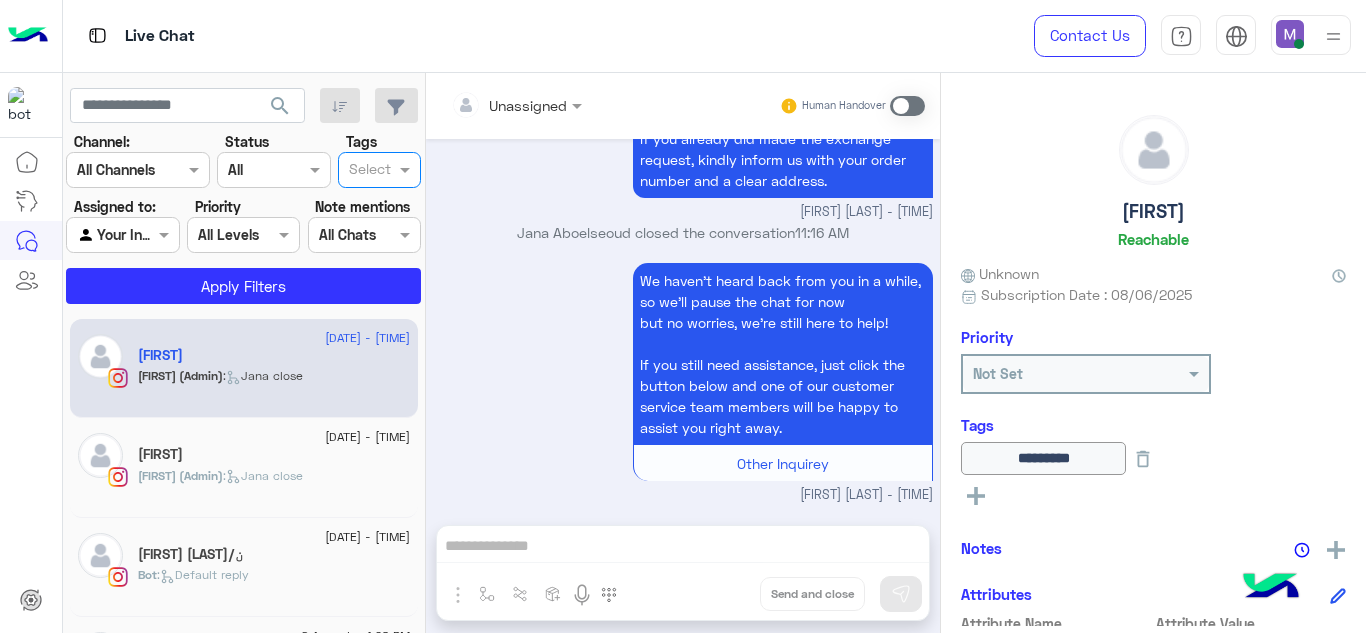 scroll, scrollTop: 0, scrollLeft: 0, axis: both 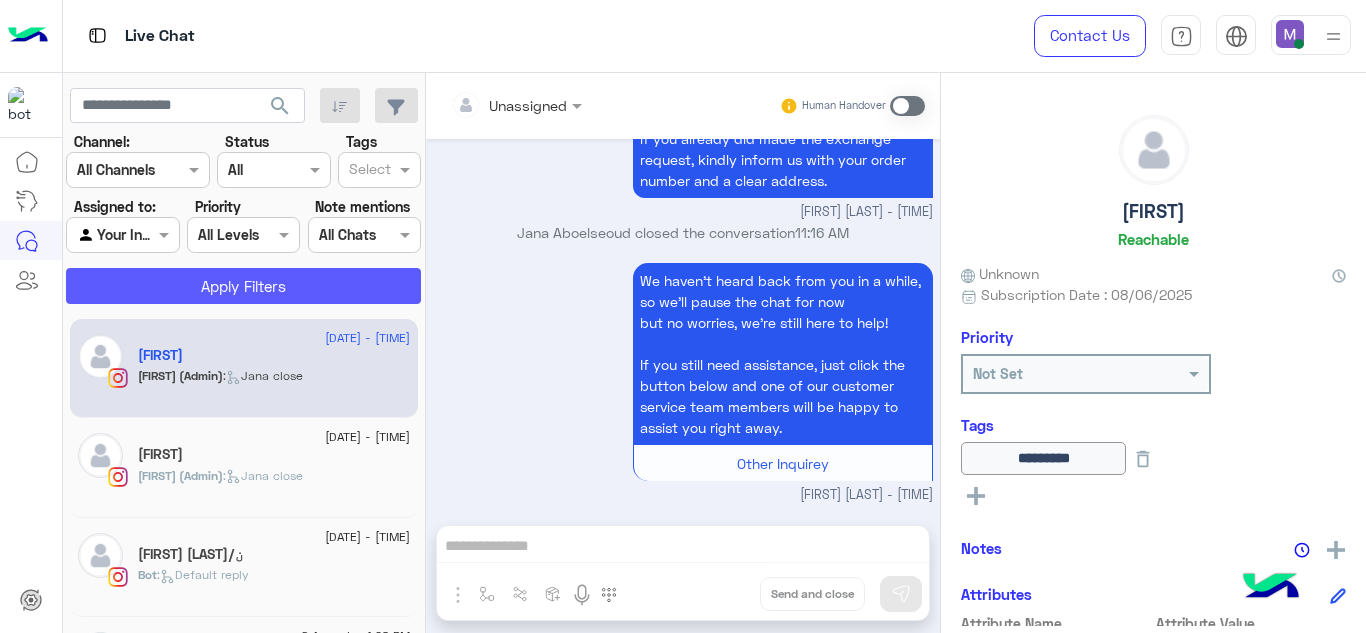 click on "Apply Filters" 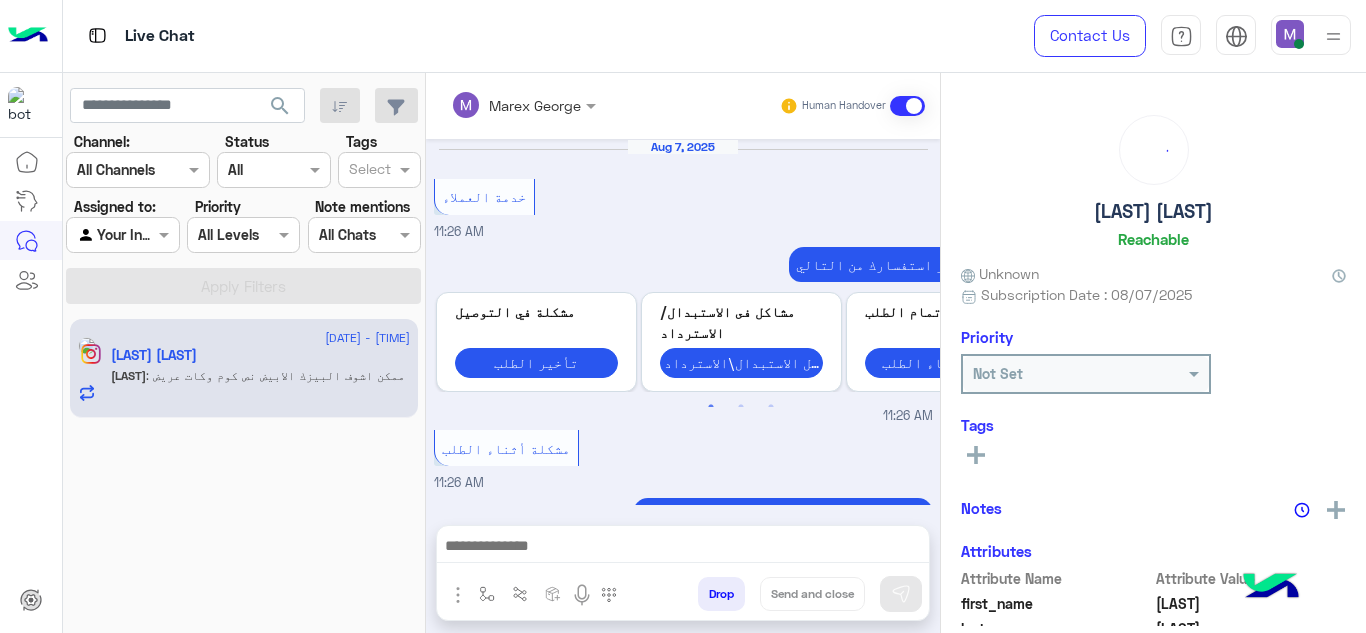 scroll, scrollTop: 491, scrollLeft: 0, axis: vertical 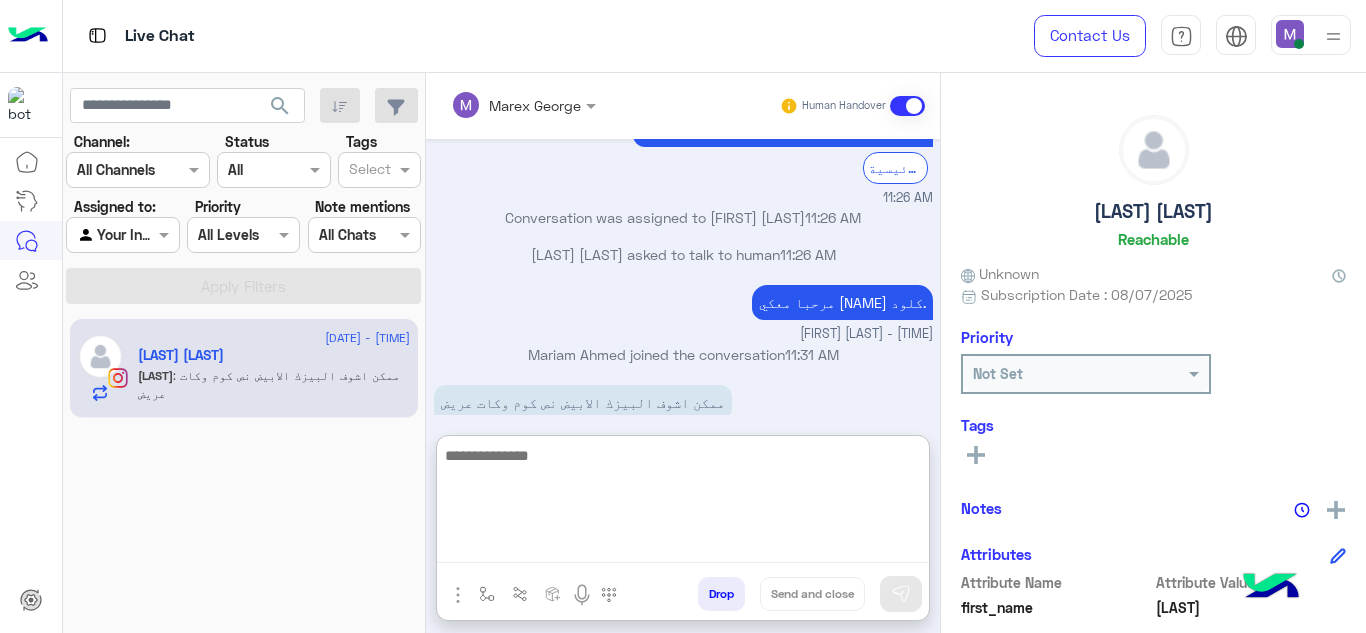 click at bounding box center (683, 503) 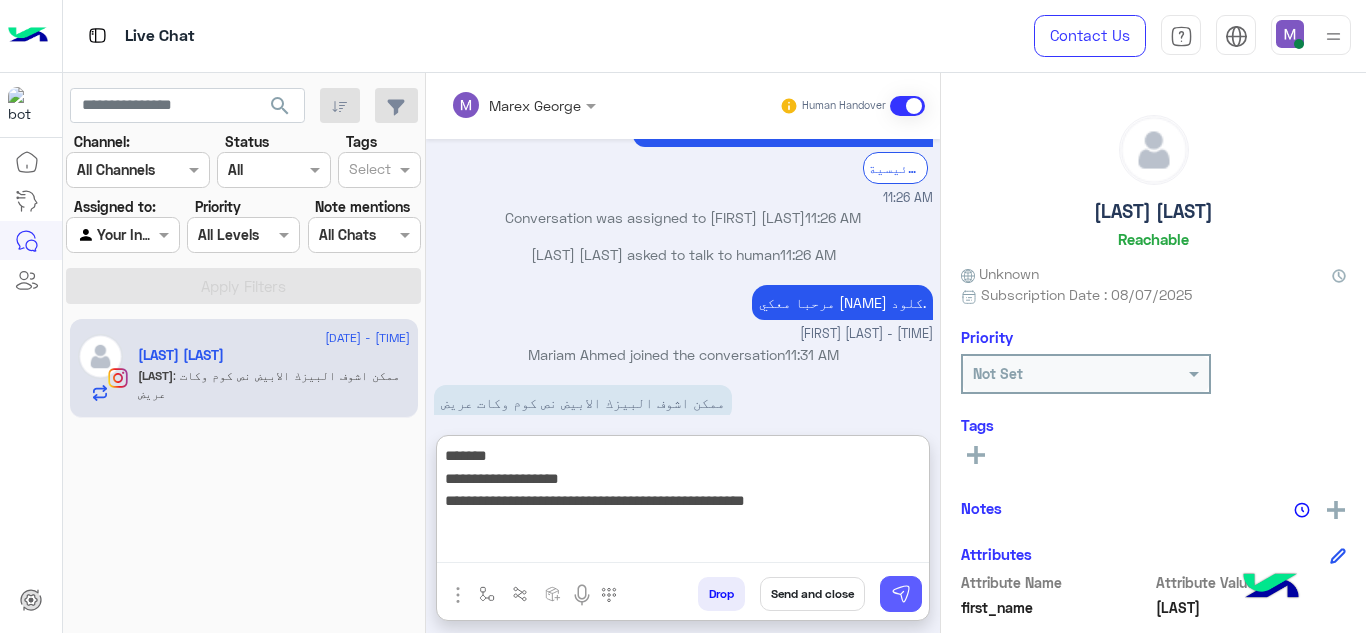 type on "**********" 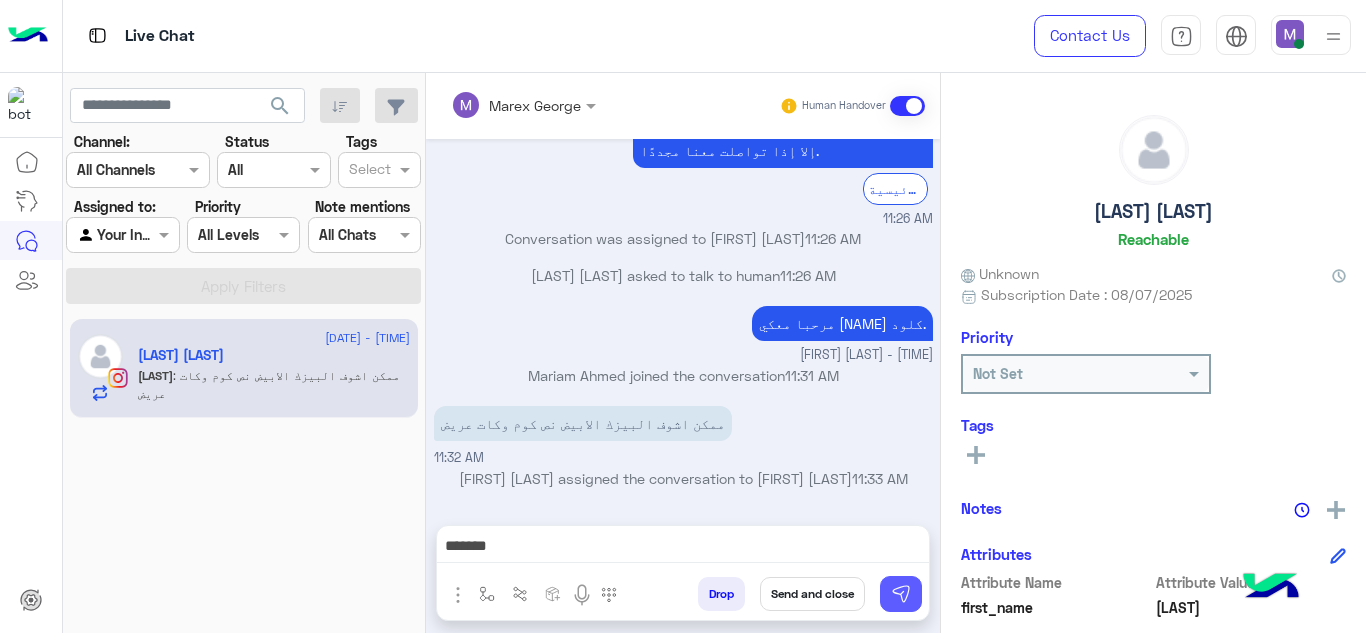 click at bounding box center [901, 594] 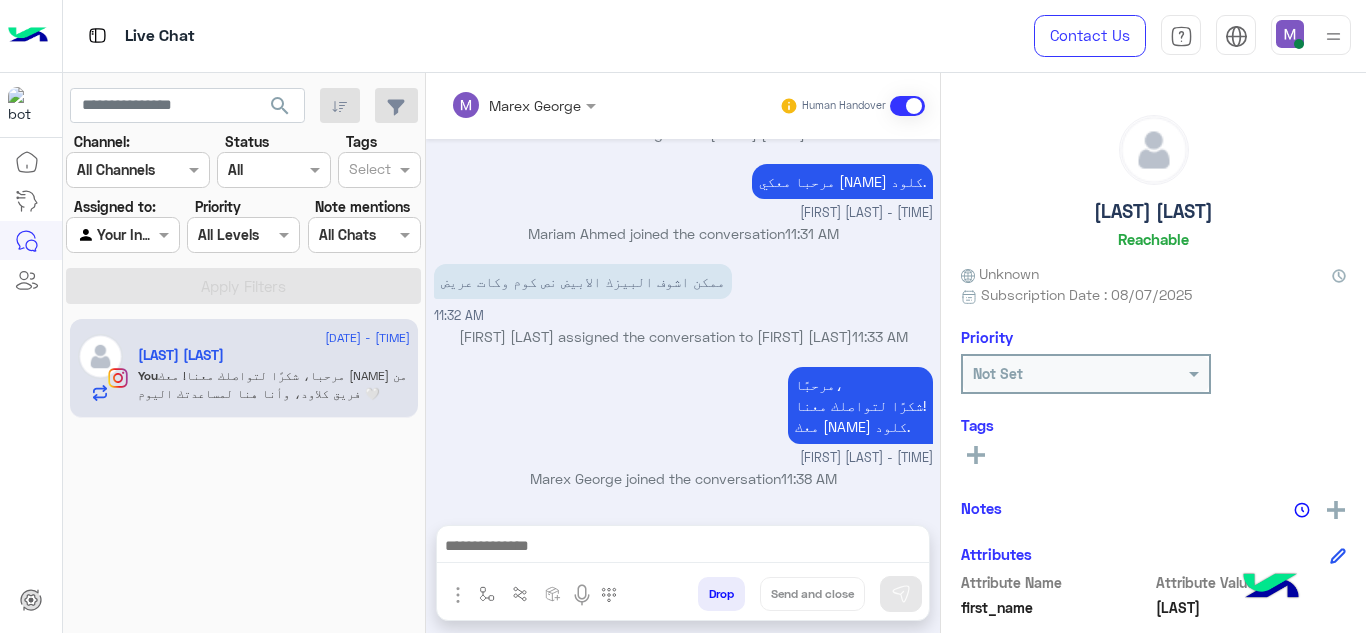 scroll, scrollTop: 654, scrollLeft: 0, axis: vertical 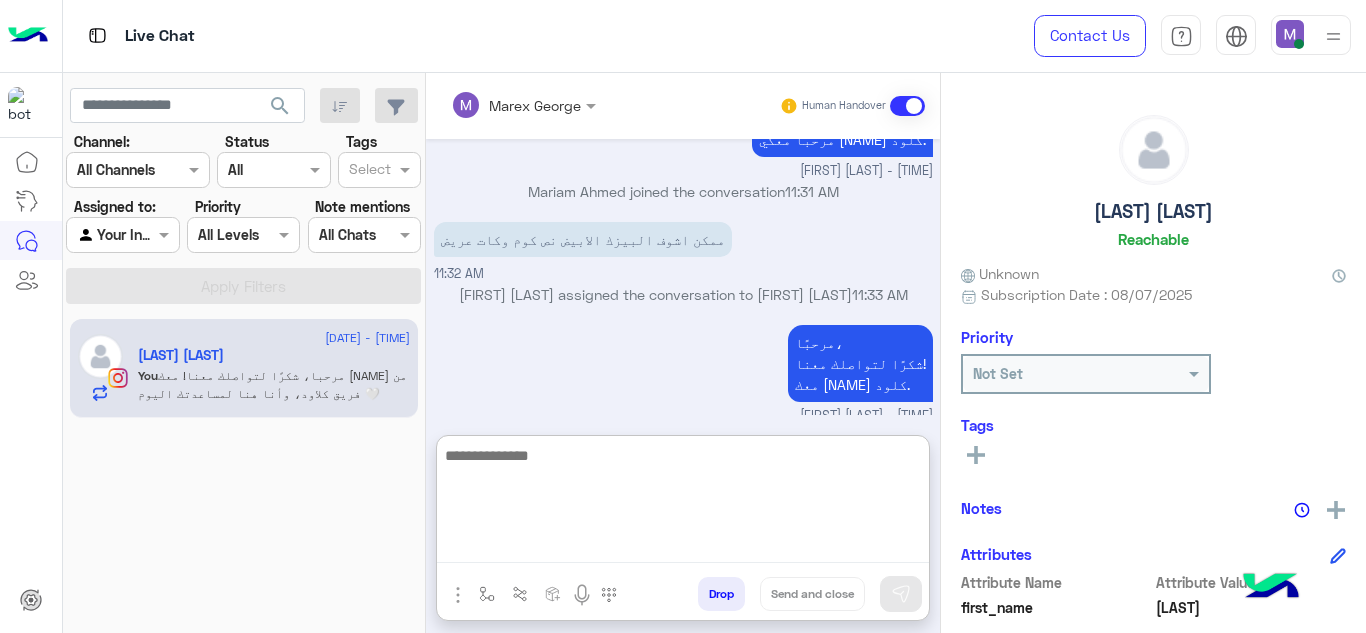 click at bounding box center [683, 503] 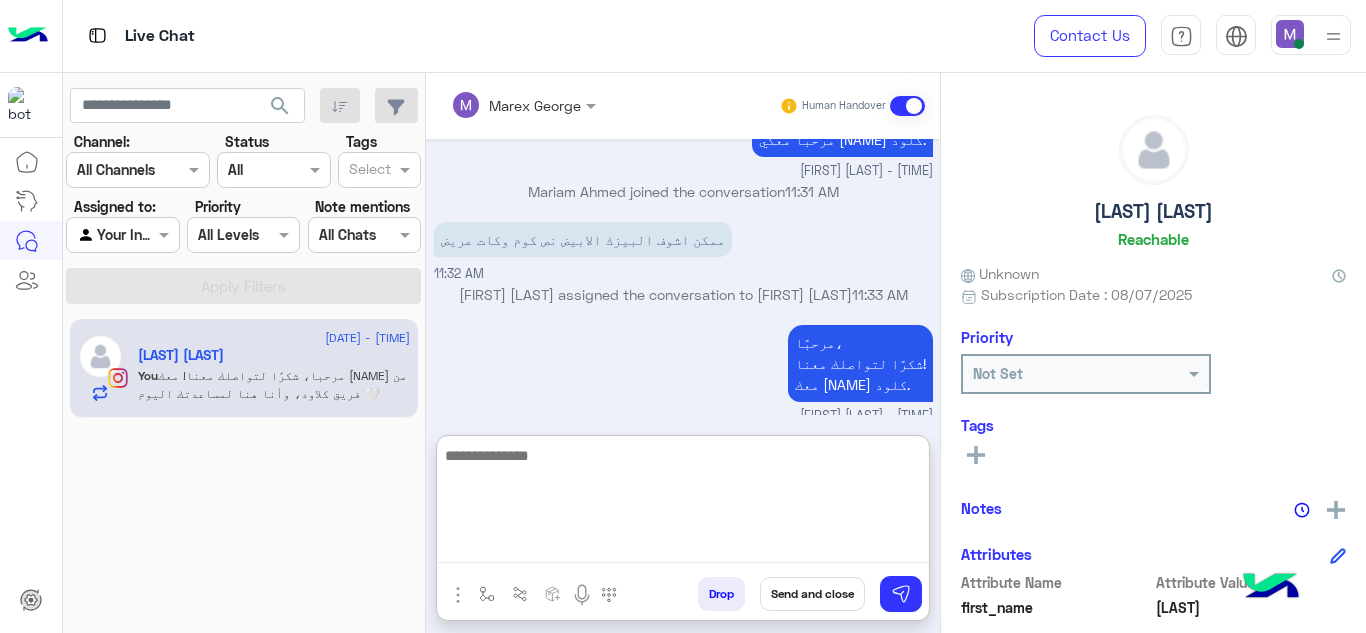 scroll, scrollTop: 870, scrollLeft: 0, axis: vertical 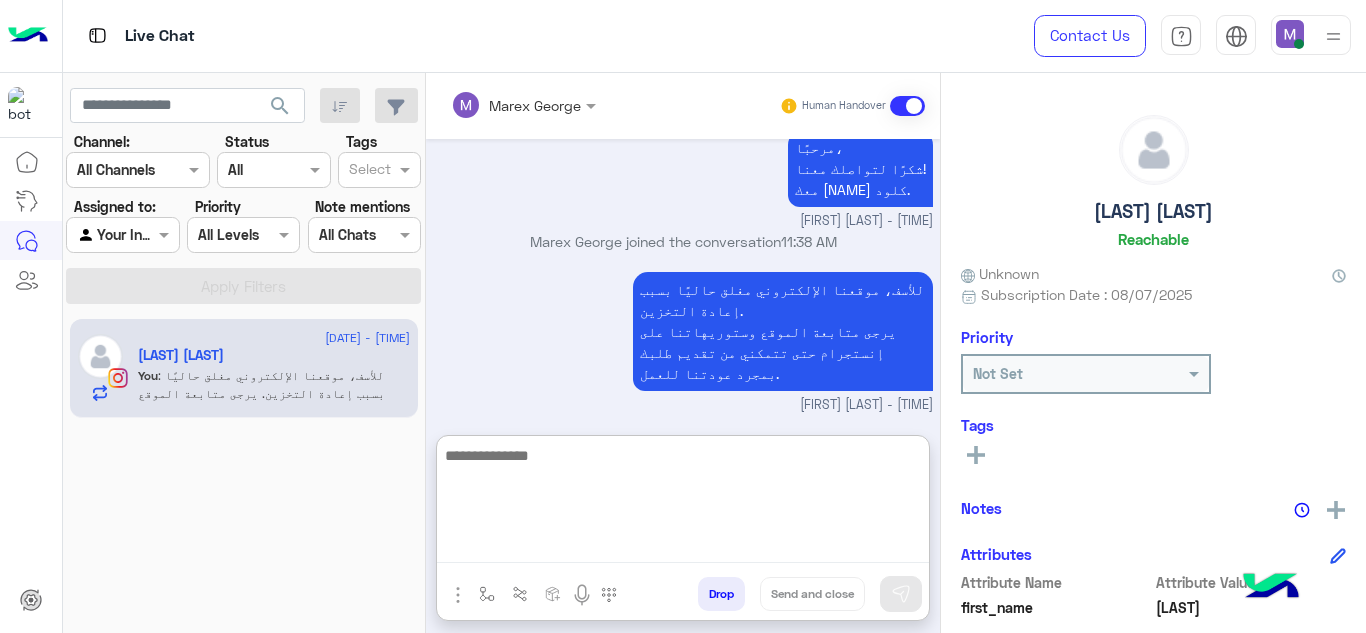 paste on "**********" 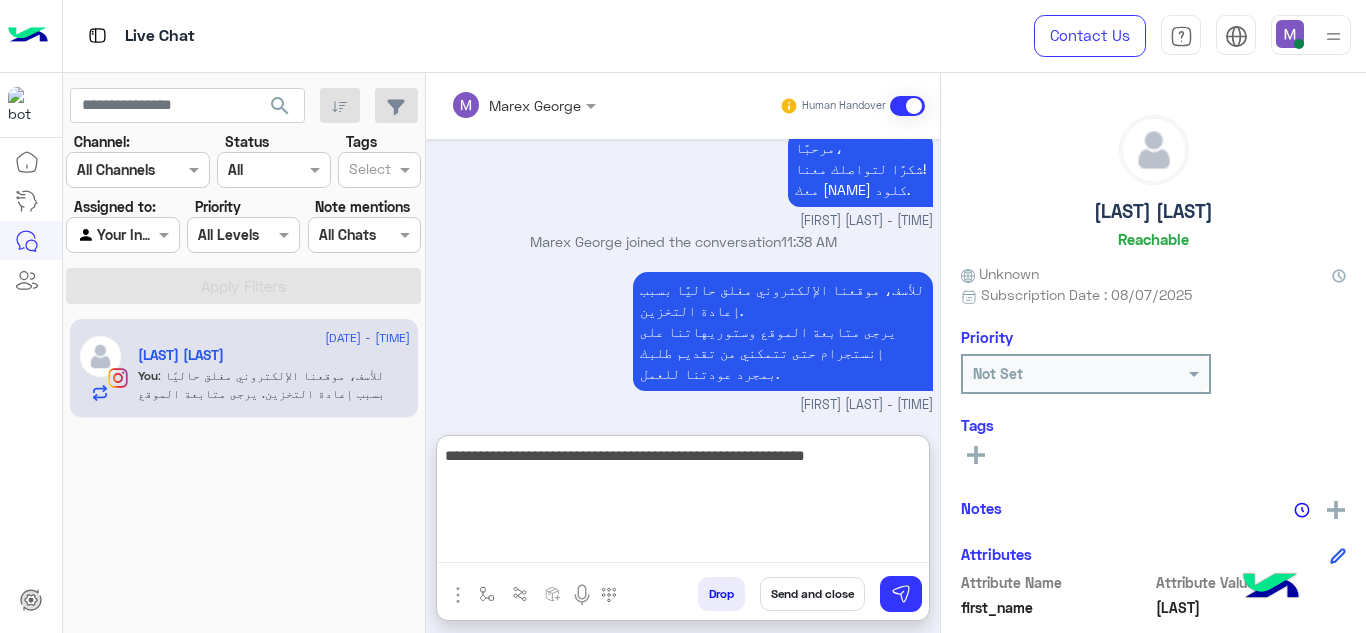 scroll, scrollTop: 0, scrollLeft: 0, axis: both 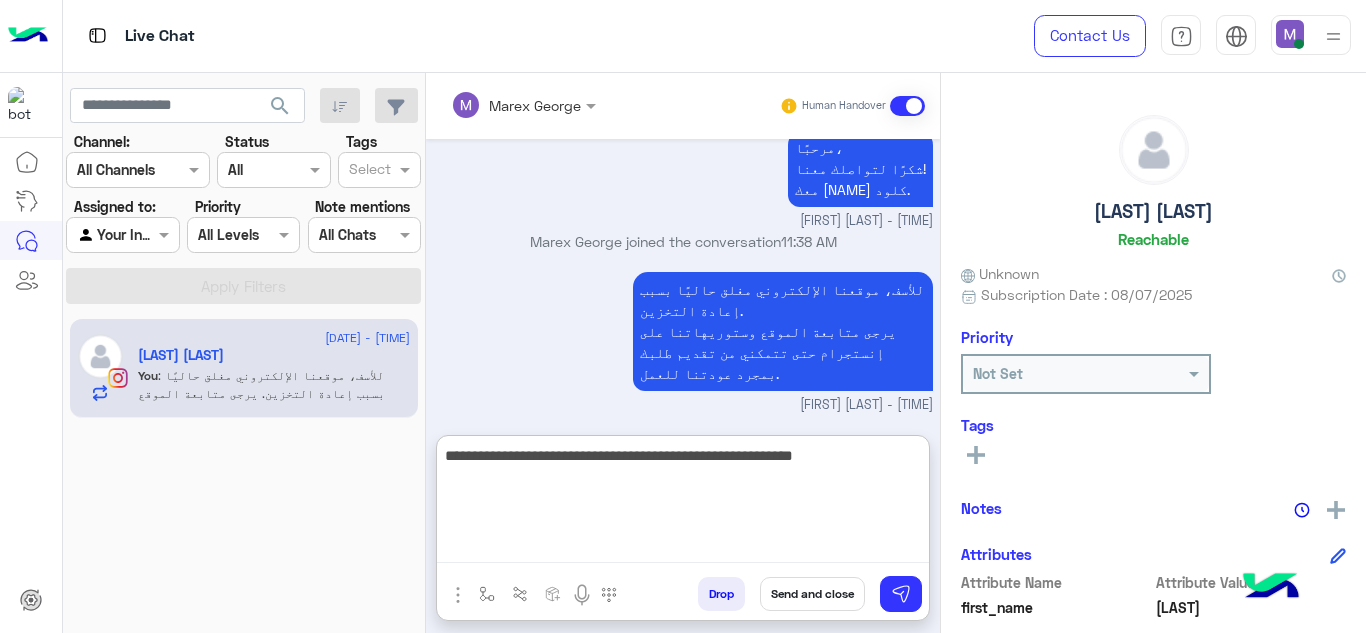 type on "**********" 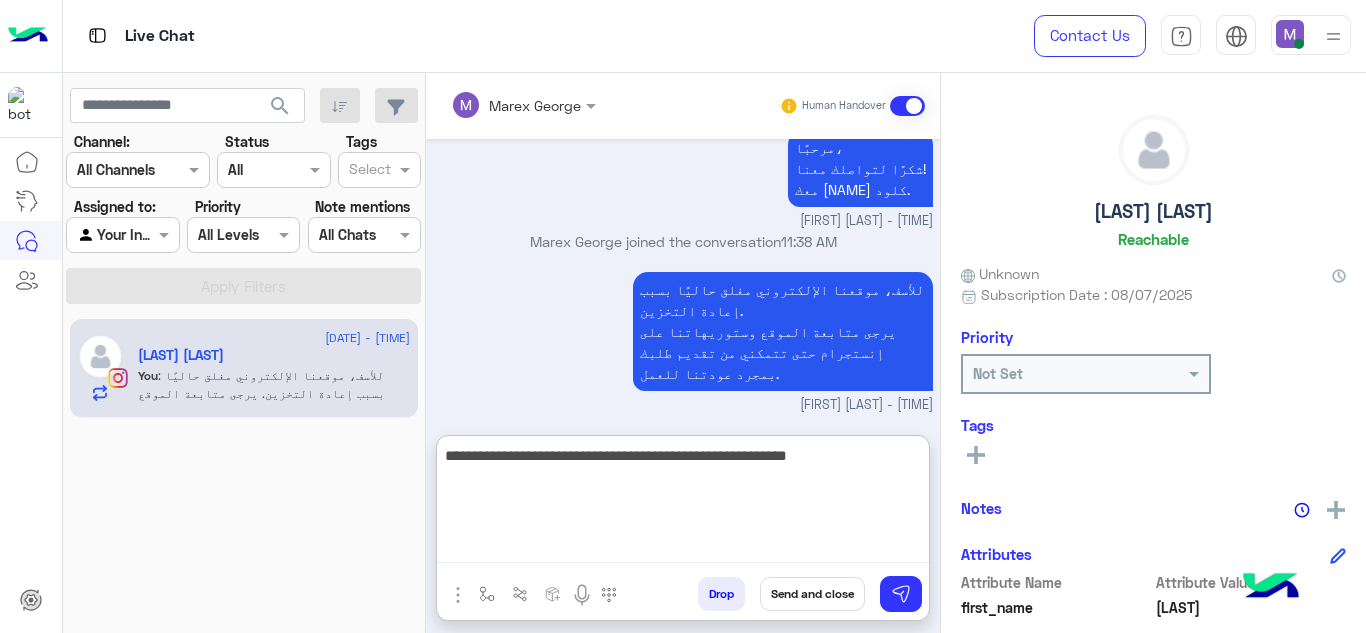 type 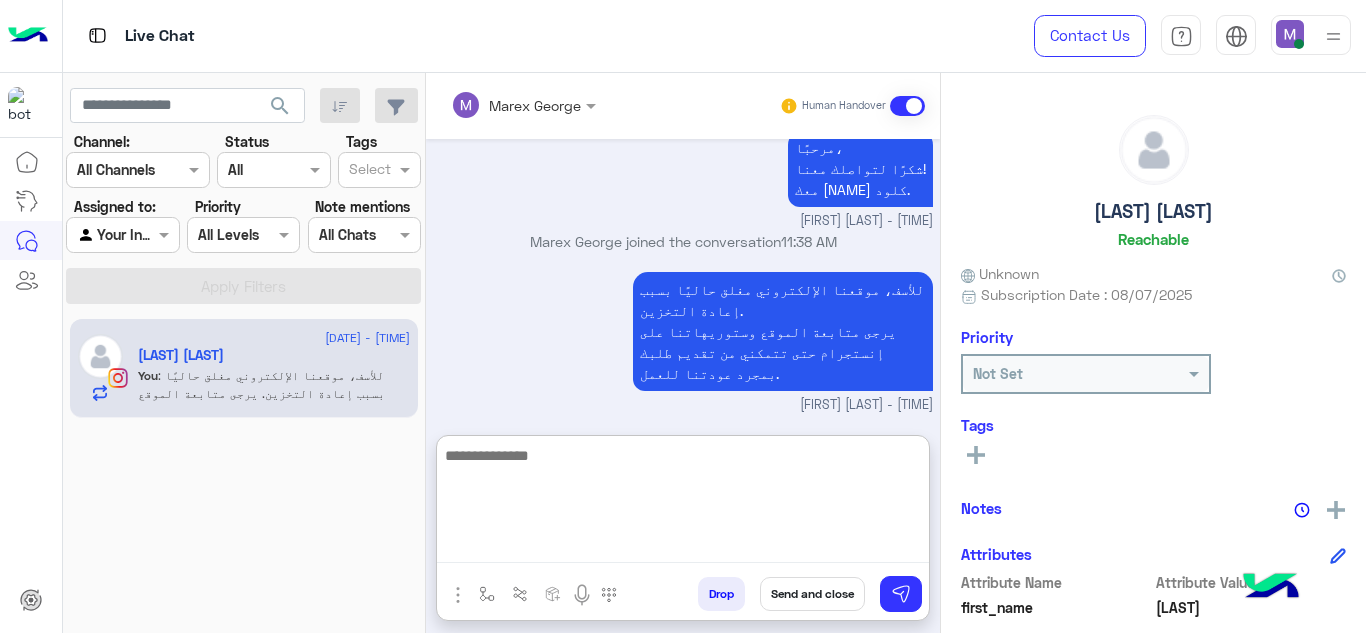 scroll, scrollTop: 955, scrollLeft: 0, axis: vertical 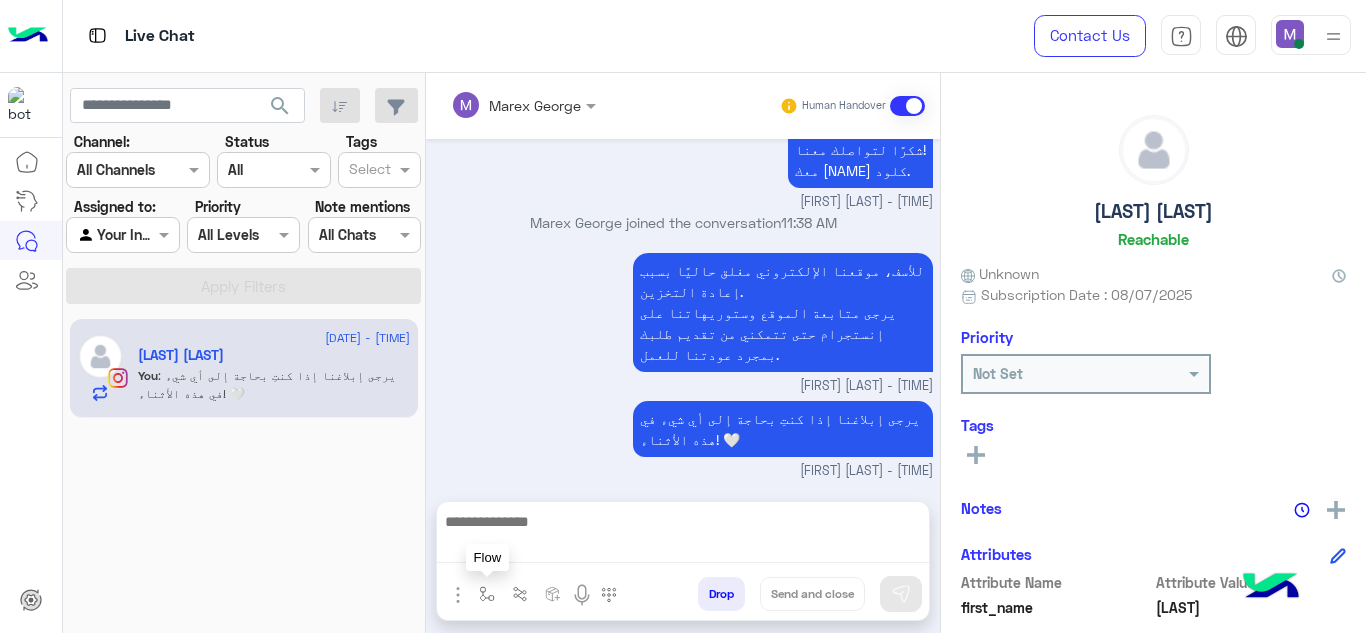 click at bounding box center [487, 594] 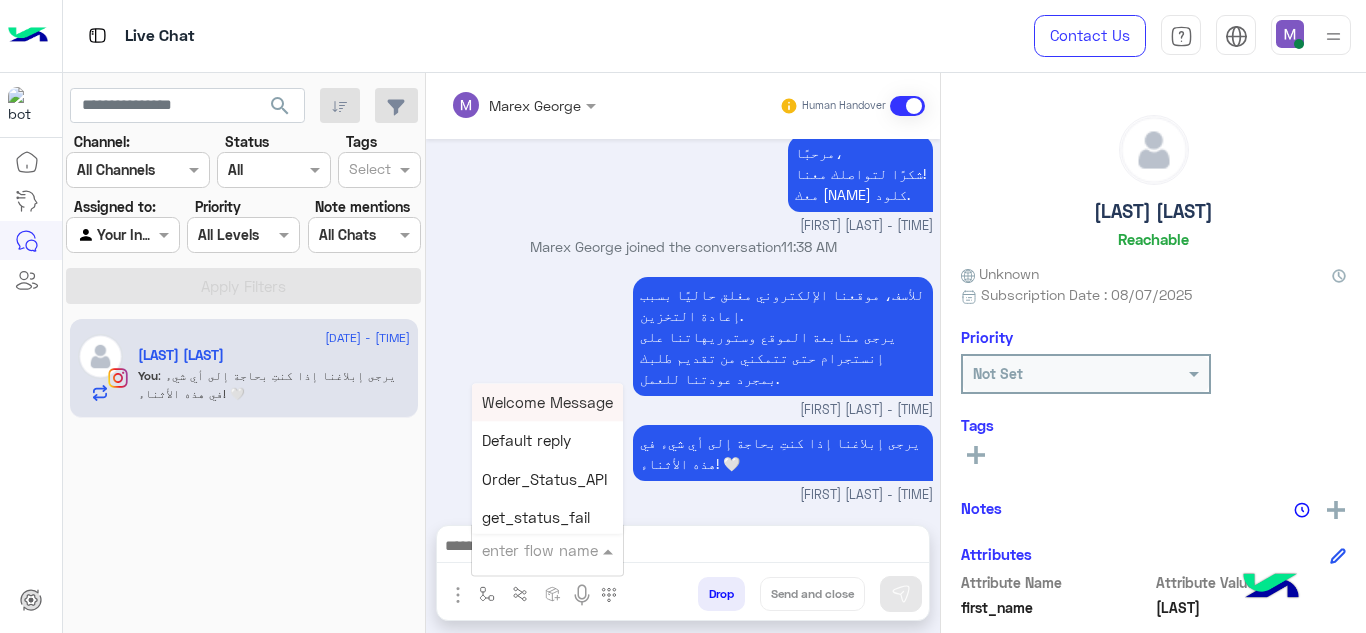 click at bounding box center [523, 550] 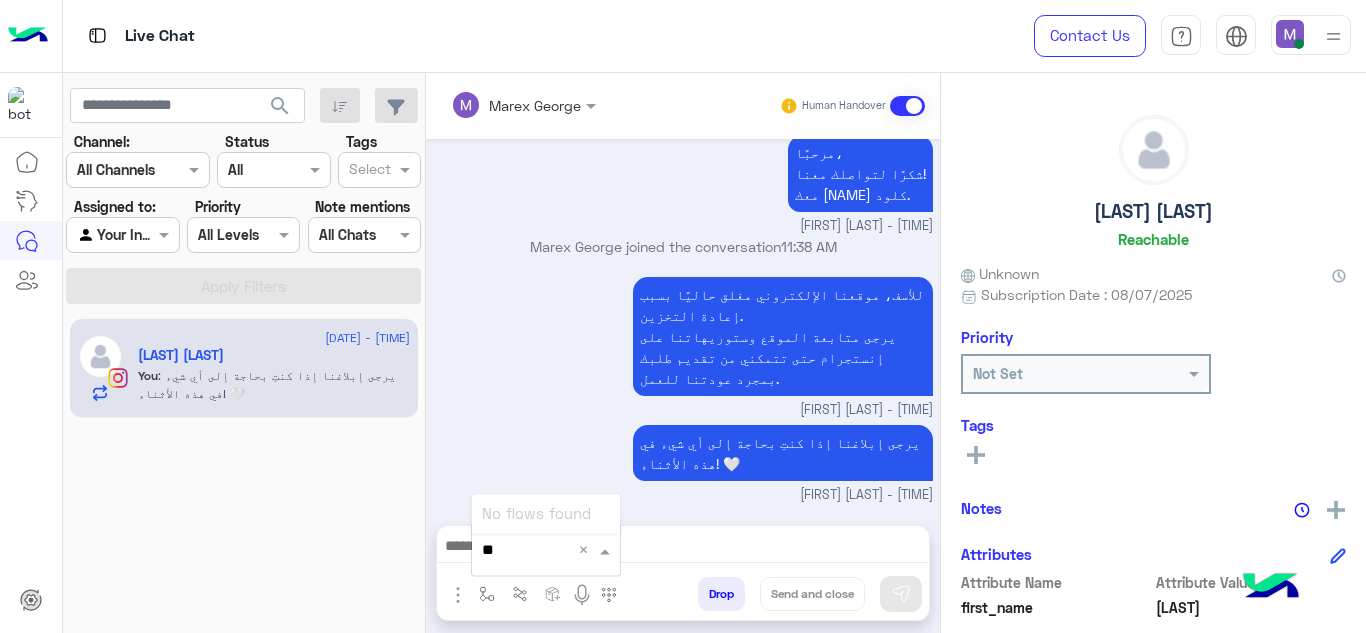 type on "*" 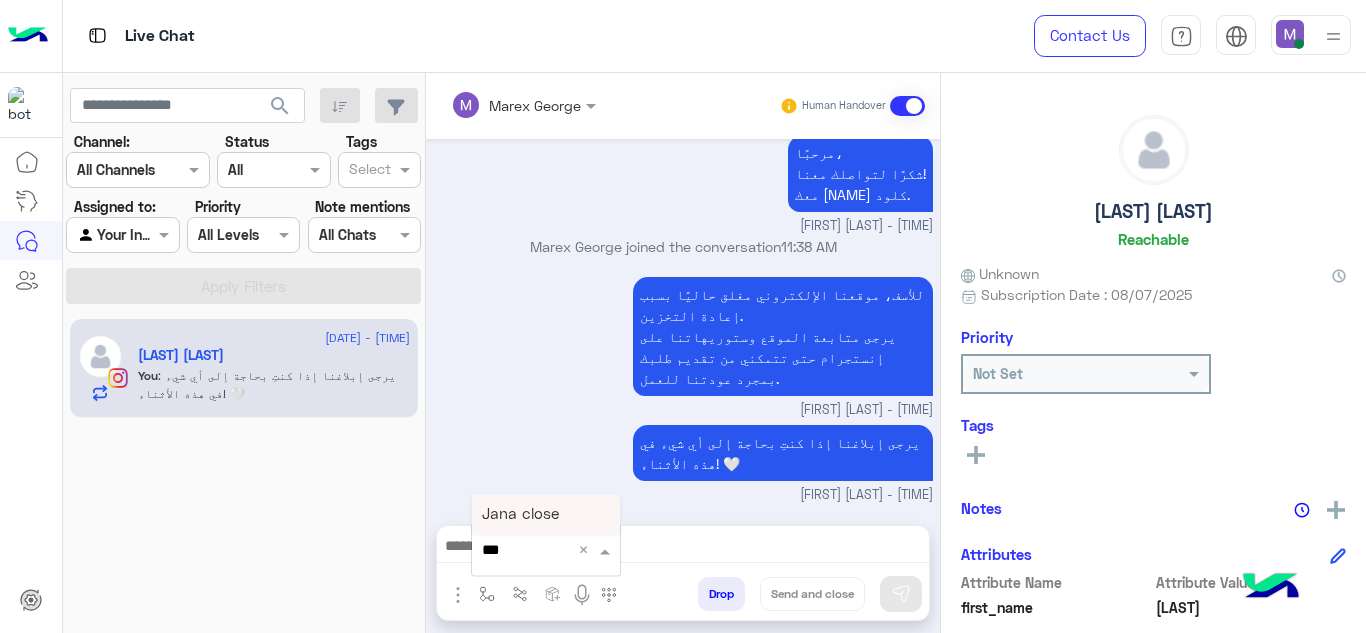 type on "****" 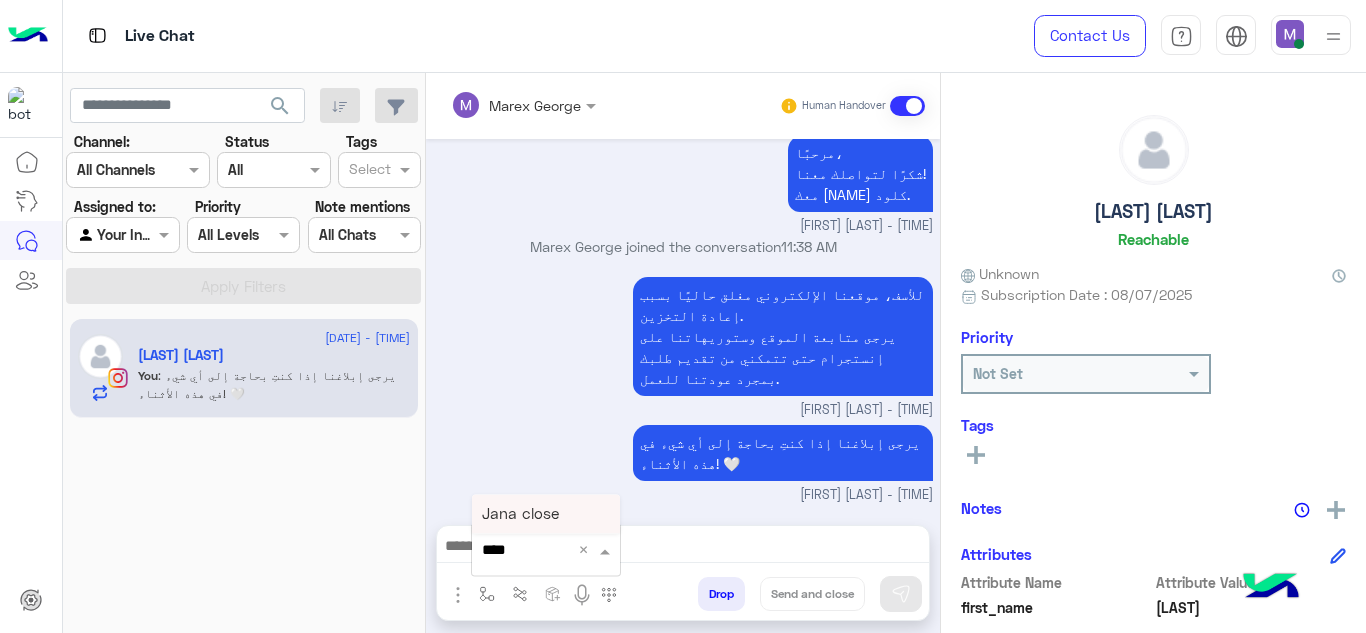 click on "Jana close" at bounding box center (520, 514) 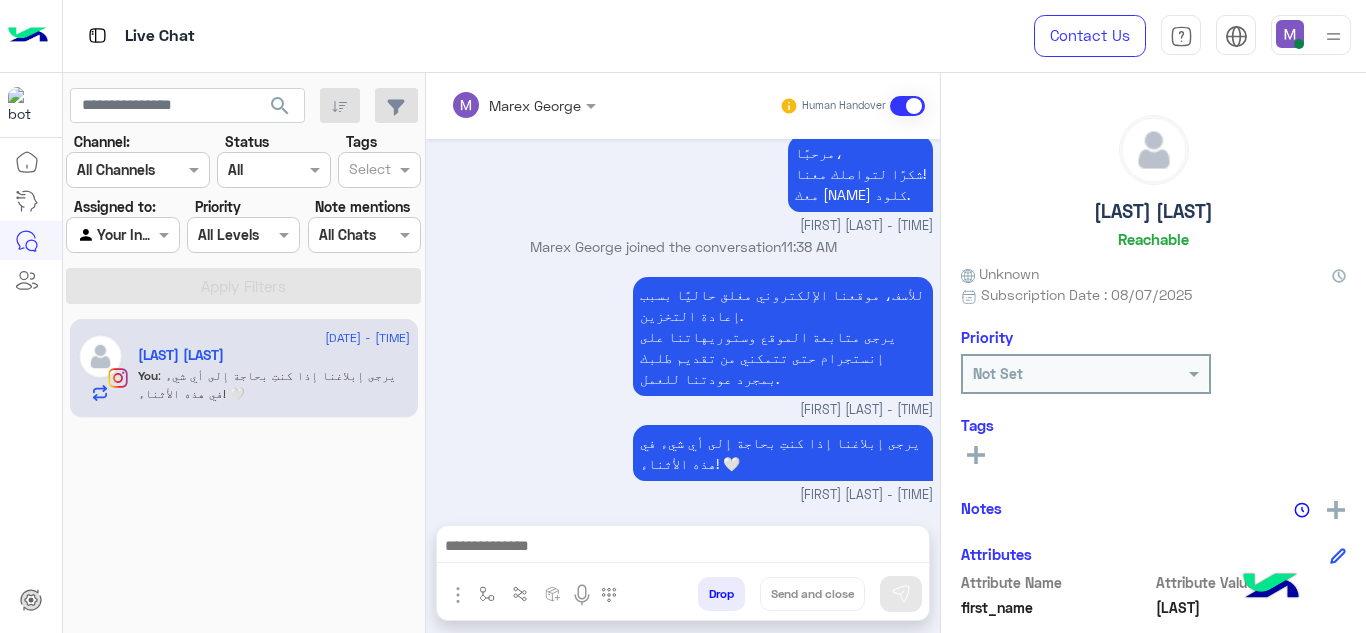 type on "**********" 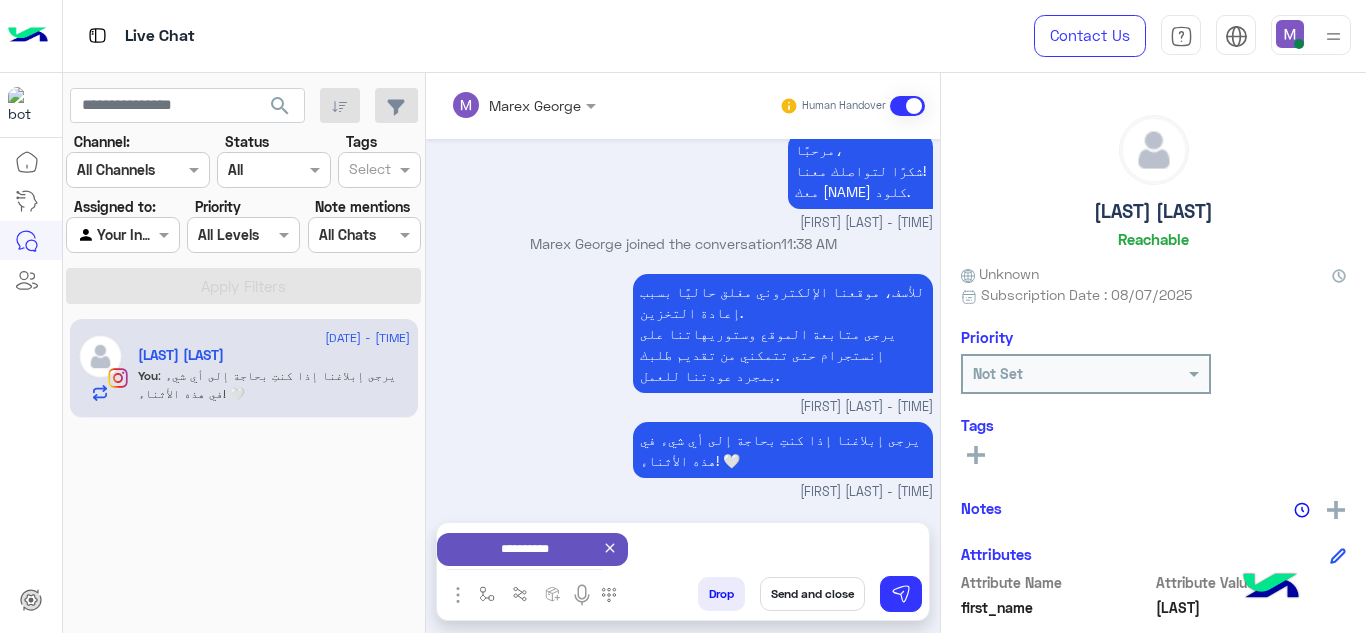 scroll, scrollTop: 868, scrollLeft: 0, axis: vertical 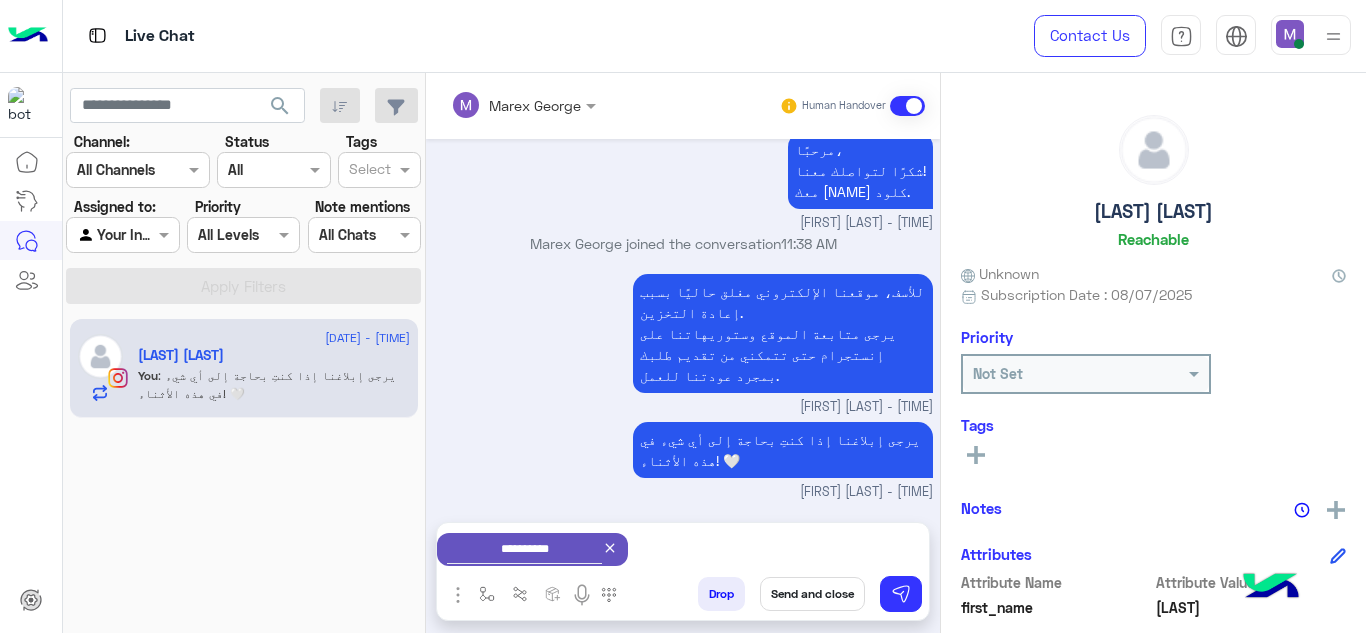 click on "Send and close" at bounding box center [812, 594] 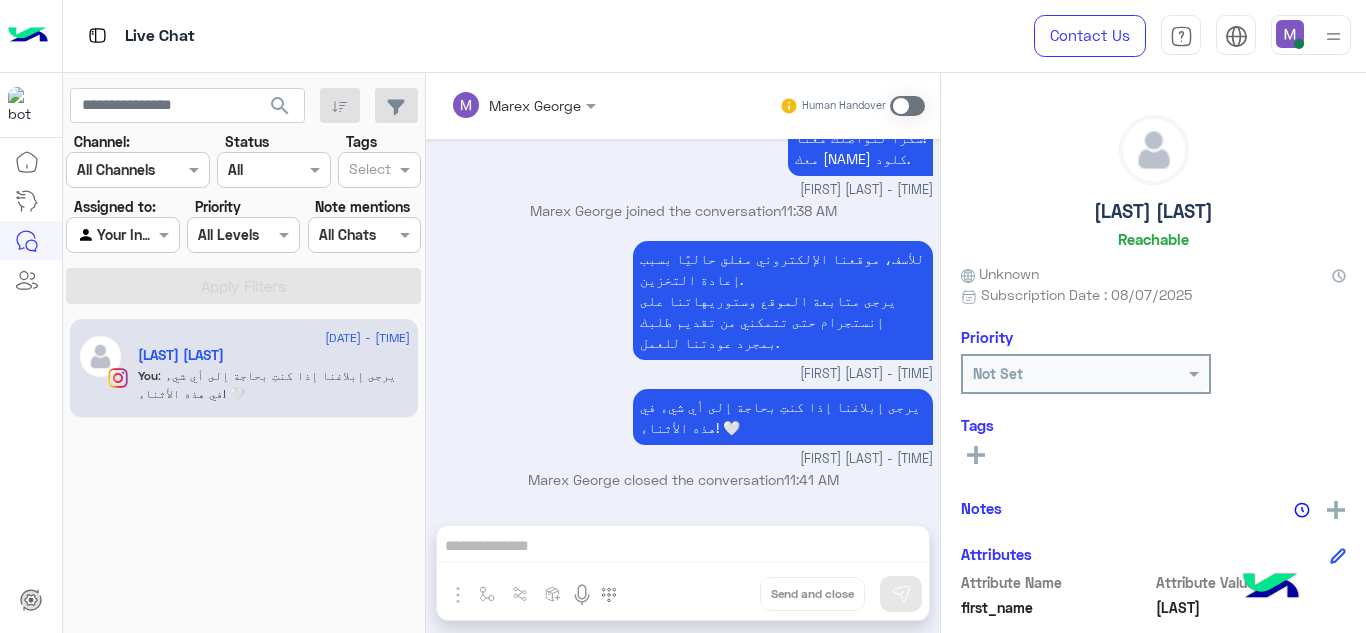 scroll, scrollTop: 1148, scrollLeft: 0, axis: vertical 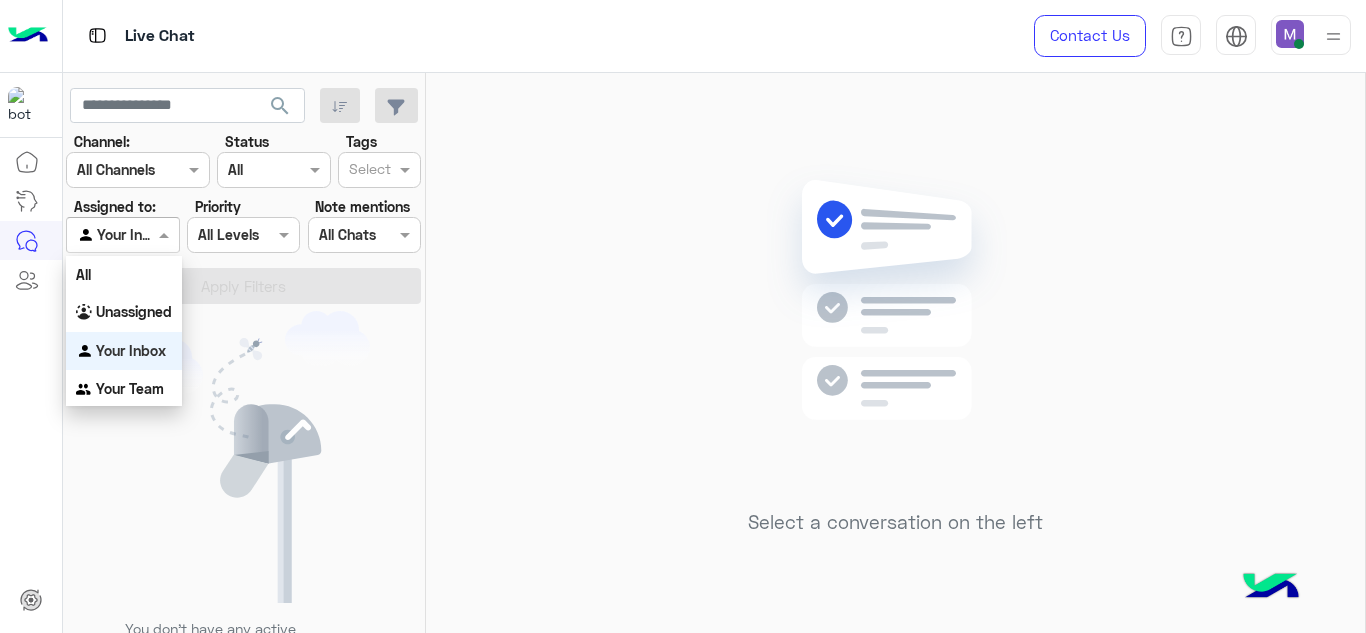 click at bounding box center [166, 234] 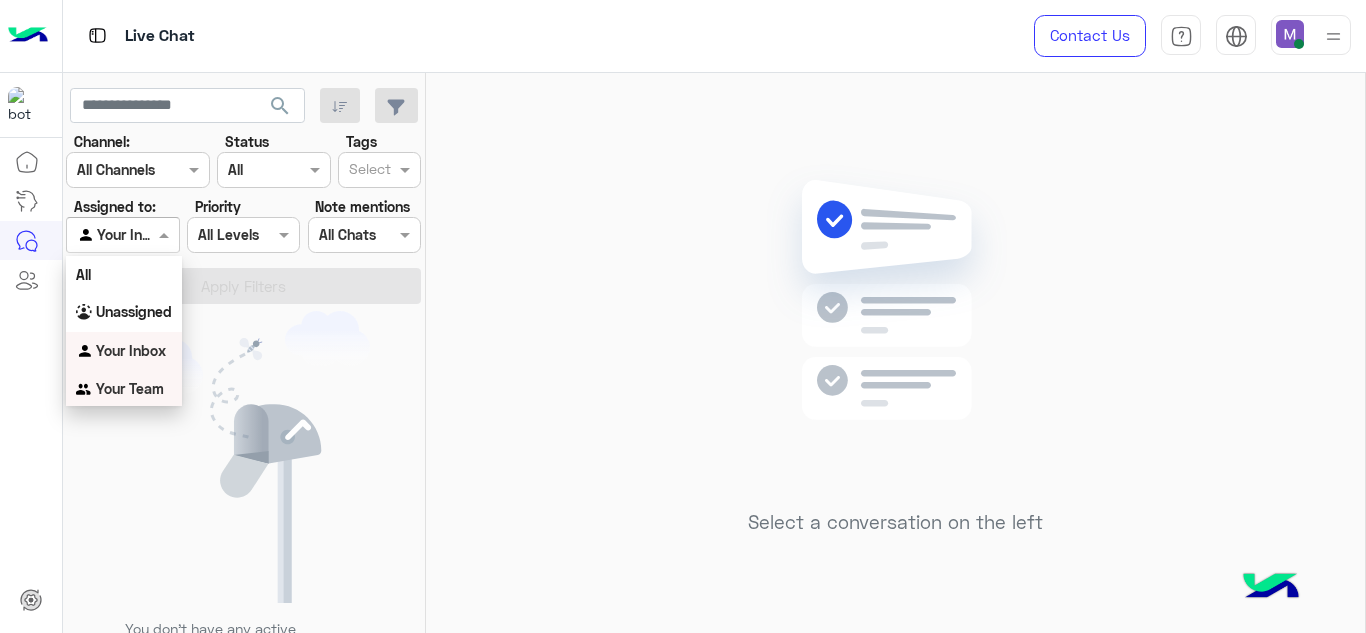 click on "Your Team" at bounding box center [130, 388] 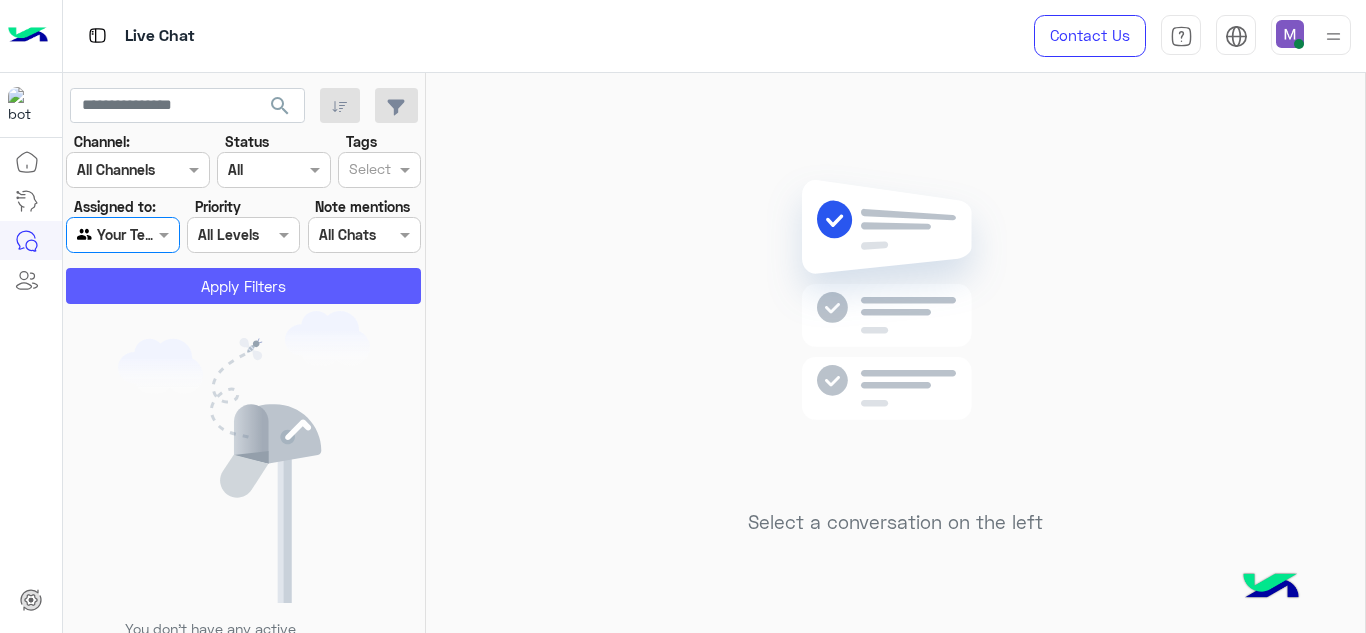 click on "Apply Filters" 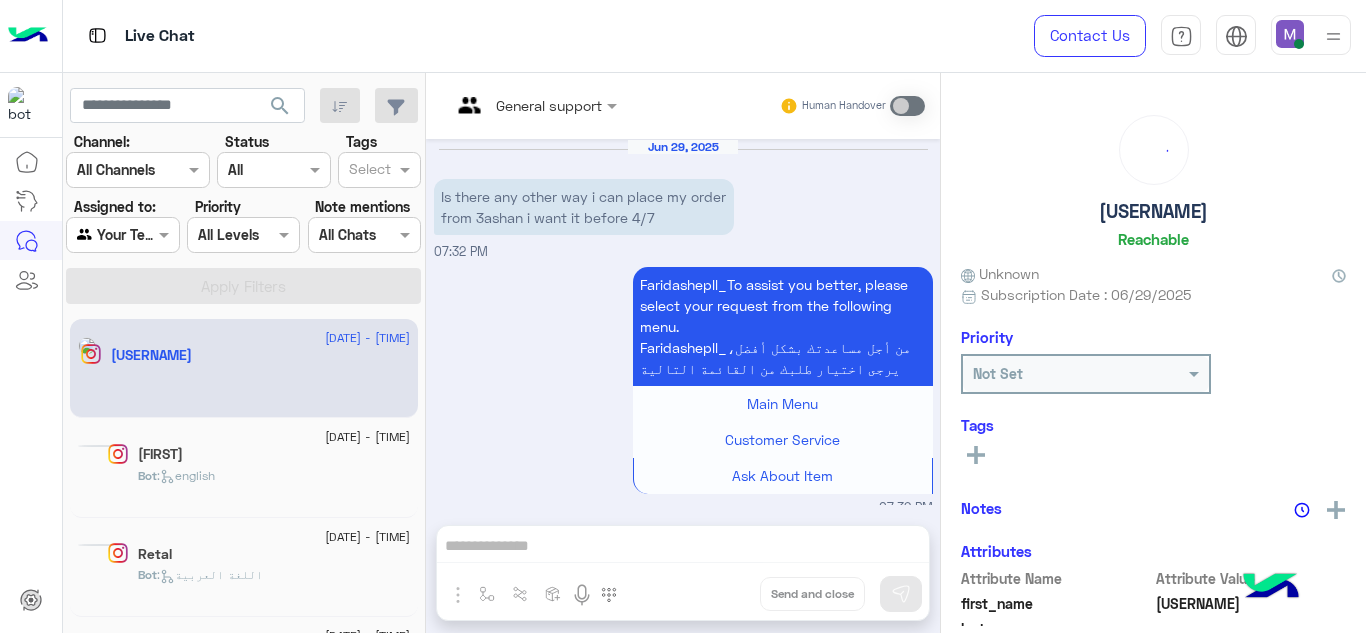 scroll, scrollTop: 1006, scrollLeft: 0, axis: vertical 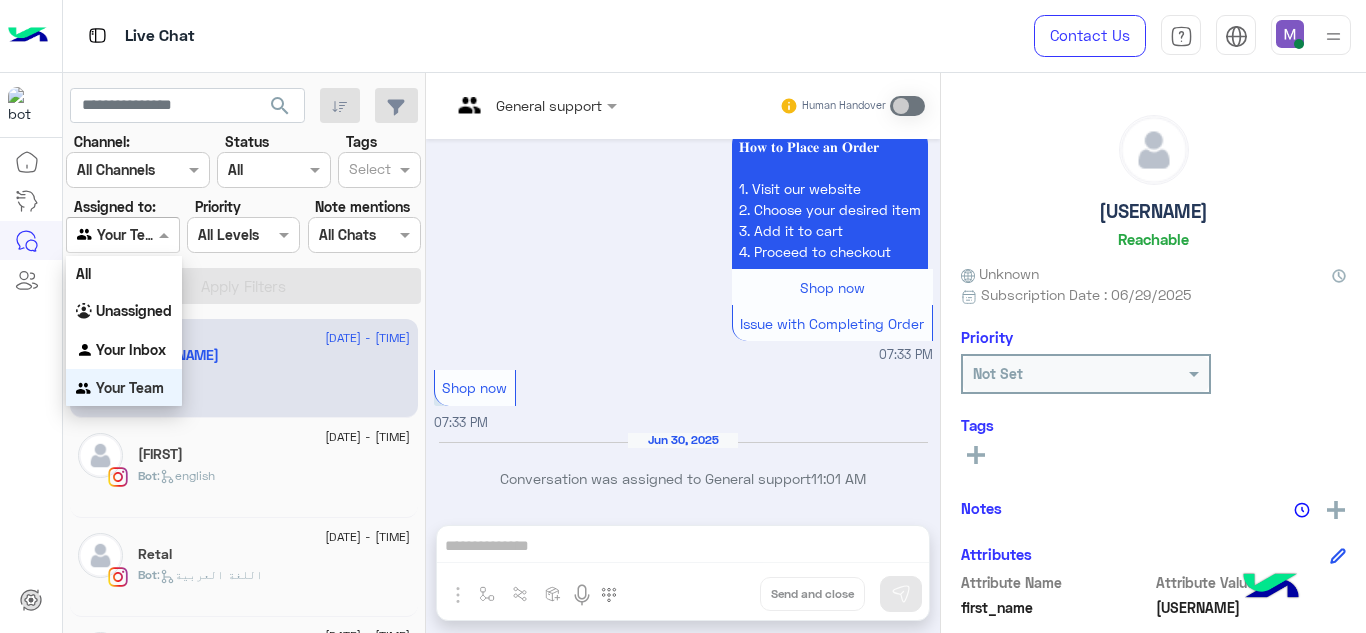 click at bounding box center [122, 234] 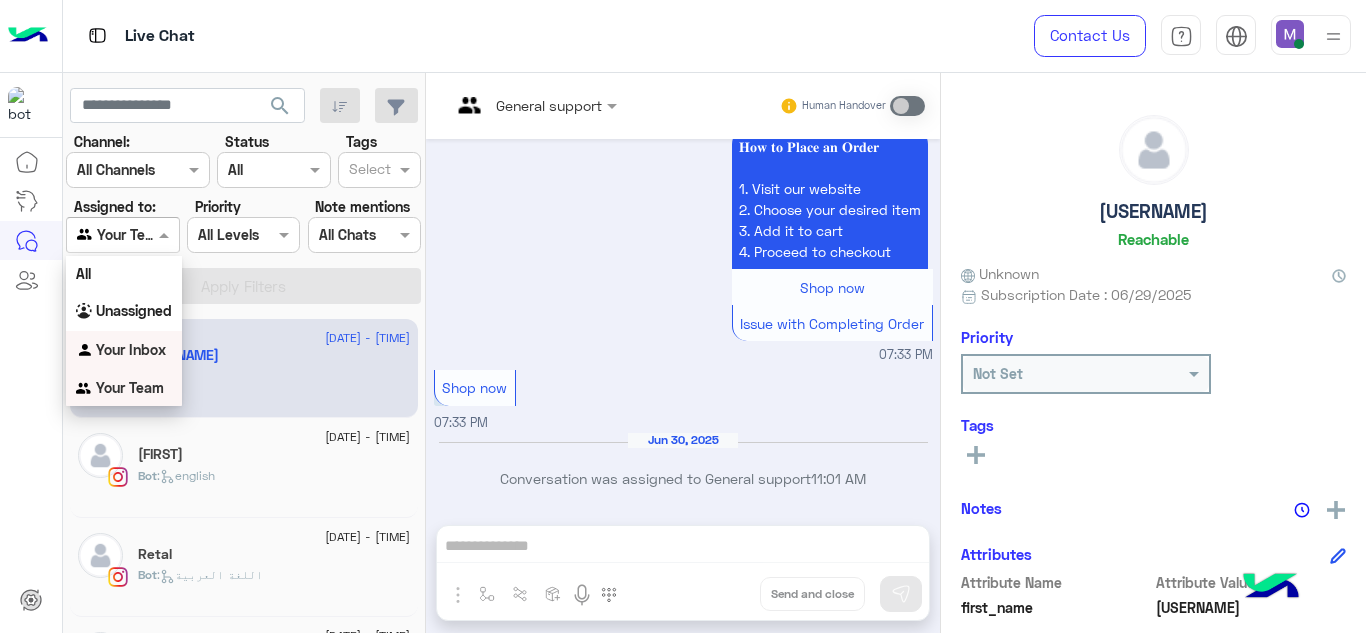 click on "Your Inbox" at bounding box center [131, 349] 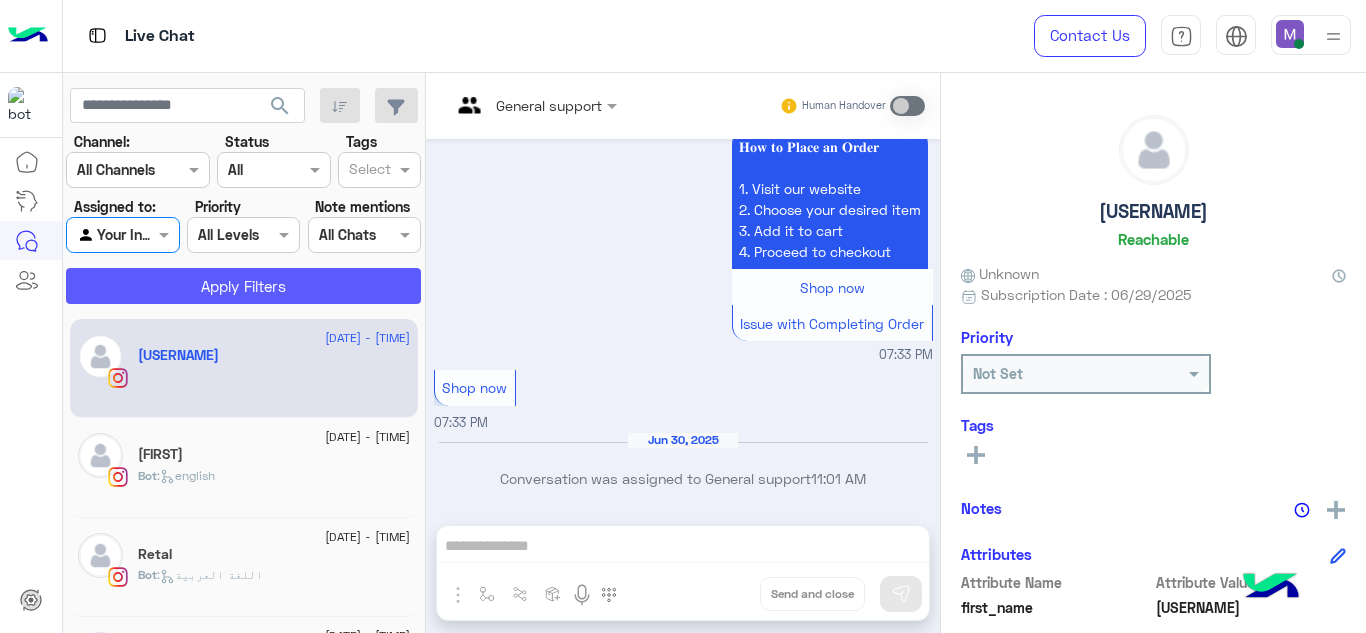 click on "Apply Filters" 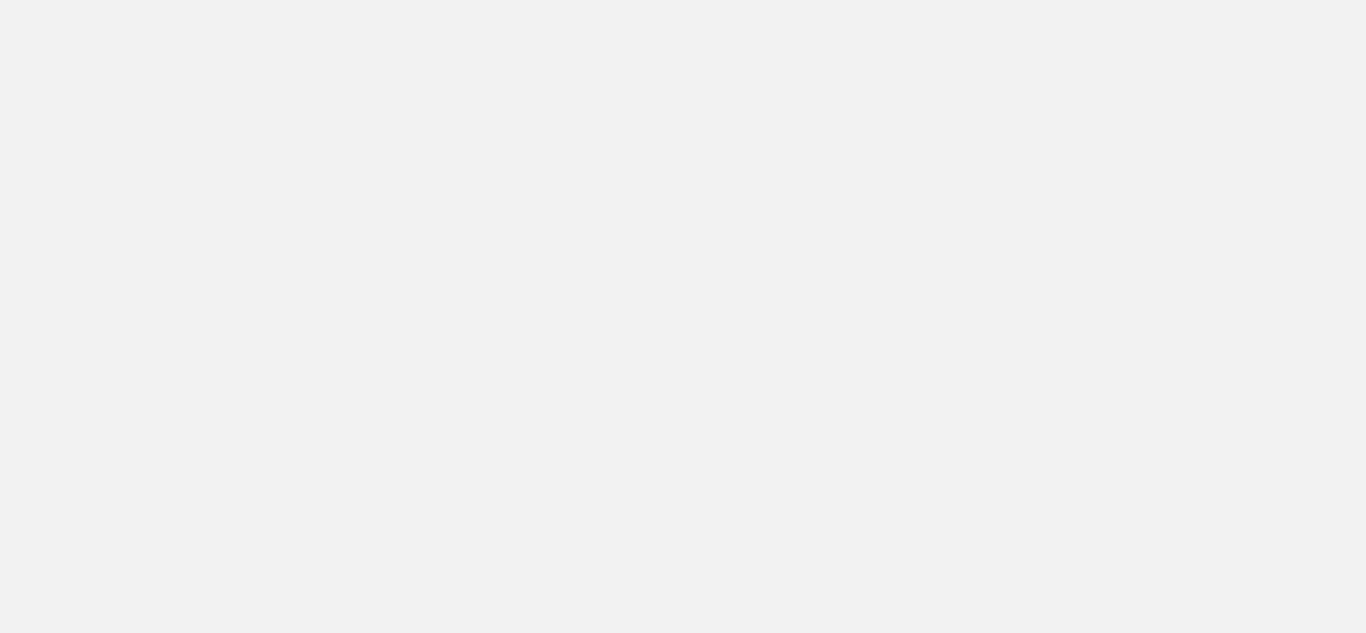 scroll, scrollTop: 0, scrollLeft: 0, axis: both 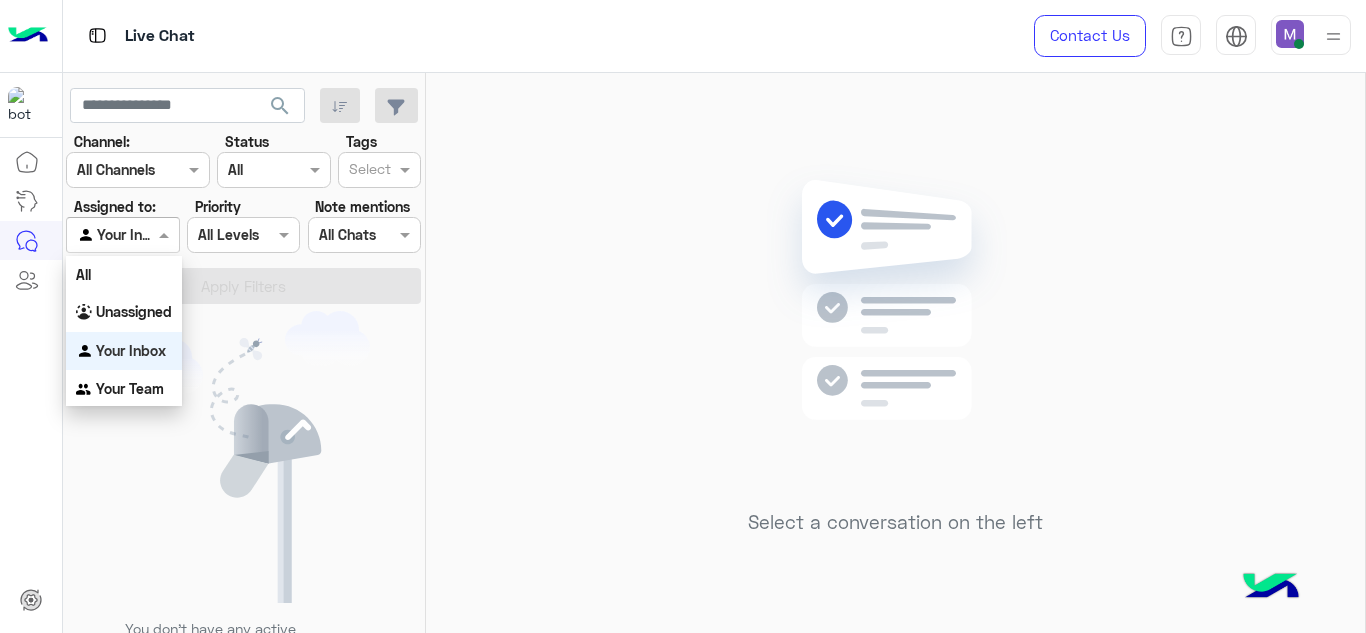 click at bounding box center (166, 234) 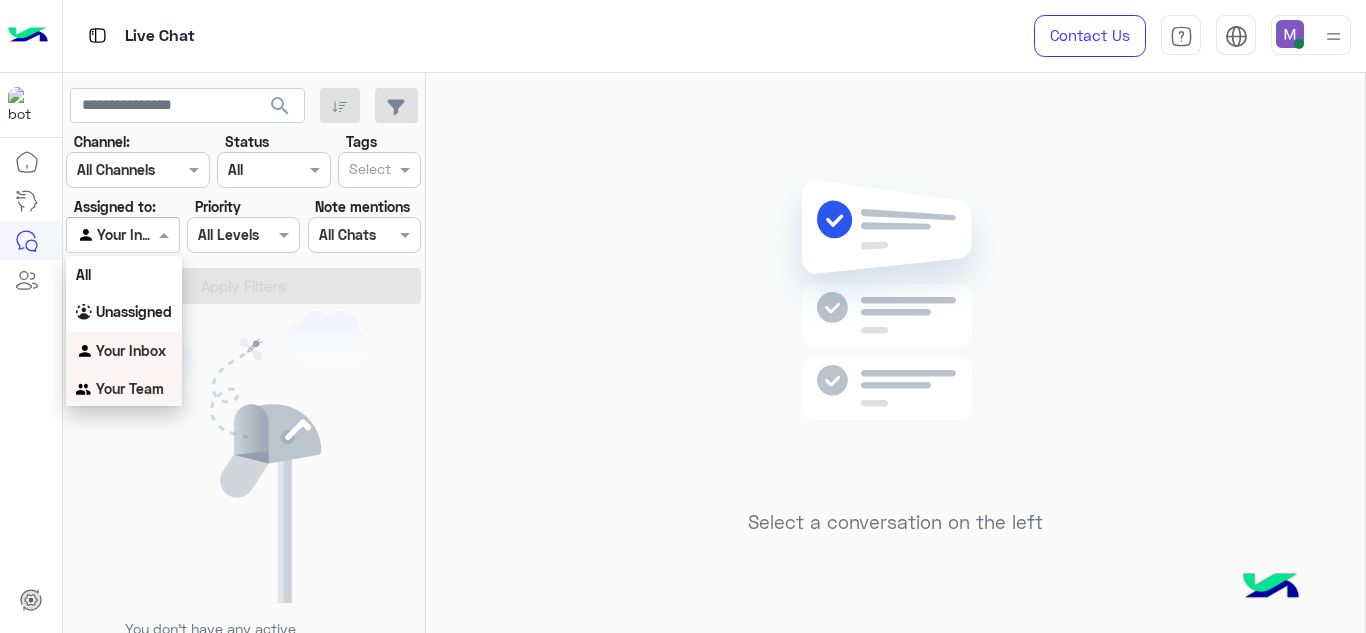 click on "Your Team" at bounding box center [130, 388] 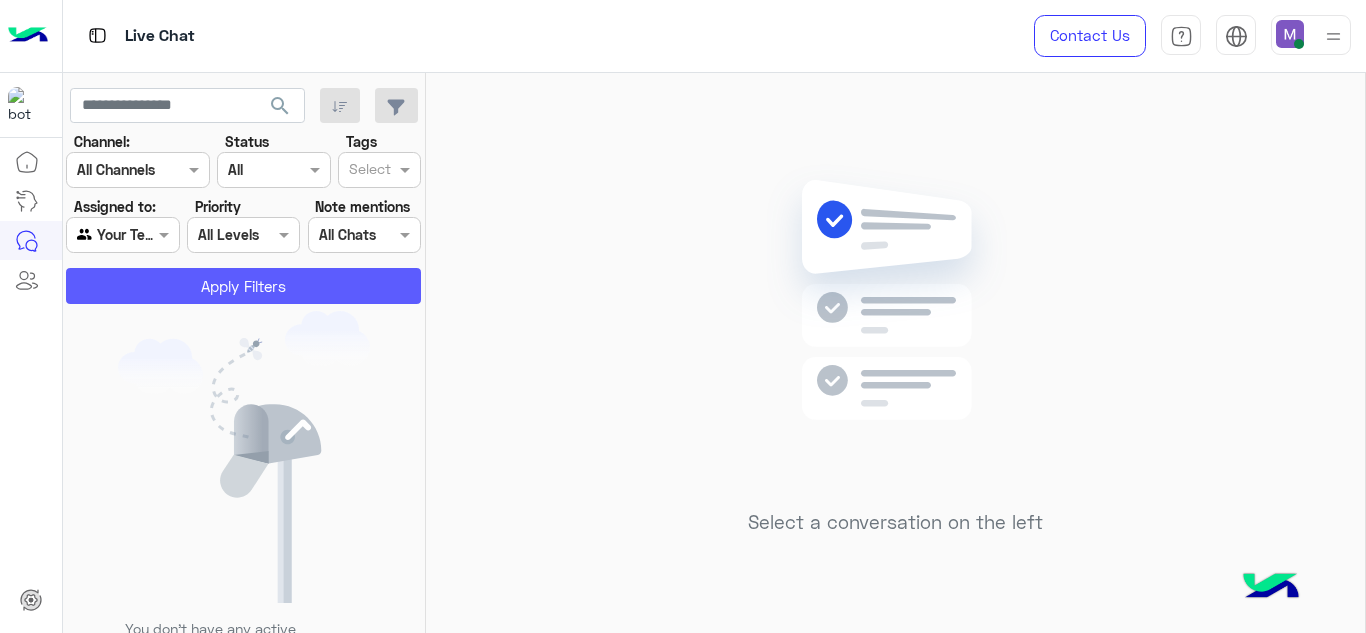 click on "Apply Filters" 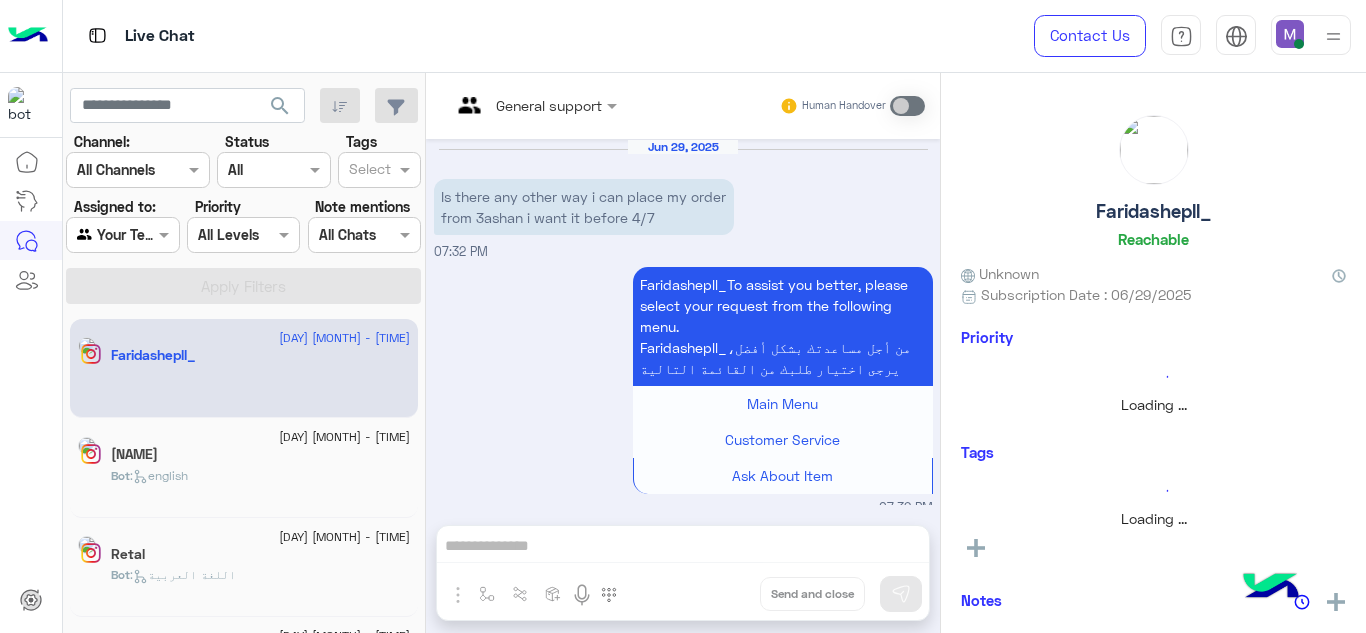 scroll, scrollTop: 1006, scrollLeft: 0, axis: vertical 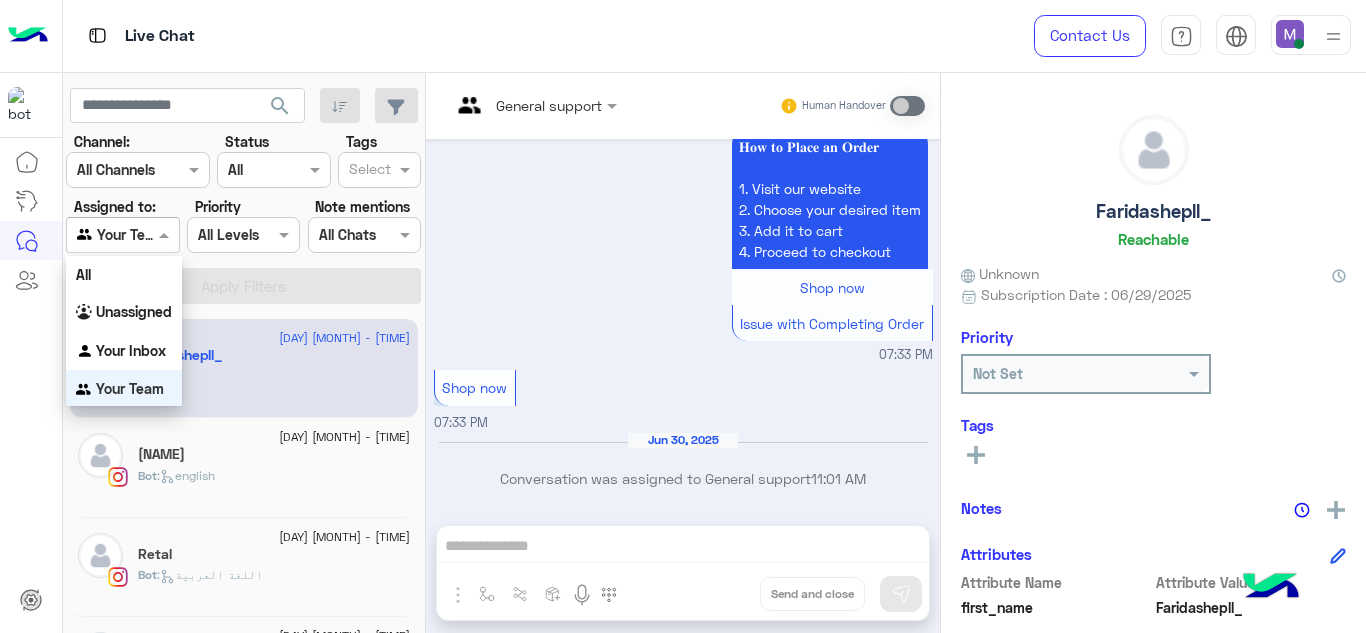 click at bounding box center (122, 234) 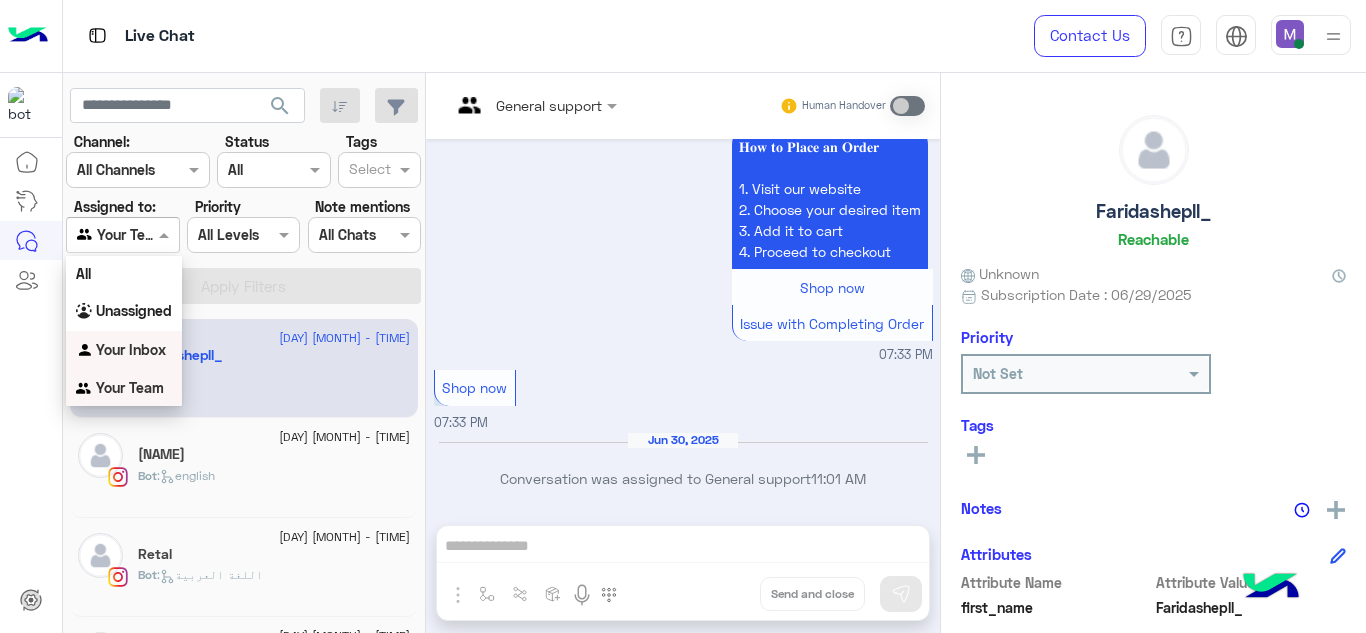 click on "Your Inbox" at bounding box center [131, 349] 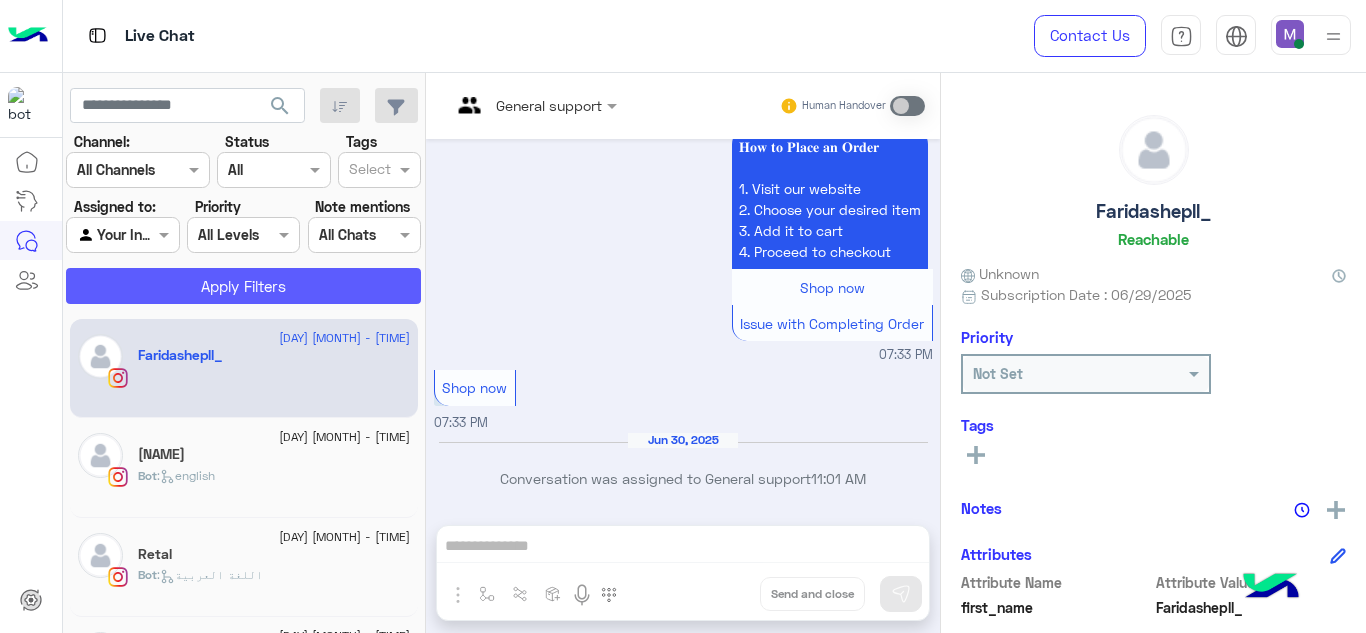 click on "Apply Filters" 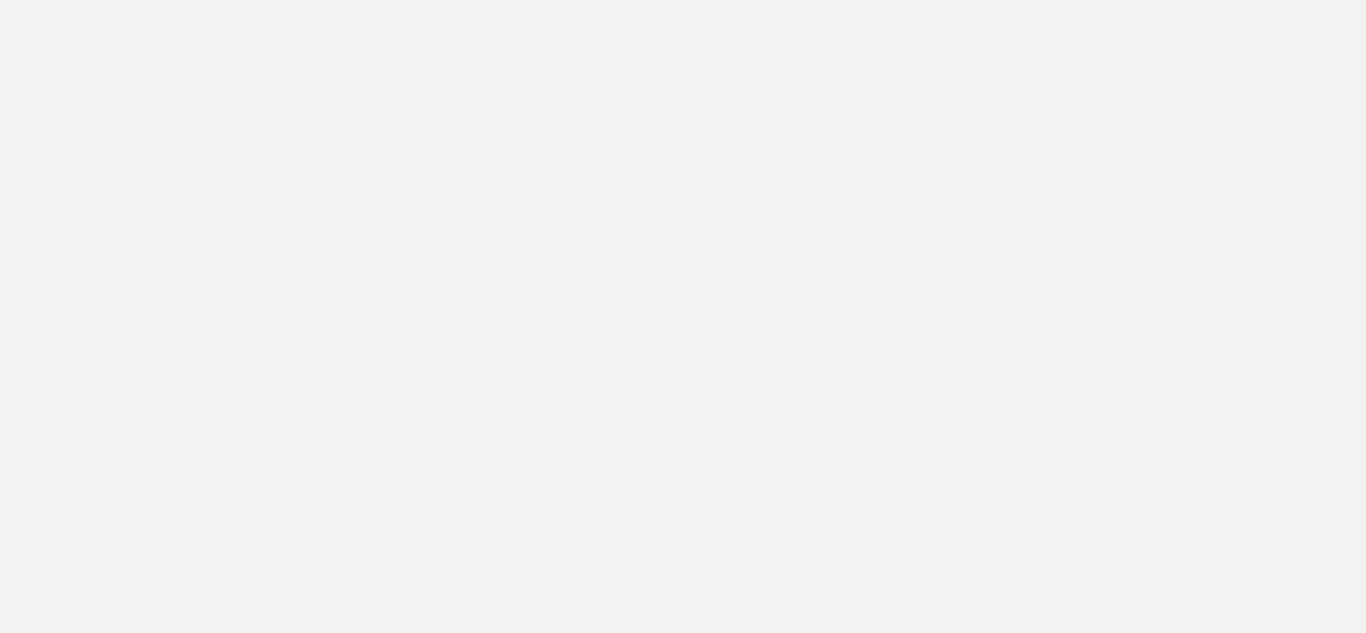 scroll, scrollTop: 0, scrollLeft: 0, axis: both 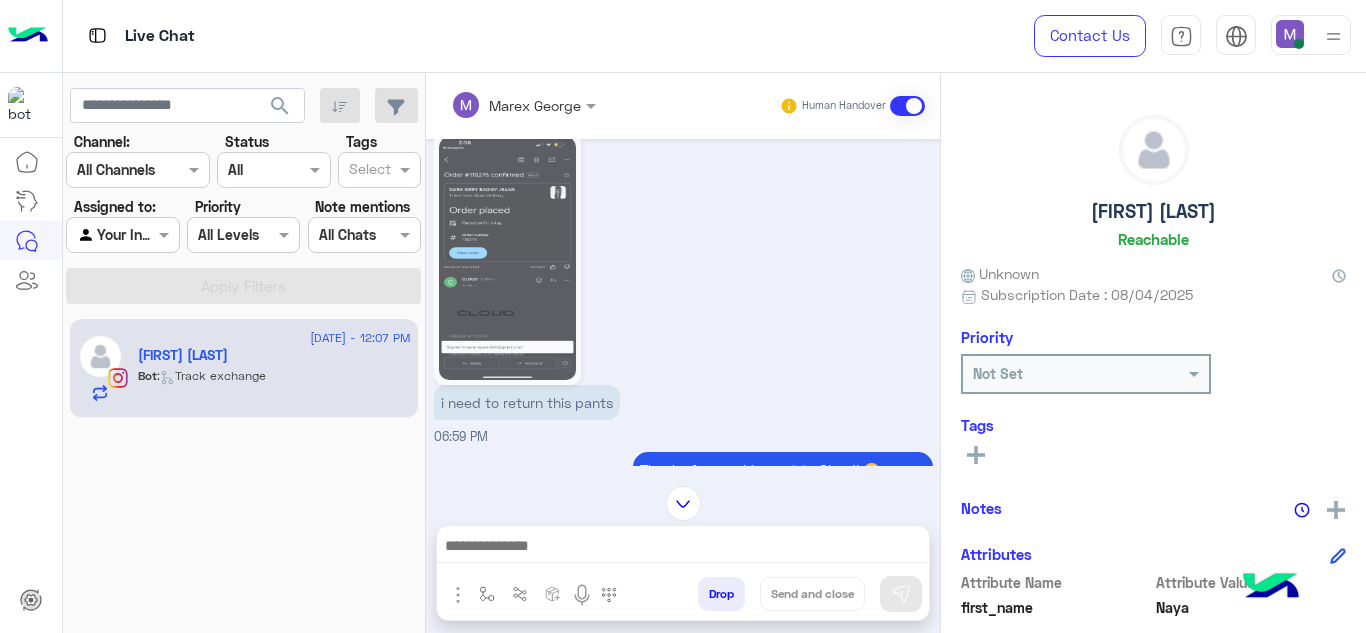 click 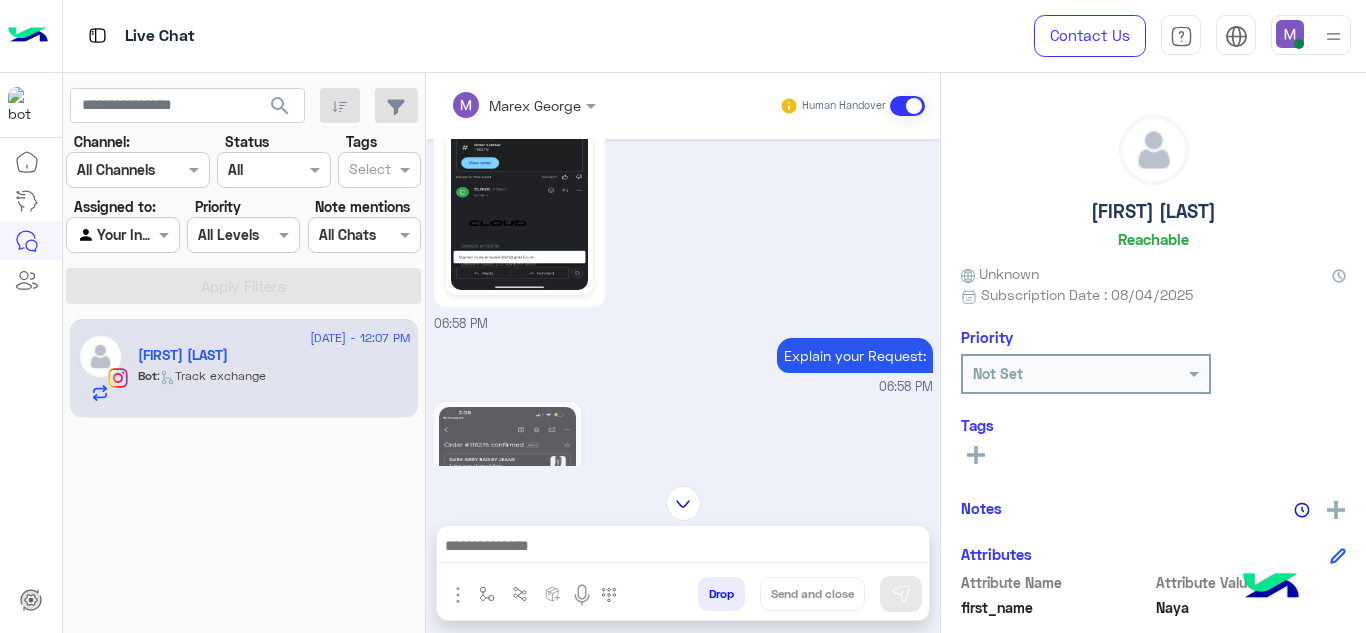 scroll, scrollTop: 170, scrollLeft: 0, axis: vertical 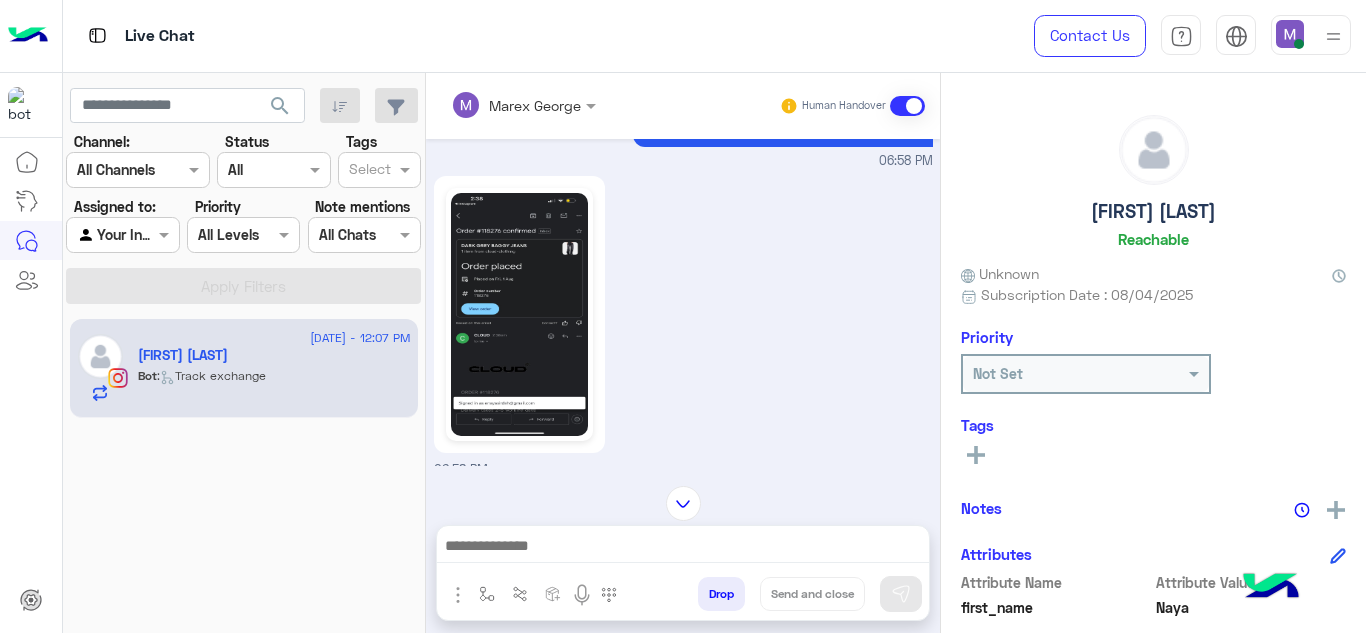 click 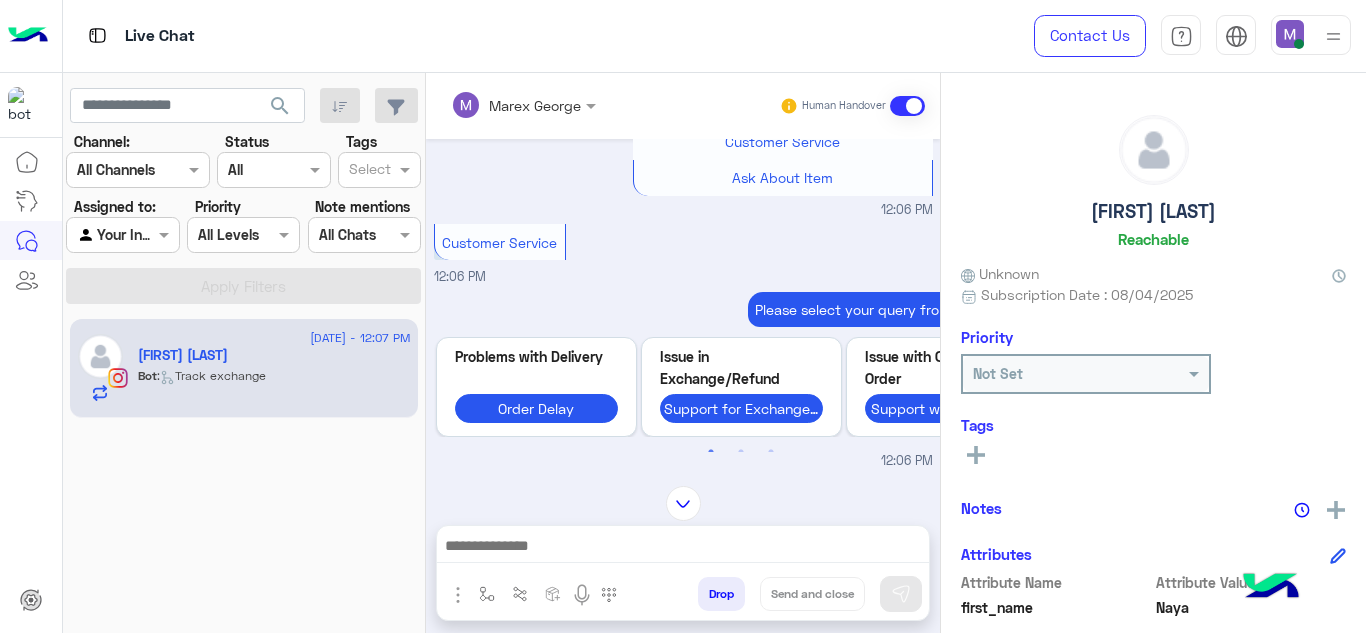scroll, scrollTop: 3001, scrollLeft: 0, axis: vertical 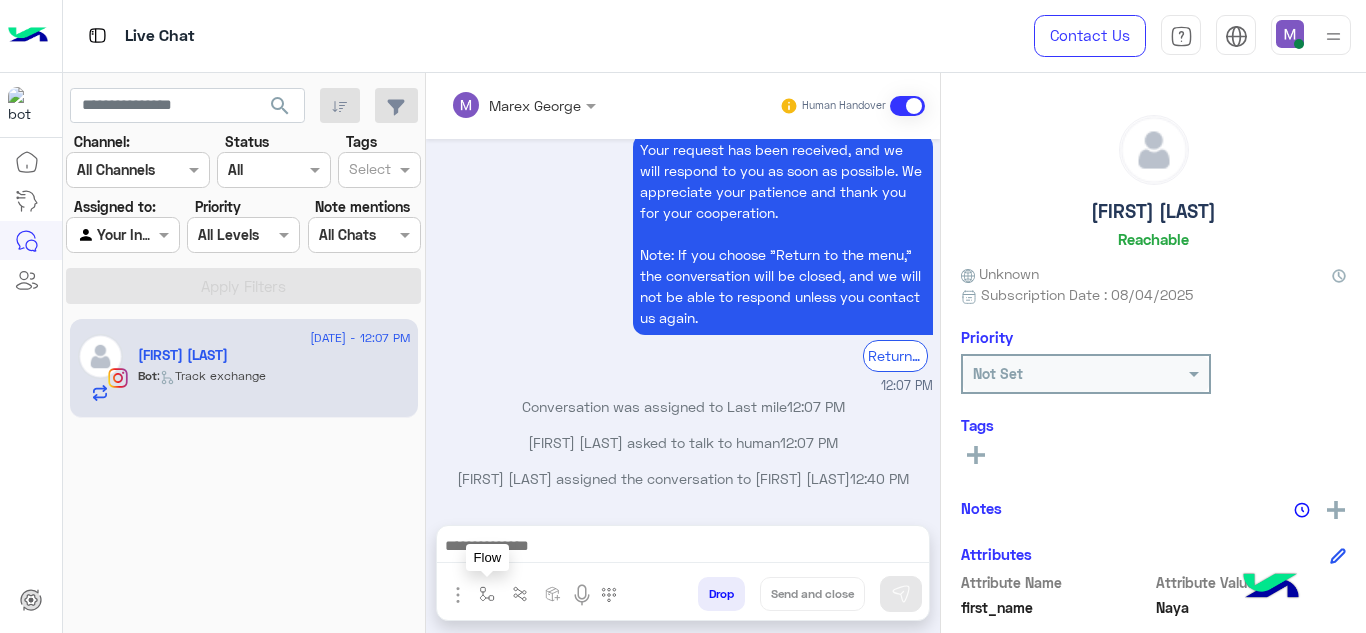 click at bounding box center [487, 594] 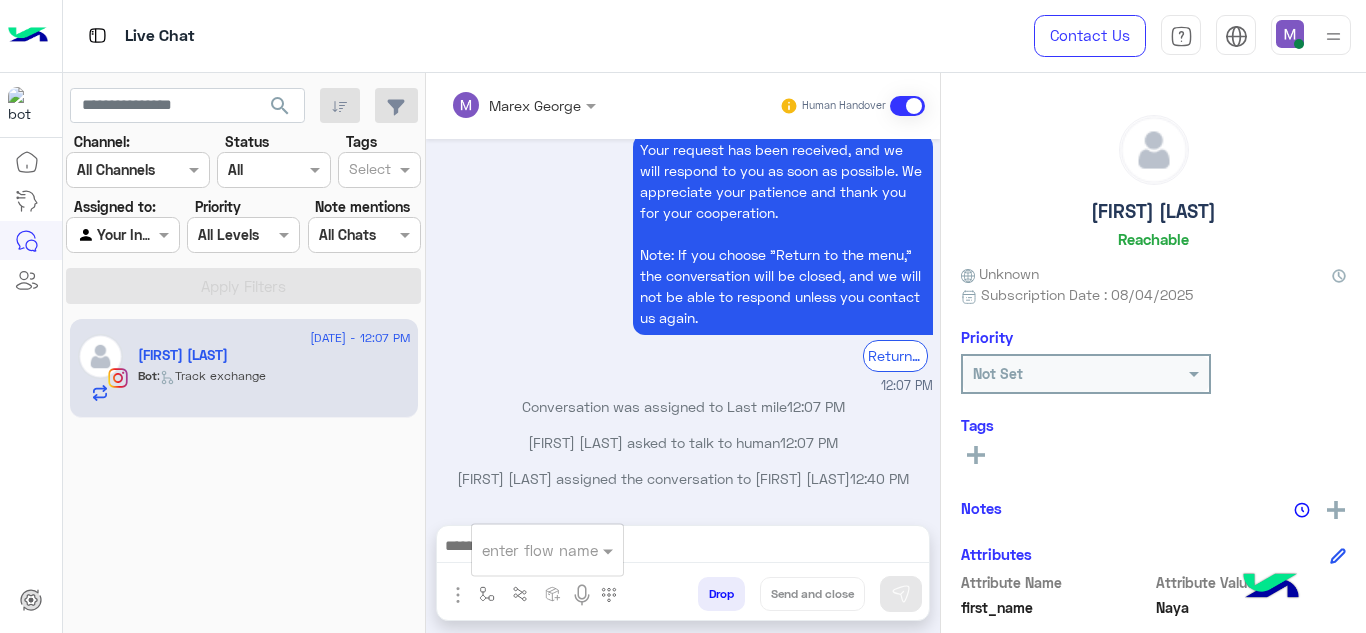 click at bounding box center (523, 550) 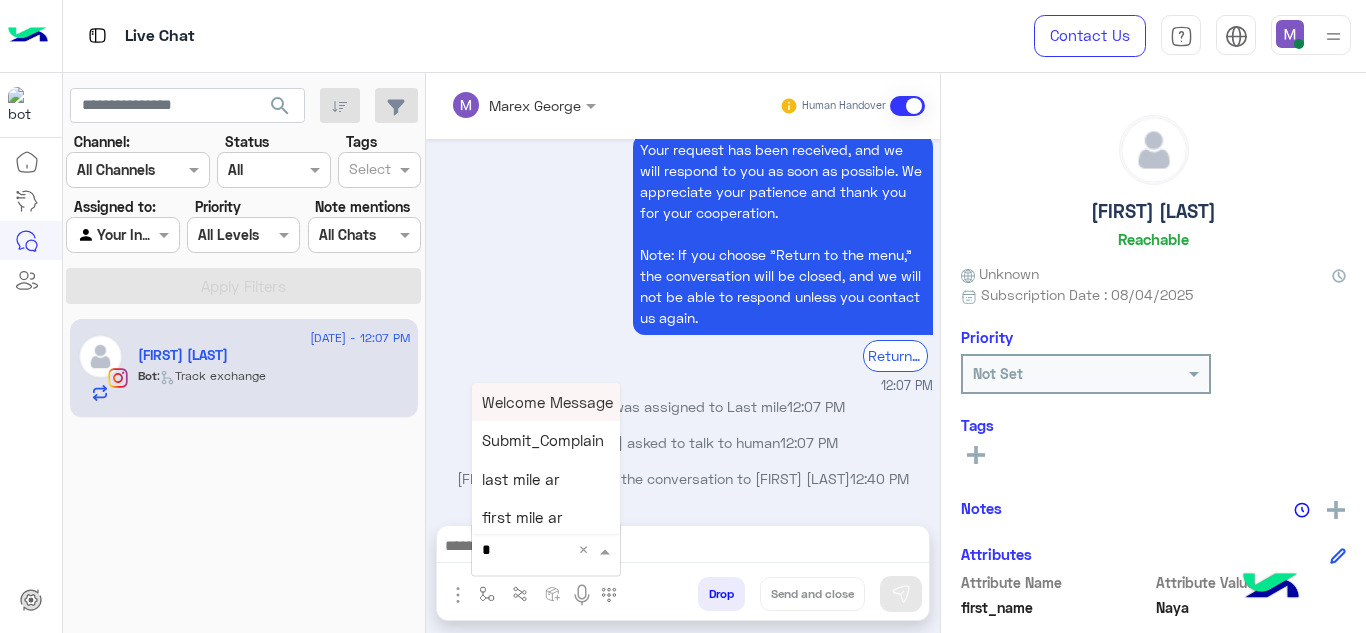 type on "**" 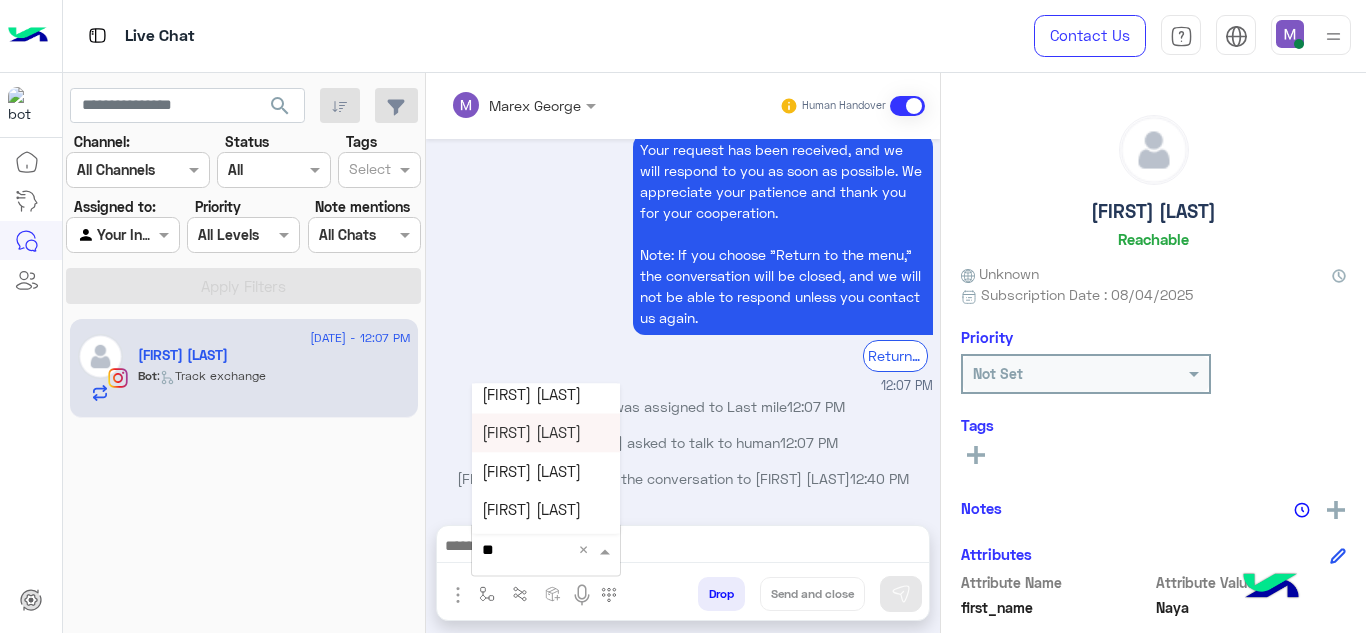 scroll, scrollTop: 0, scrollLeft: 0, axis: both 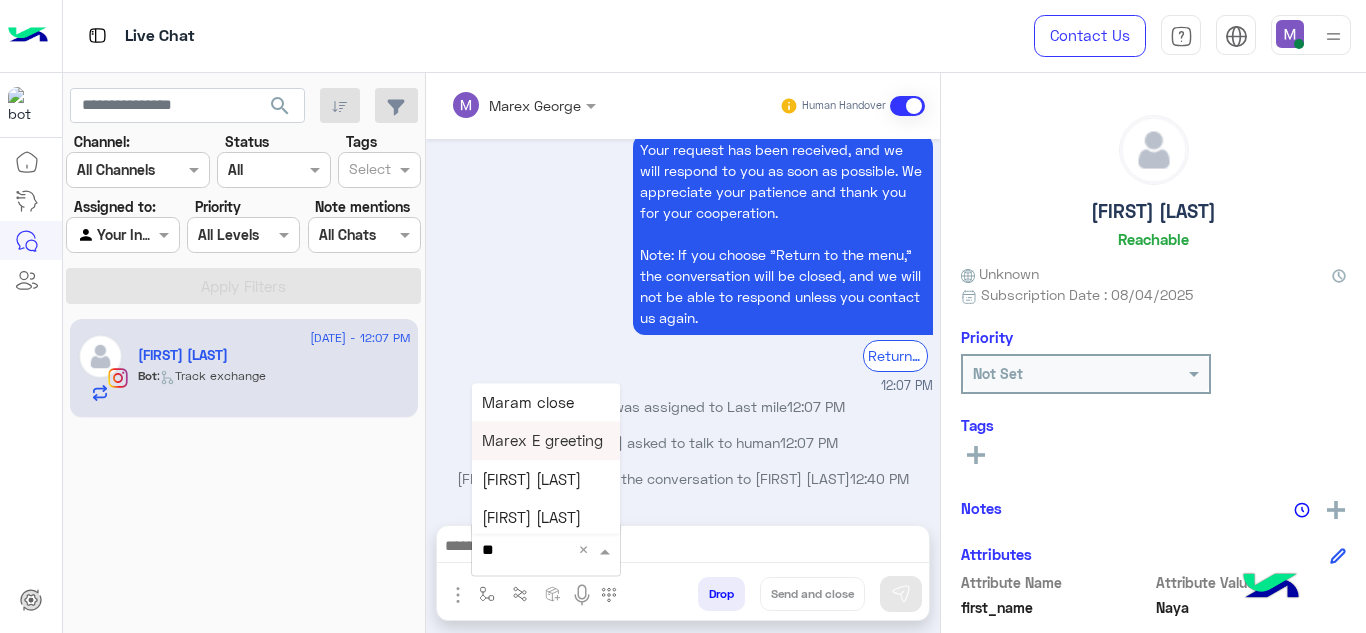 click on "Marex E greeting" at bounding box center [542, 441] 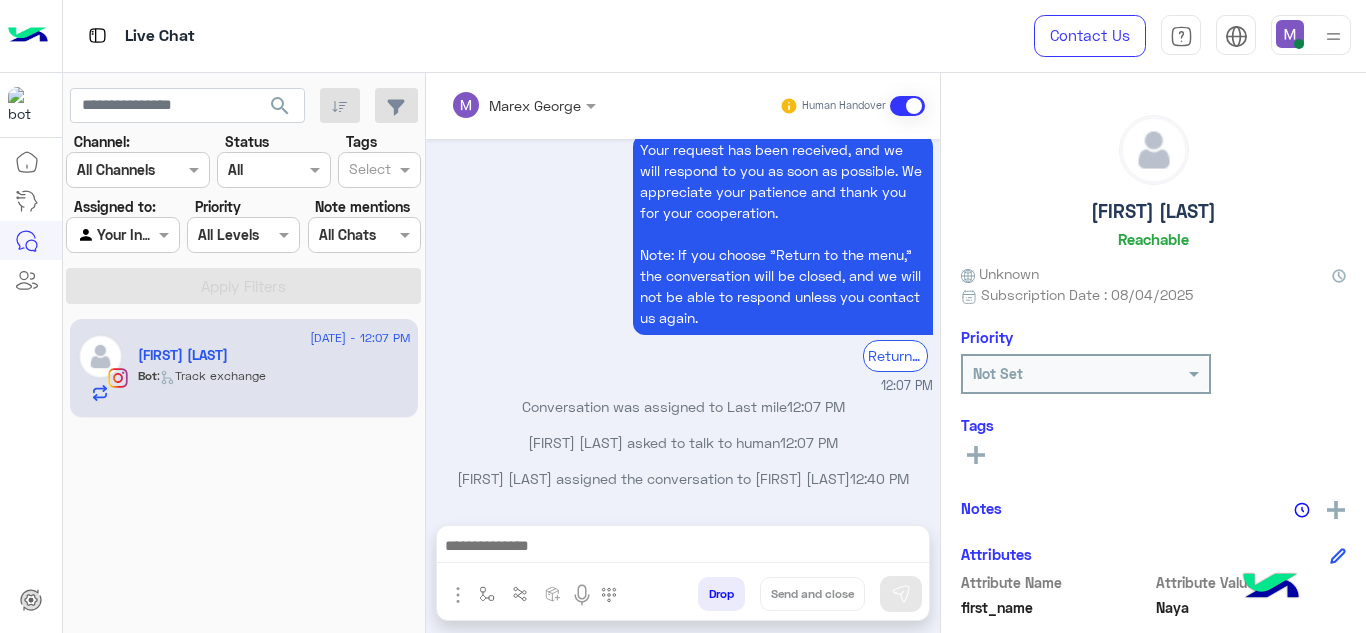 type on "**********" 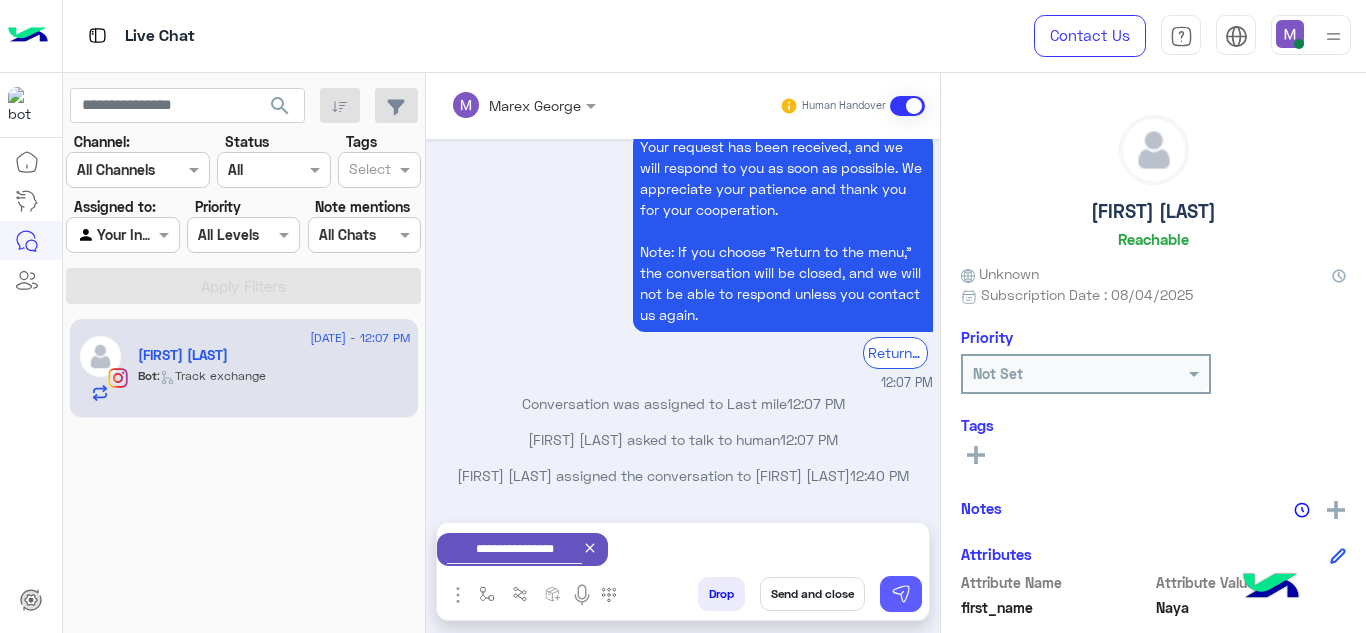 click at bounding box center [901, 594] 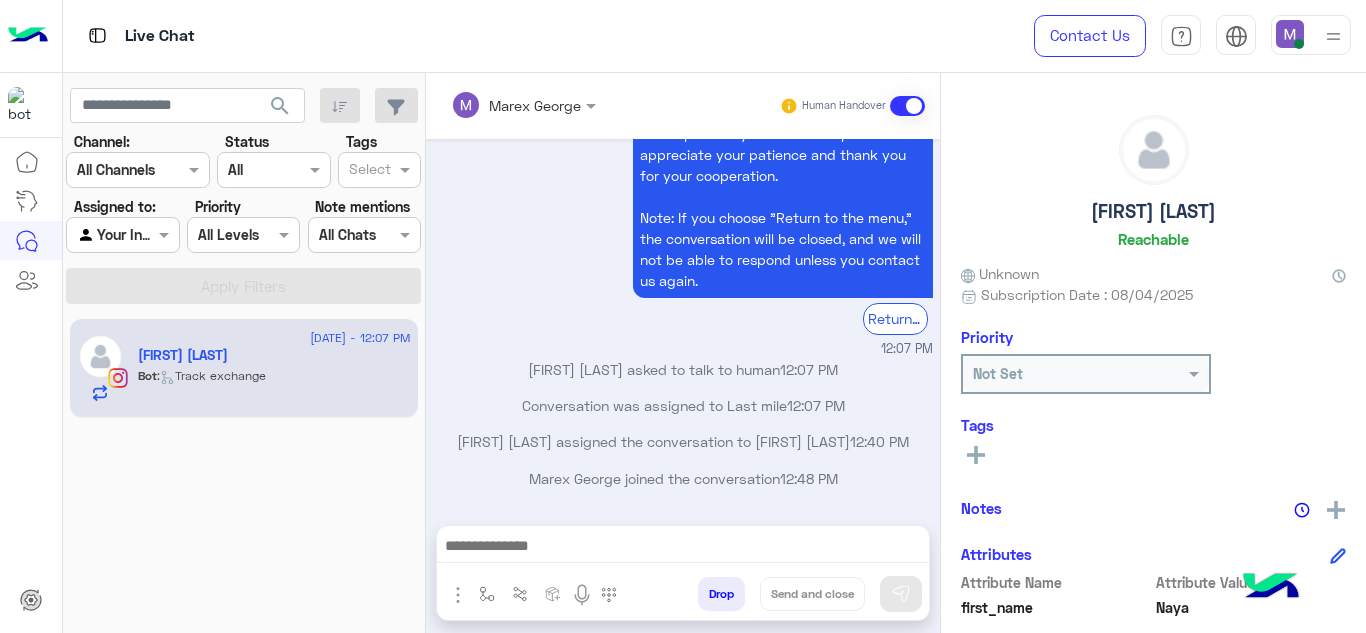 scroll, scrollTop: 3911, scrollLeft: 0, axis: vertical 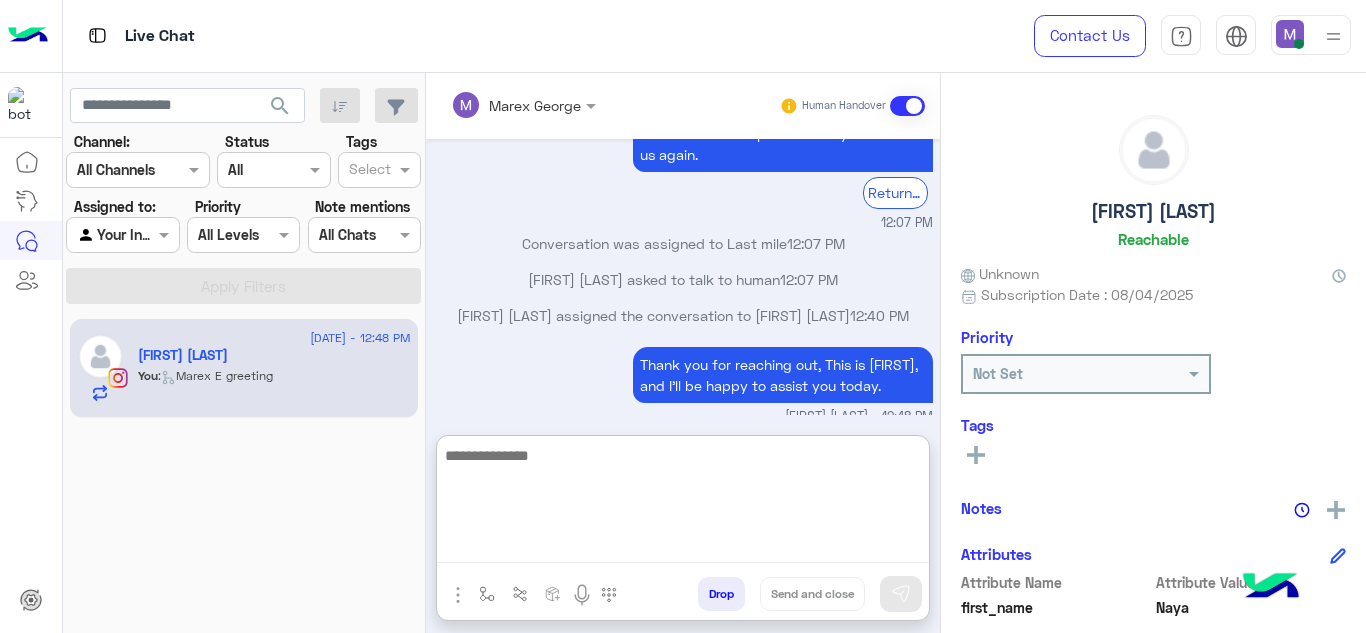 click at bounding box center (683, 503) 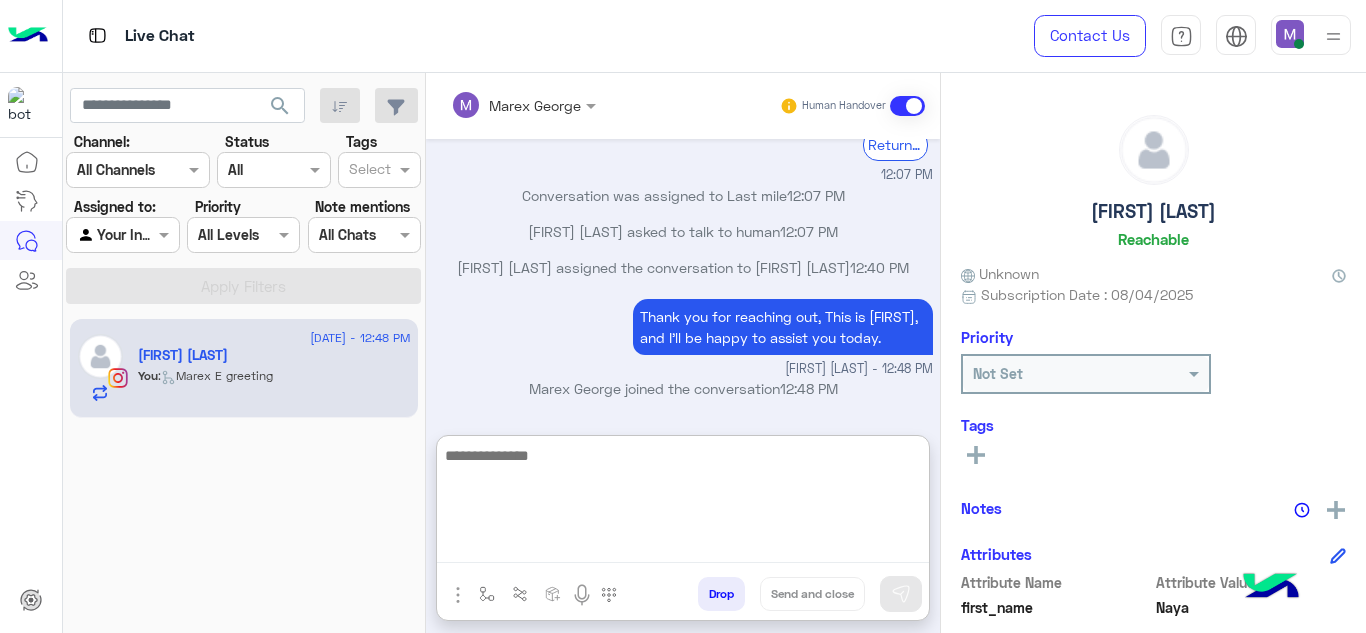 paste on "**********" 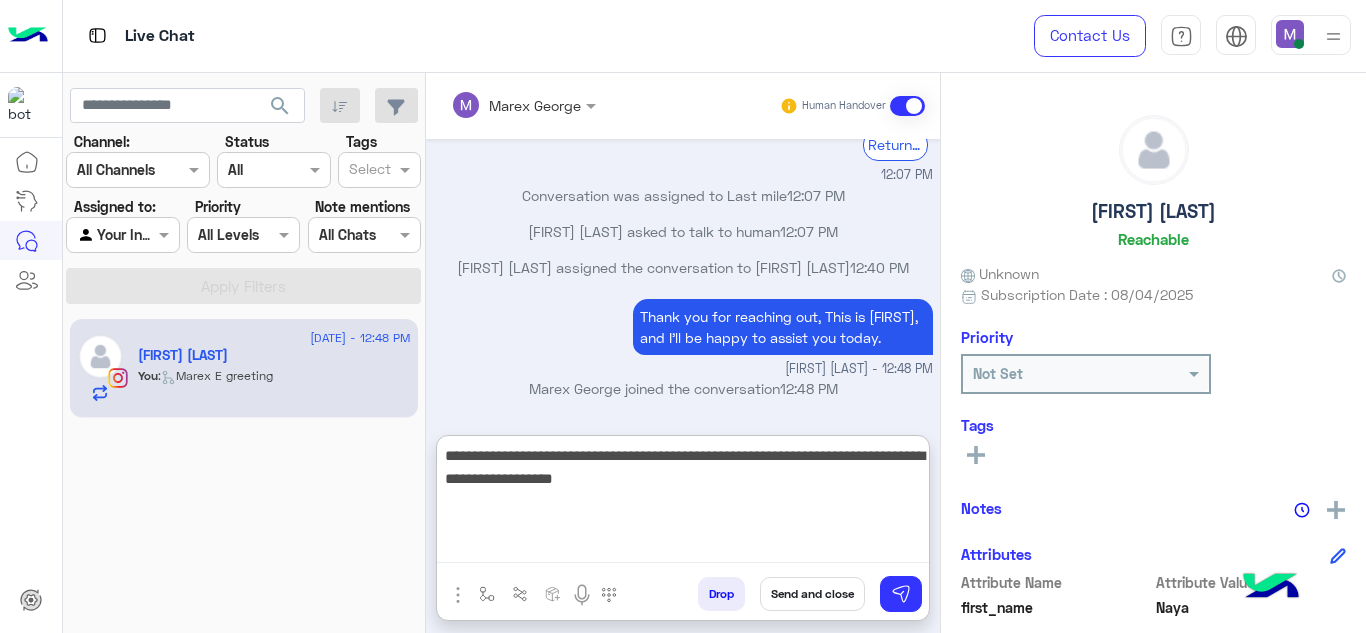 scroll, scrollTop: 0, scrollLeft: 0, axis: both 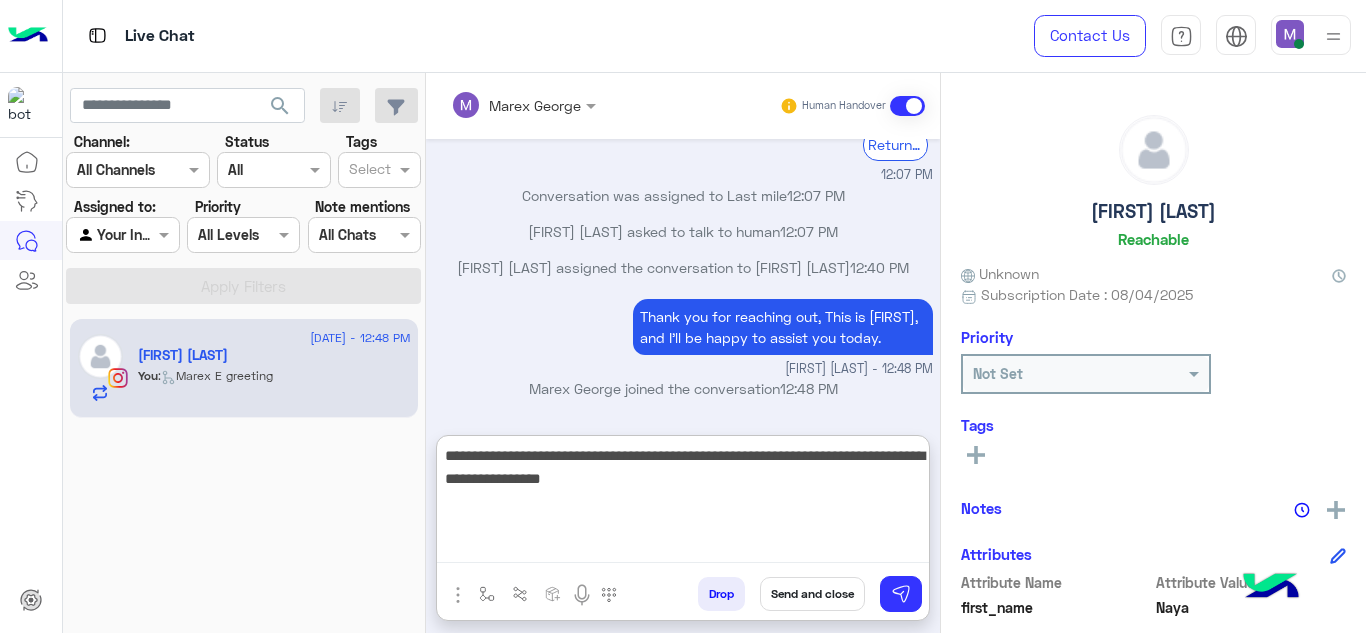 type on "**********" 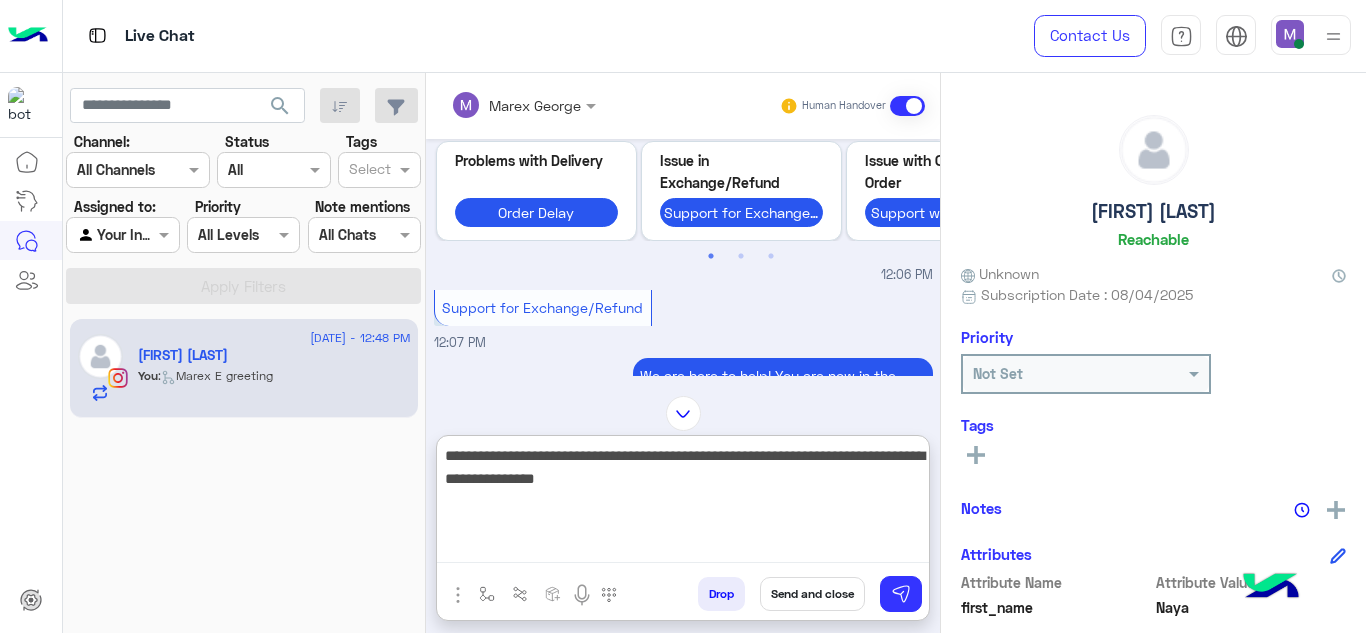 scroll, scrollTop: 3116, scrollLeft: 0, axis: vertical 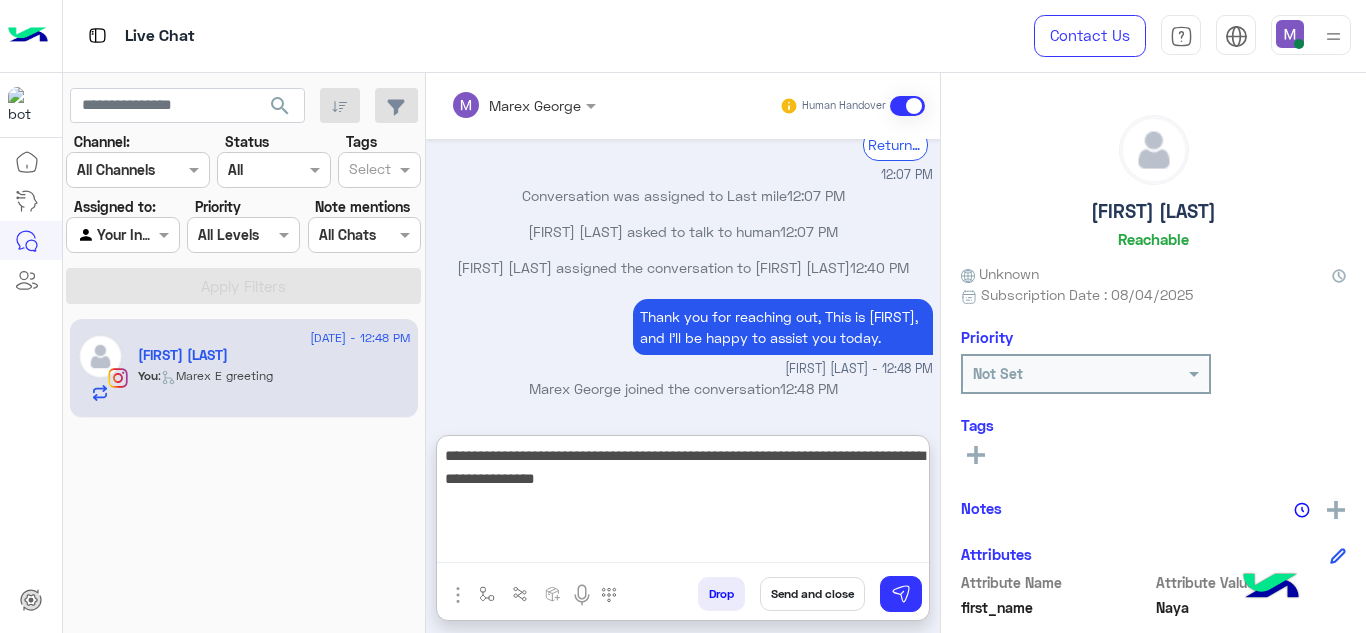 click on "**********" at bounding box center [683, 503] 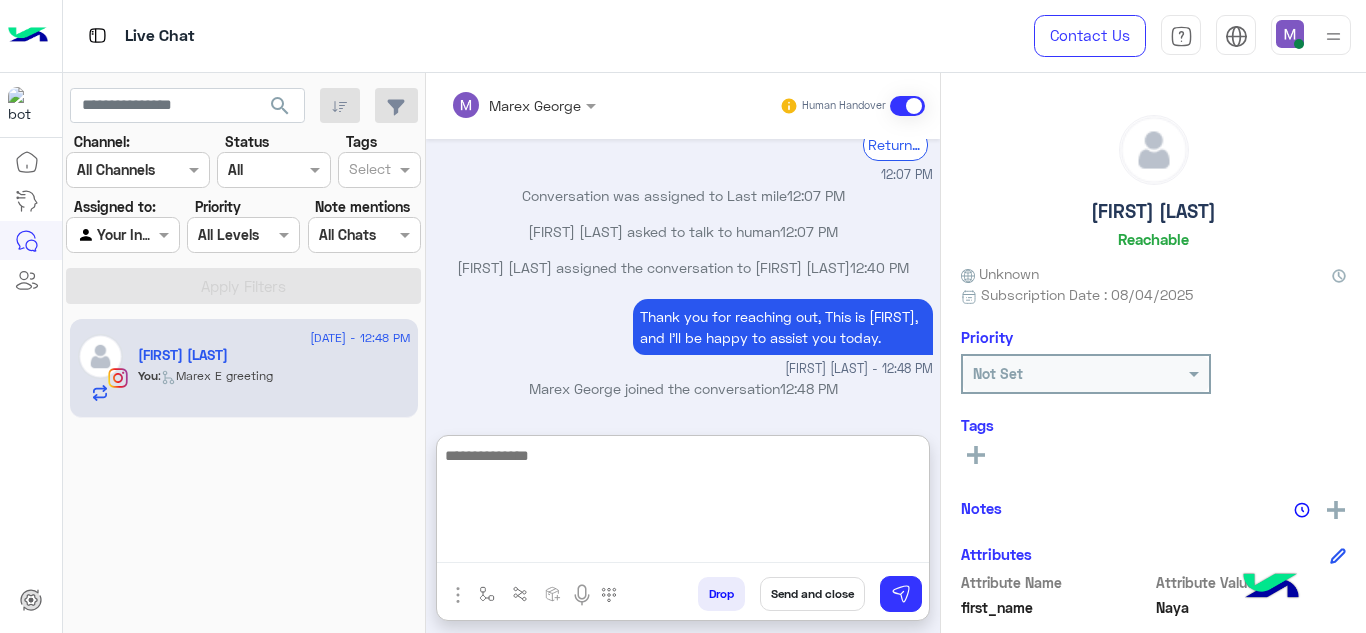 scroll, scrollTop: 4107, scrollLeft: 0, axis: vertical 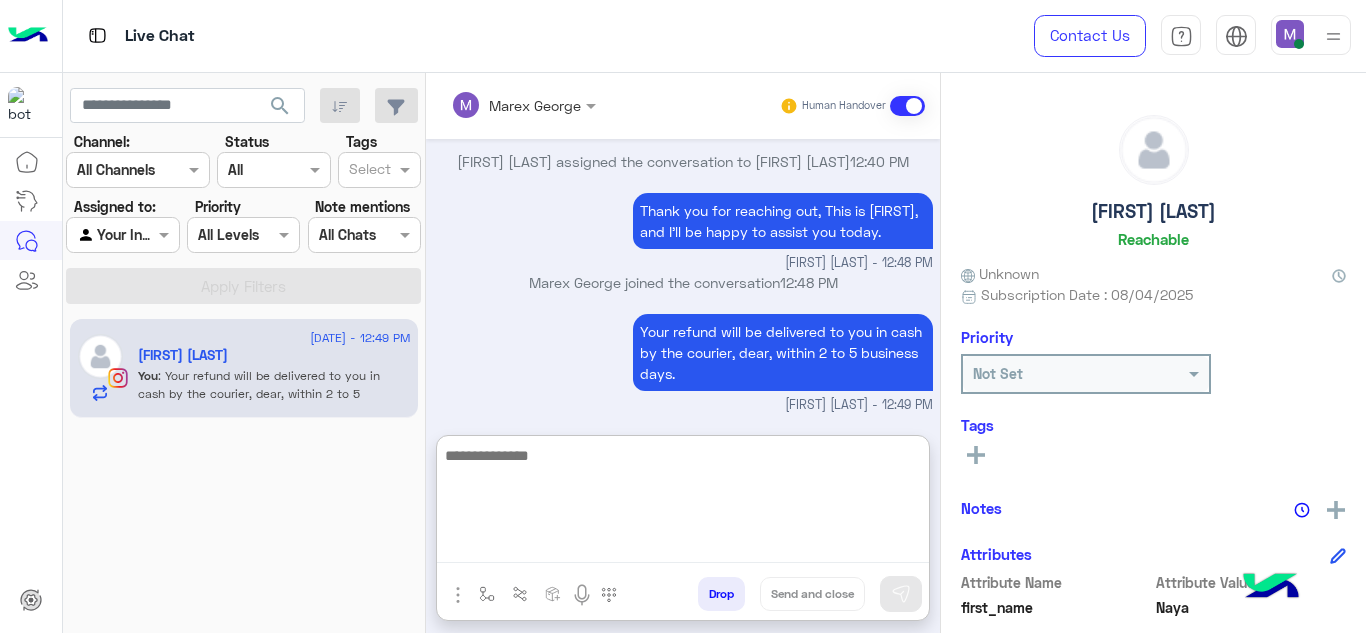 paste on "**********" 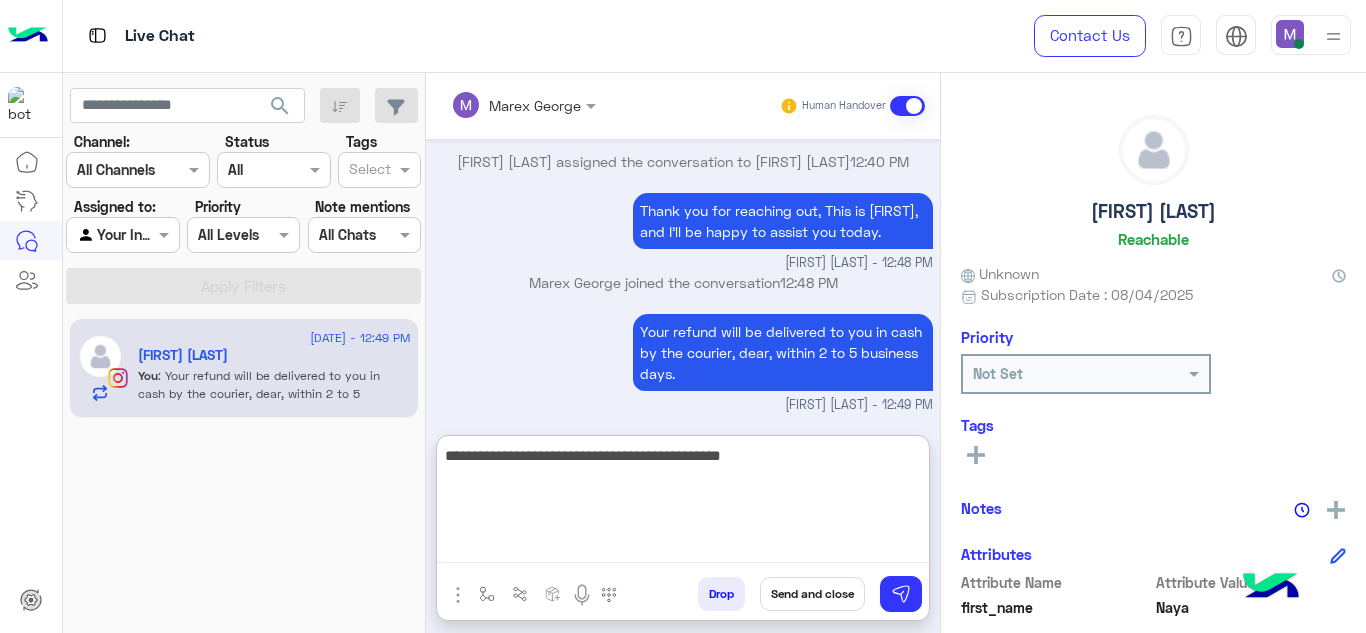 type 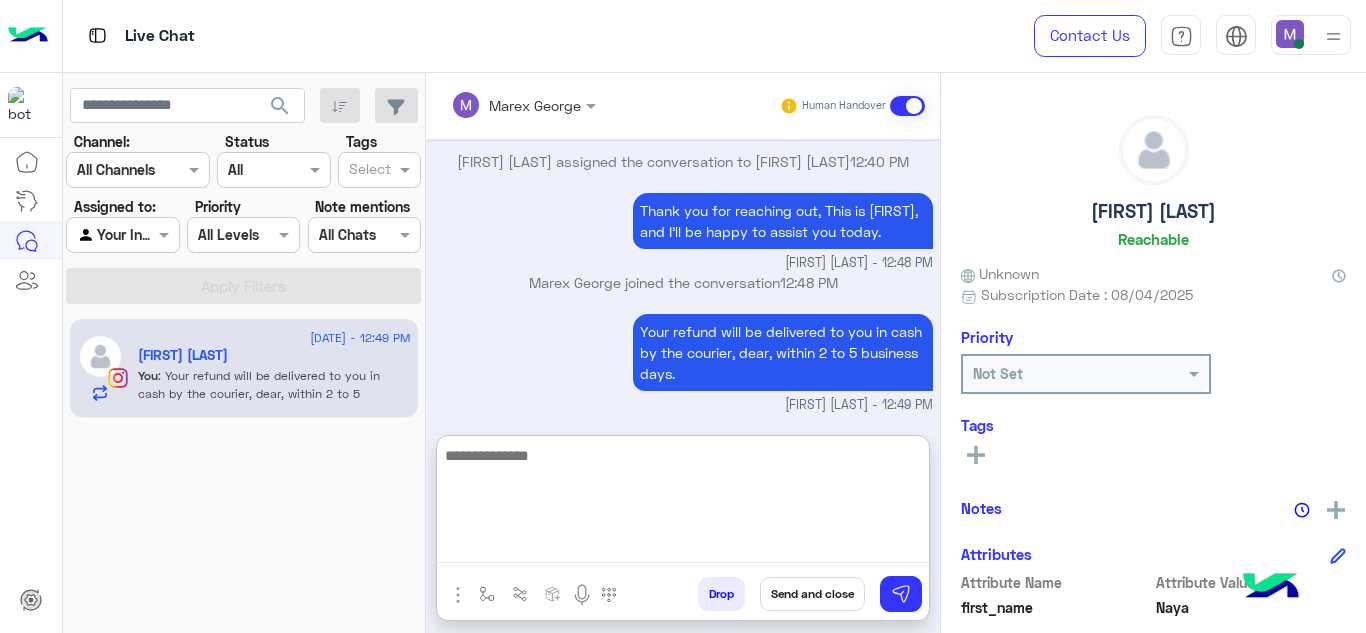 scroll, scrollTop: 4192, scrollLeft: 0, axis: vertical 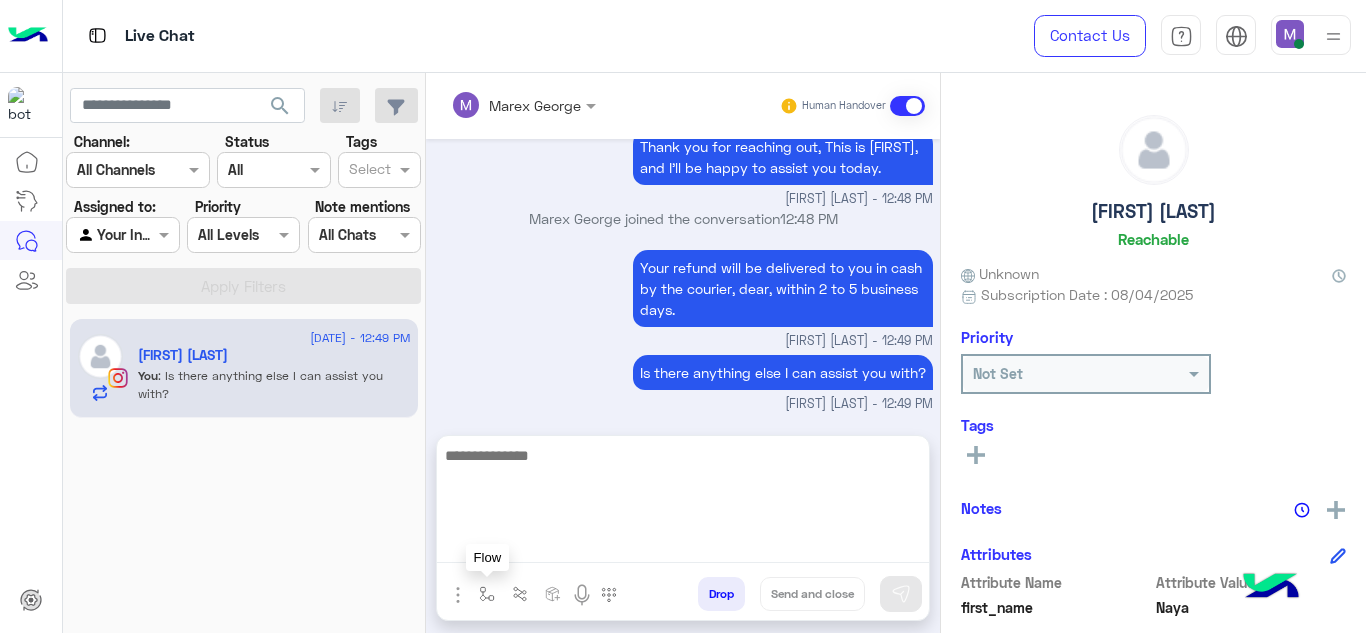 click at bounding box center [487, 593] 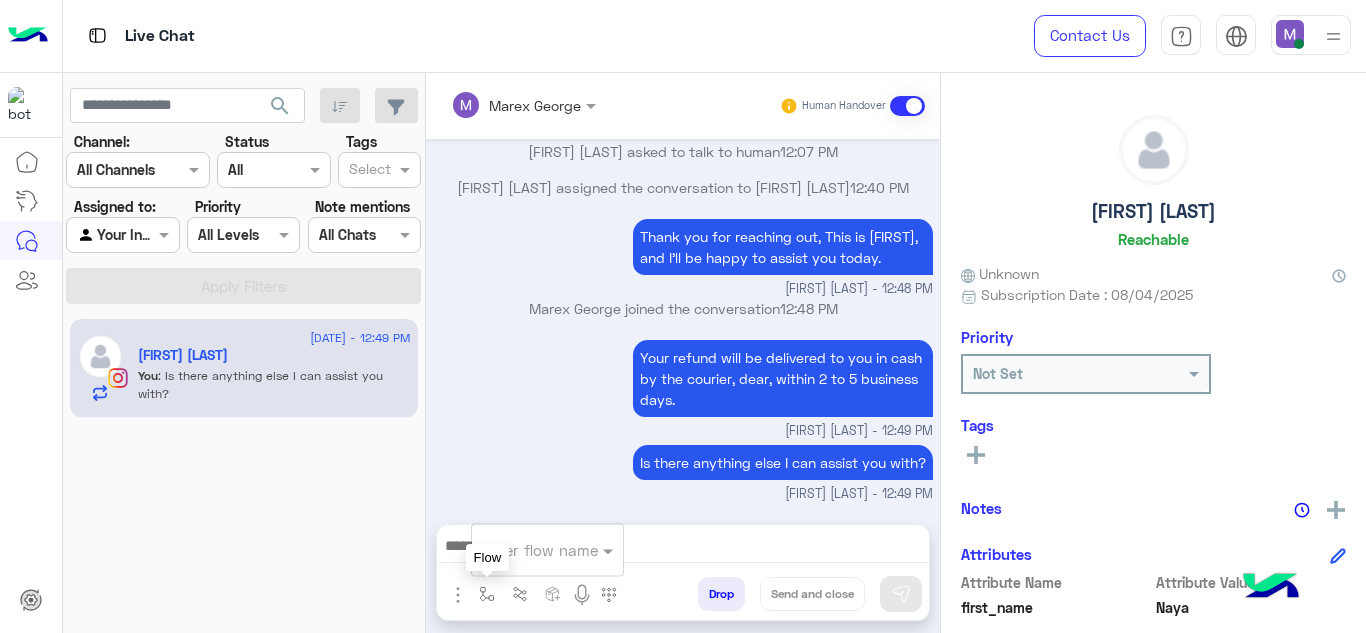 scroll, scrollTop: 4102, scrollLeft: 0, axis: vertical 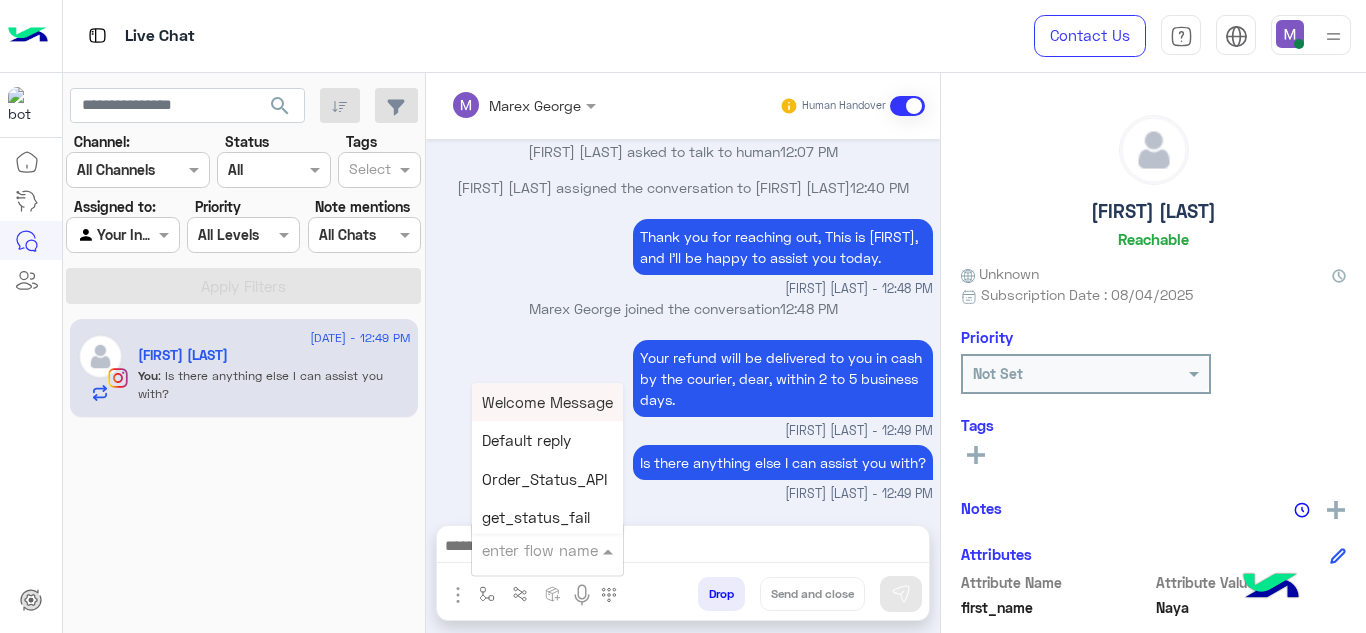 click at bounding box center (523, 550) 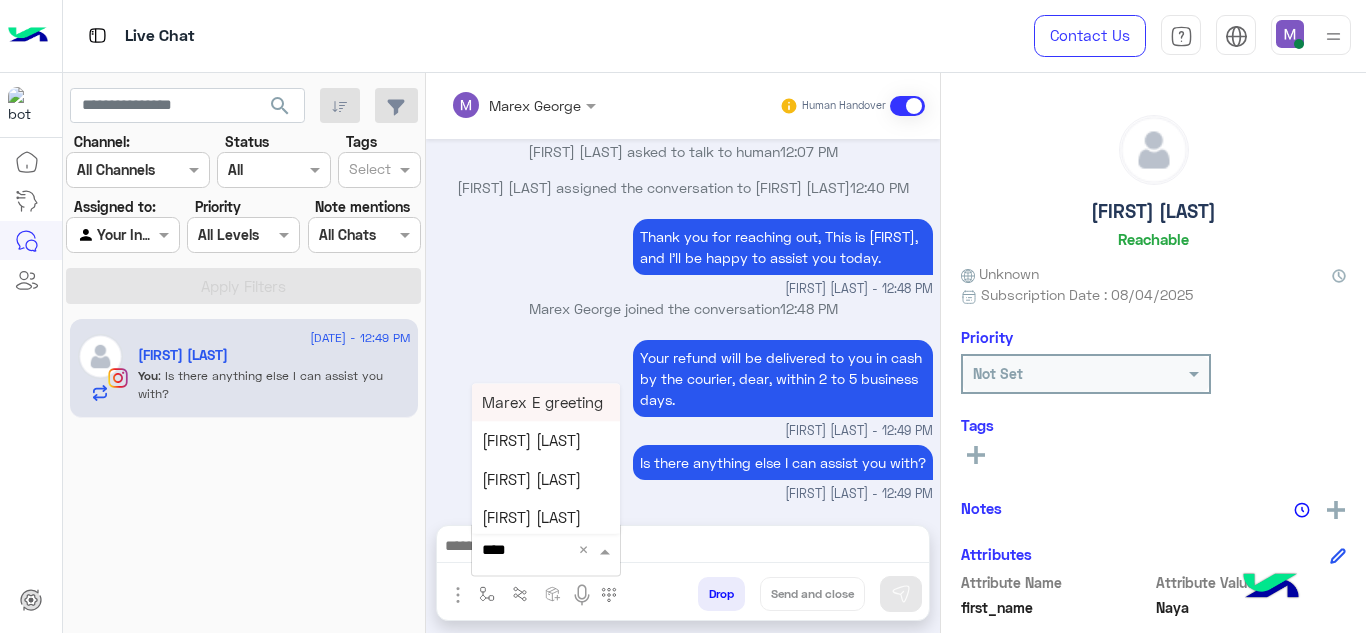 type on "*****" 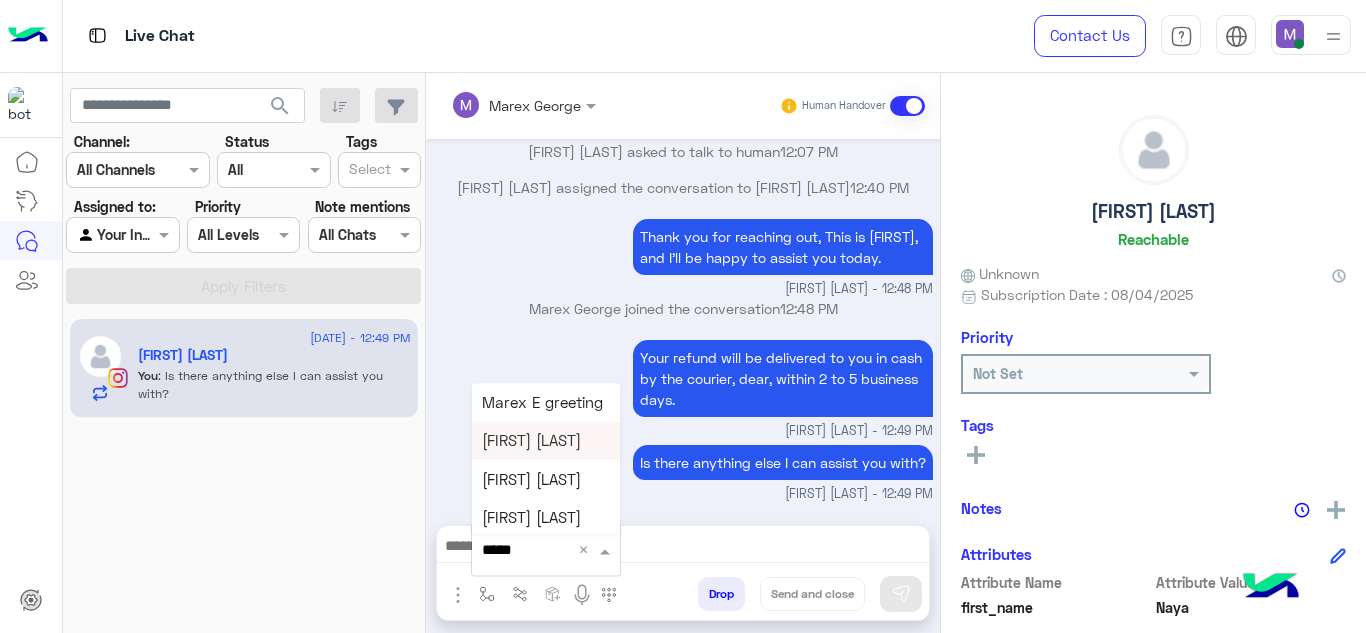 click on "Marex E closure" at bounding box center (531, 441) 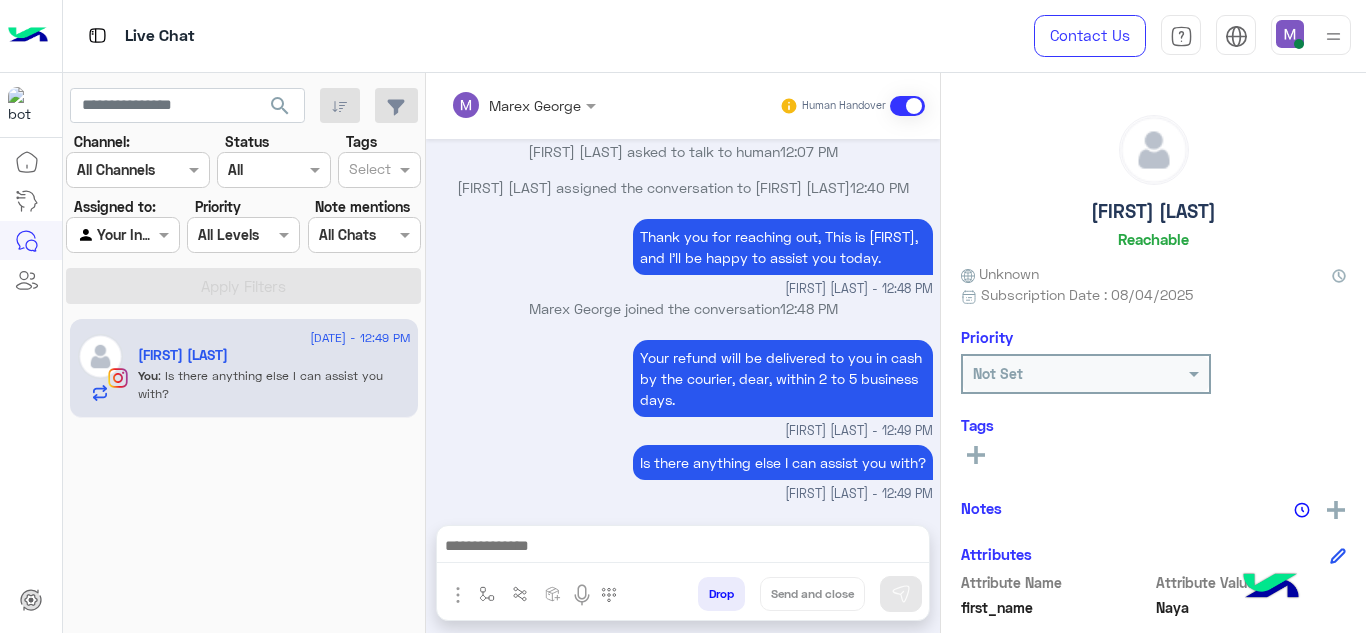 type on "**********" 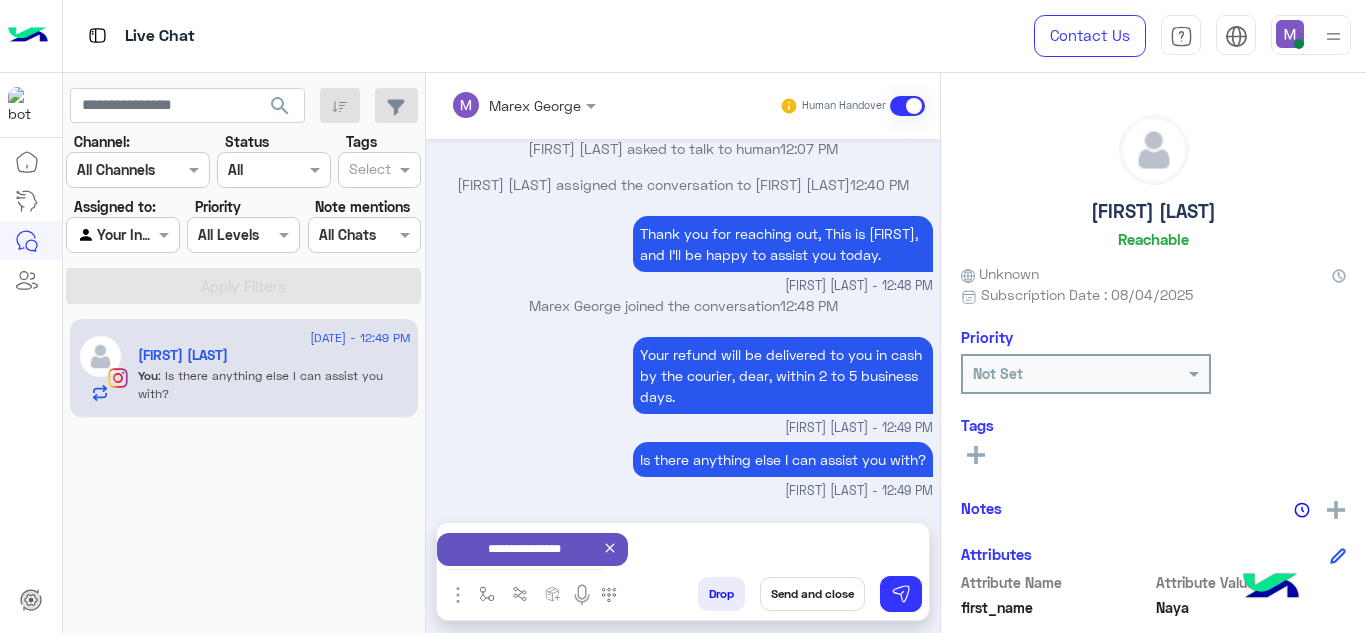 scroll, scrollTop: 4105, scrollLeft: 0, axis: vertical 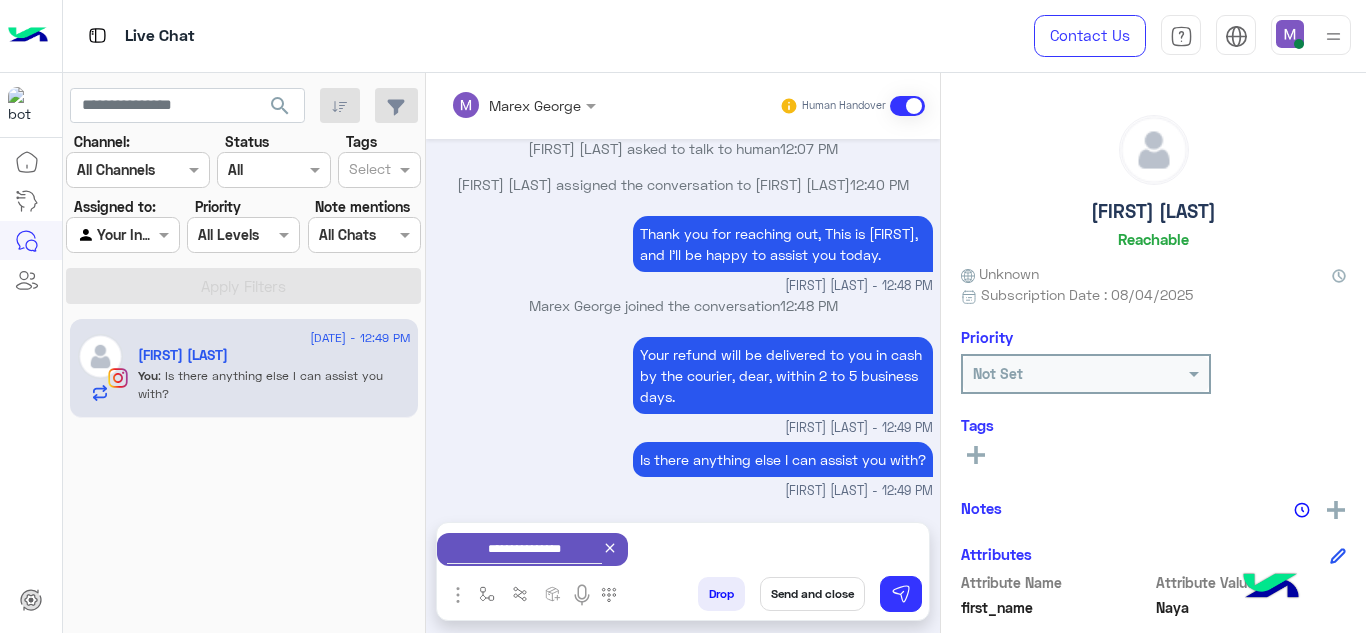 click on "Send and close" at bounding box center (812, 594) 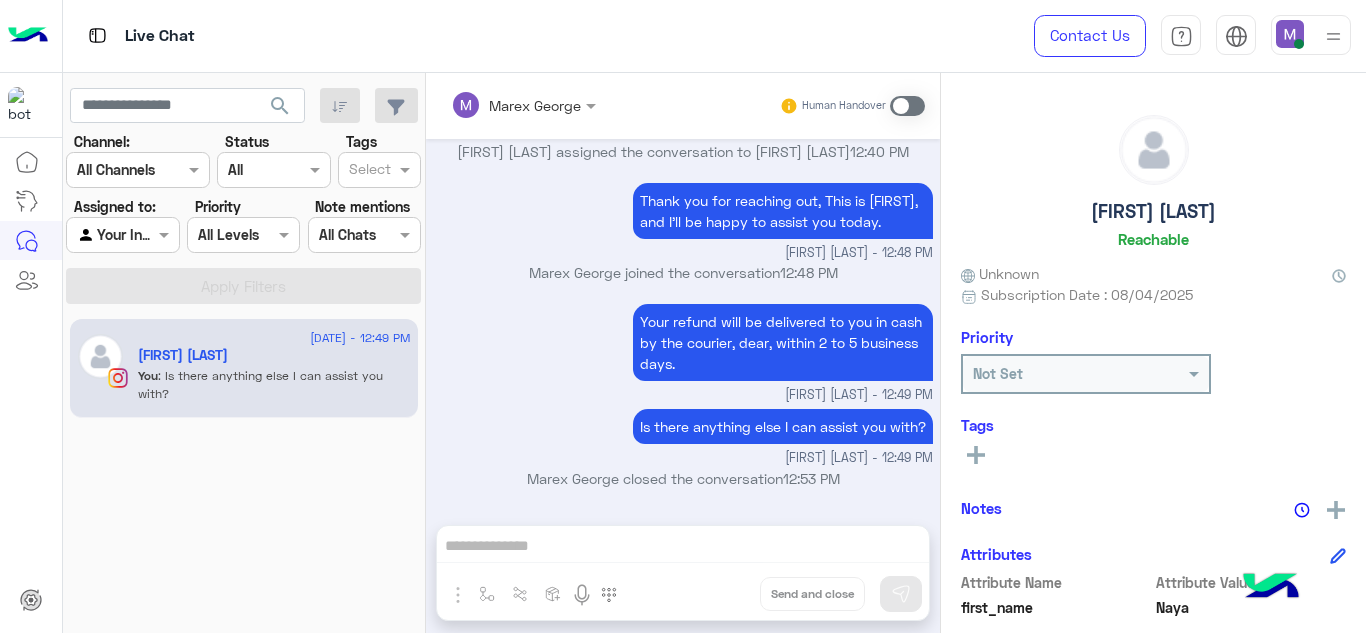 scroll, scrollTop: 4385, scrollLeft: 0, axis: vertical 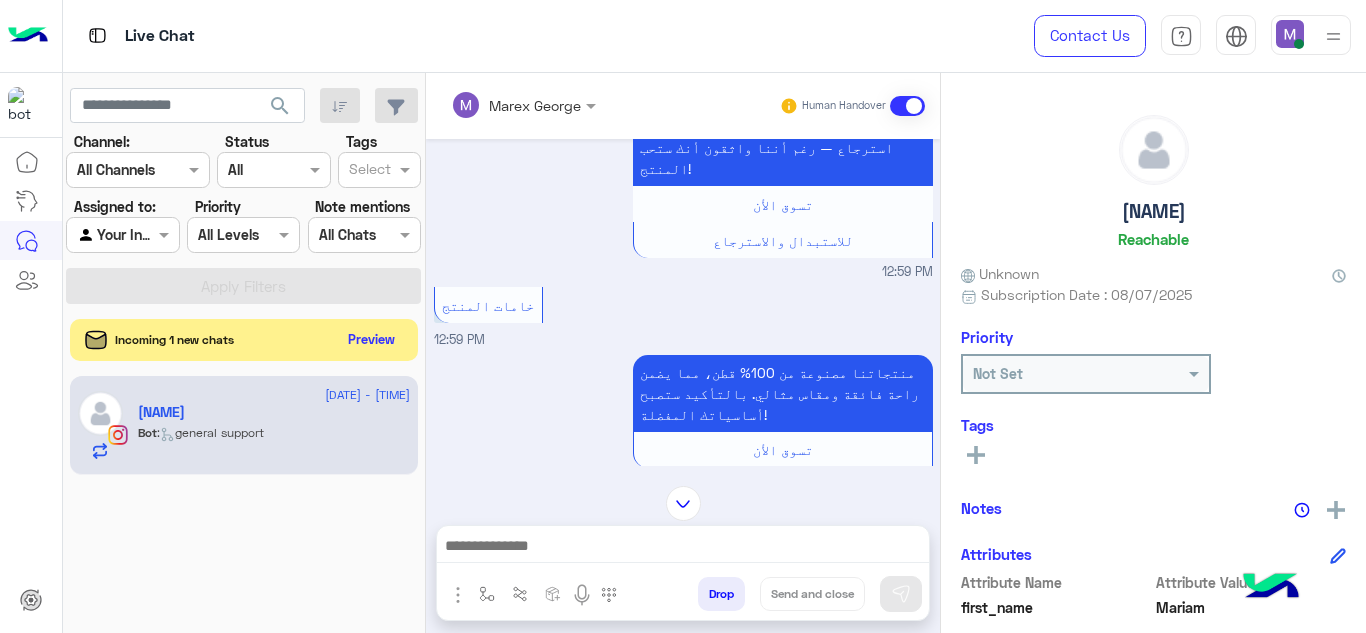 click on "Preview" 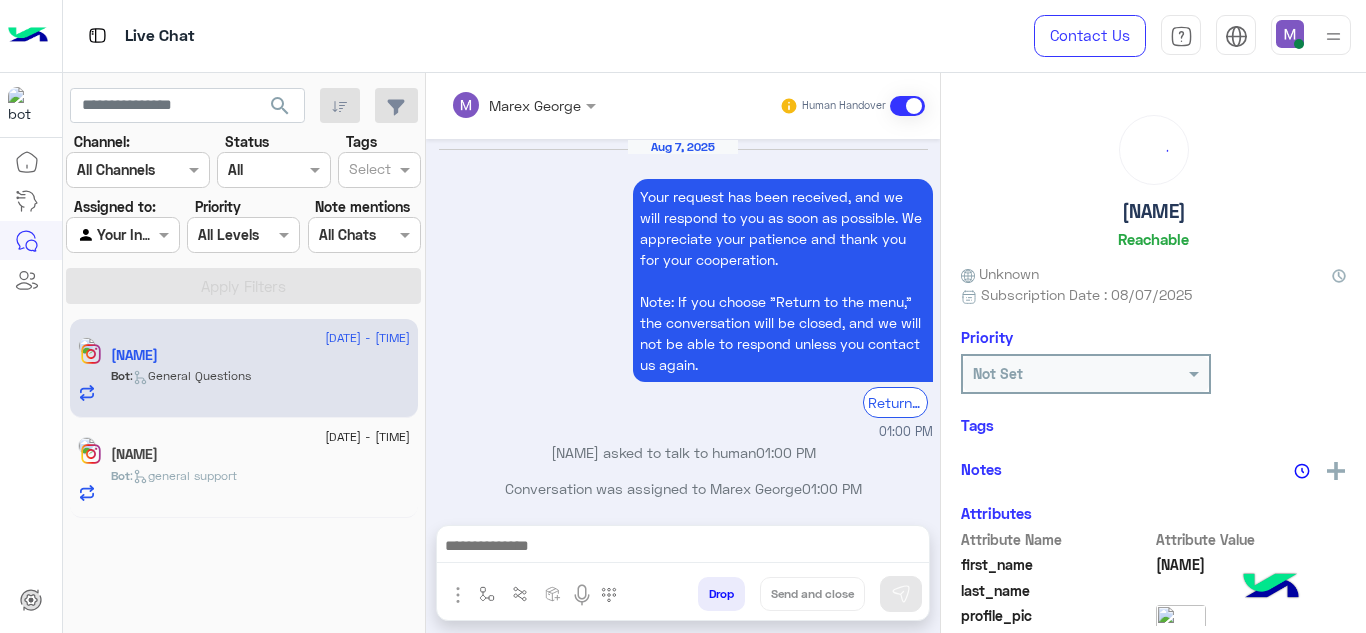 scroll, scrollTop: 728, scrollLeft: 0, axis: vertical 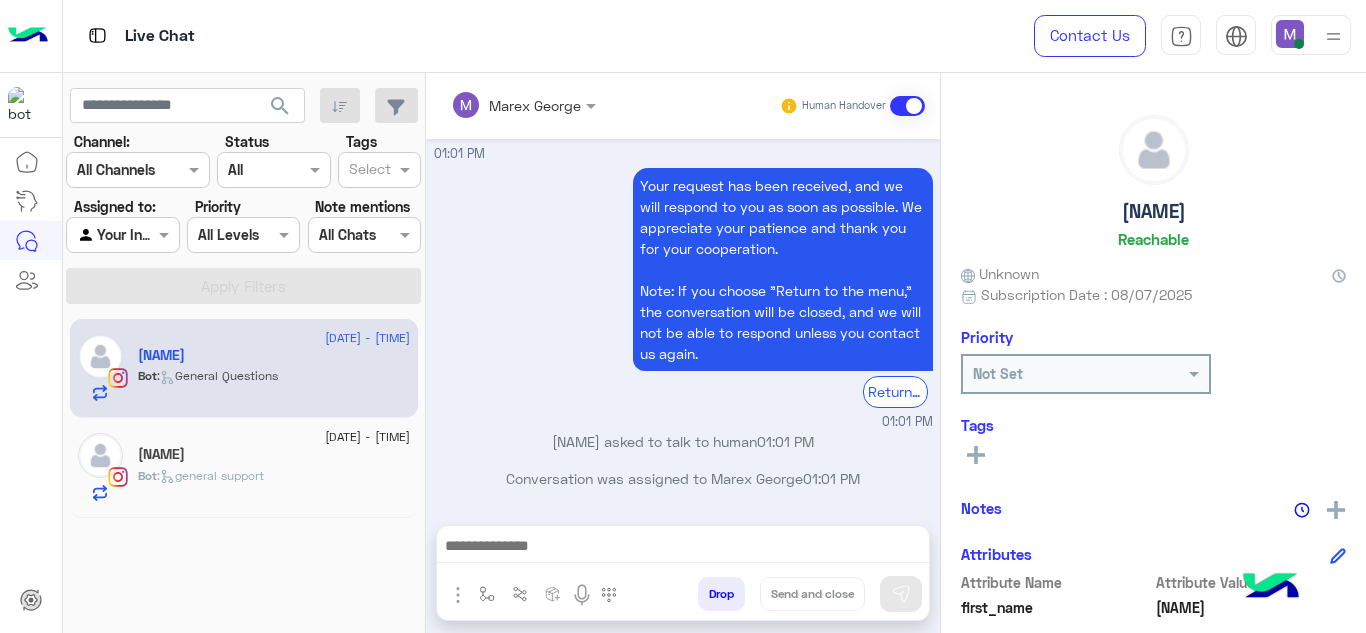 click on "7 August - 1:01 PM" 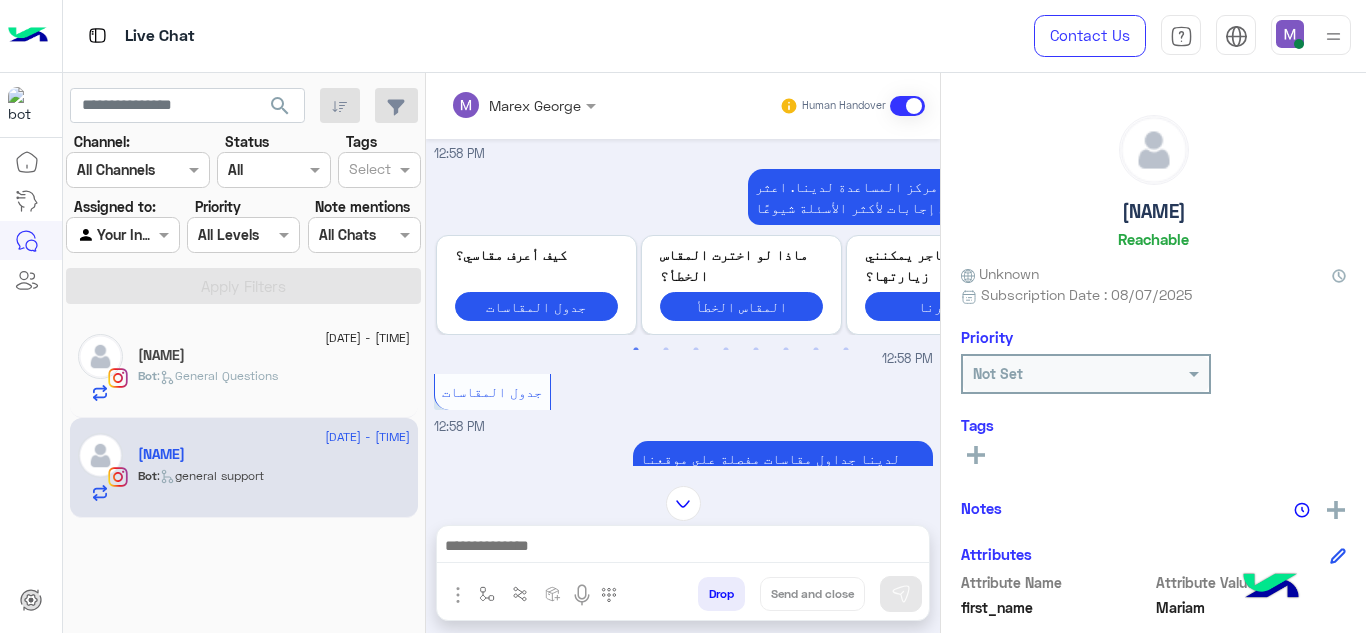 scroll, scrollTop: 549, scrollLeft: 0, axis: vertical 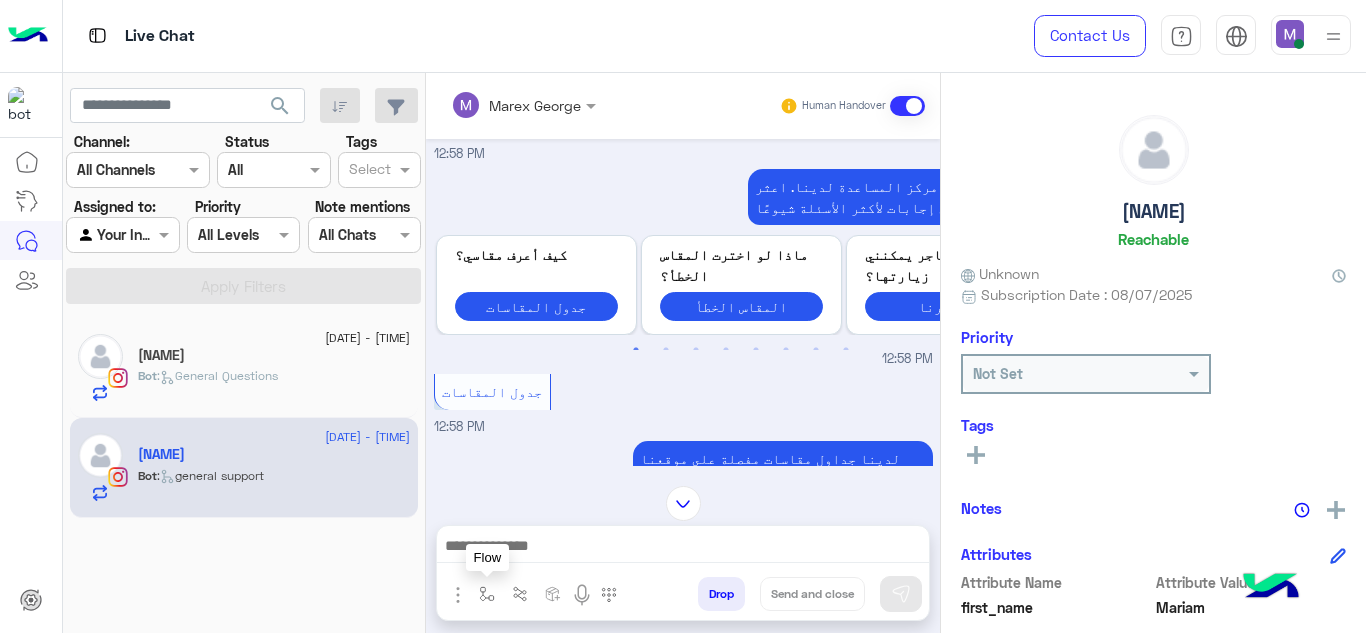 click at bounding box center (487, 594) 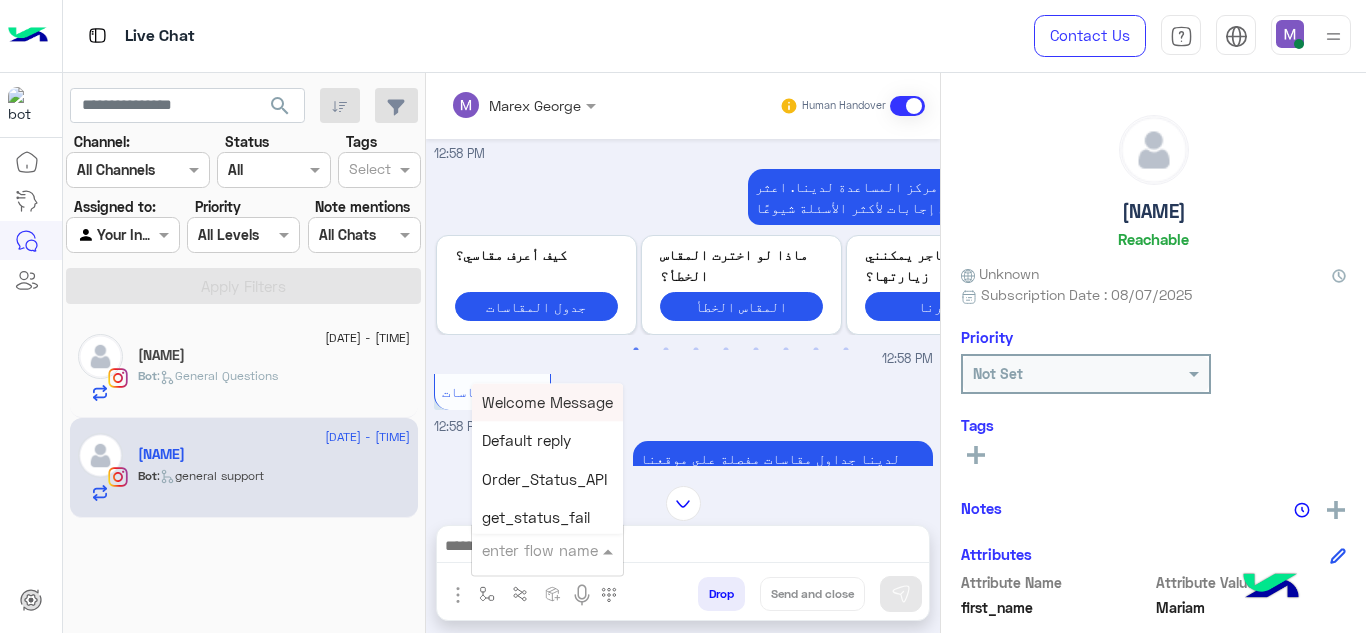 click on "enter flow name" at bounding box center [540, 550] 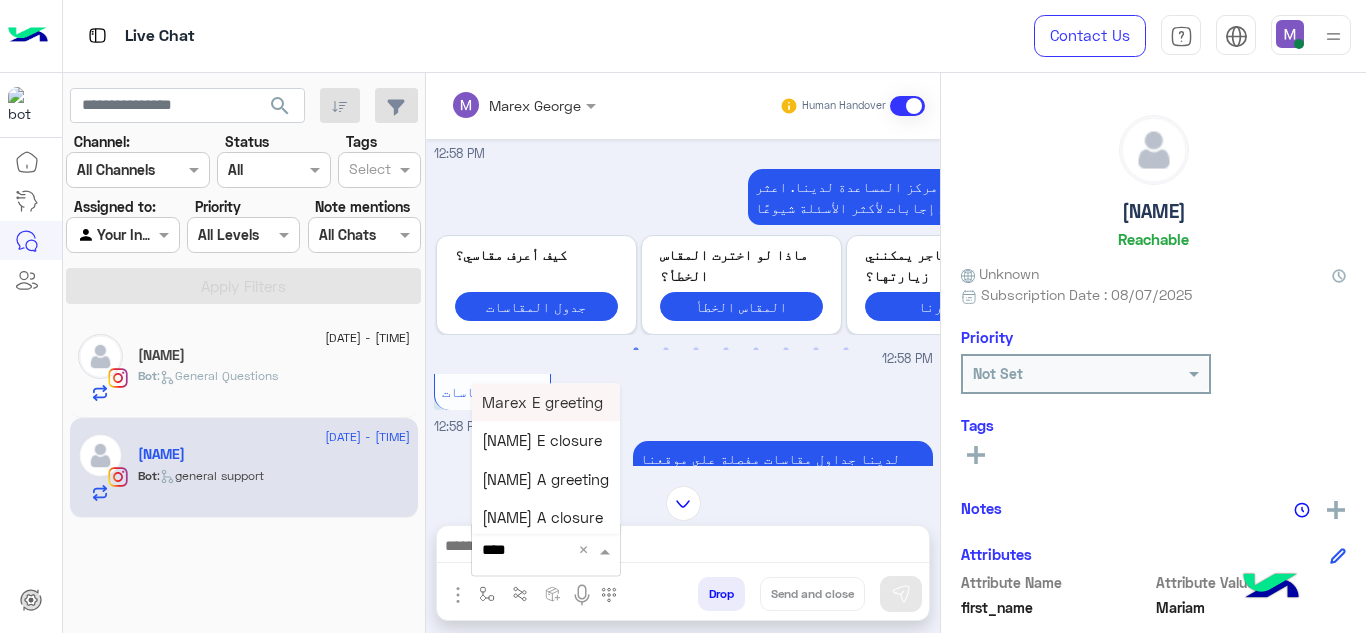 type on "*****" 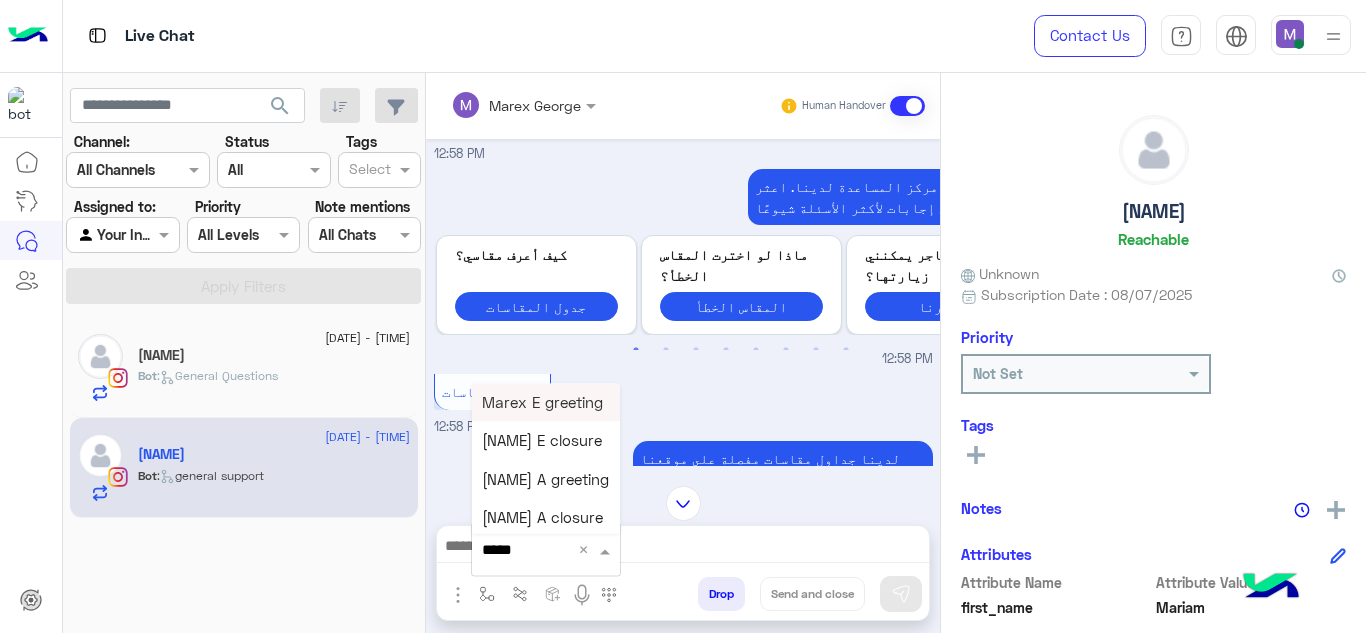 click on "Marex E greeting" at bounding box center [546, 402] 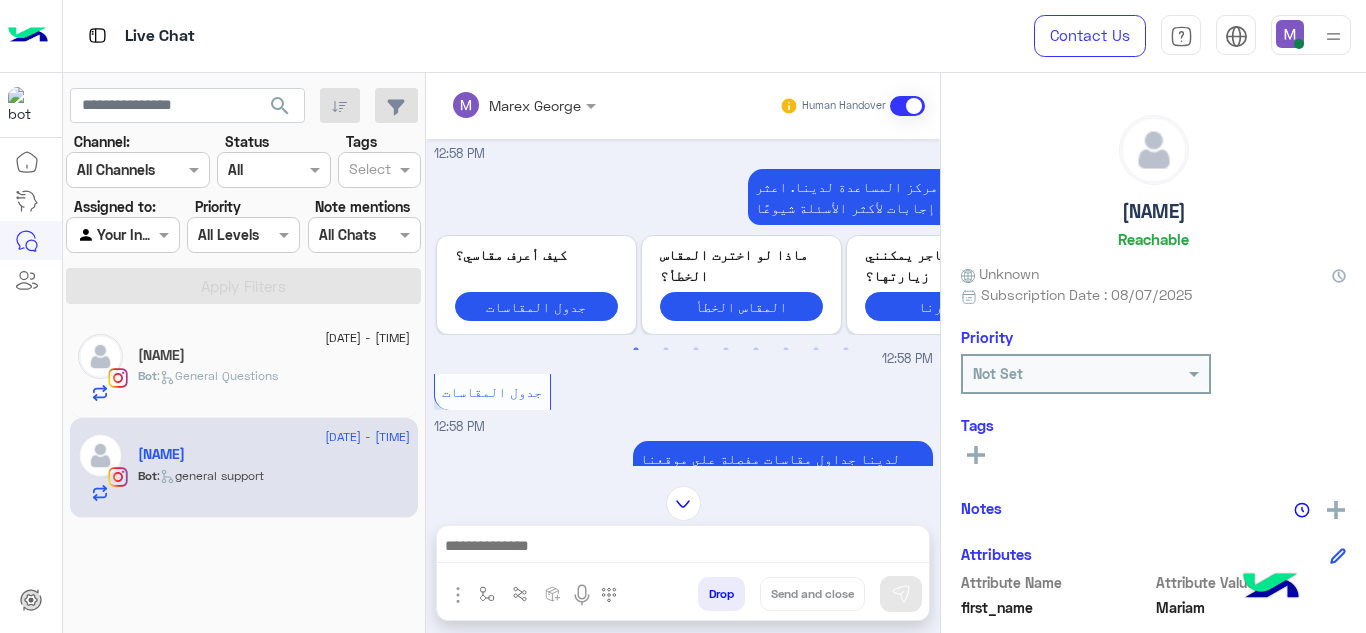 type on "**********" 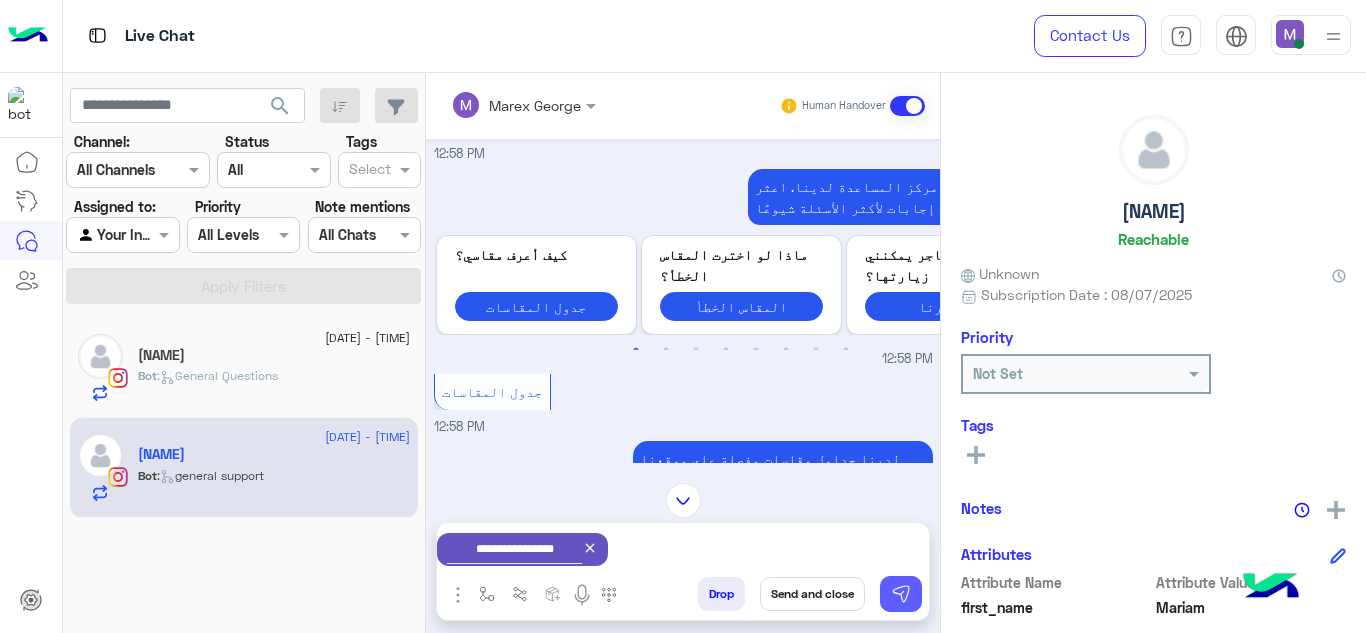 click at bounding box center [901, 594] 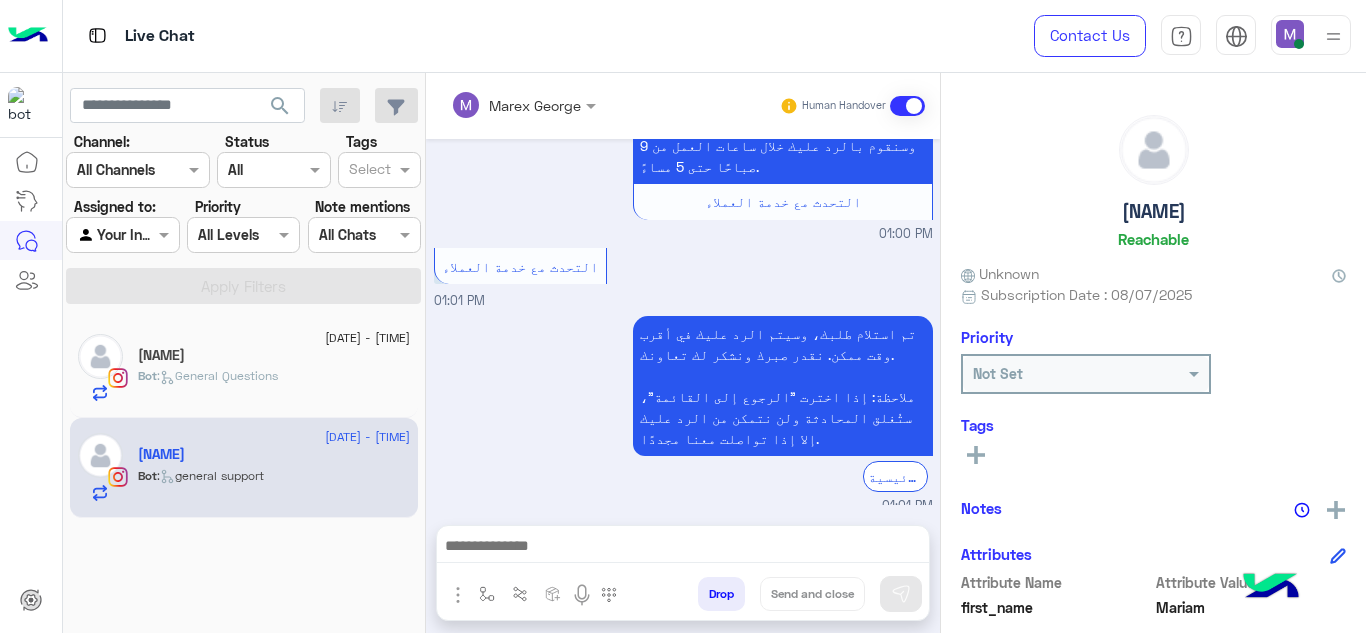 scroll, scrollTop: 2220, scrollLeft: 0, axis: vertical 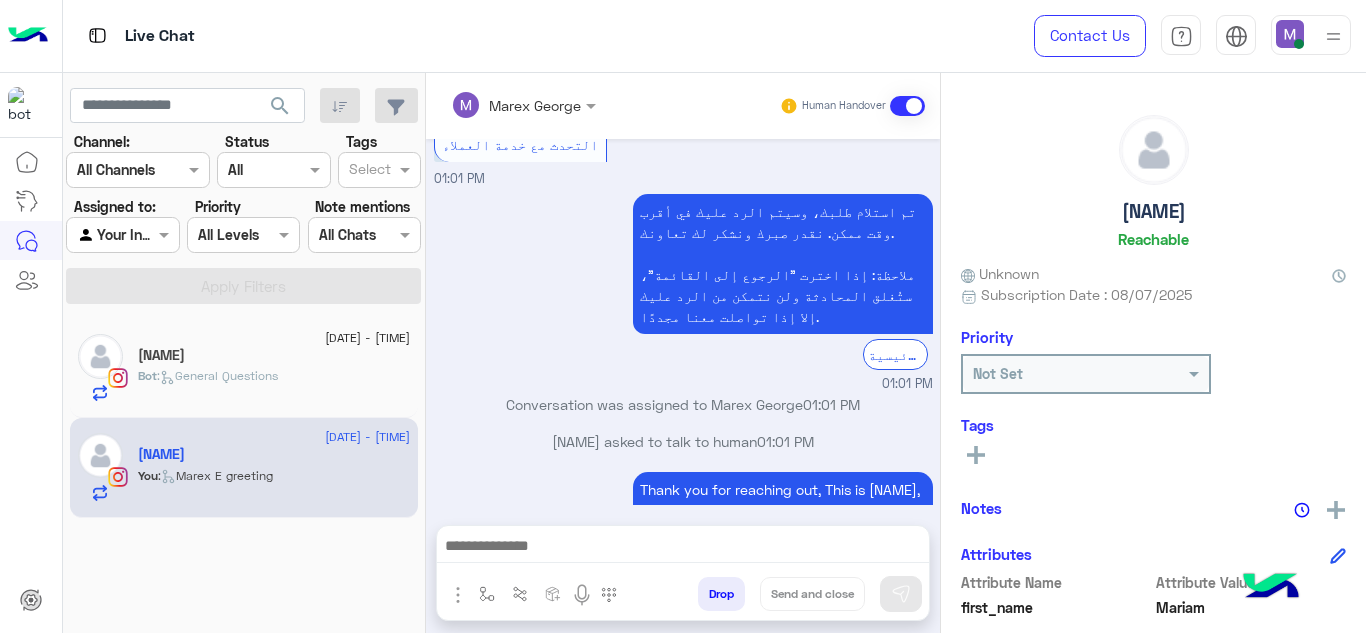 click on "𝖲'" 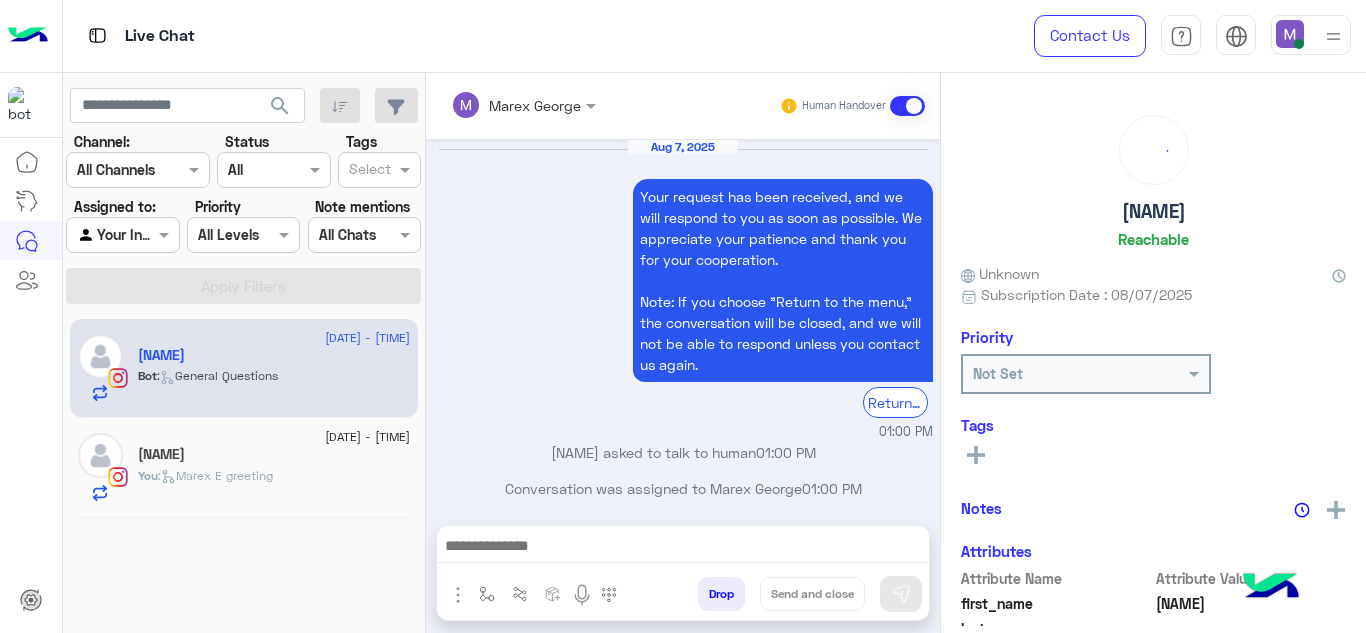scroll, scrollTop: 728, scrollLeft: 0, axis: vertical 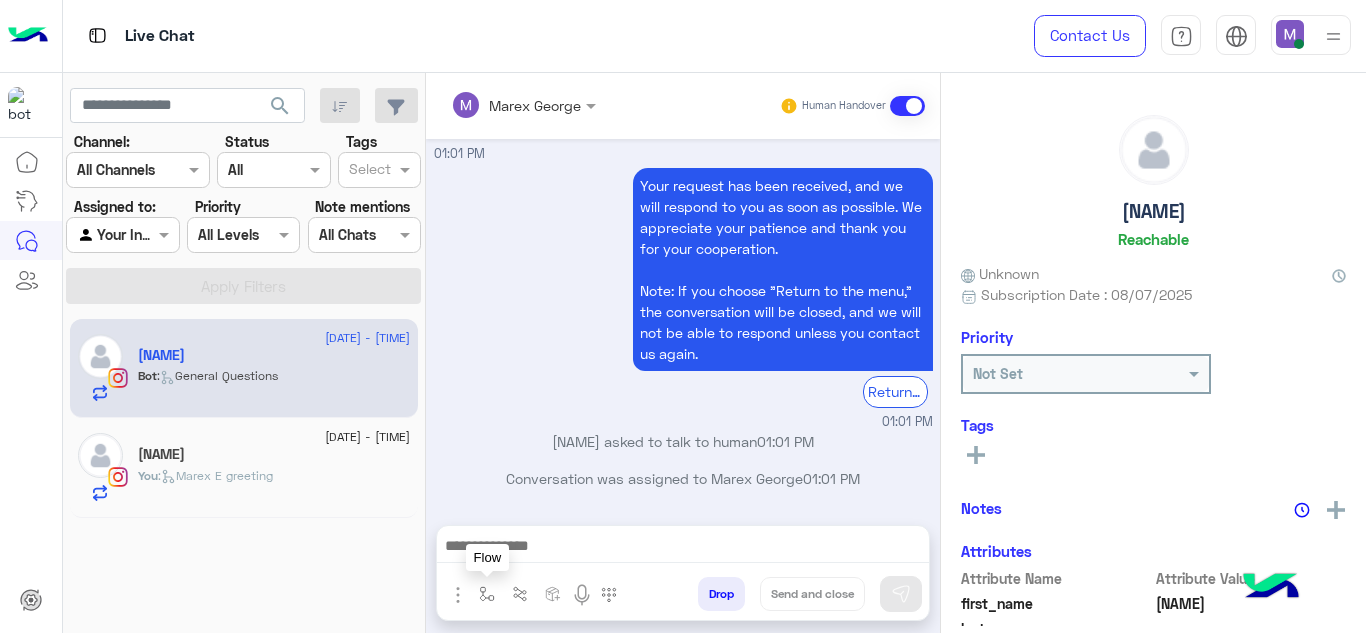 click at bounding box center (487, 593) 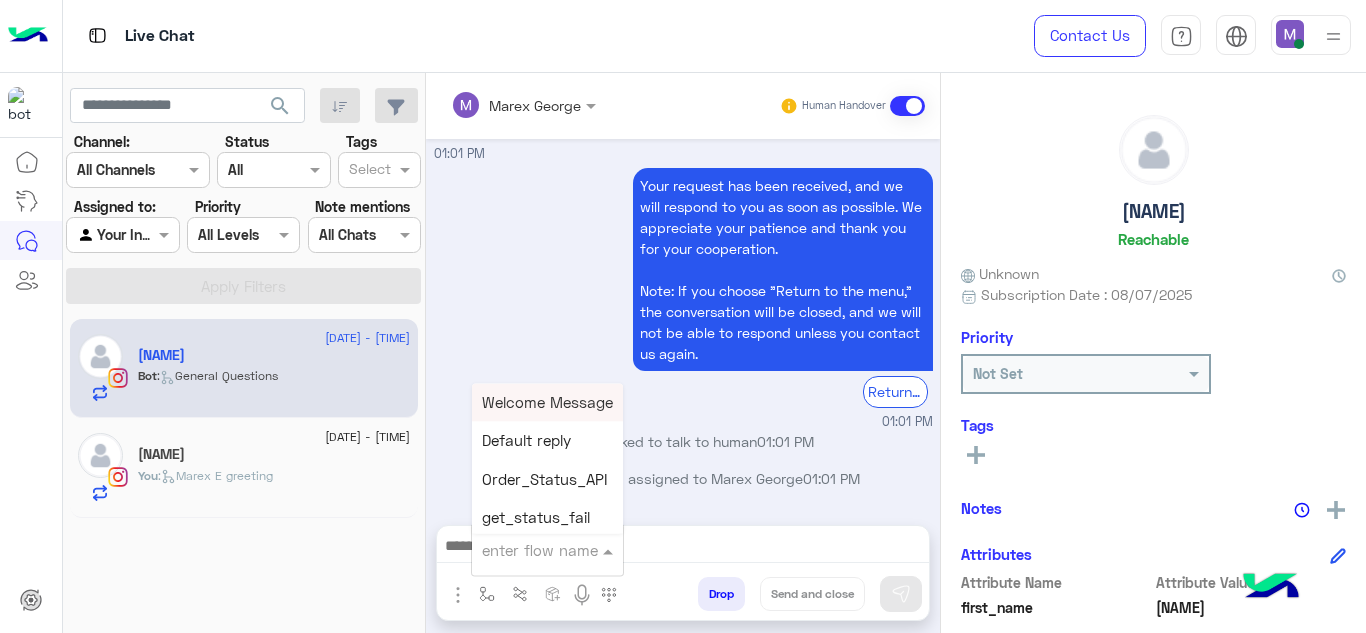 click at bounding box center (523, 550) 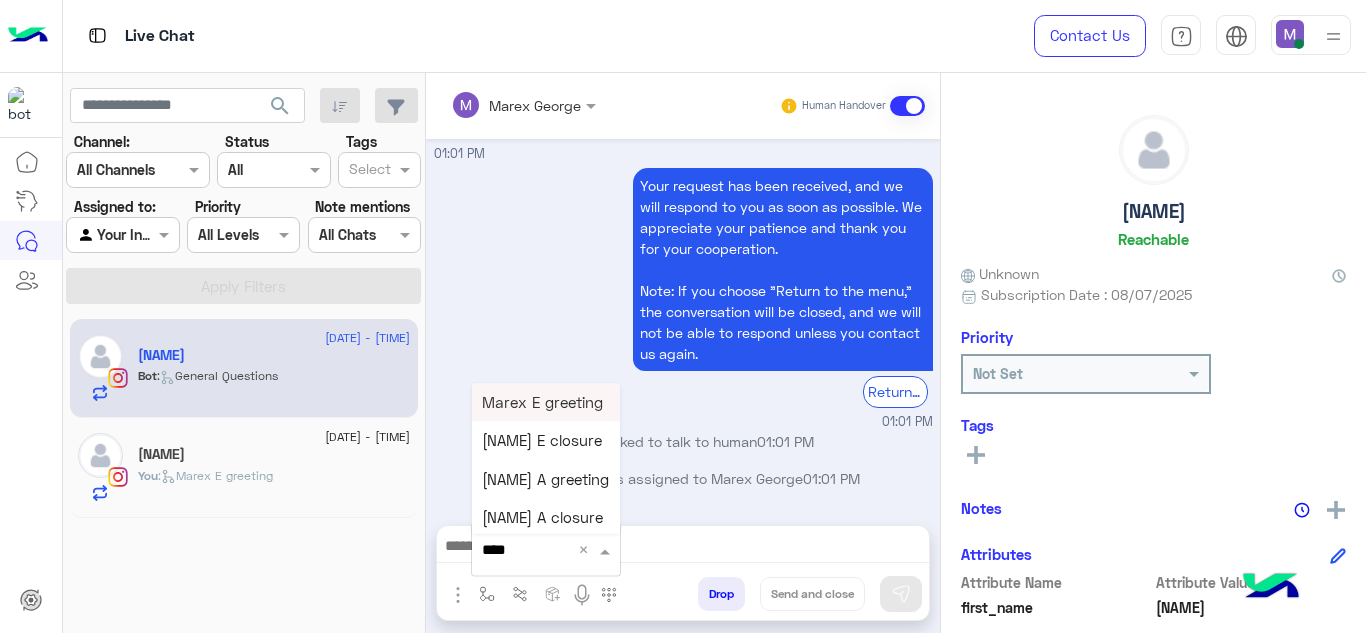 type on "*****" 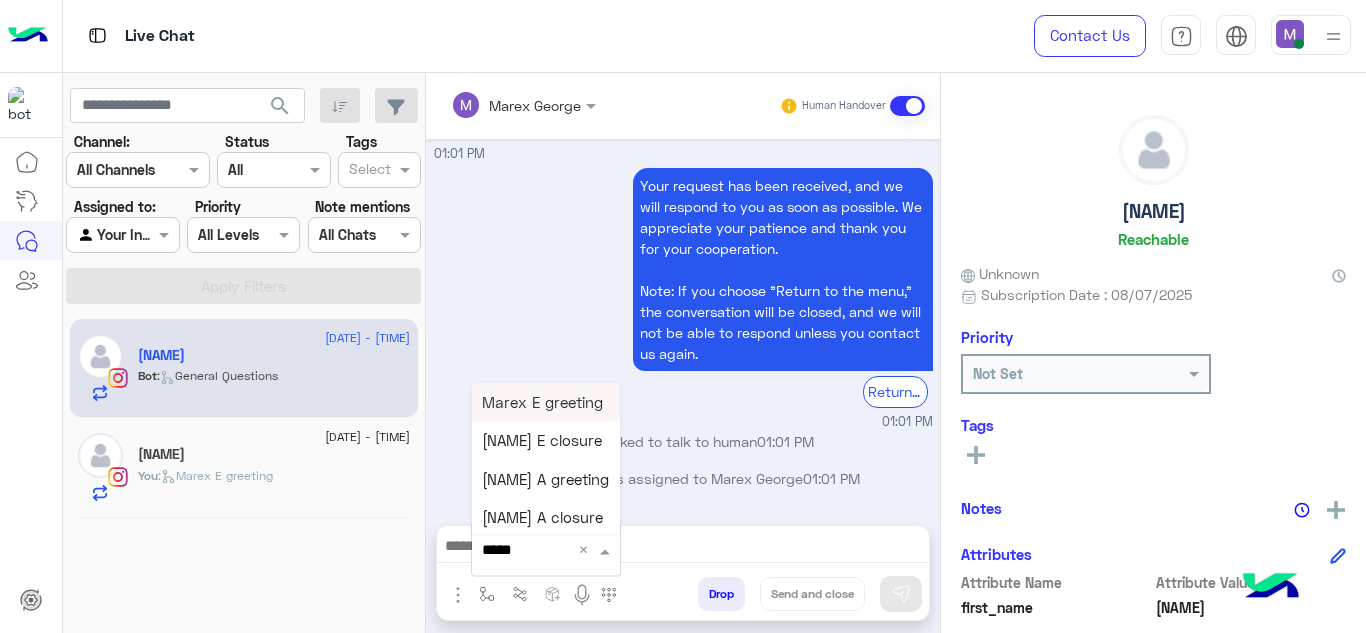 click on "Marex E greeting" at bounding box center (542, 402) 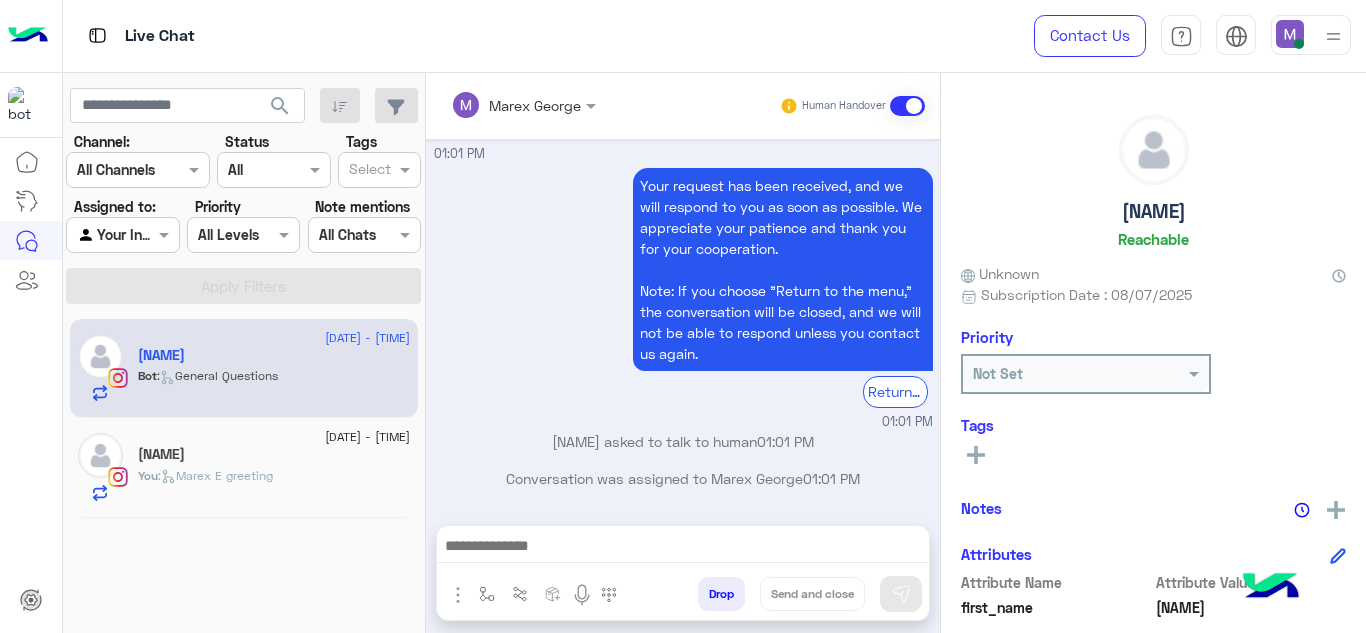 type on "**********" 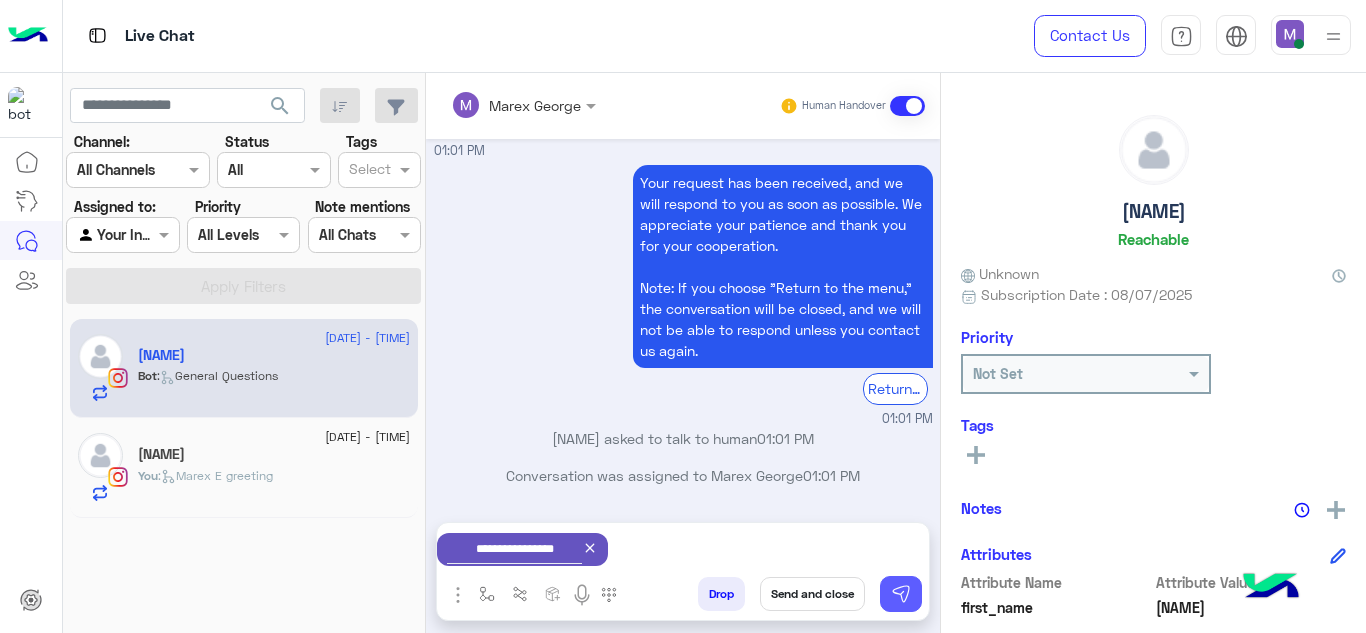 click at bounding box center (901, 594) 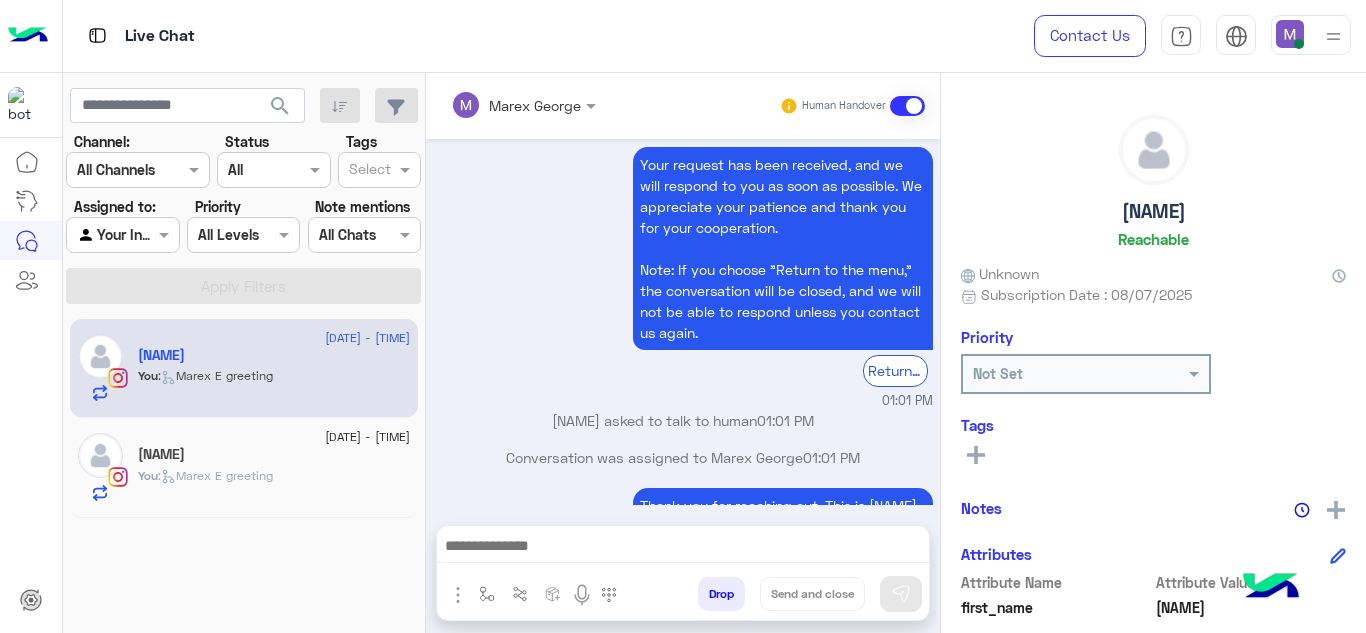 scroll, scrollTop: 849, scrollLeft: 0, axis: vertical 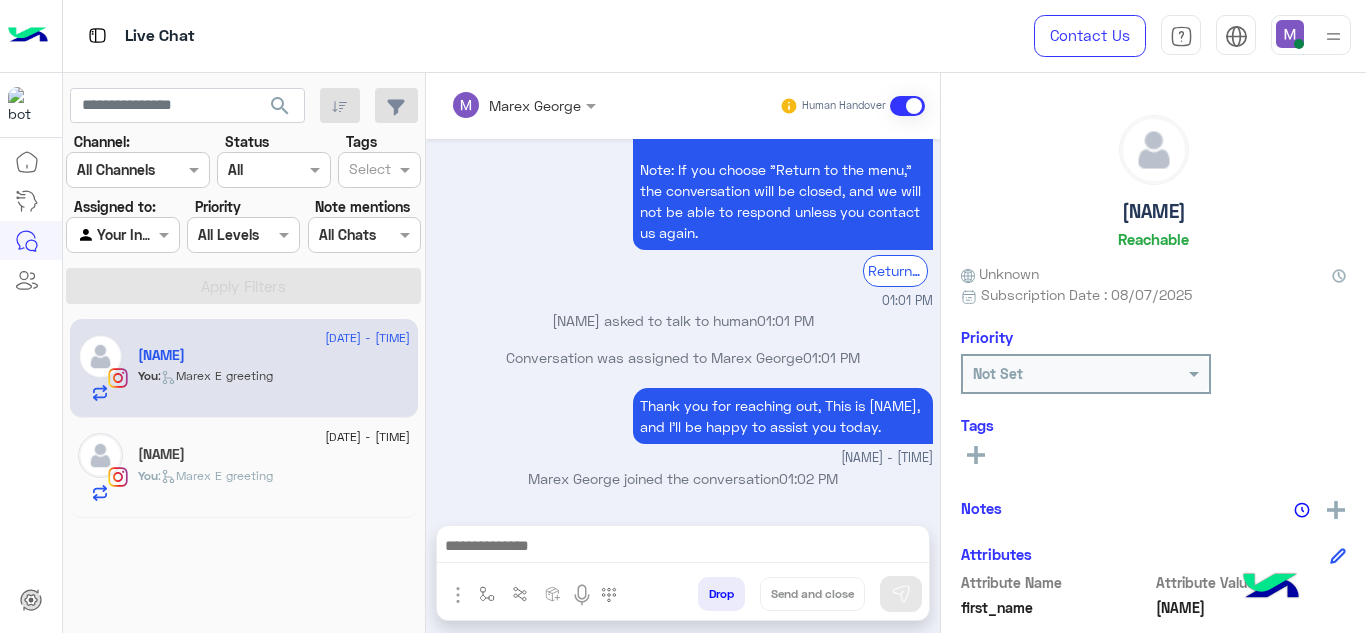 click on "Mariam Osama" 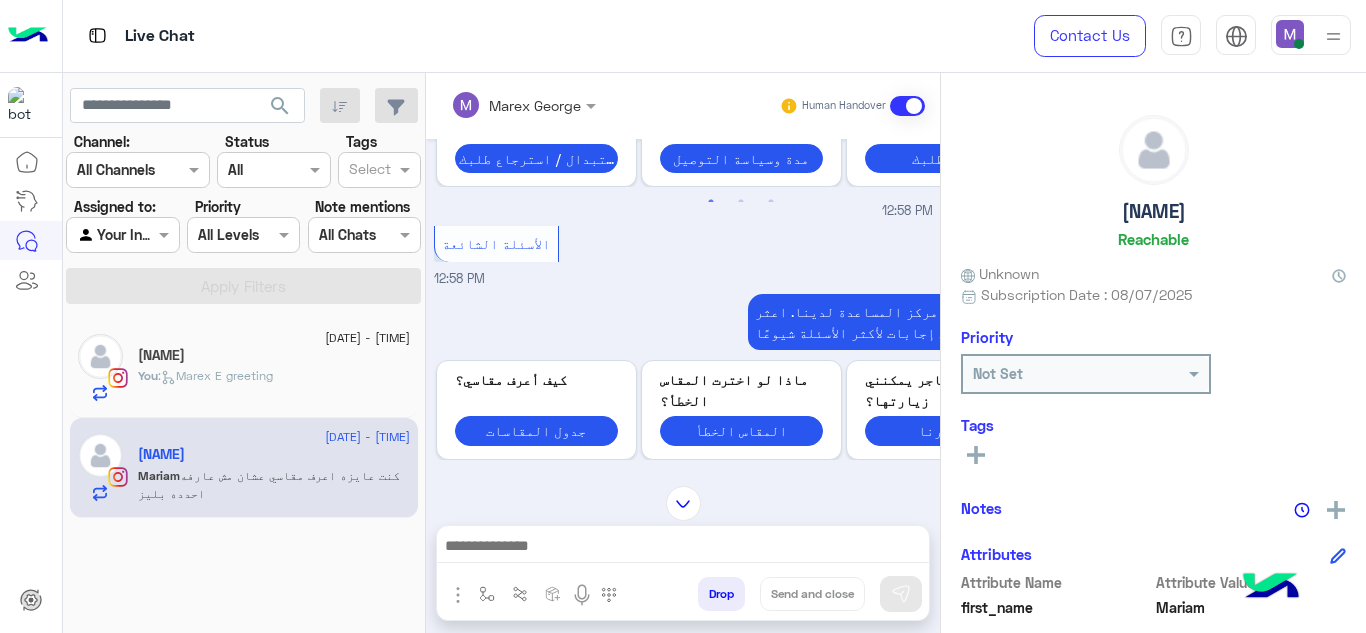 scroll, scrollTop: 528, scrollLeft: 0, axis: vertical 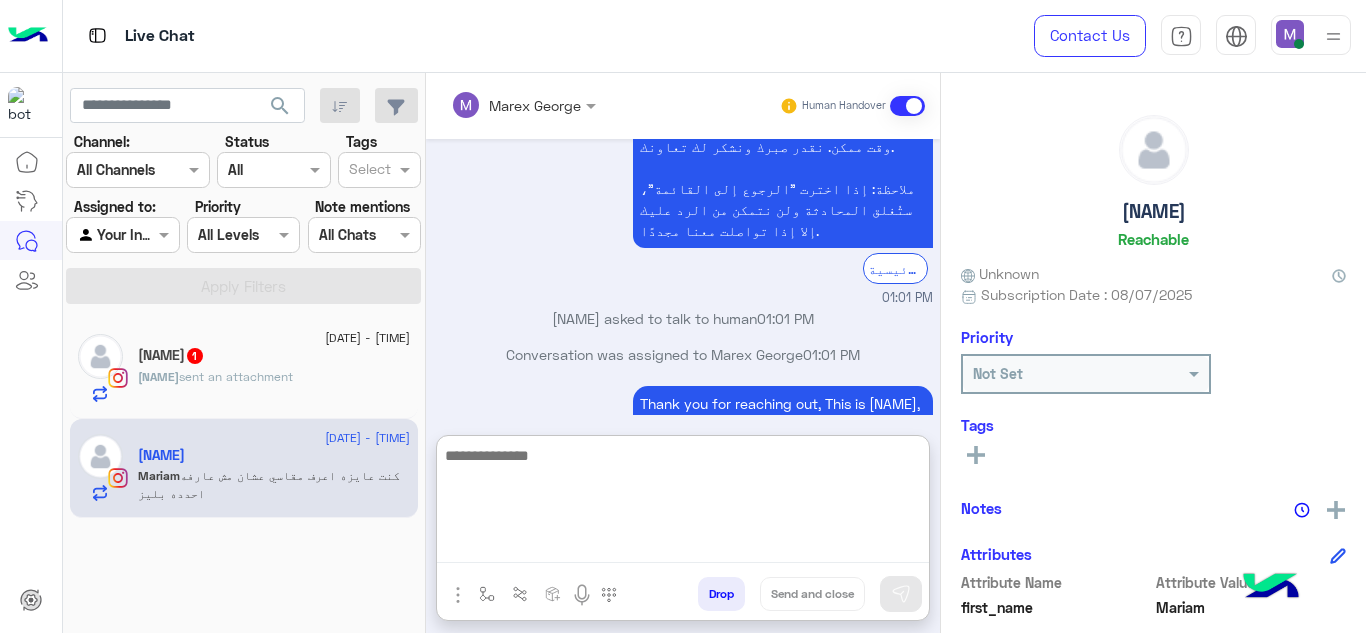 click at bounding box center (683, 503) 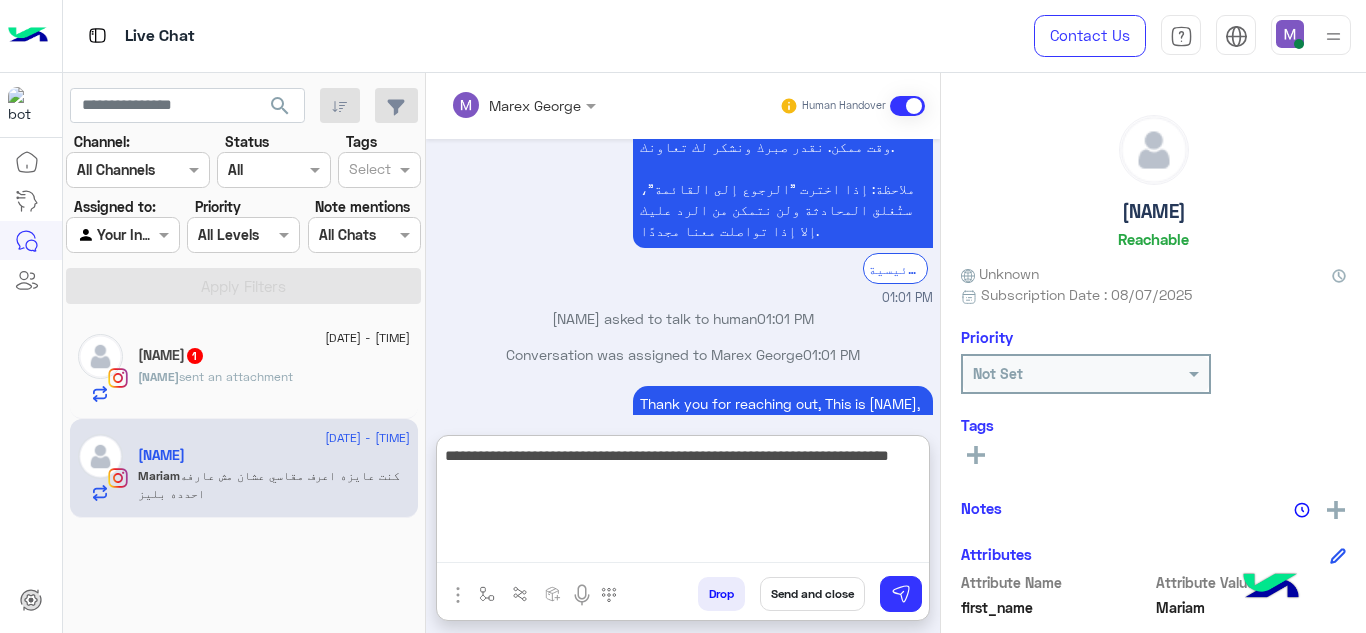 click on "**********" at bounding box center [683, 503] 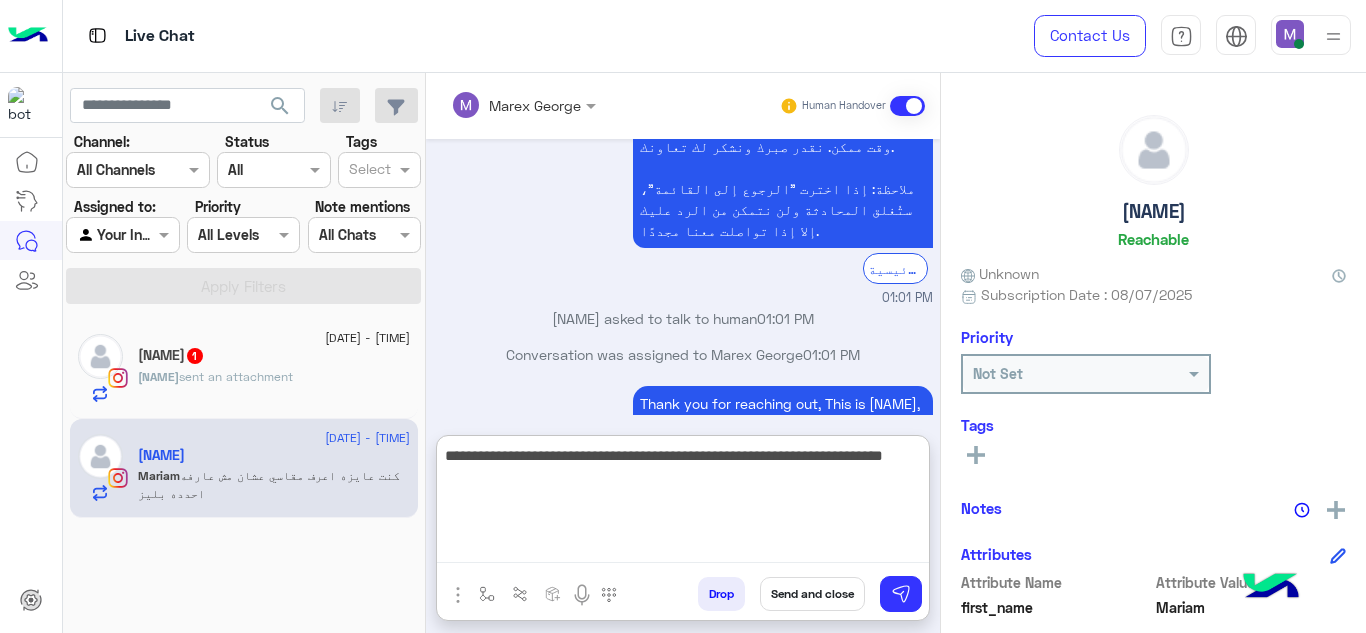 click on "**********" at bounding box center (683, 503) 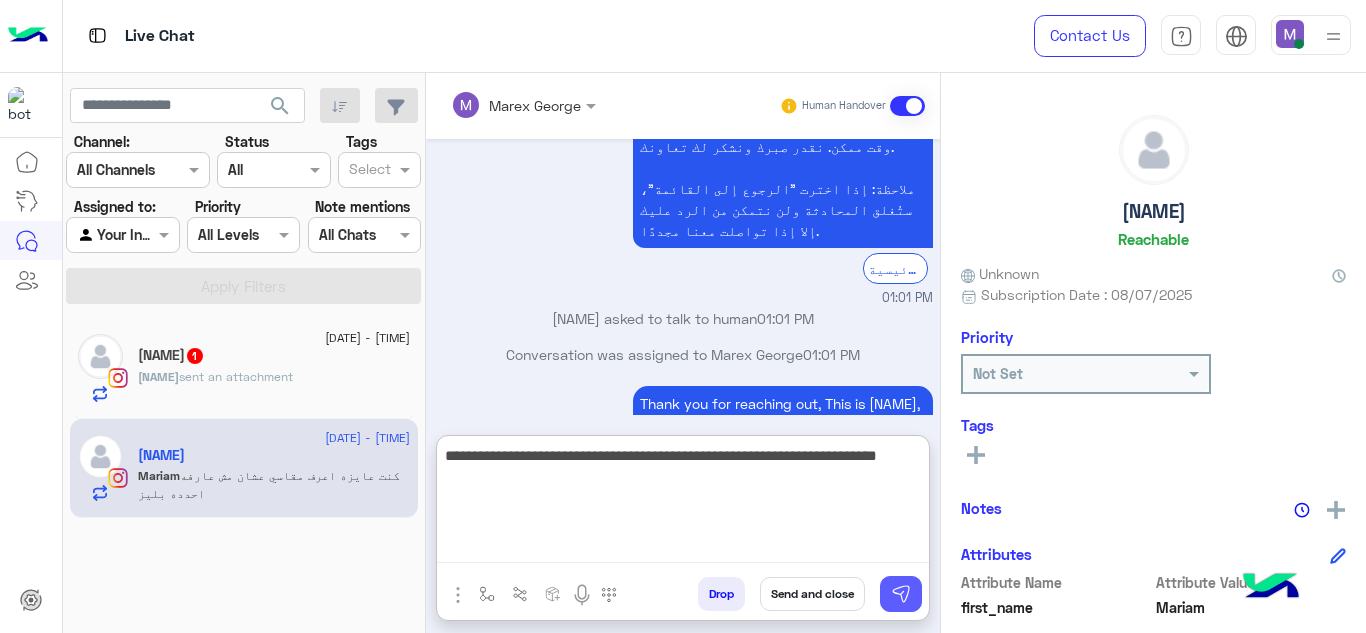 type on "**********" 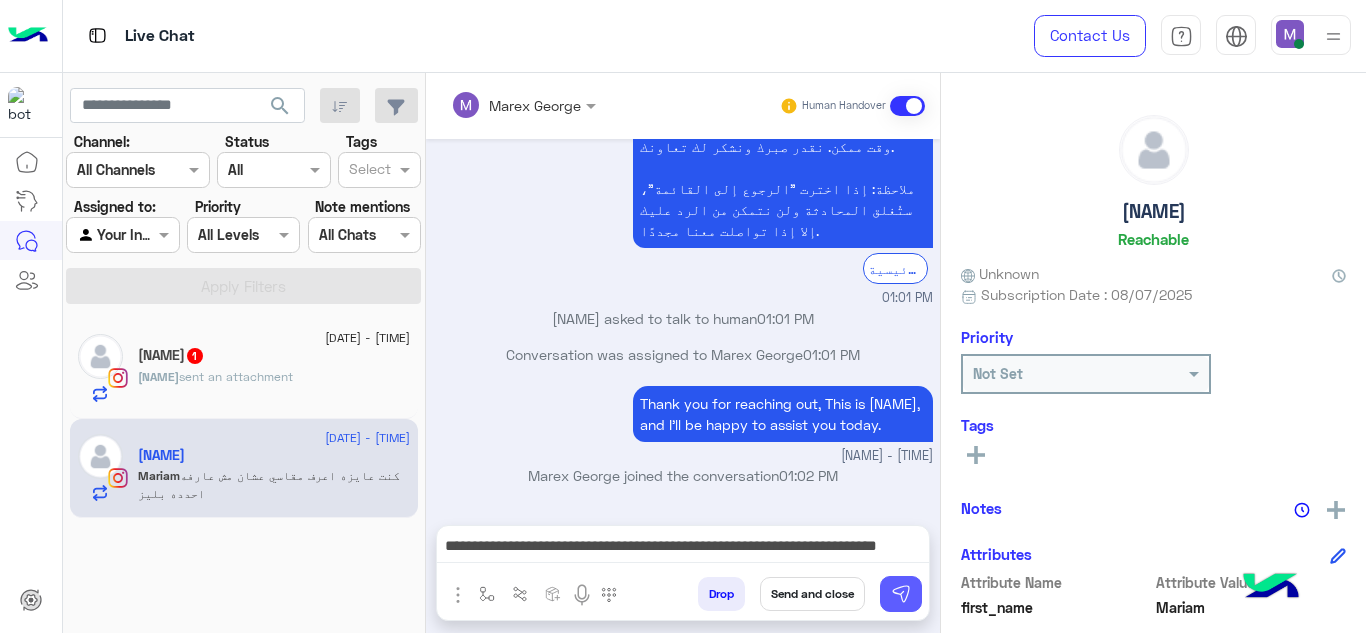 click at bounding box center (901, 594) 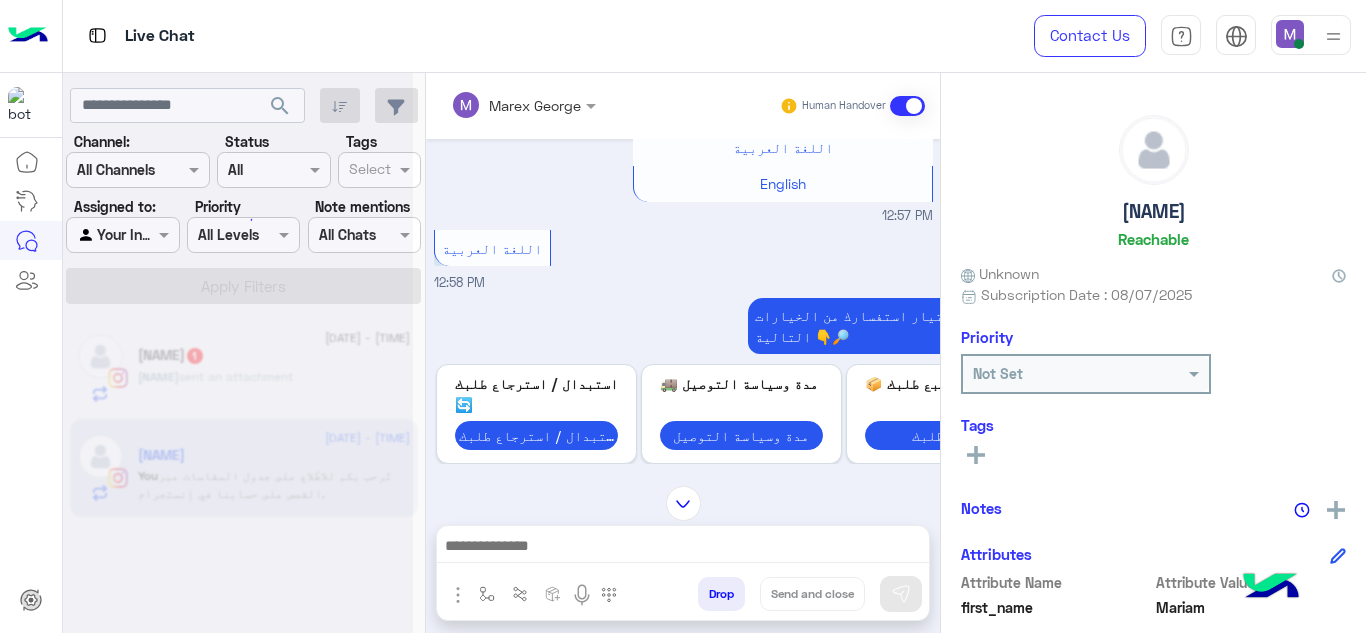scroll, scrollTop: 293, scrollLeft: 0, axis: vertical 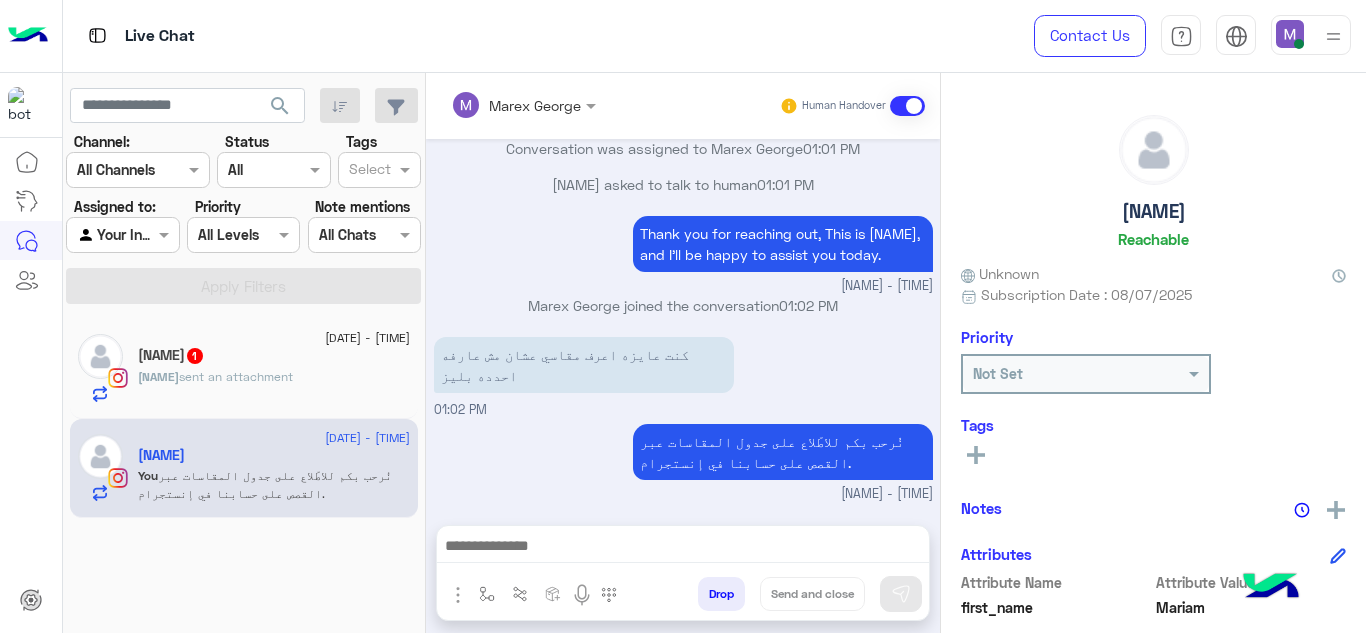 click on "sent an attachment" 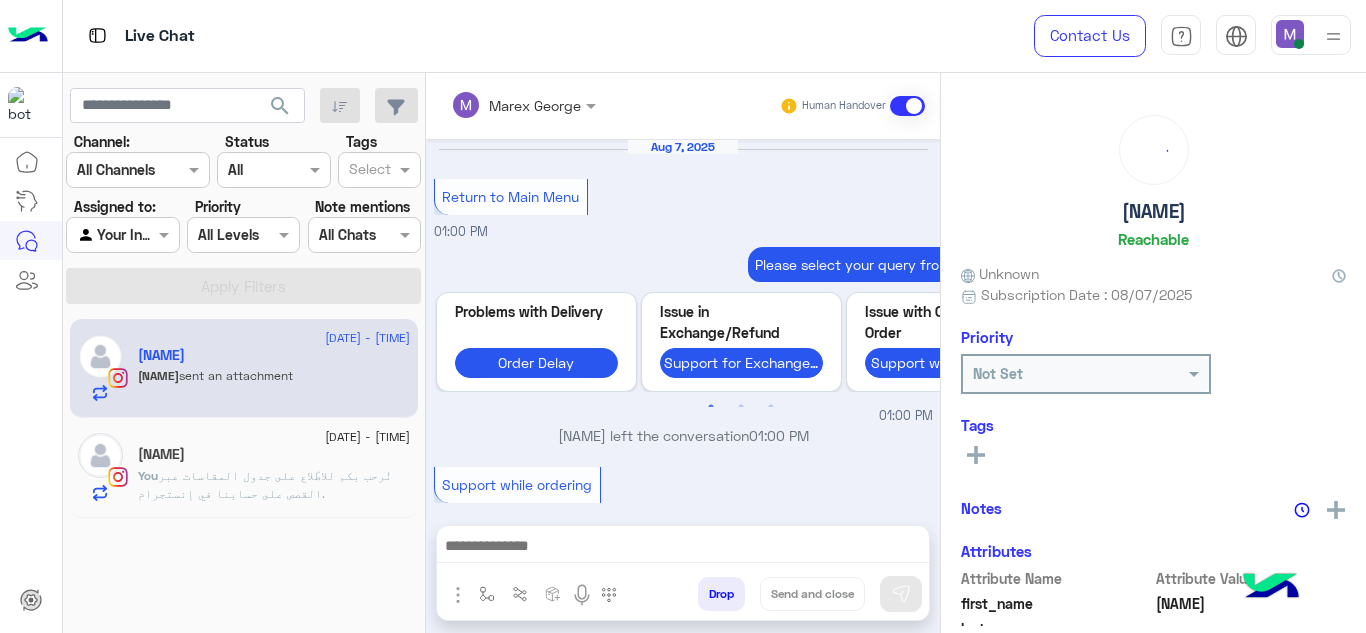scroll, scrollTop: 793, scrollLeft: 0, axis: vertical 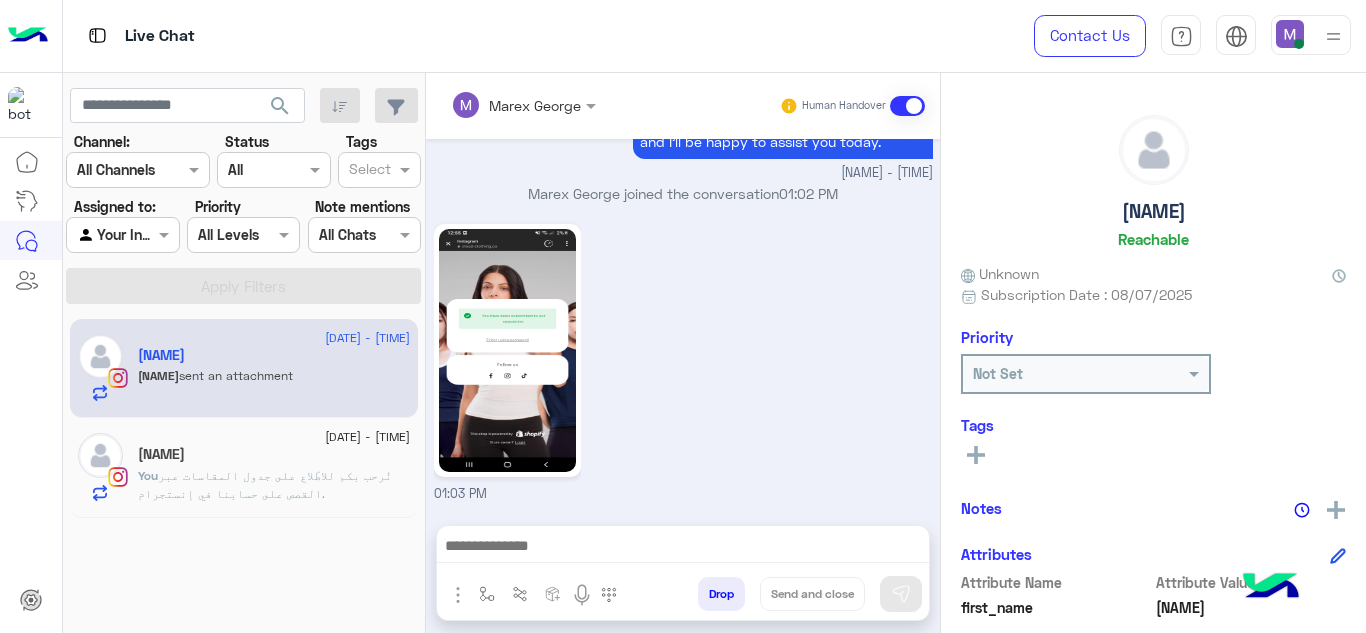click 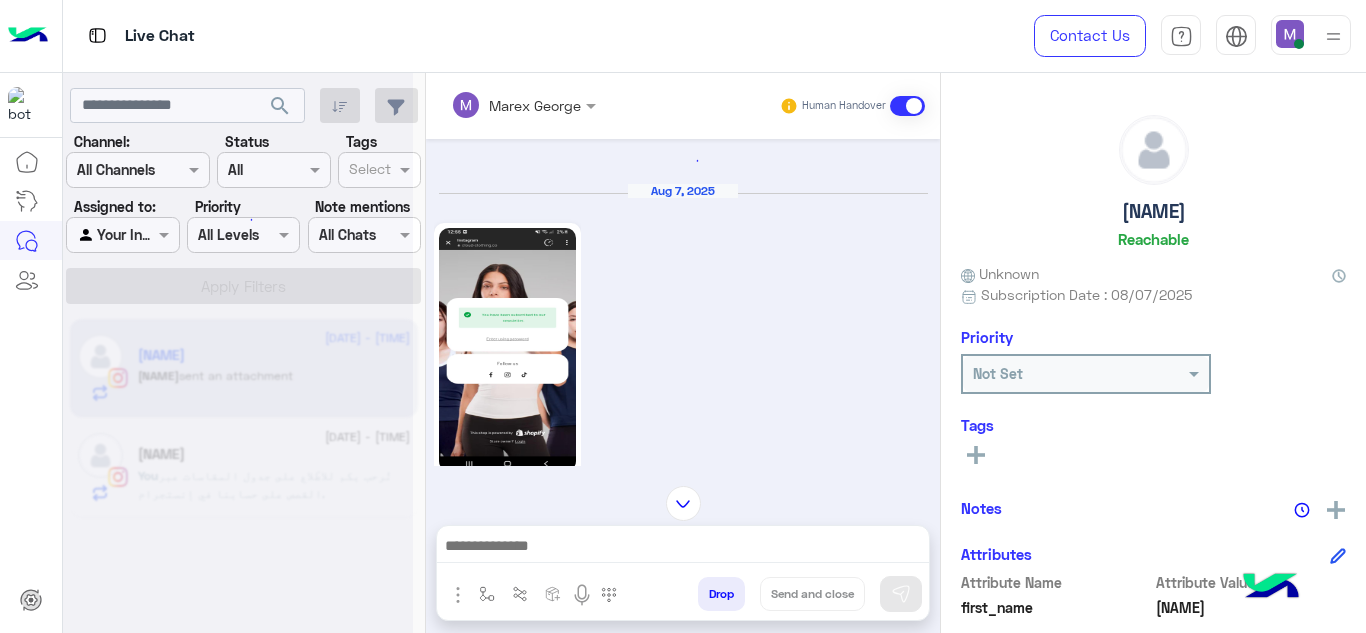 scroll, scrollTop: 0, scrollLeft: 0, axis: both 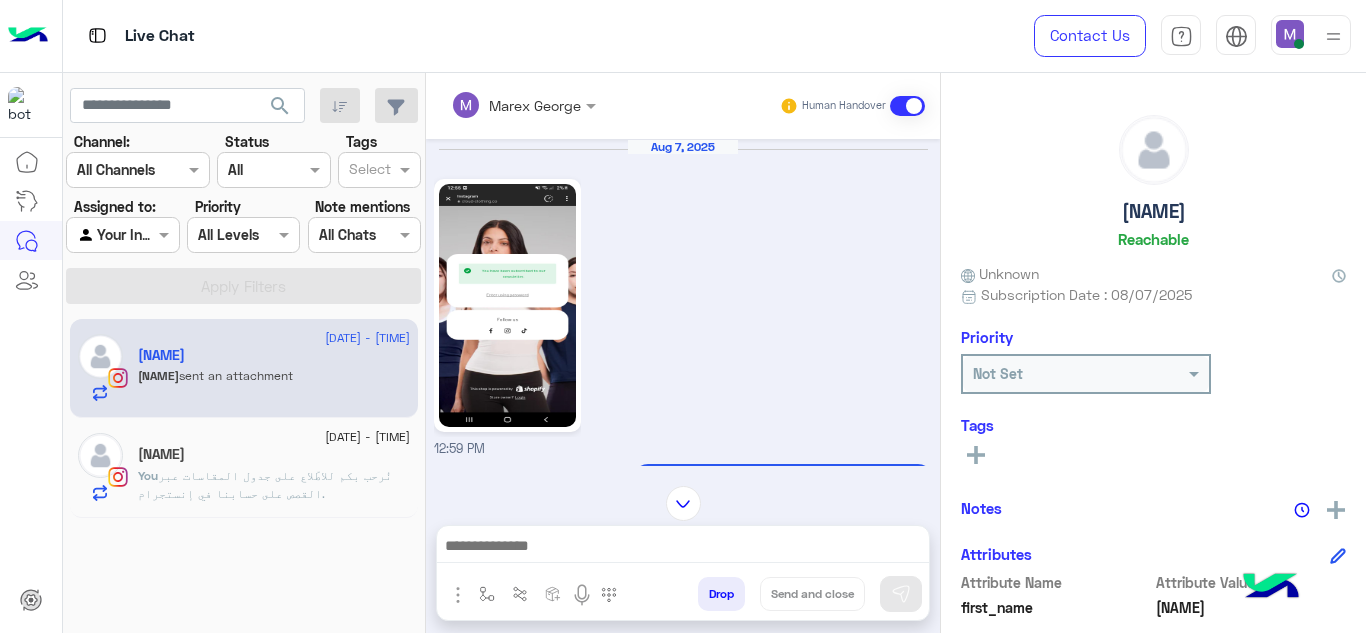 click on ": نُرحب بكم للاطّلاع على جدول المقاسات عبر القصص على حسابنا في إنستجرام." 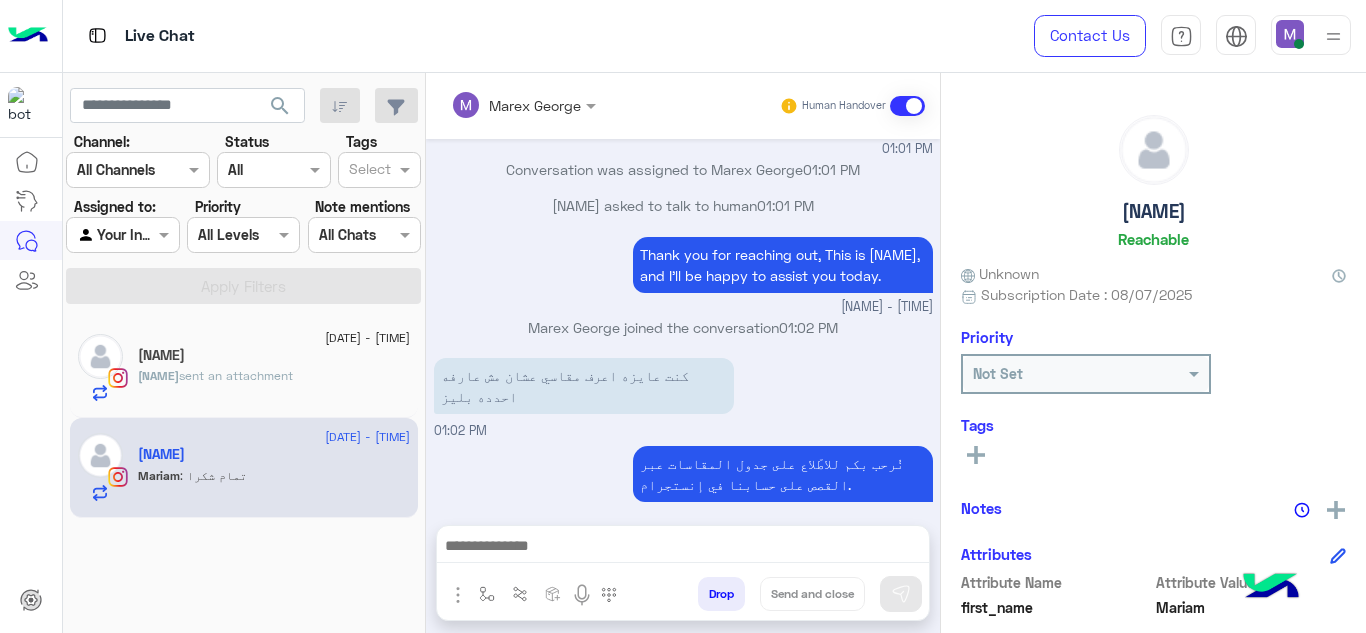 scroll, scrollTop: 669, scrollLeft: 0, axis: vertical 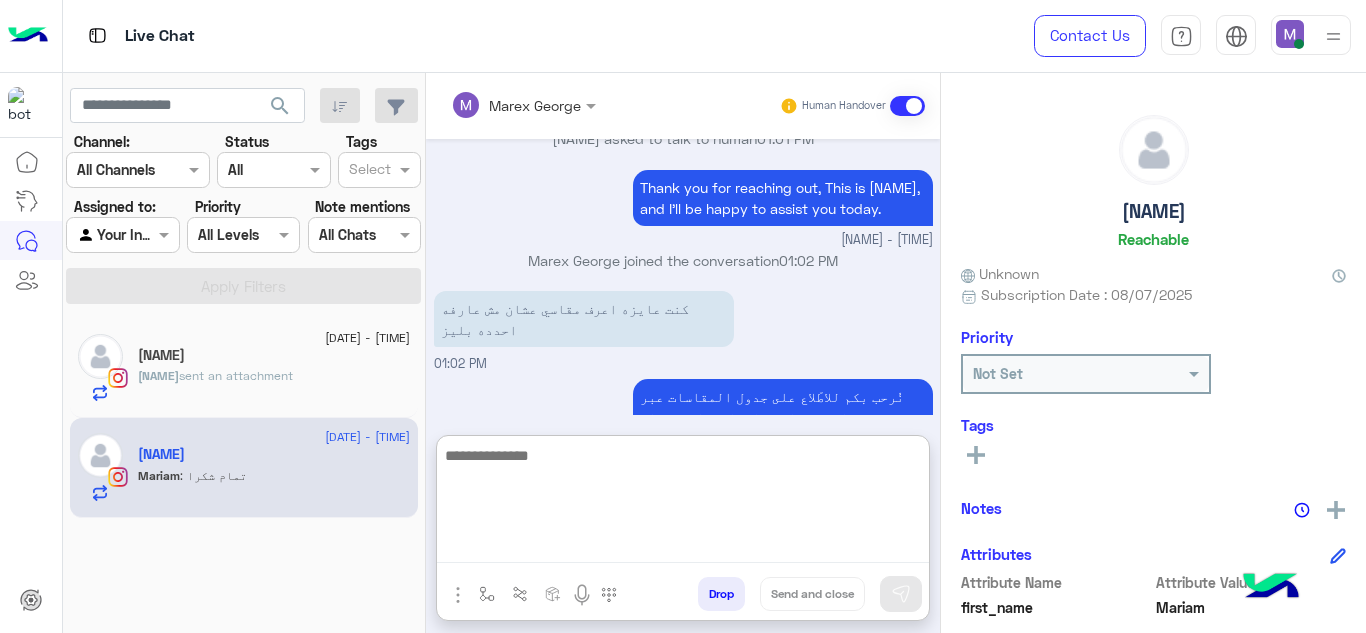 click at bounding box center (683, 503) 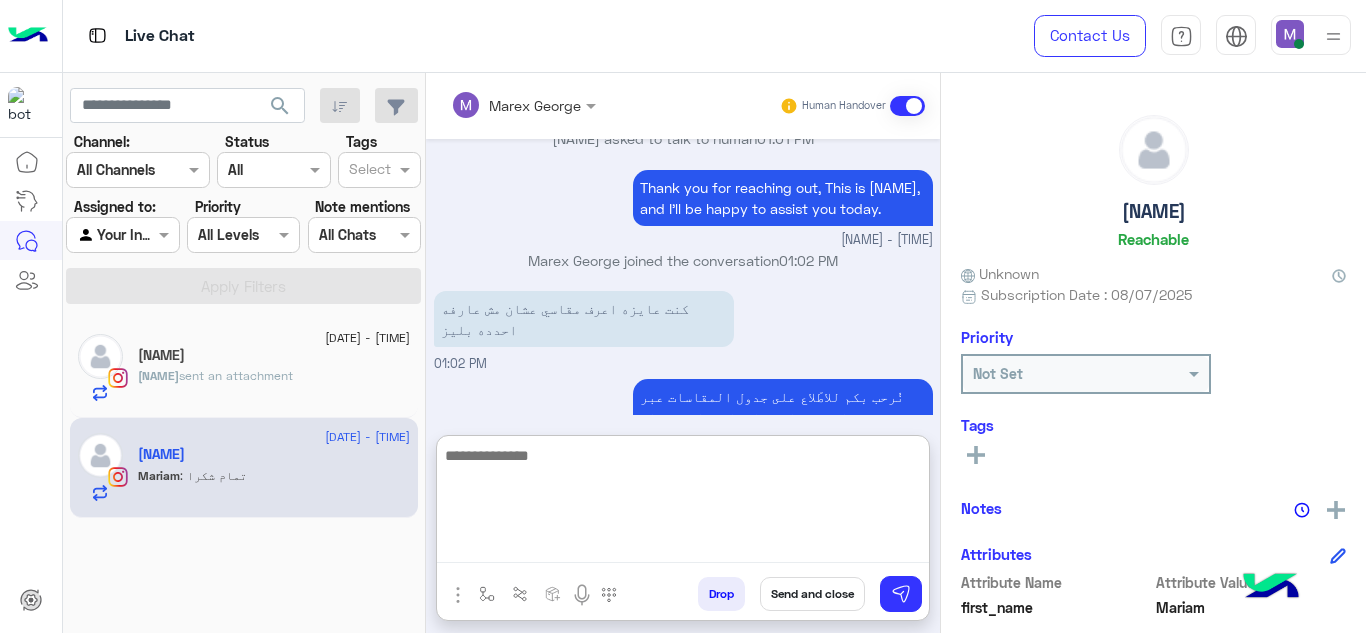 scroll, scrollTop: 822, scrollLeft: 0, axis: vertical 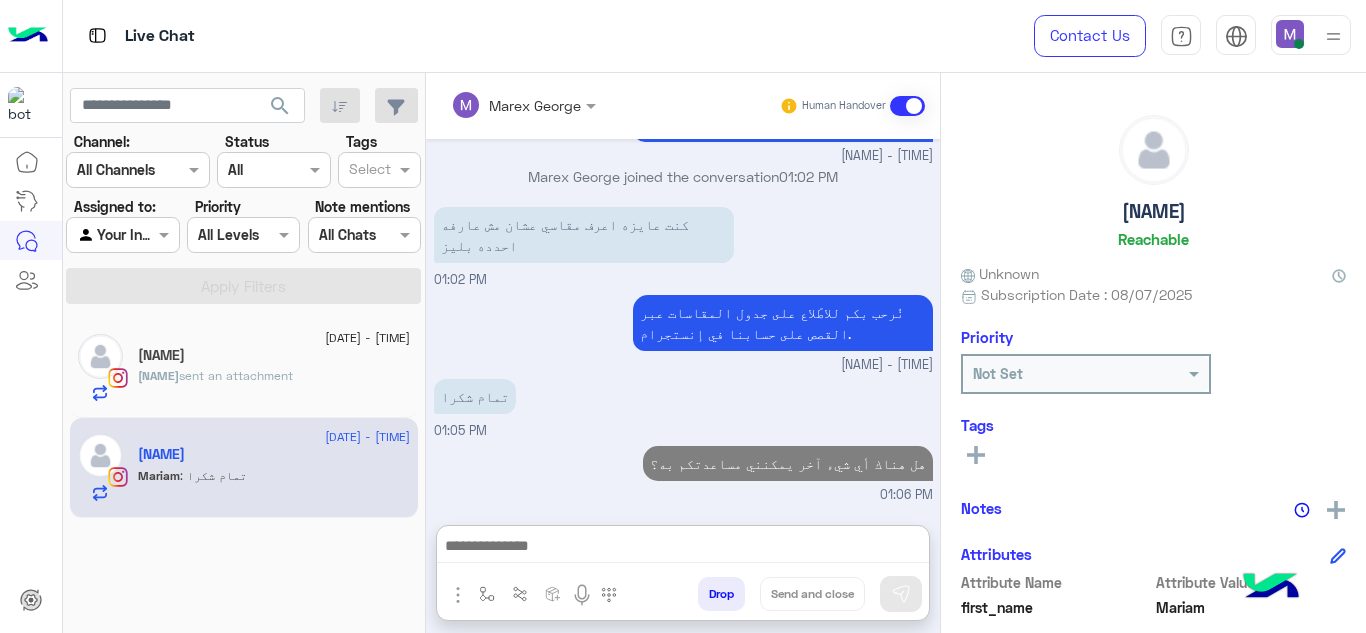 click on "7 August - 1:03 PM" 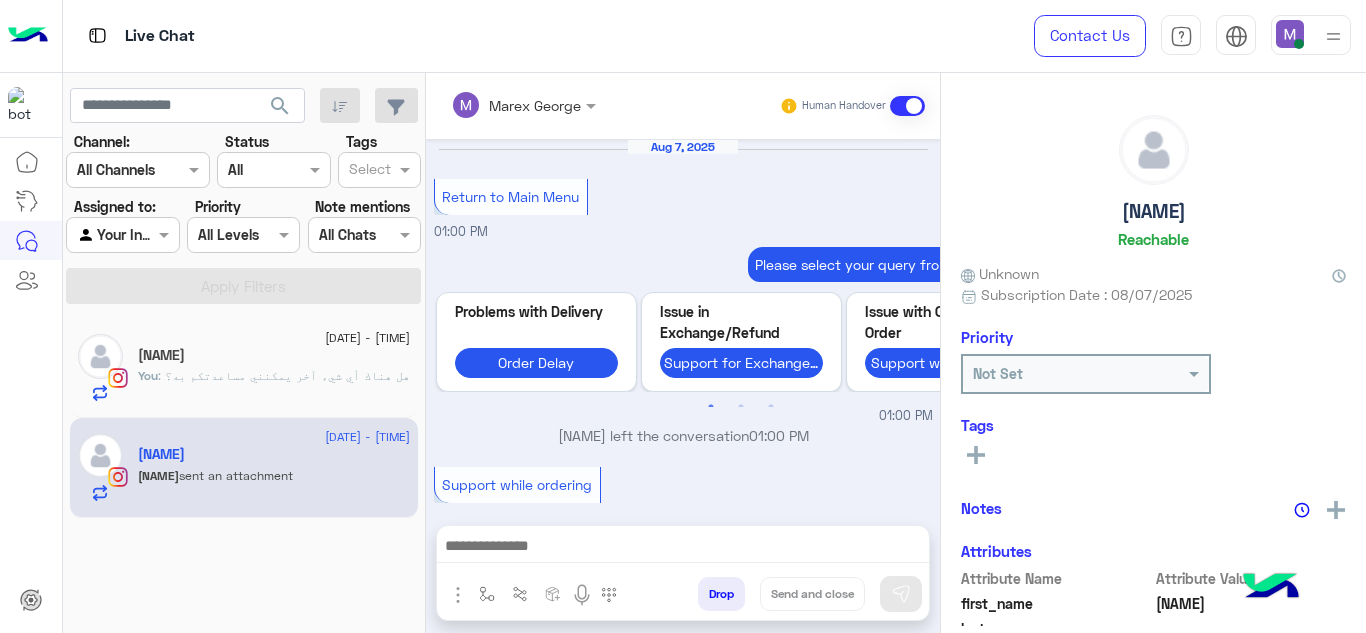 scroll, scrollTop: 793, scrollLeft: 0, axis: vertical 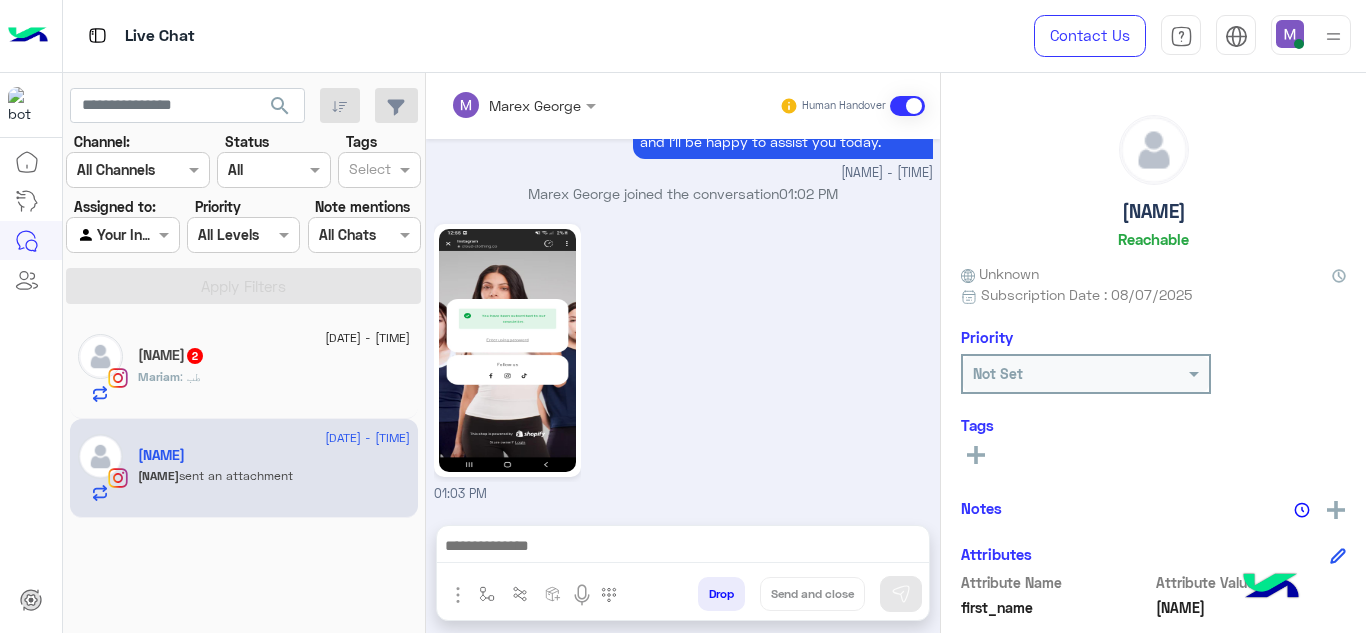 click on "7 August - 1:06 PM" 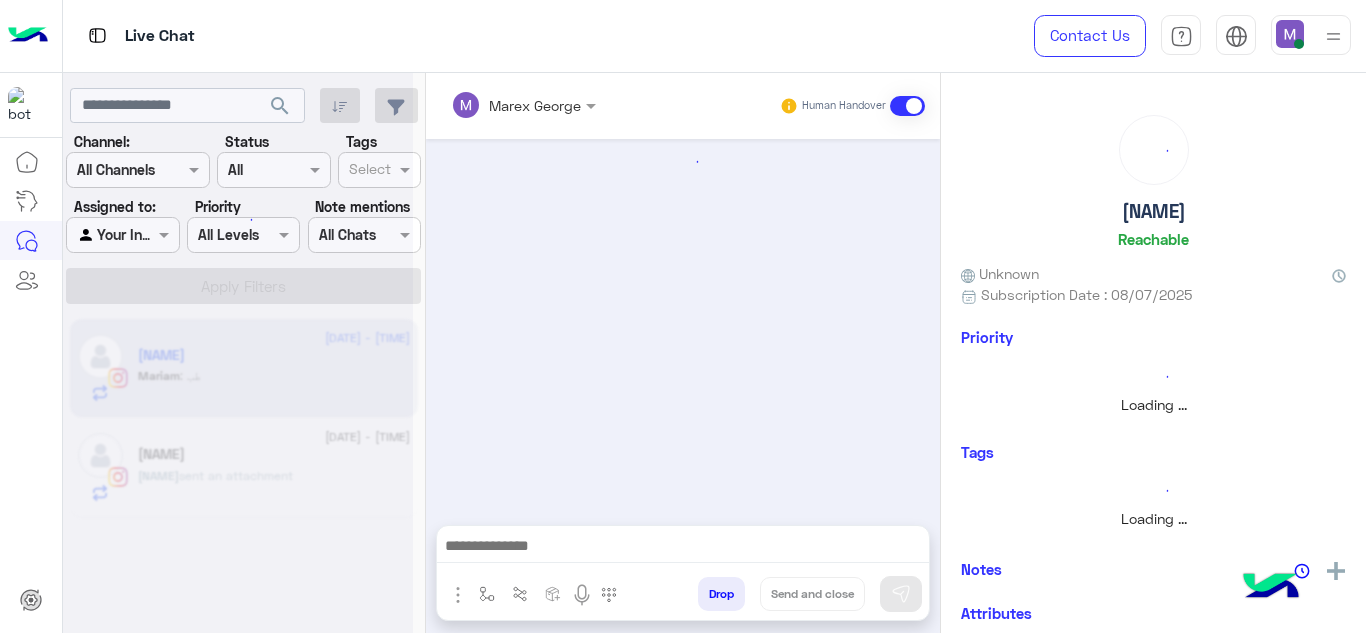 scroll, scrollTop: 438, scrollLeft: 0, axis: vertical 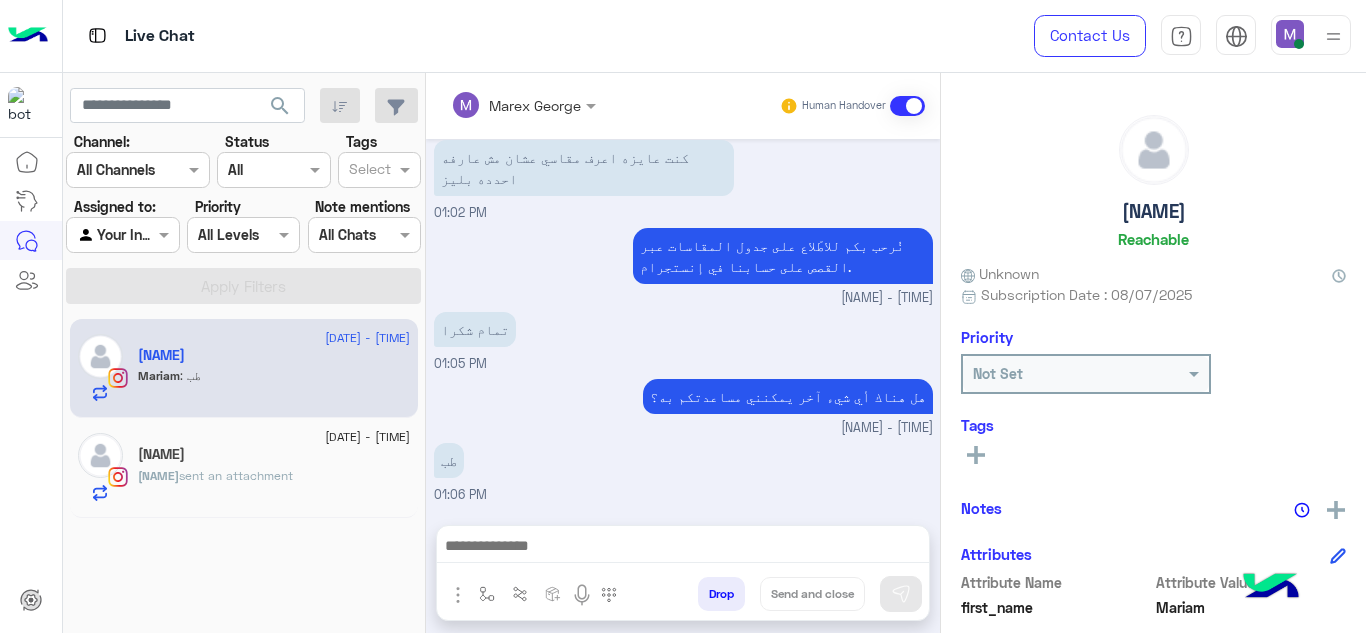 click on "7 August - 1:03 PM" 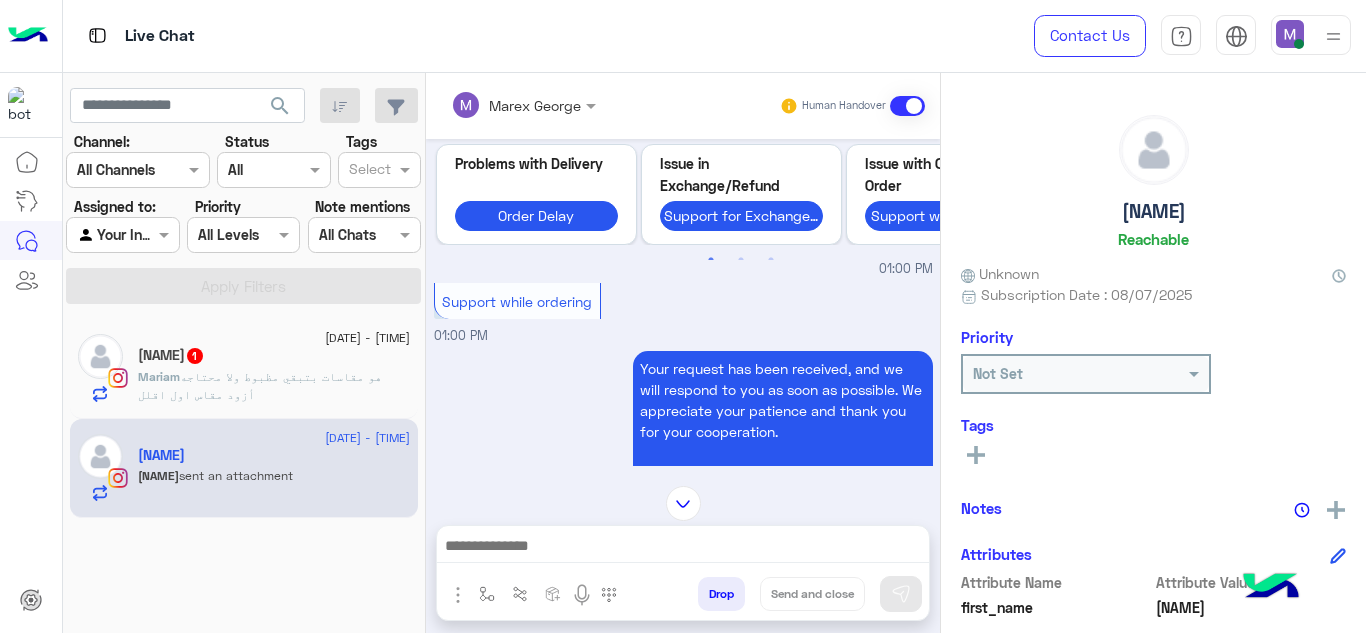 scroll, scrollTop: 933, scrollLeft: 0, axis: vertical 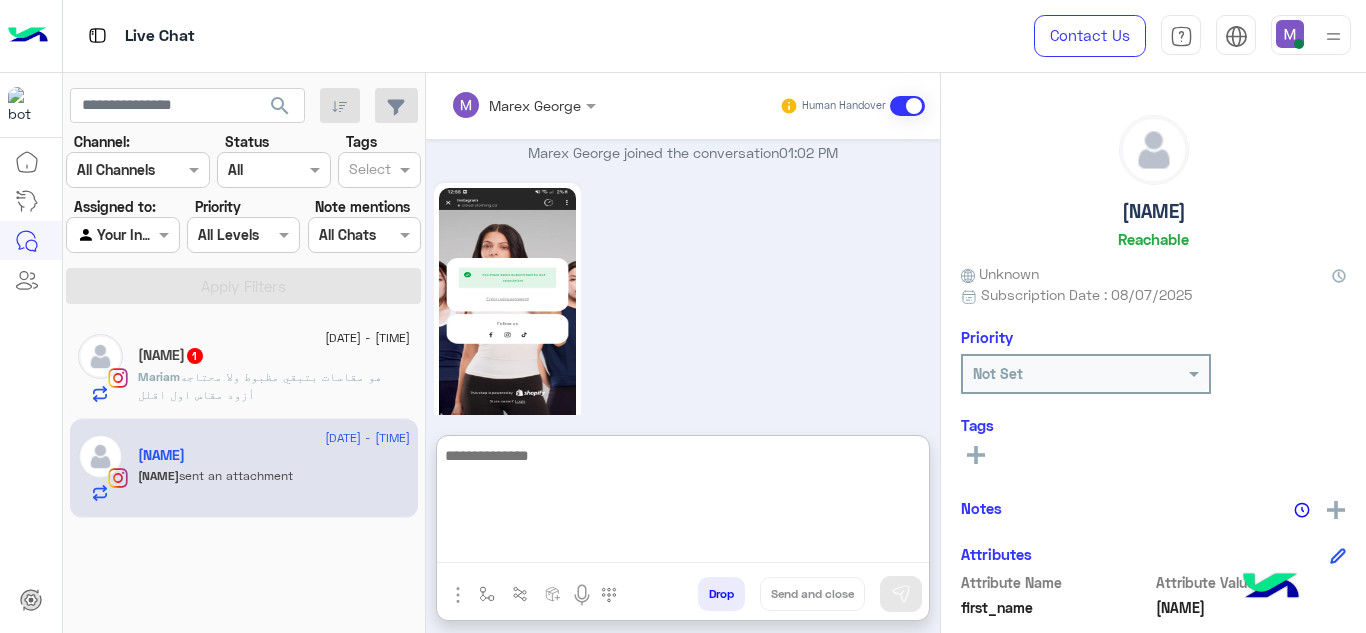 click at bounding box center (683, 503) 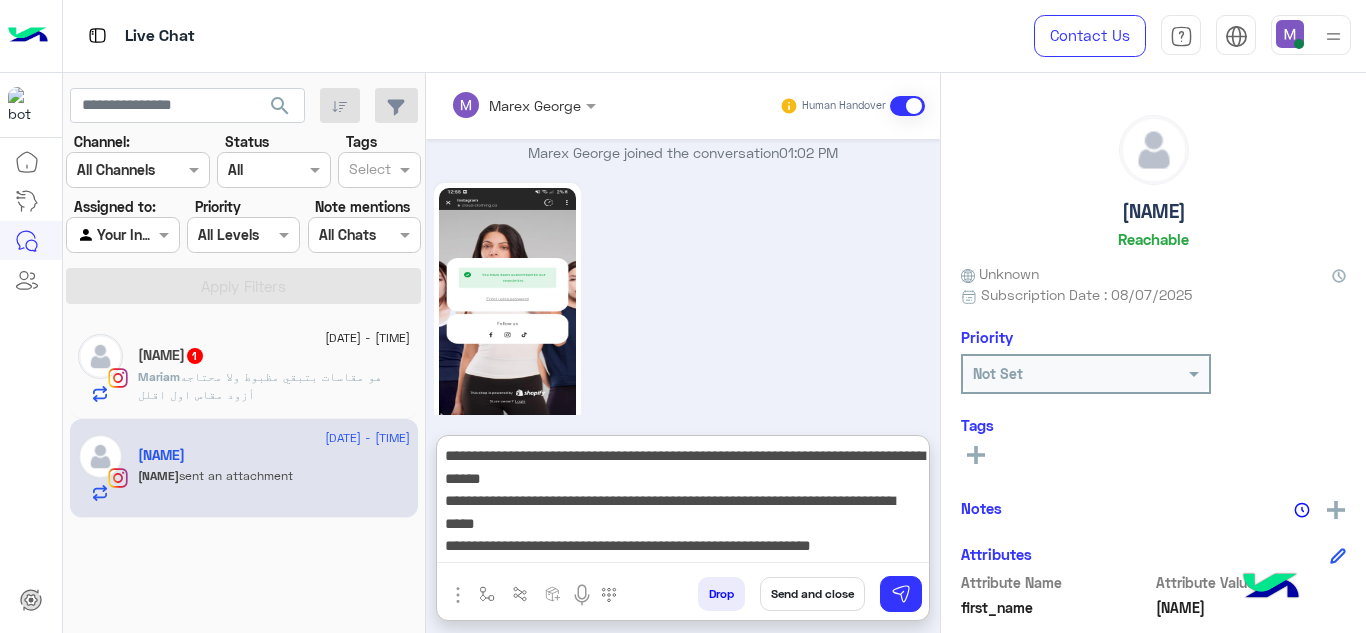 drag, startPoint x: 446, startPoint y: 500, endPoint x: 952, endPoint y: 563, distance: 509.90686 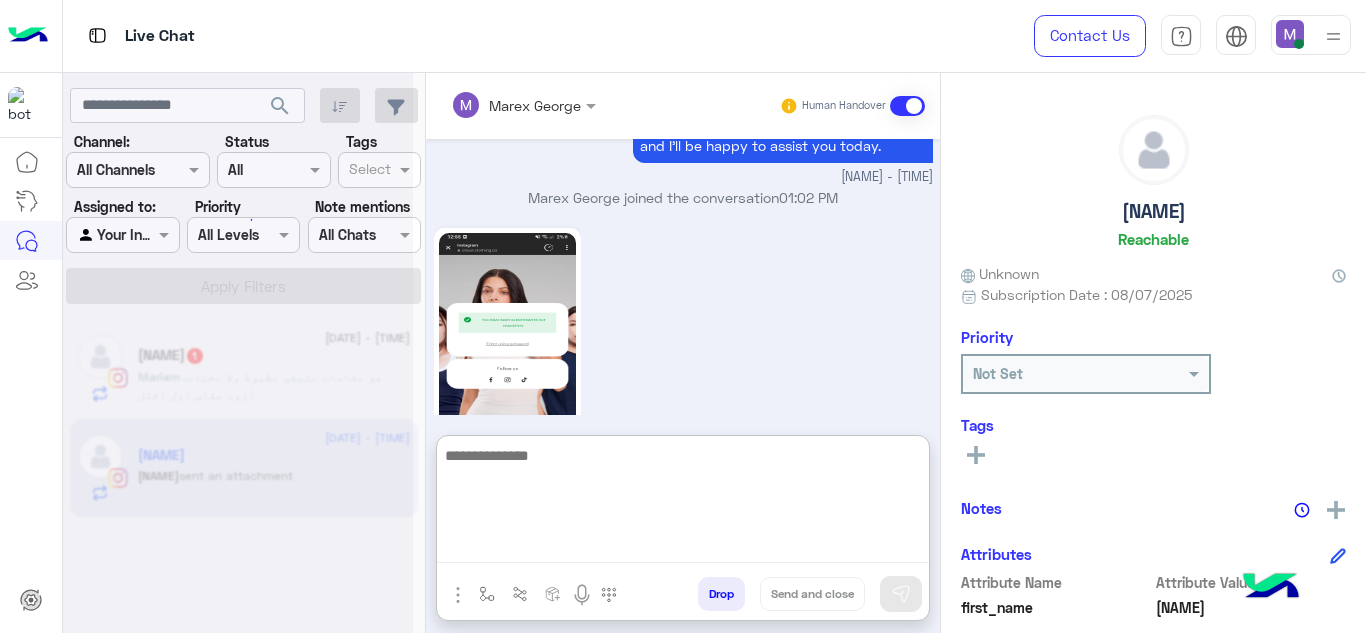 scroll, scrollTop: 2499, scrollLeft: 0, axis: vertical 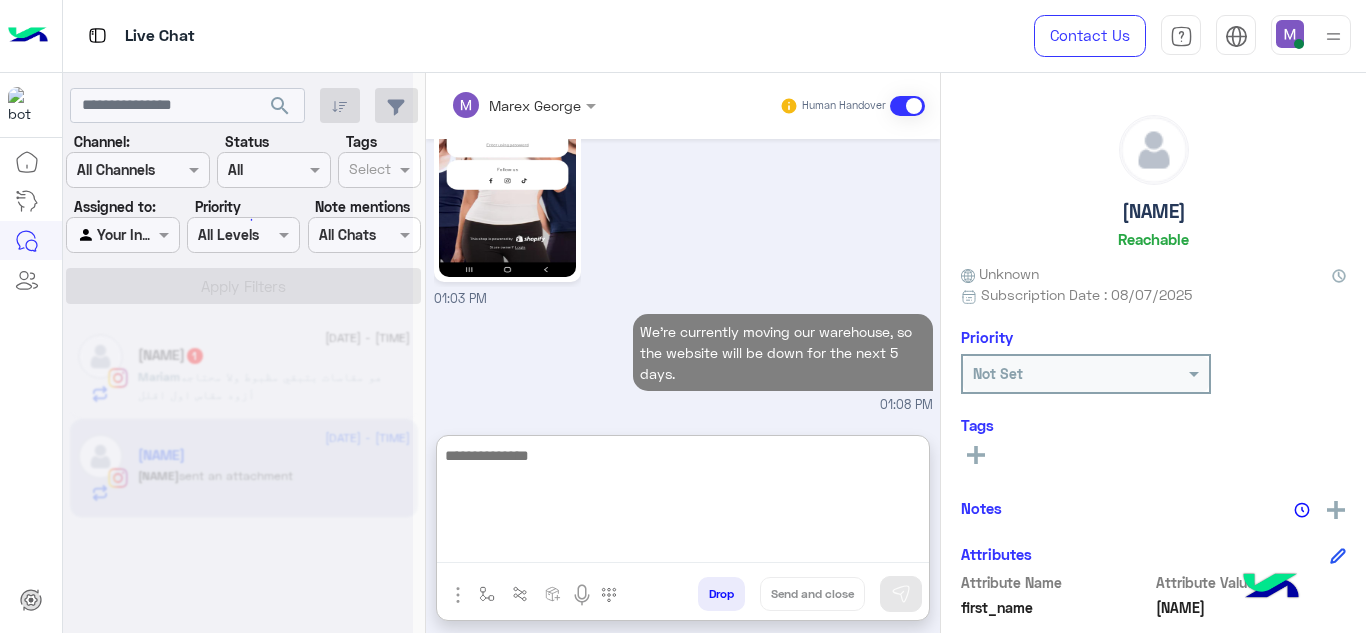 paste on "**********" 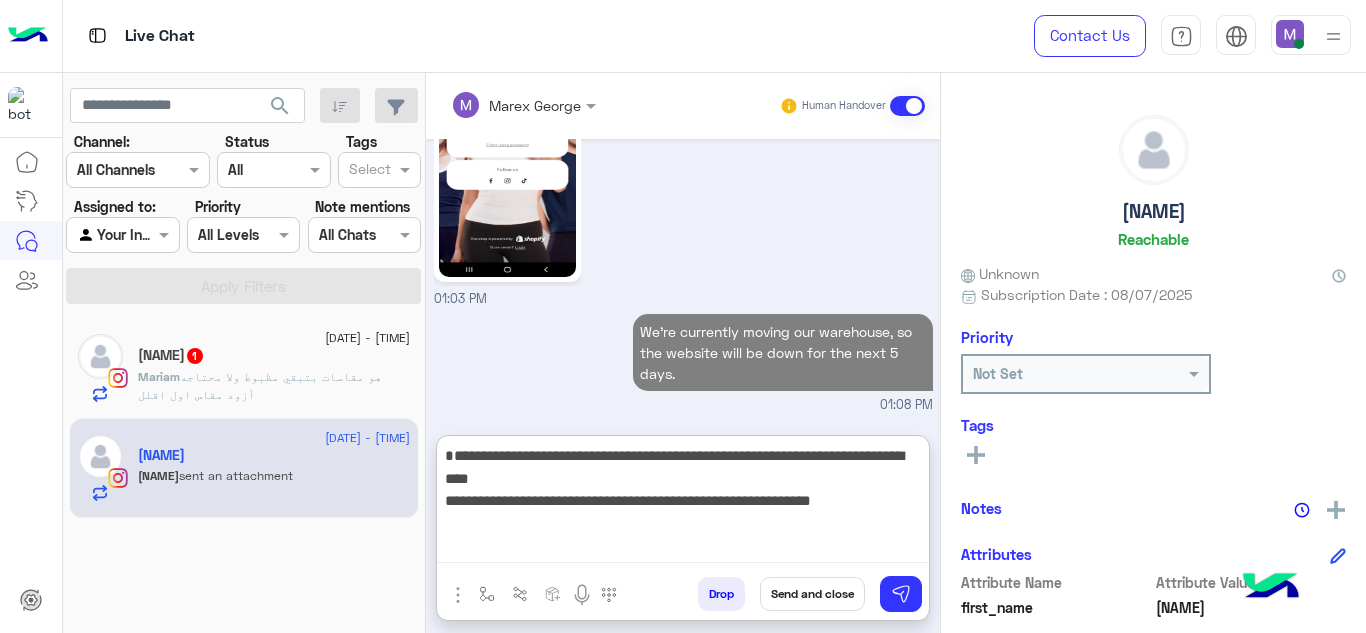 scroll, scrollTop: 2454, scrollLeft: 0, axis: vertical 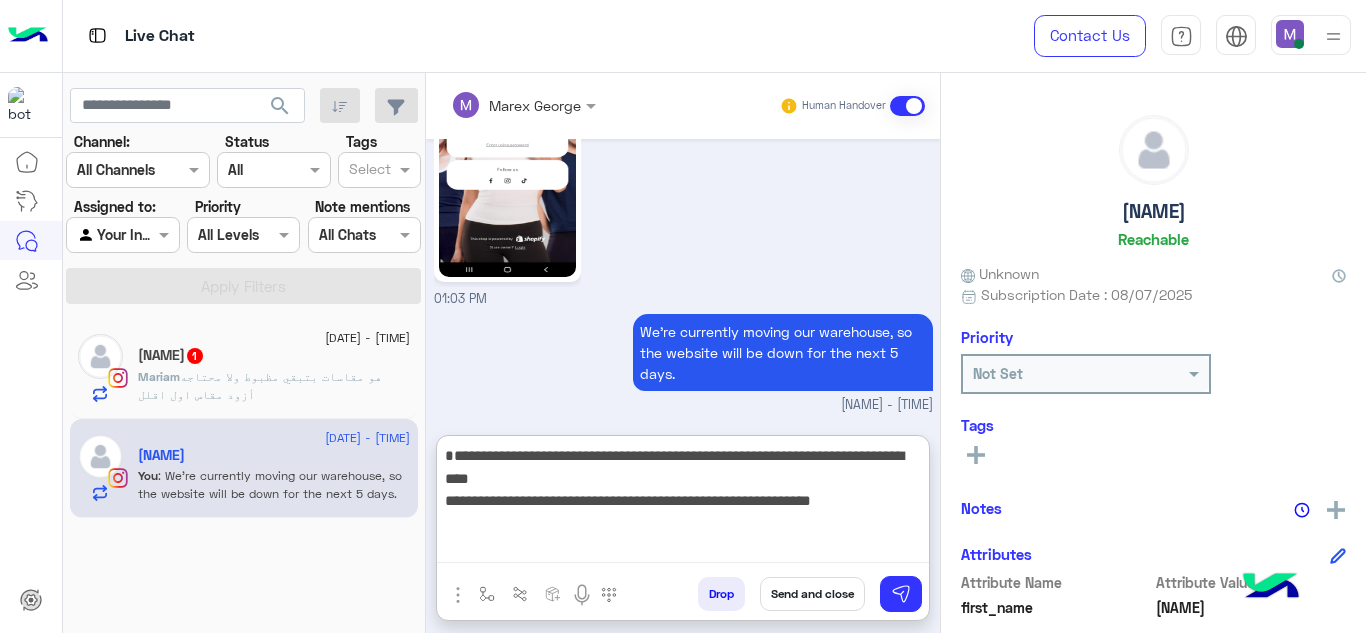 click on "**********" at bounding box center [683, 503] 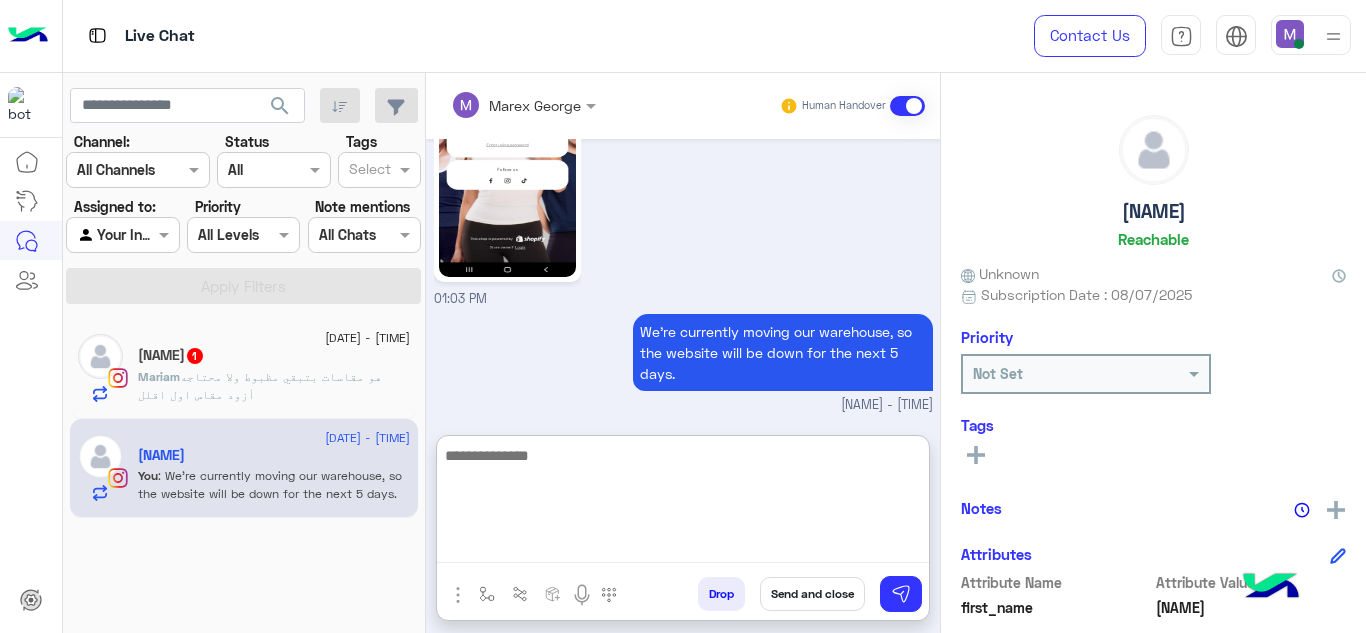 scroll, scrollTop: 2539, scrollLeft: 0, axis: vertical 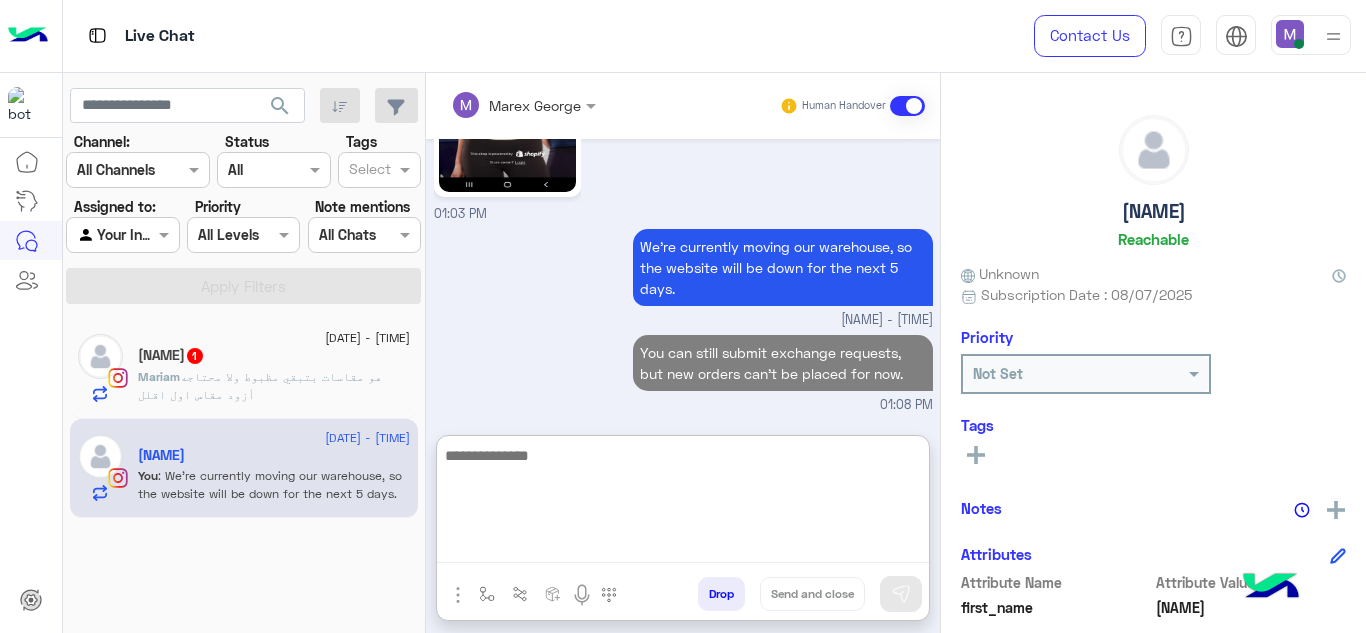 paste on "**********" 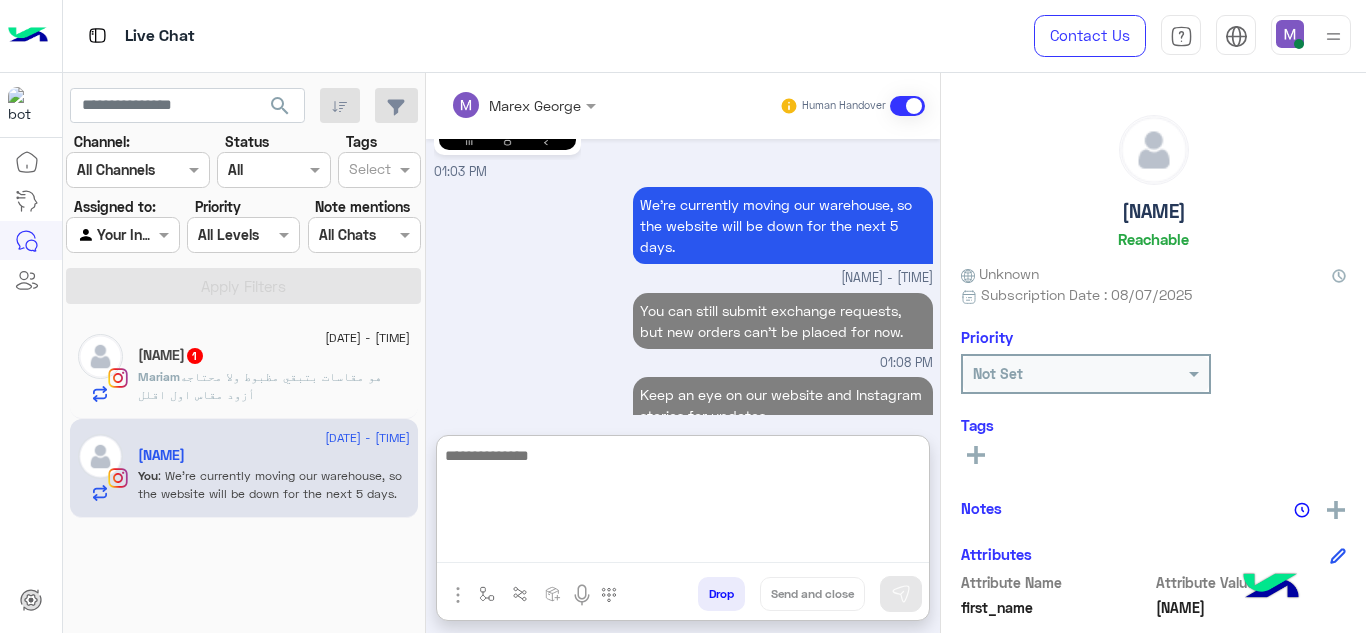 scroll, scrollTop: 2624, scrollLeft: 0, axis: vertical 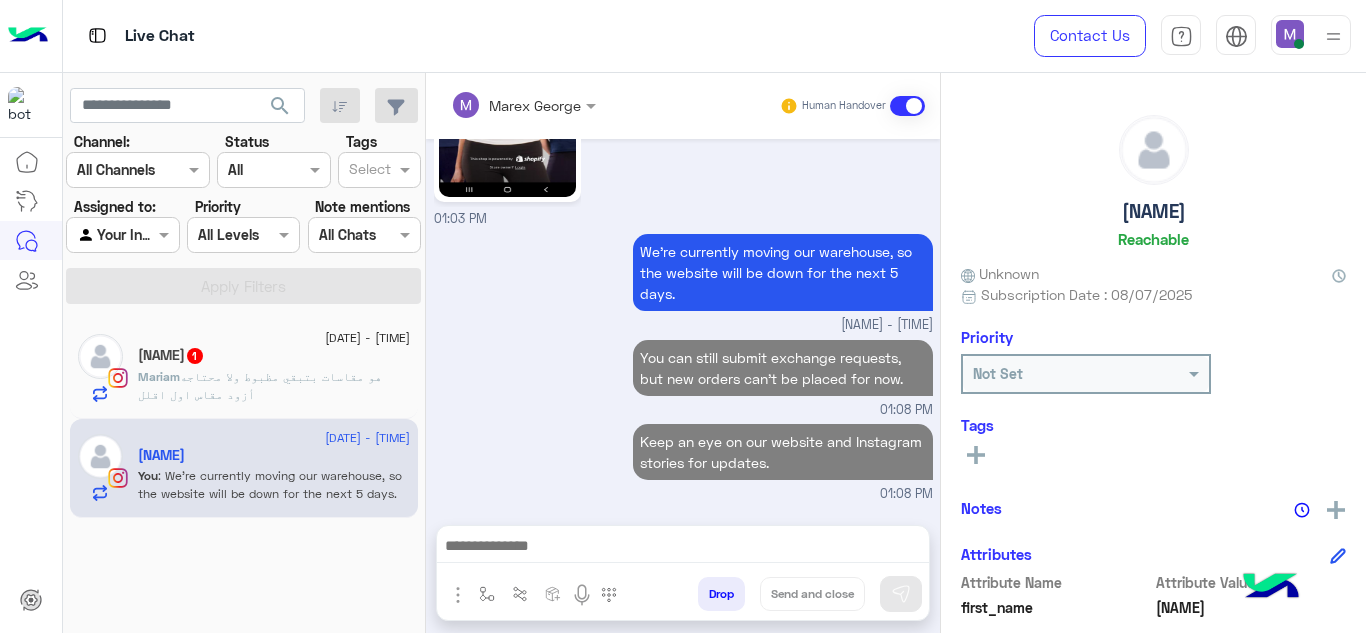 click on ": هو مقاسات بتبقي مظبوط ولا محتاجه أزود مقاس اول اقلل" 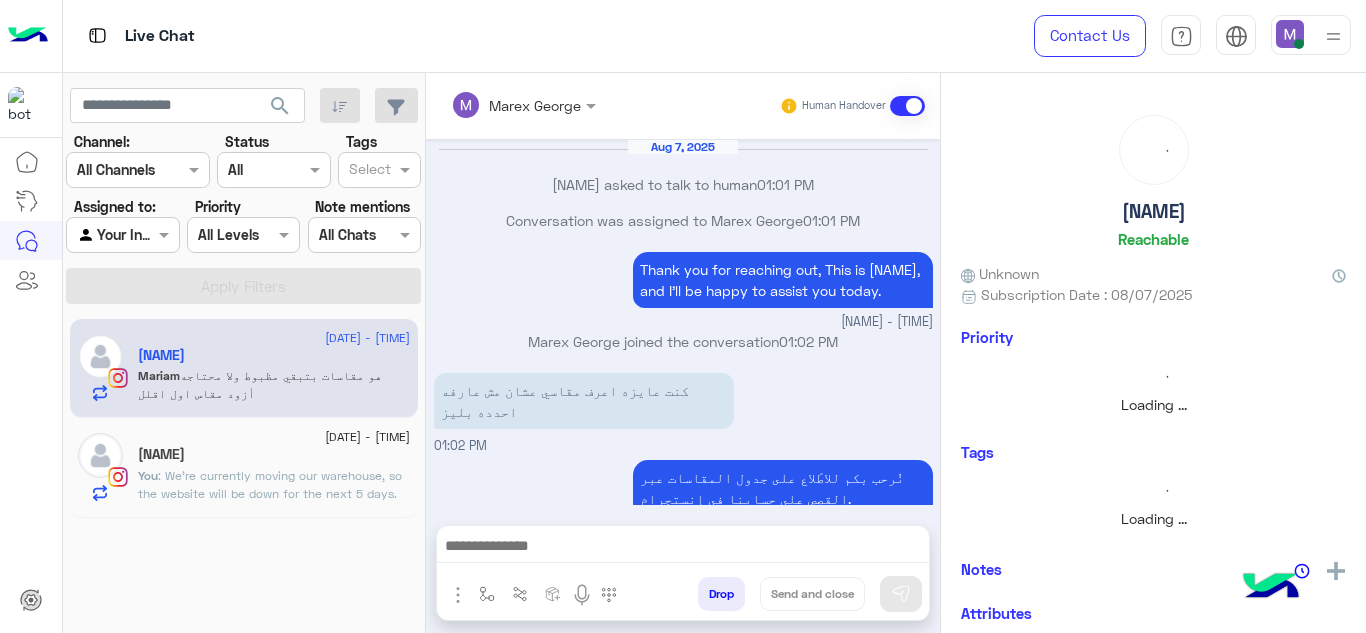 scroll, scrollTop: 320, scrollLeft: 0, axis: vertical 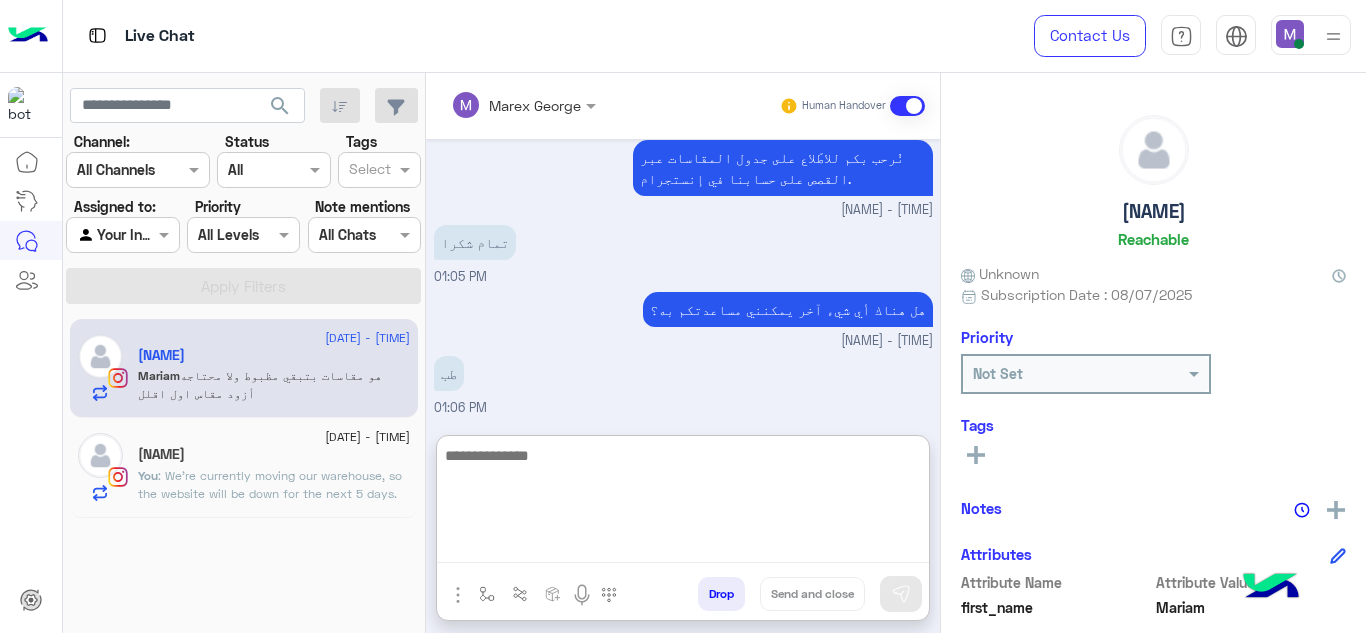 click at bounding box center (683, 503) 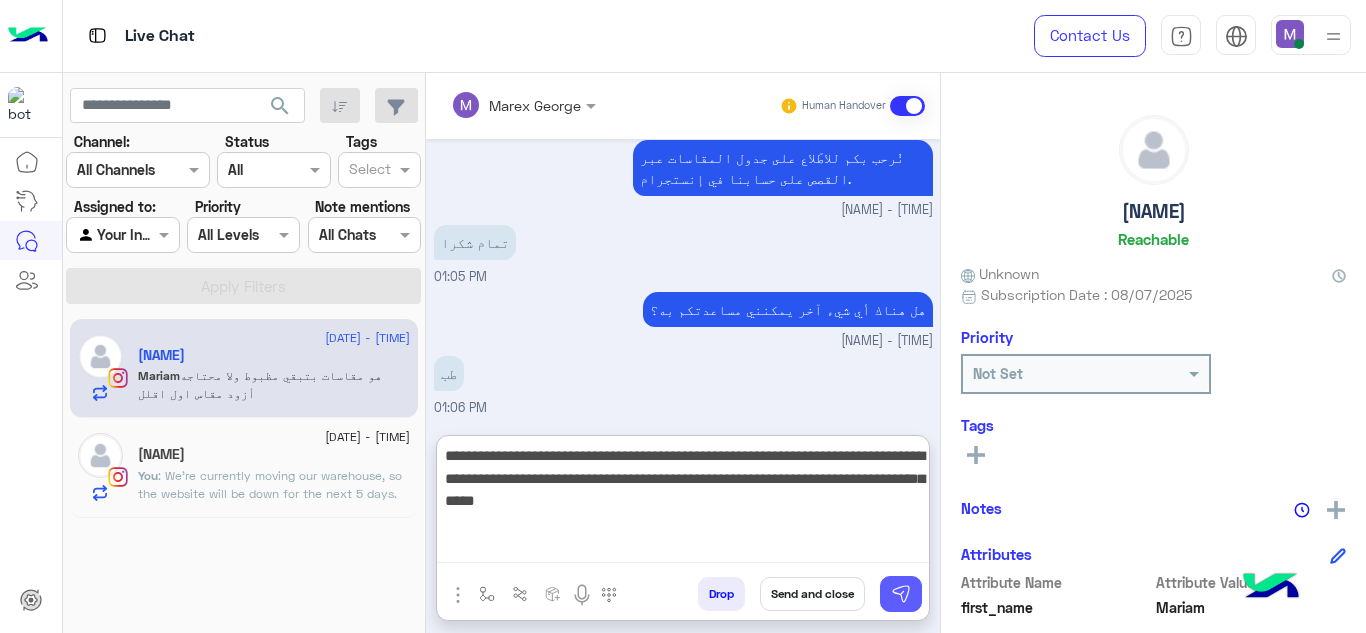 type on "**********" 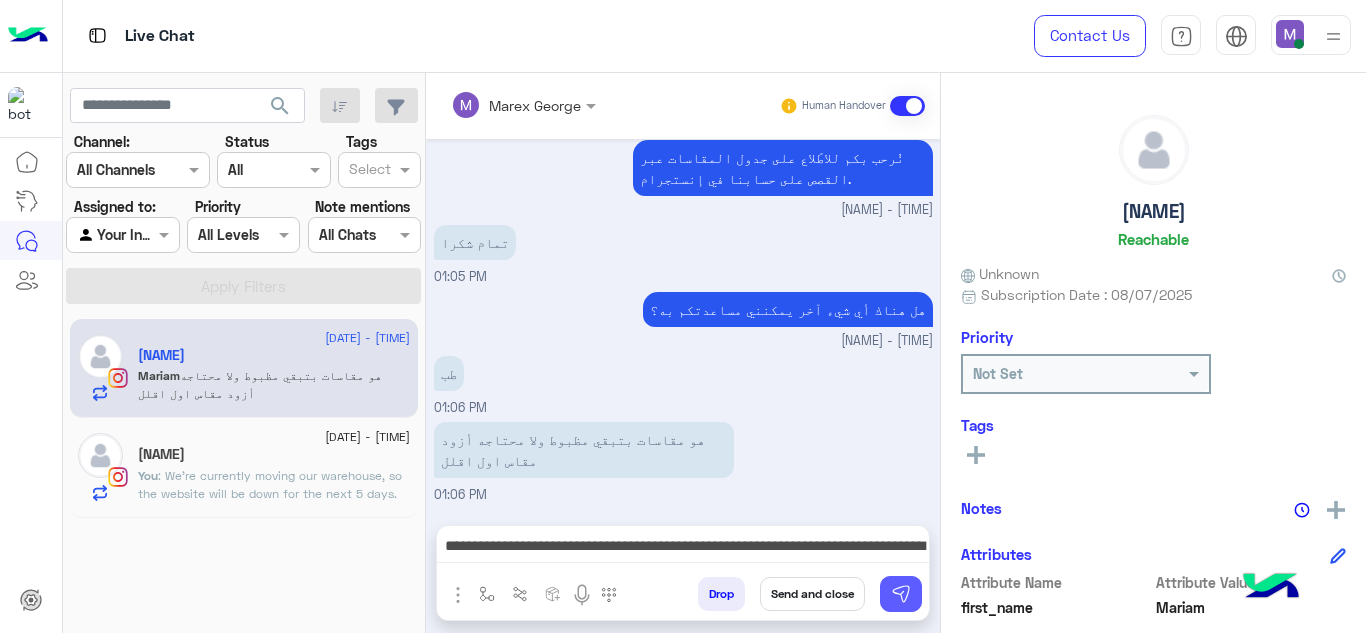 click at bounding box center (901, 594) 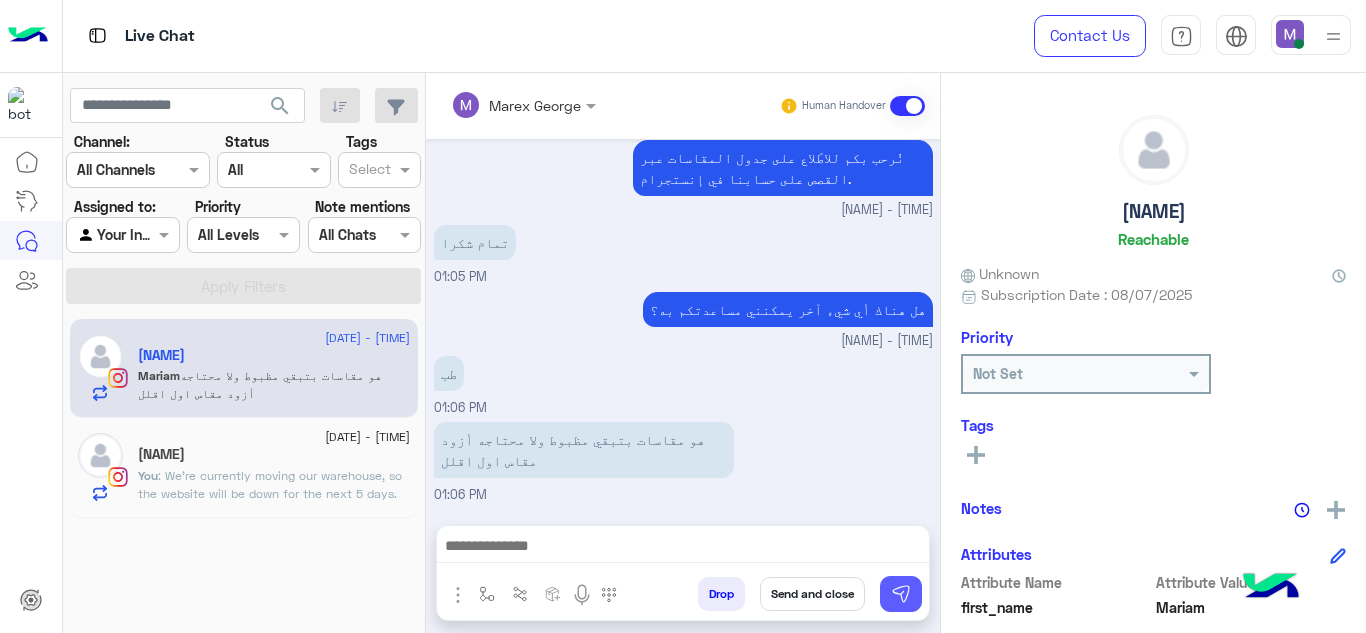 scroll, scrollTop: 447, scrollLeft: 0, axis: vertical 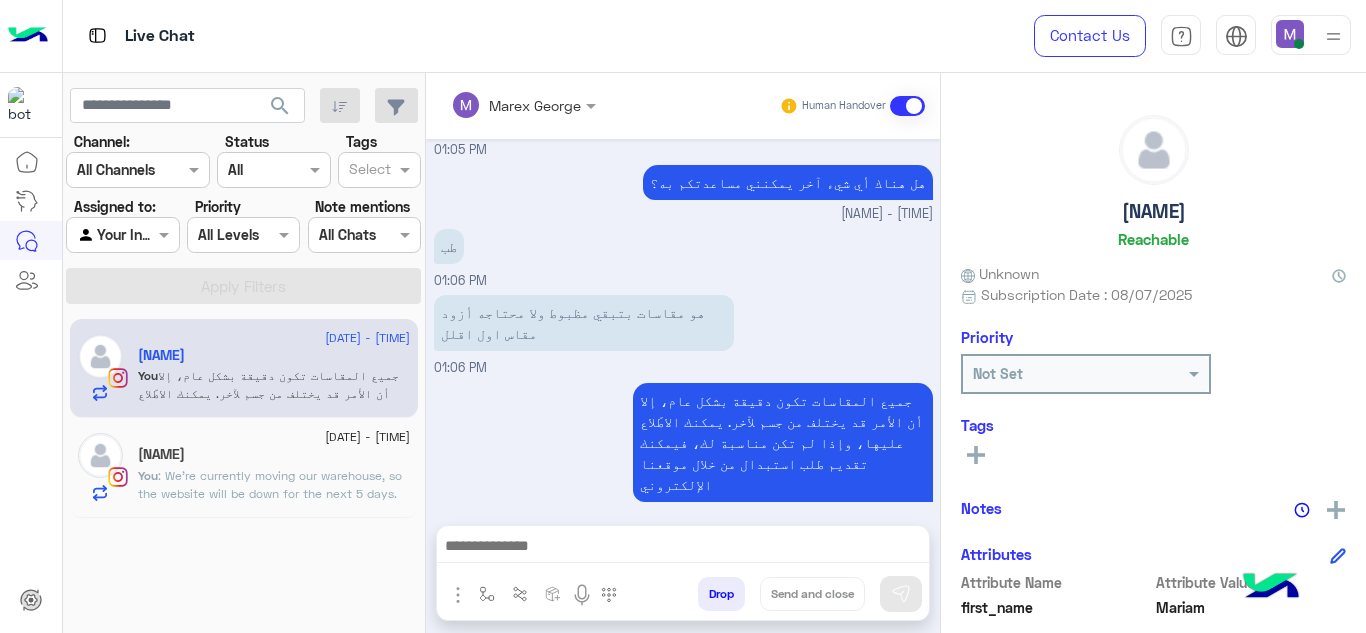 click on "𝖲'" 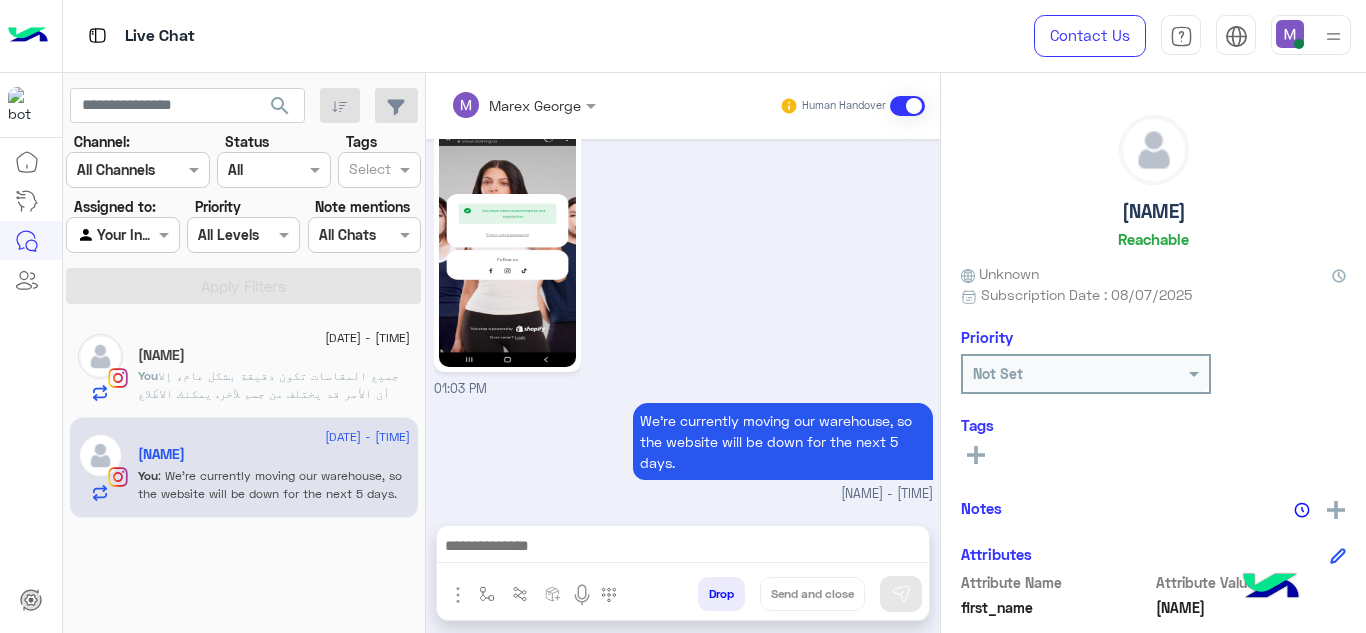 scroll, scrollTop: 830, scrollLeft: 0, axis: vertical 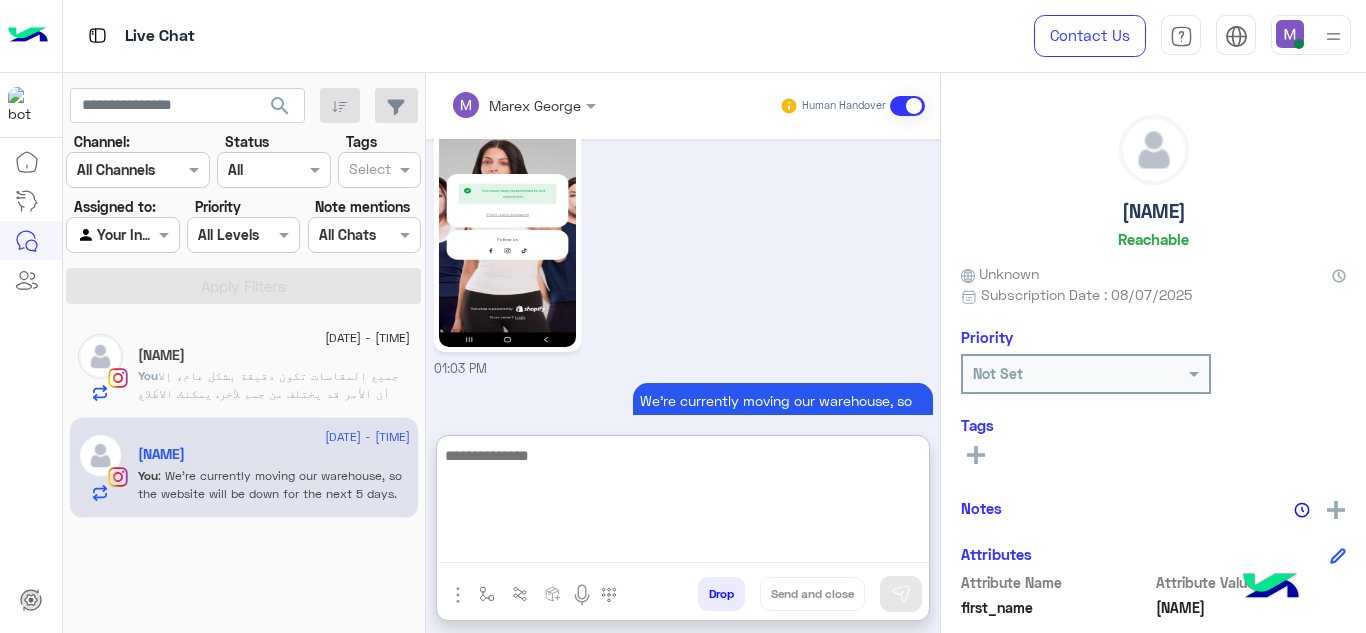 click at bounding box center (683, 503) 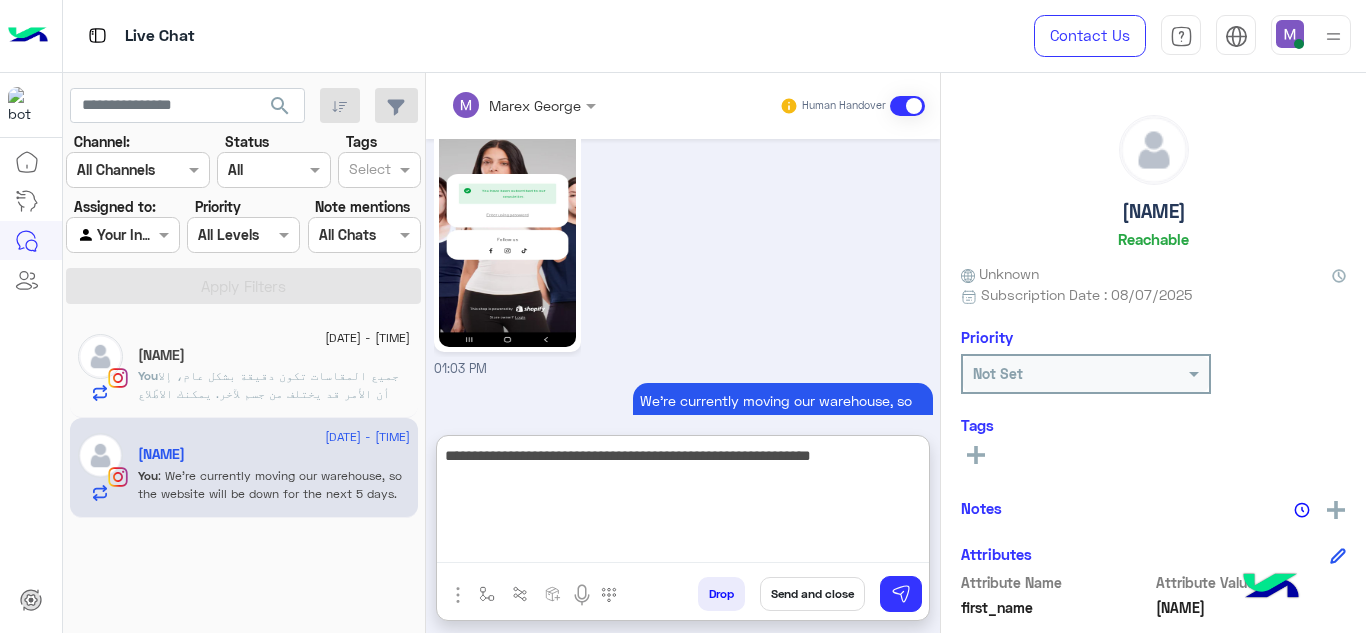 scroll, scrollTop: 920, scrollLeft: 0, axis: vertical 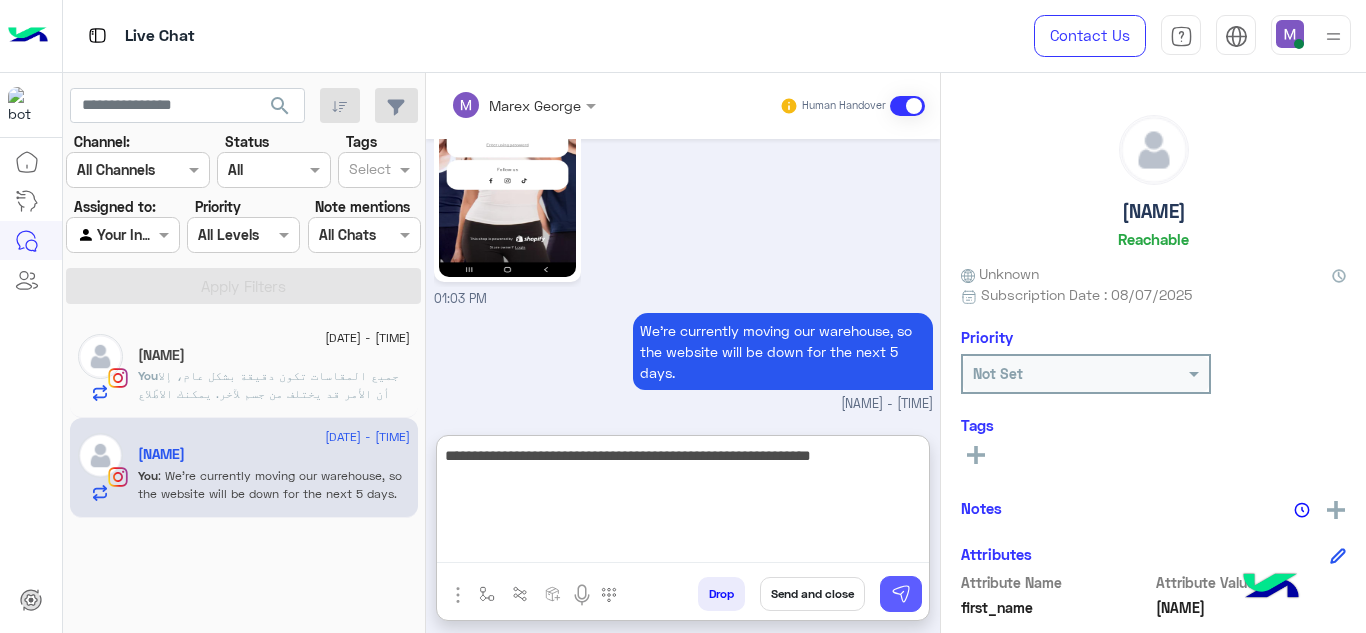 type on "**********" 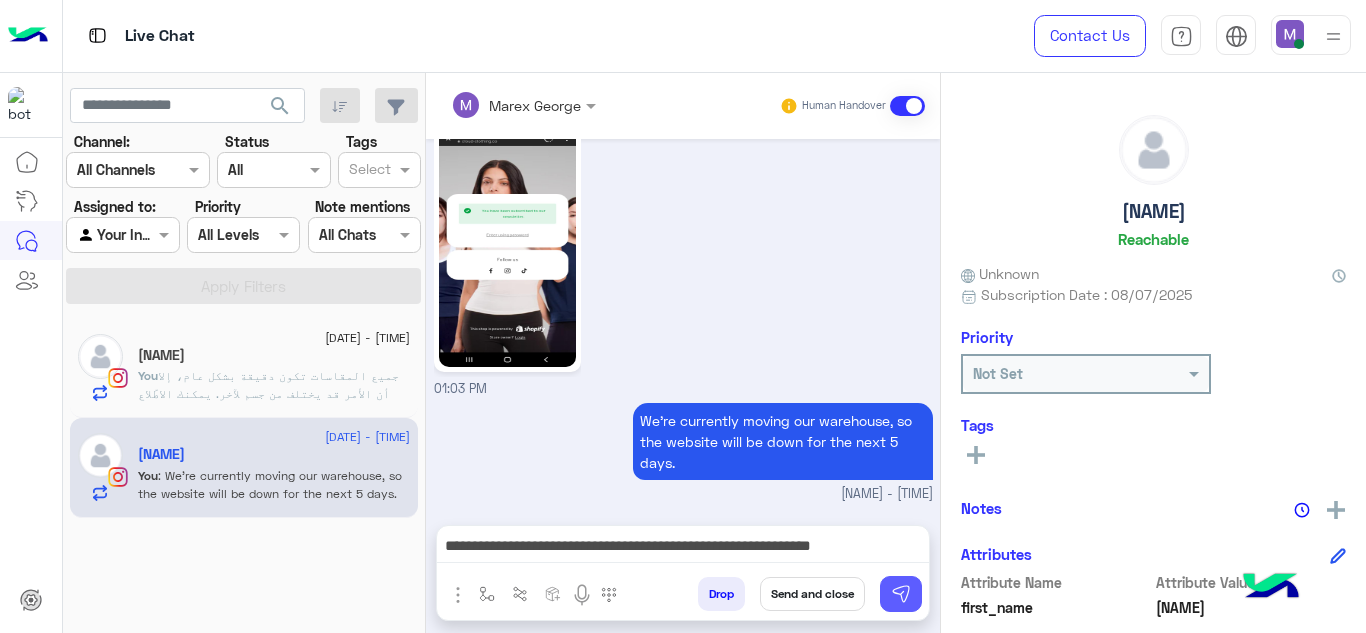 click at bounding box center [901, 594] 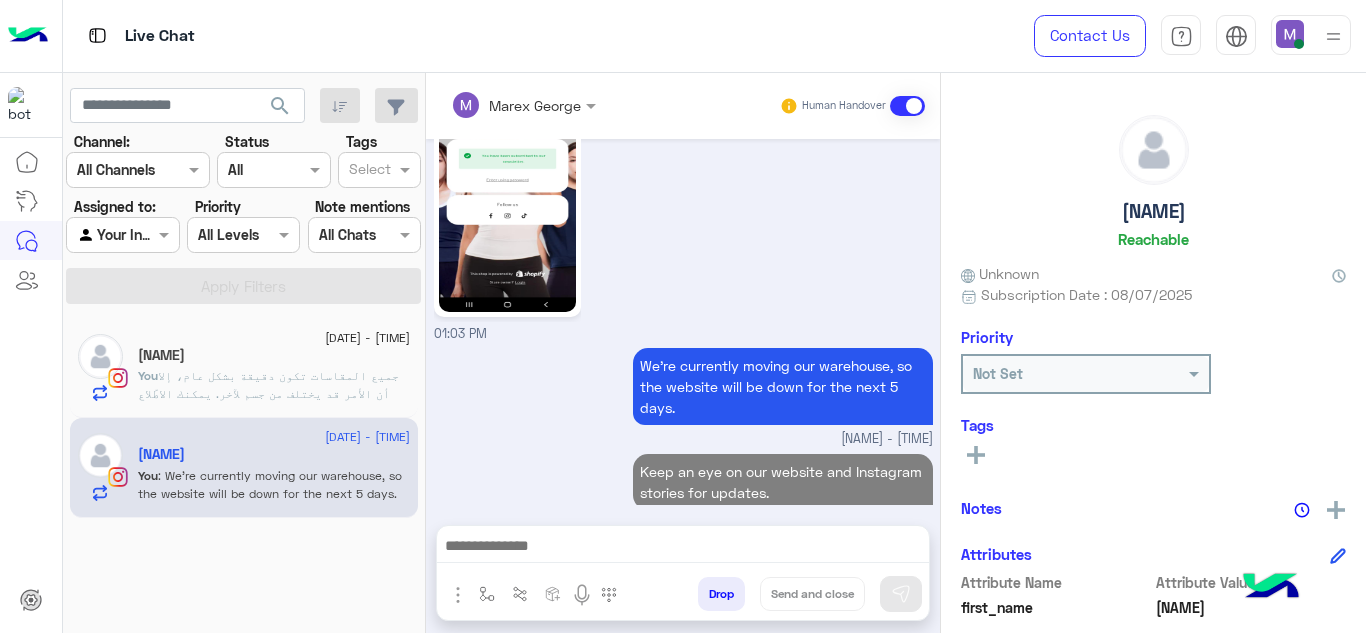 scroll, scrollTop: 915, scrollLeft: 0, axis: vertical 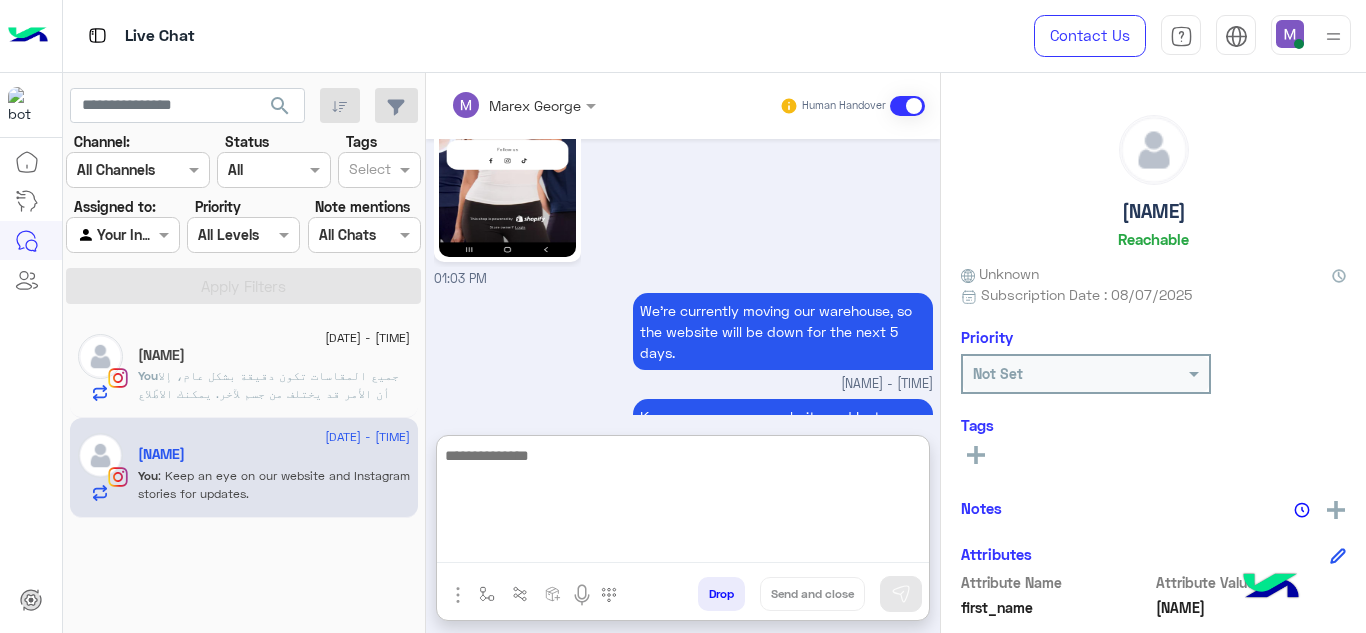 click at bounding box center [683, 503] 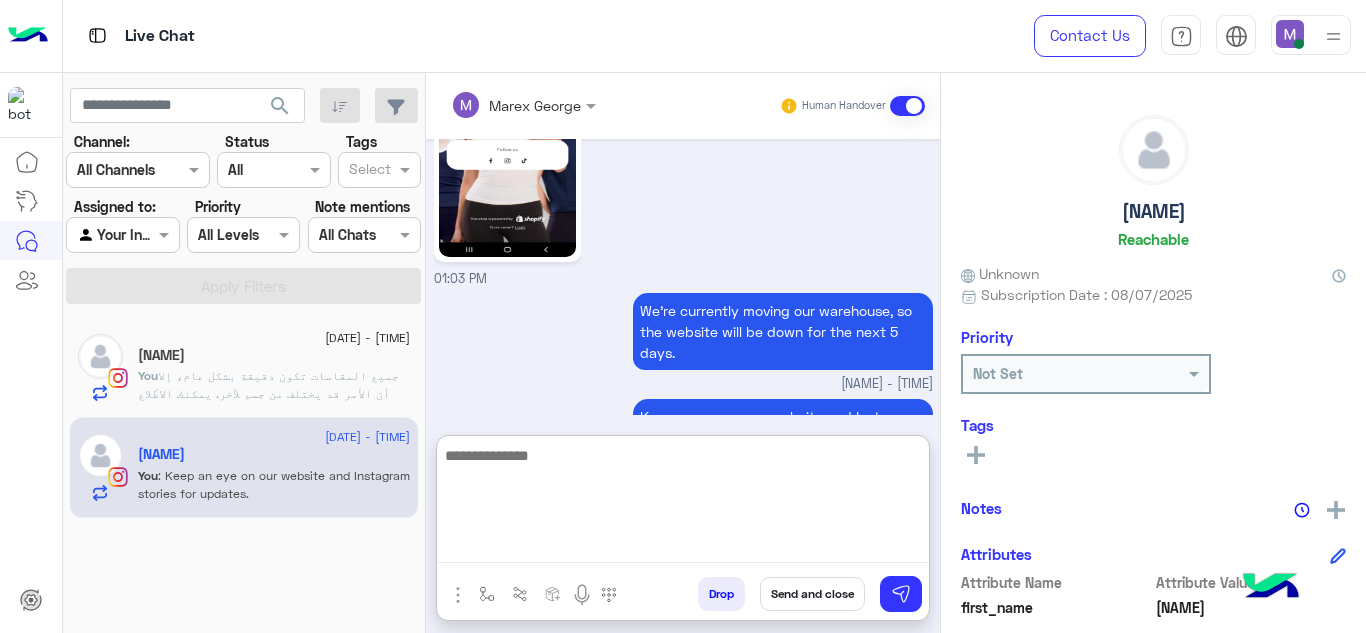 scroll, scrollTop: 1090, scrollLeft: 0, axis: vertical 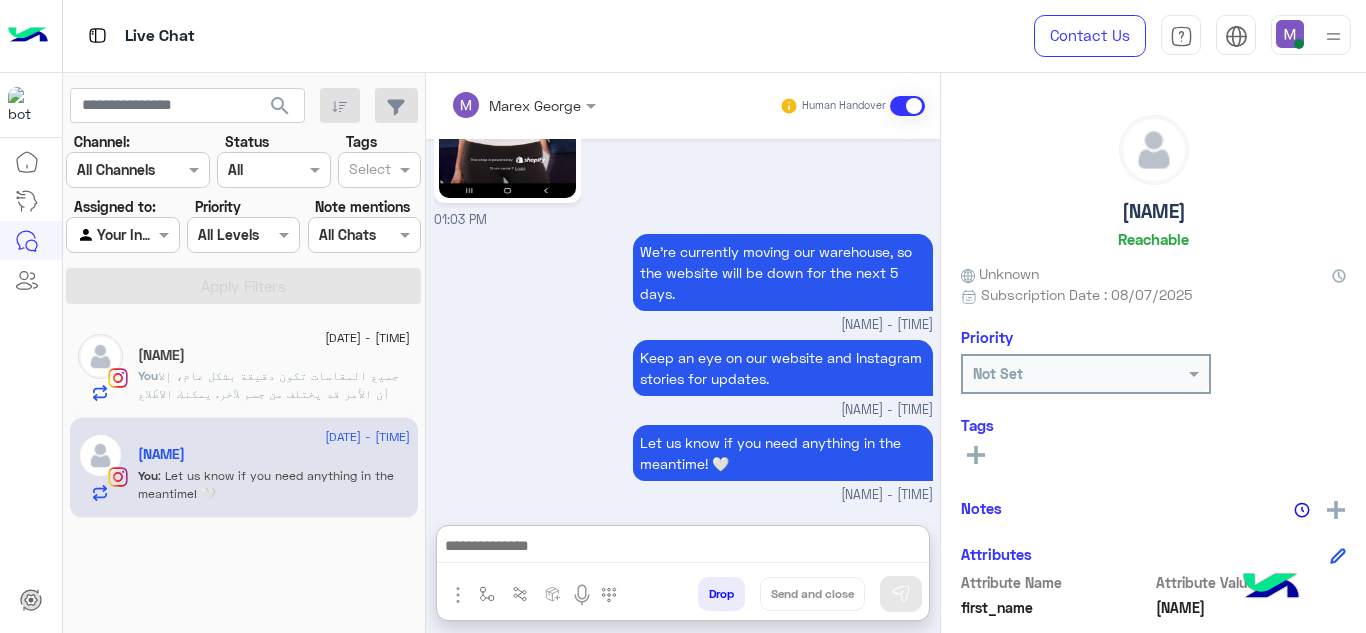 click on "You  : جميع المقاسات تكون دقيقة بشكل عام، إلا أن الأمر قد يختلف من جسم لآخر. يمكنك الاطّلاع عليها، وإذا لم تكن مناسبة لك، فيمكنك تقديم طلب استبدال من خلال موقعنا الإلكتروني" 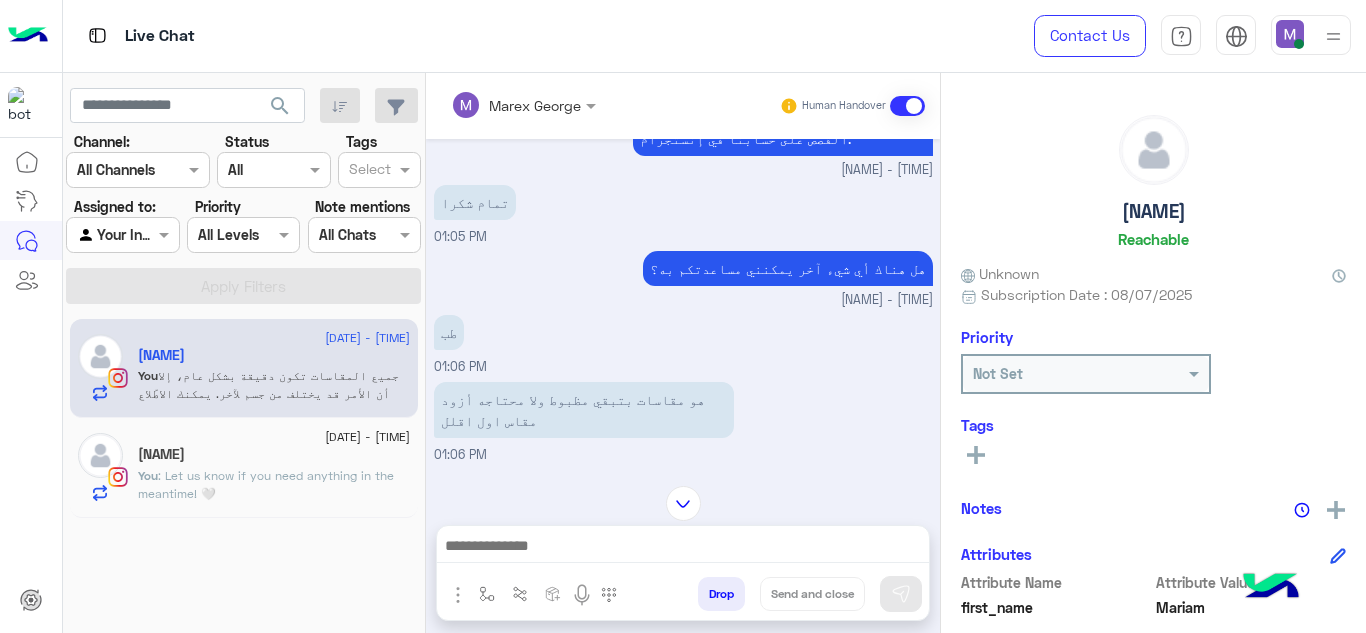 scroll, scrollTop: 232, scrollLeft: 0, axis: vertical 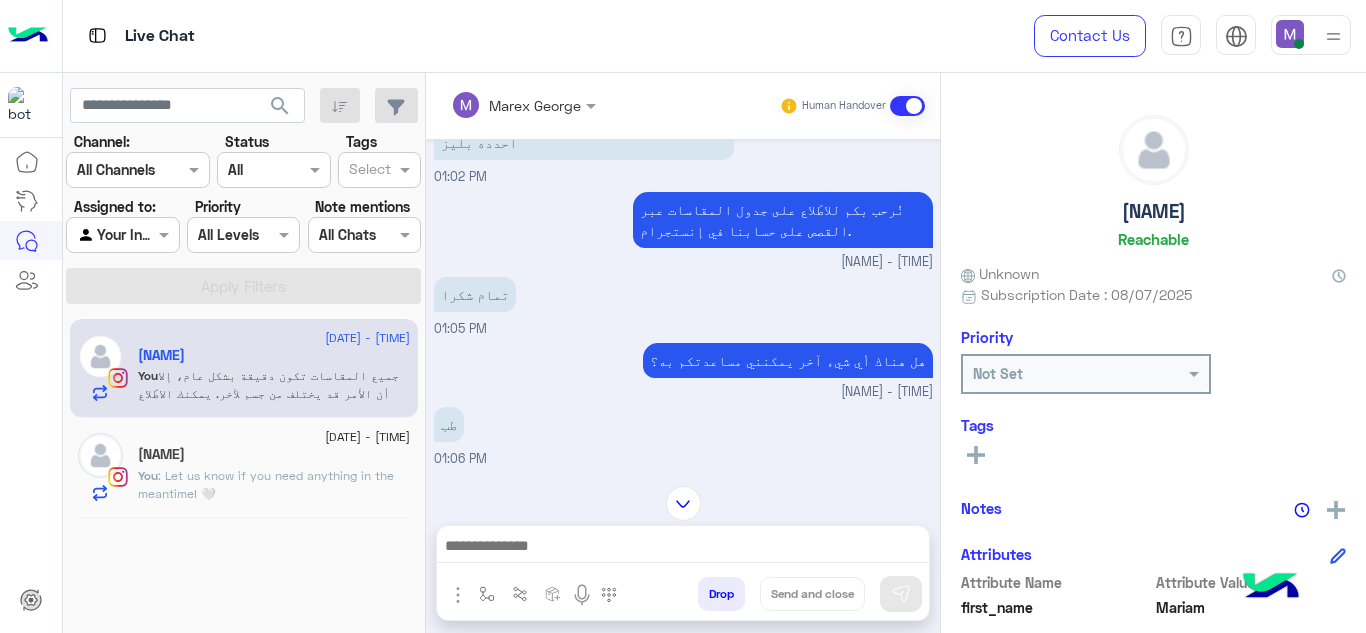 click on "هل هناك أي شيء آخر يمكنني مساعدتكم به؟" at bounding box center [788, 360] 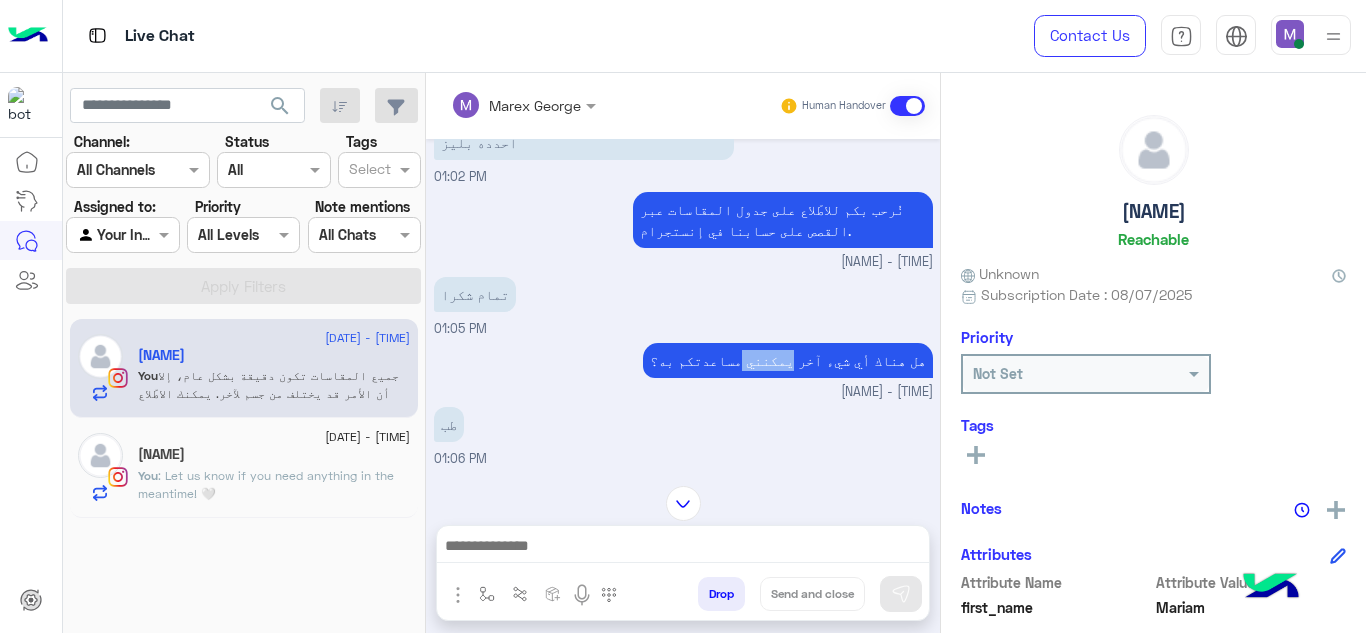 click on "هل هناك أي شيء آخر يمكنني مساعدتكم به؟" at bounding box center (788, 360) 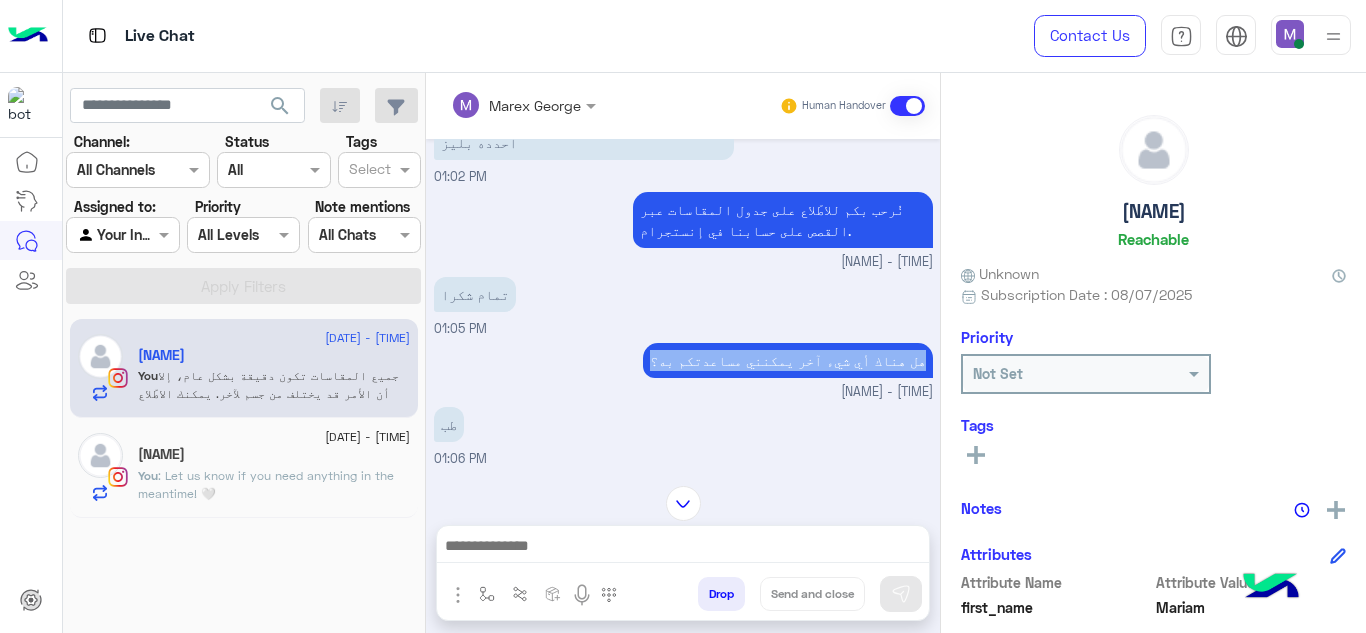 click on "هل هناك أي شيء آخر يمكنني مساعدتكم به؟" at bounding box center (788, 360) 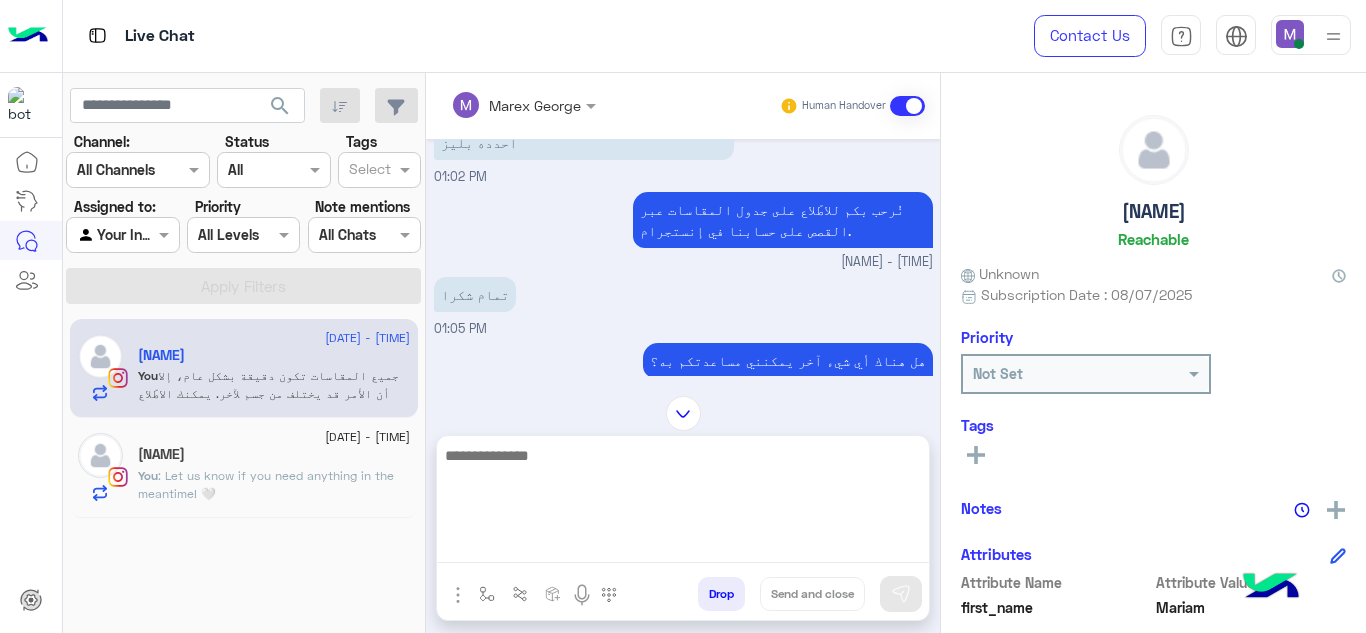 click at bounding box center [683, 503] 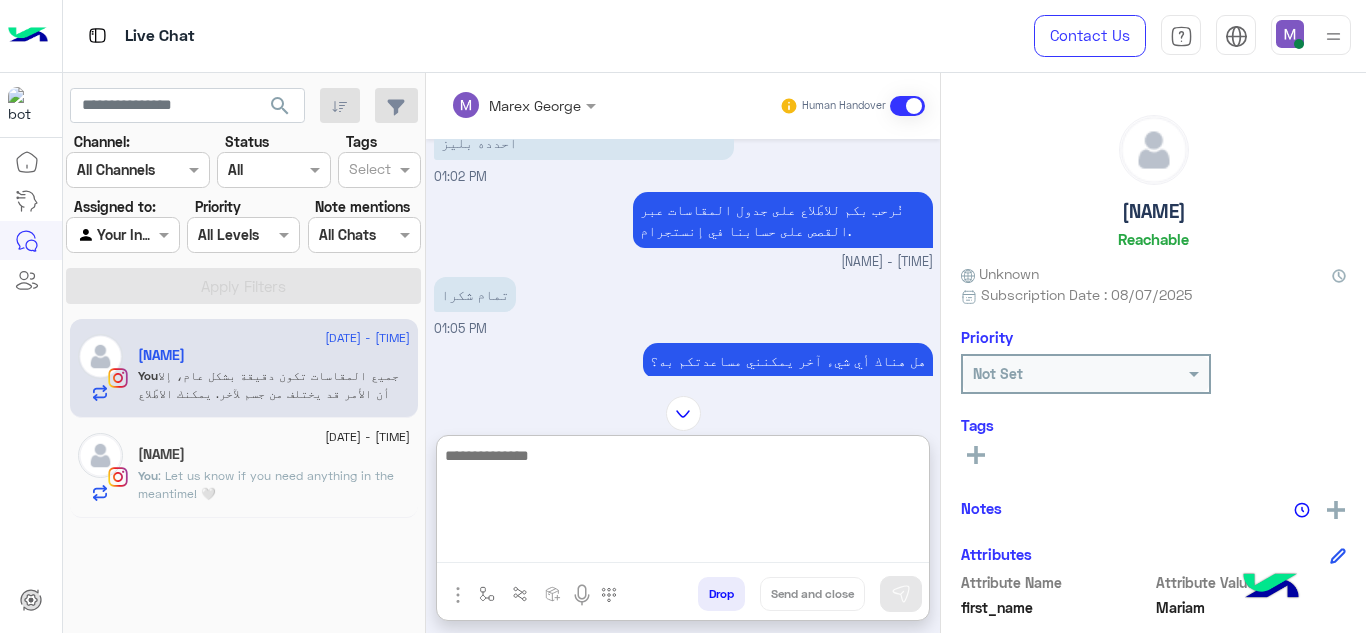 click at bounding box center (683, 503) 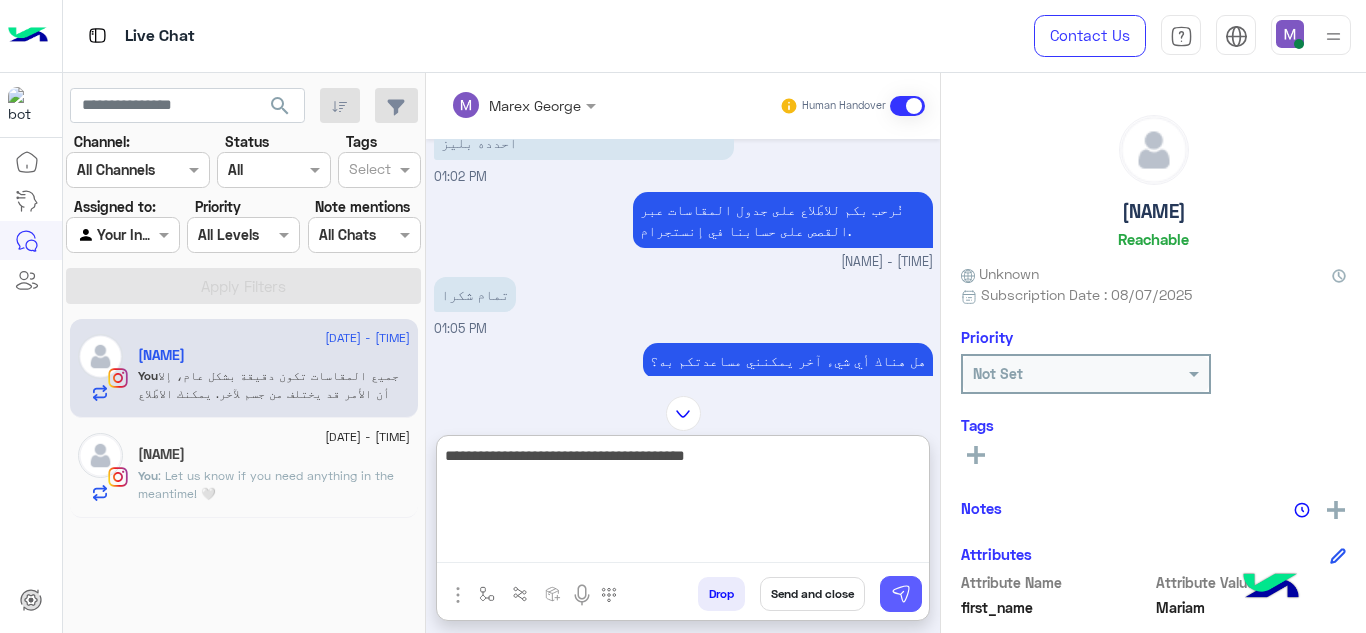 type on "**********" 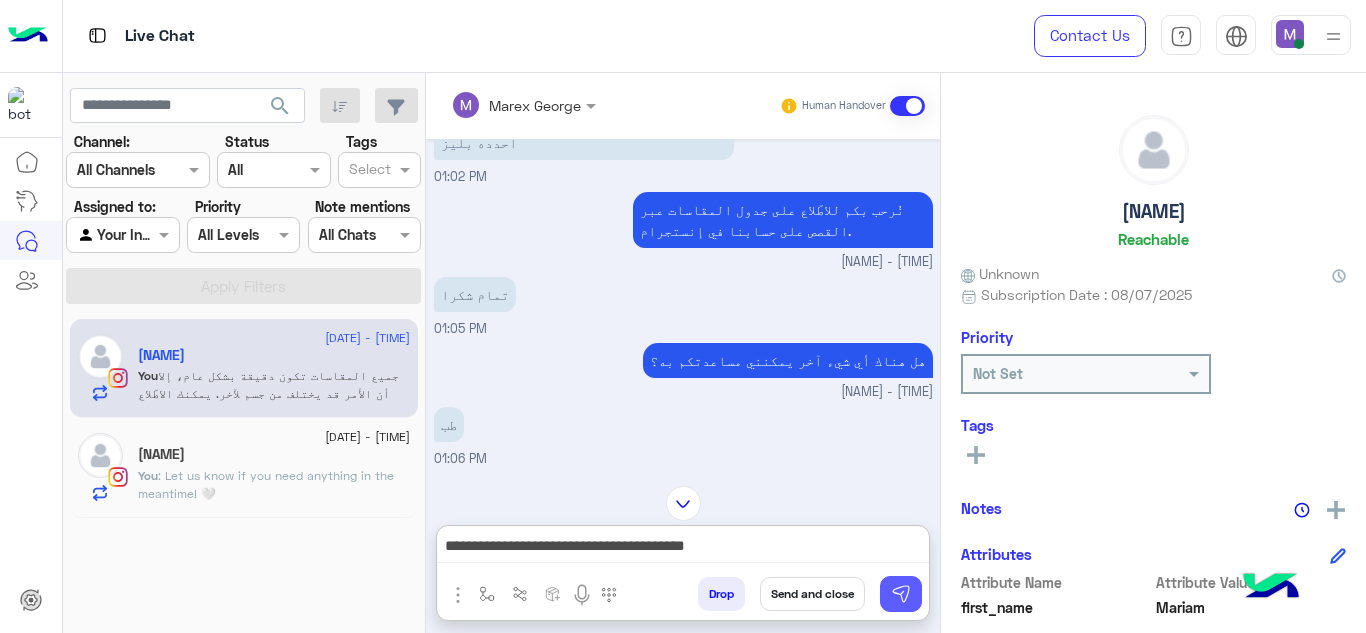 click at bounding box center (901, 594) 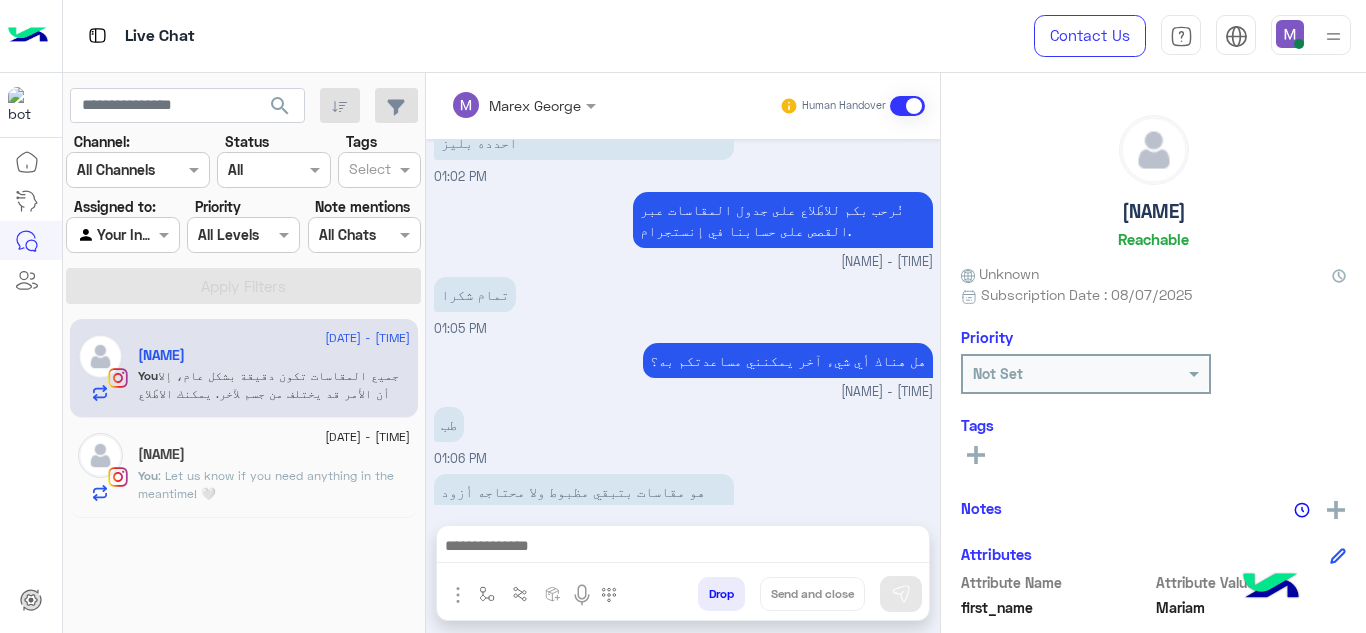 scroll, scrollTop: 474, scrollLeft: 0, axis: vertical 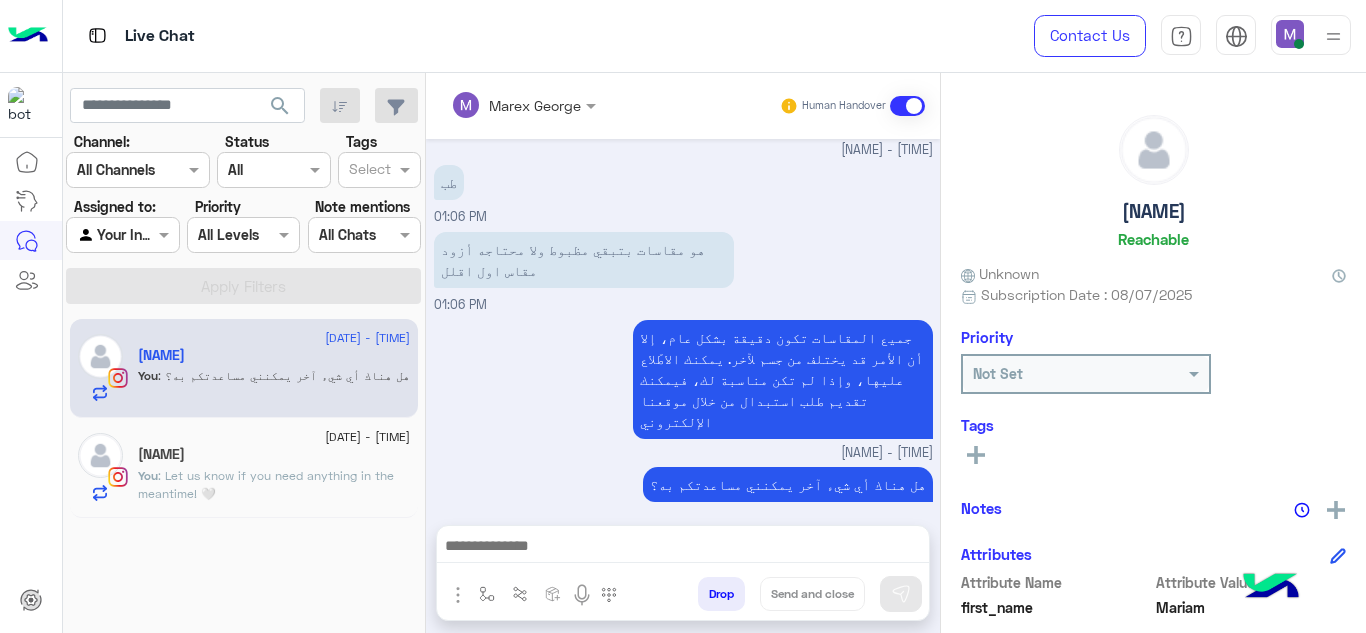click on "You  :  Let us know if you need anything in the meantime! 🤍" 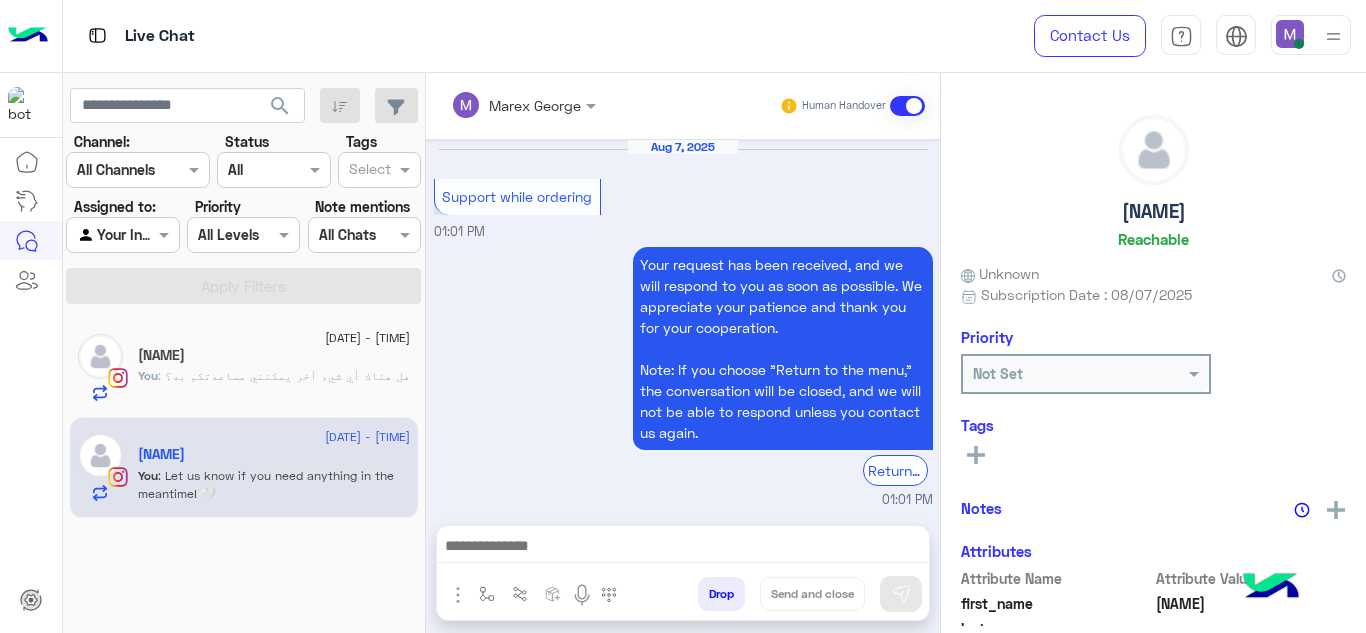 scroll, scrollTop: 759, scrollLeft: 0, axis: vertical 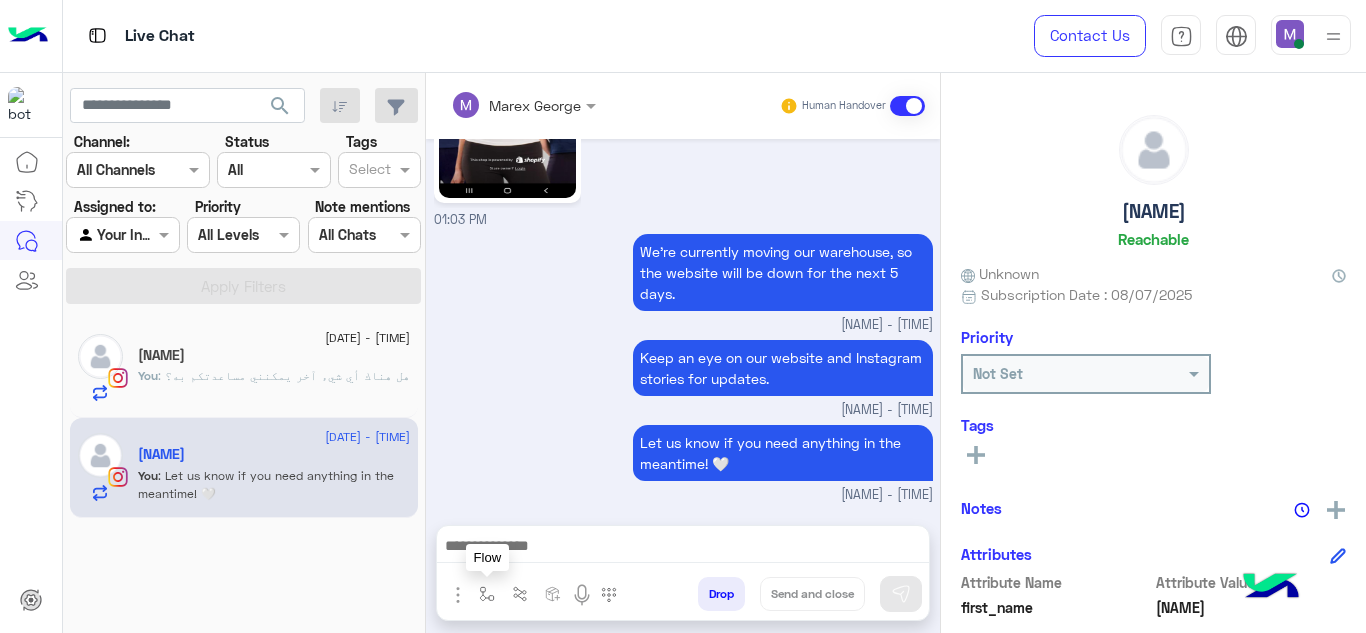 click at bounding box center (487, 594) 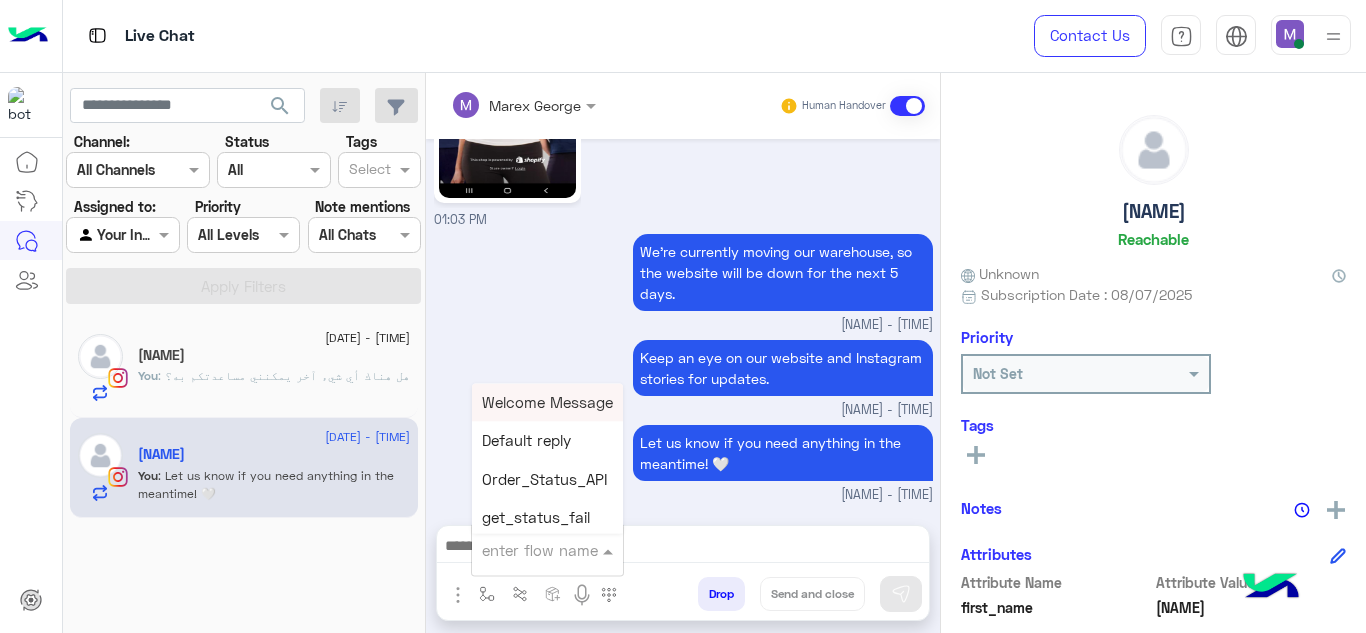 click at bounding box center [547, 549] 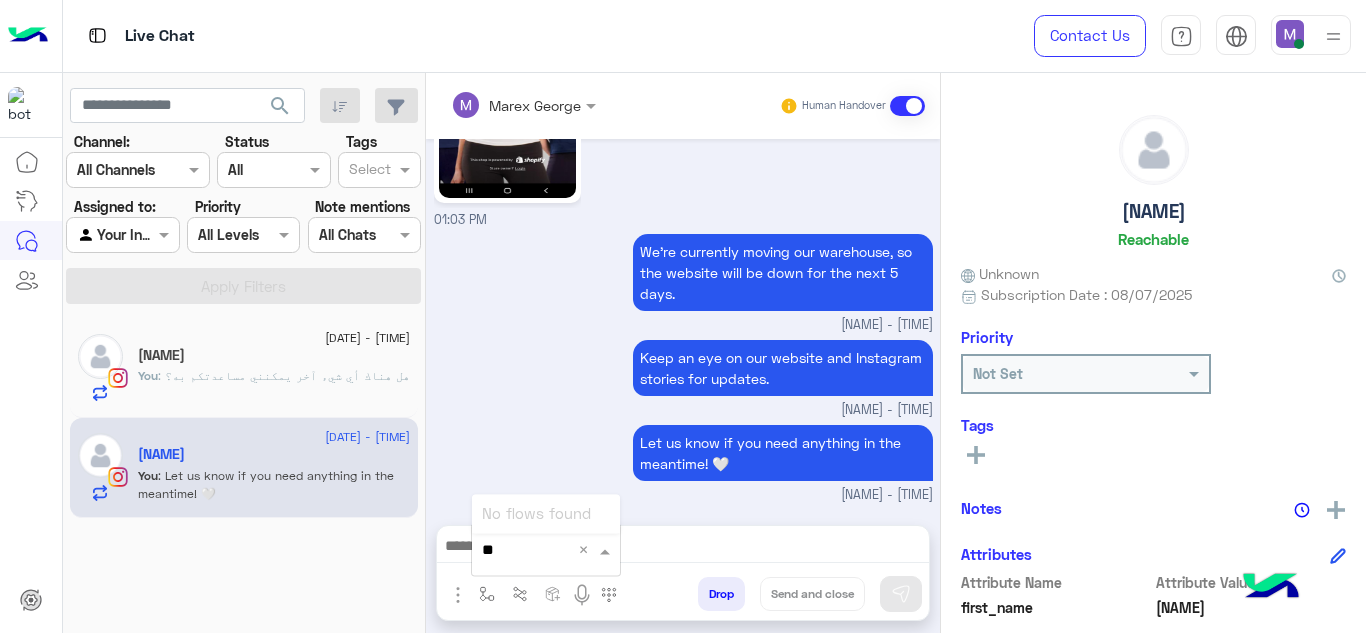 type on "*" 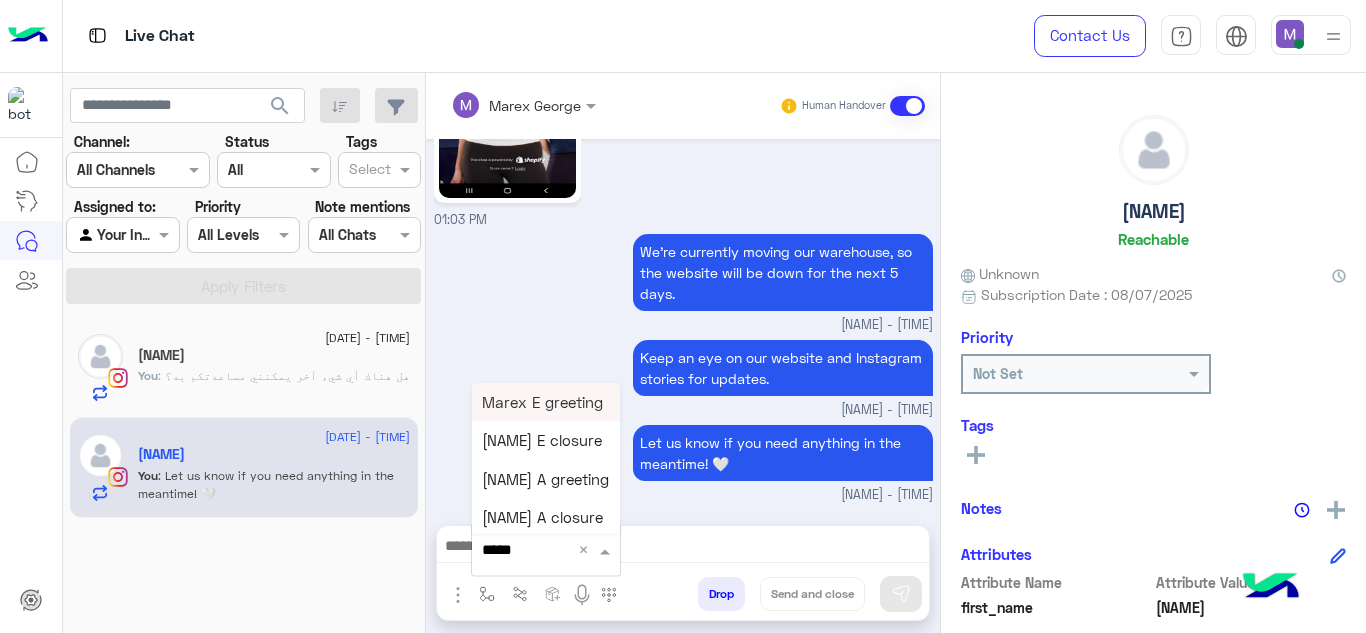 type on "*****" 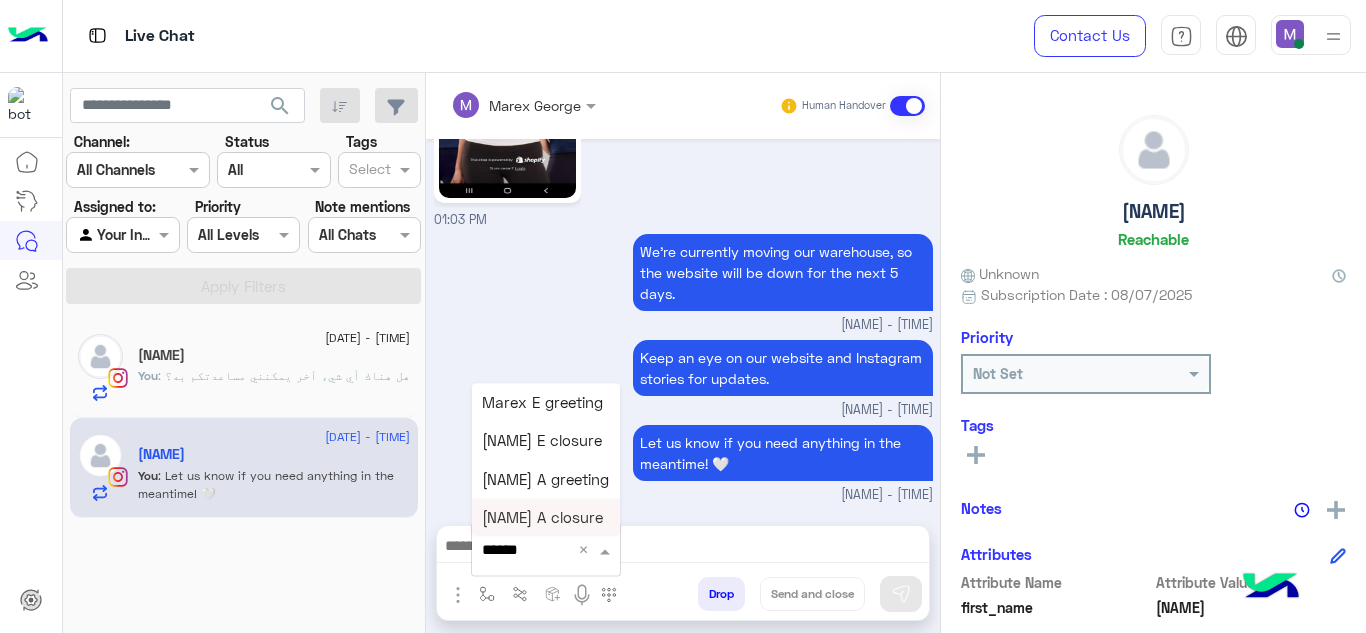 click on "Marex A closure" at bounding box center [546, 518] 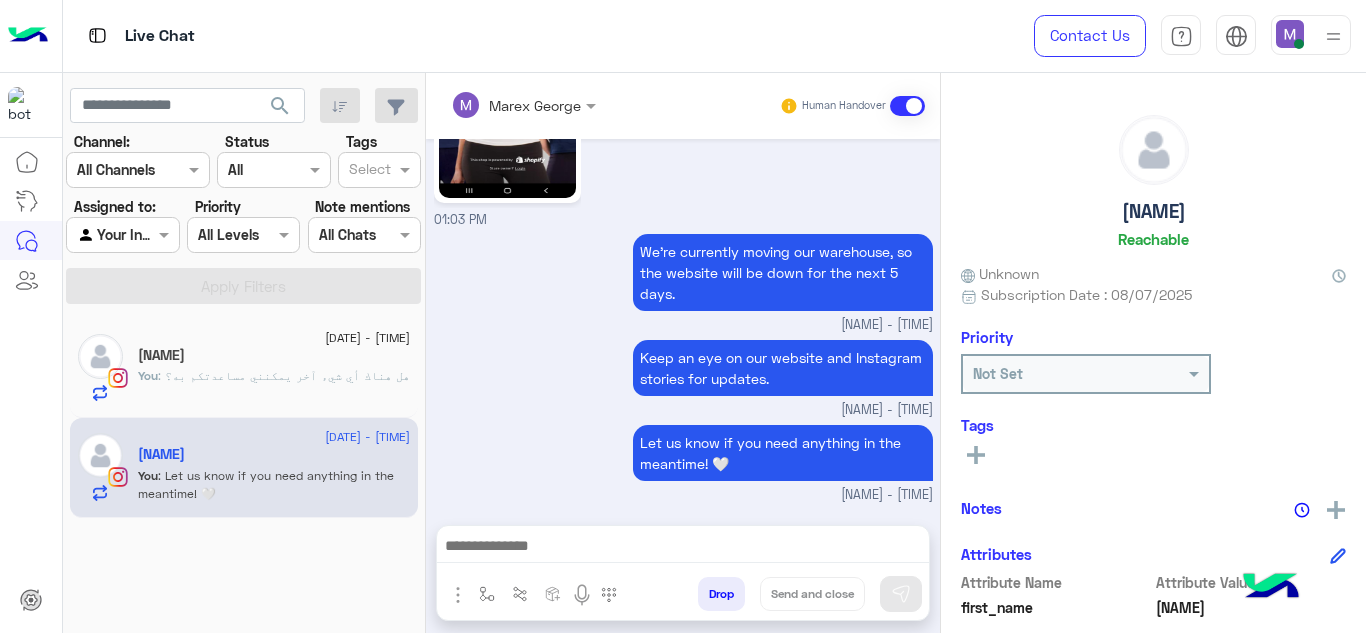 type on "**********" 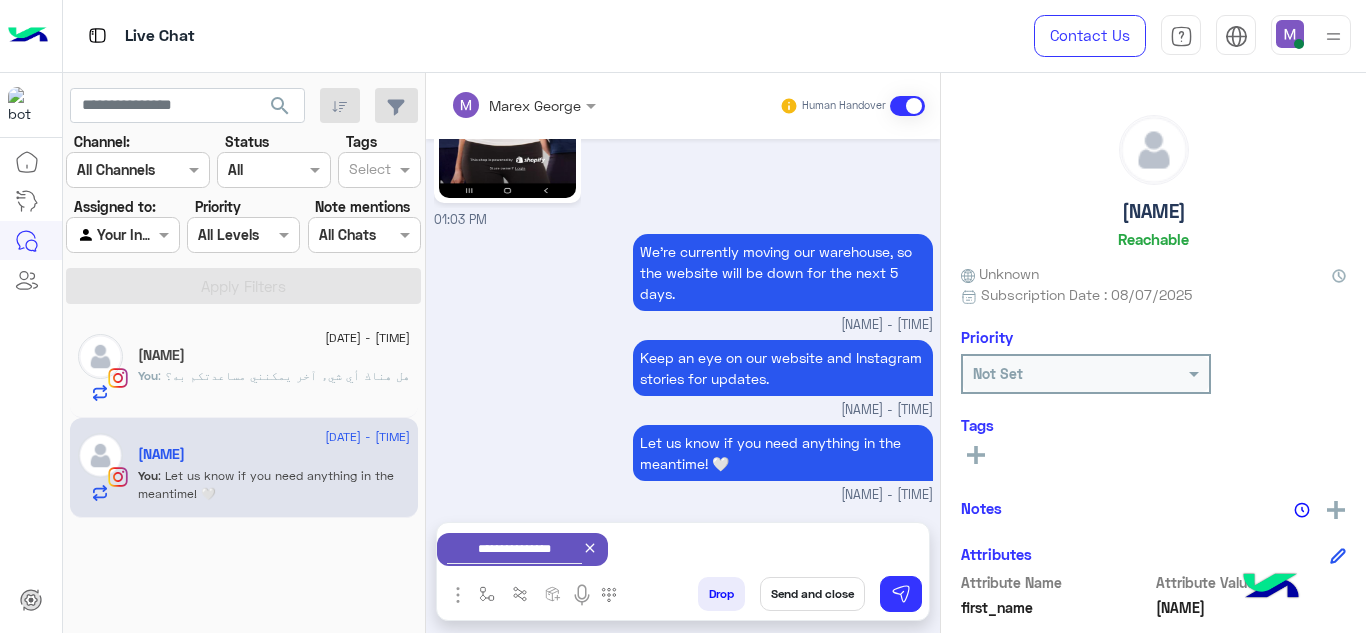 click on "Send and close" at bounding box center [812, 594] 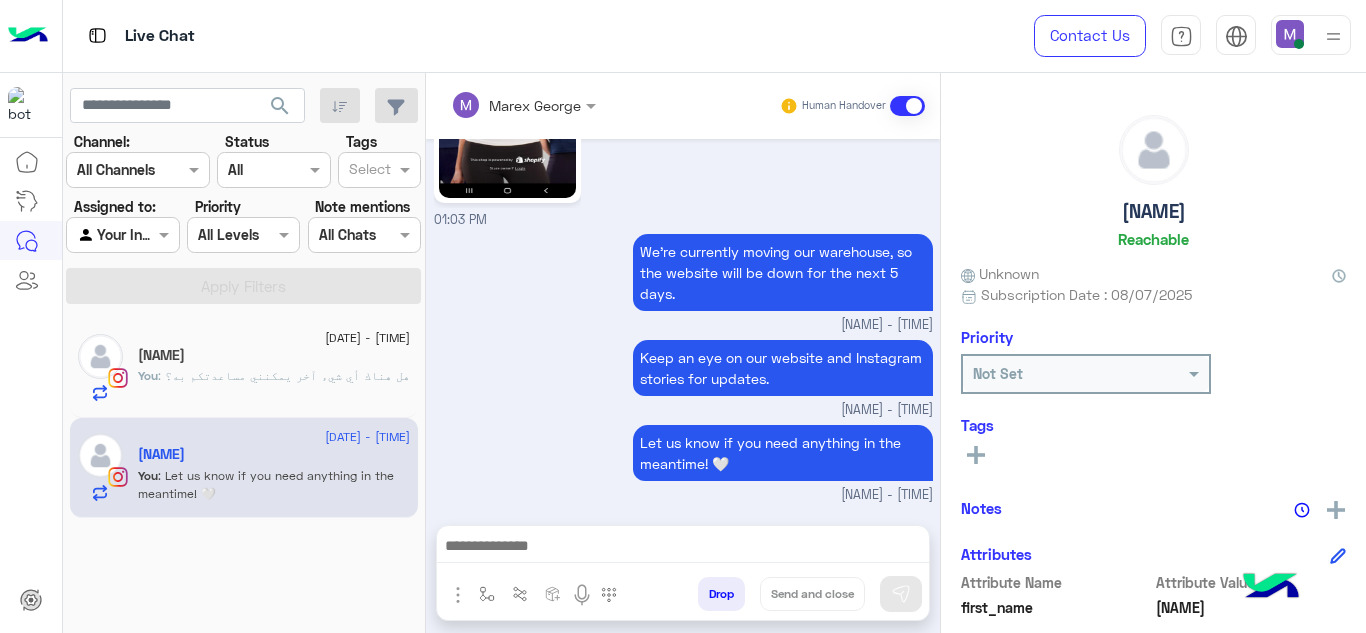 scroll, scrollTop: 795, scrollLeft: 0, axis: vertical 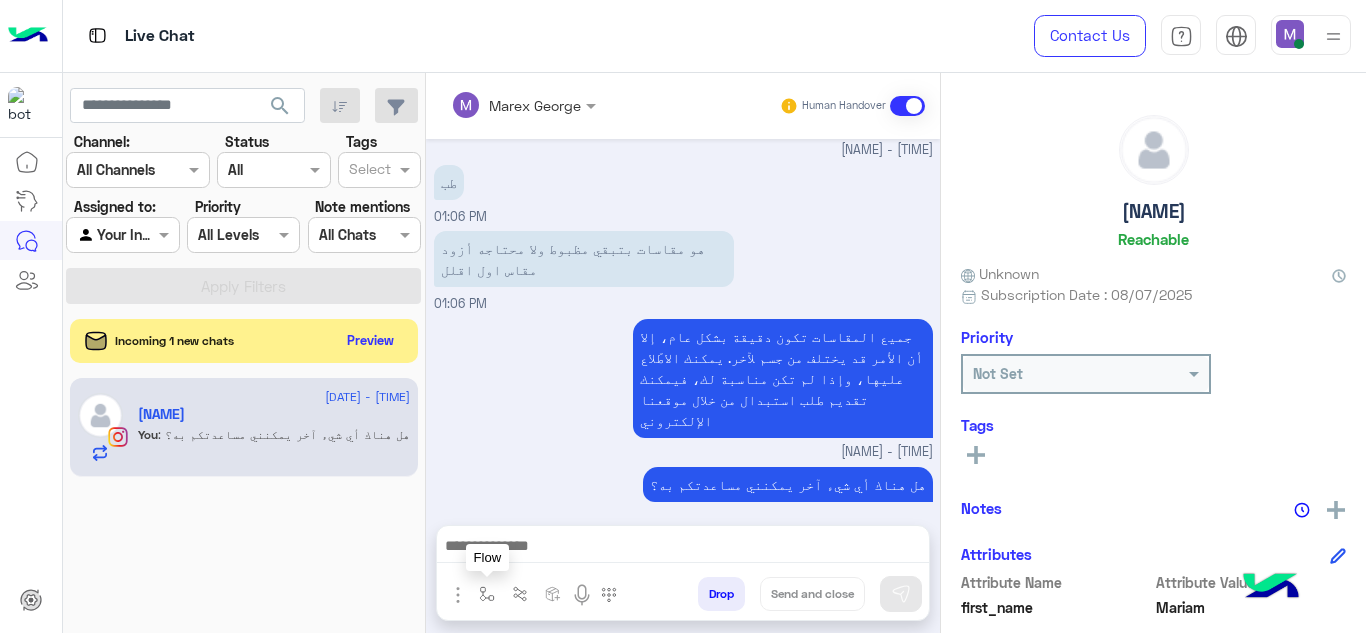 click at bounding box center [487, 594] 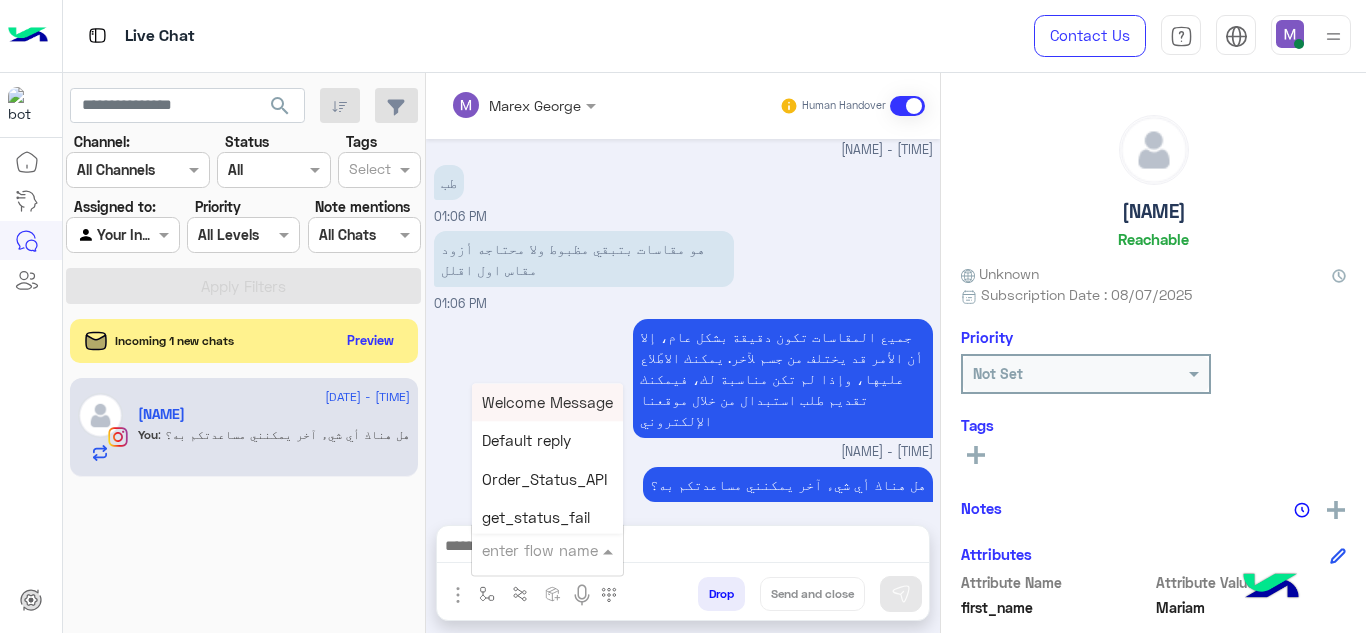 click at bounding box center [523, 550] 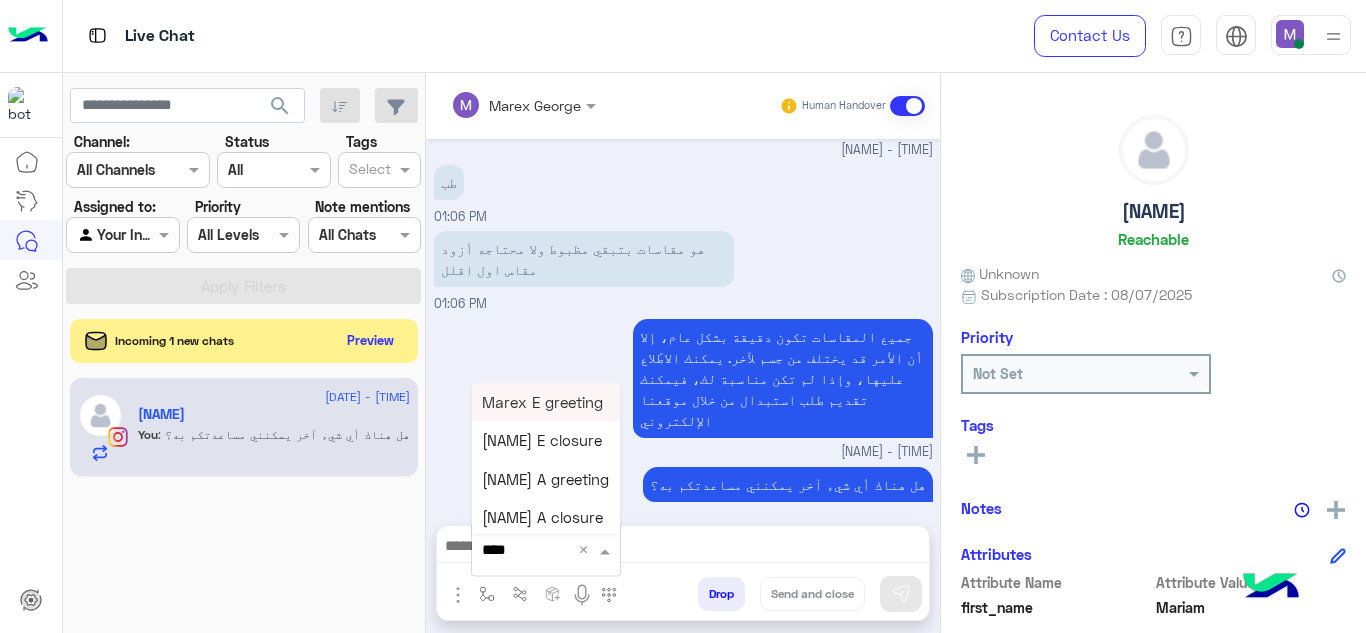 type on "*****" 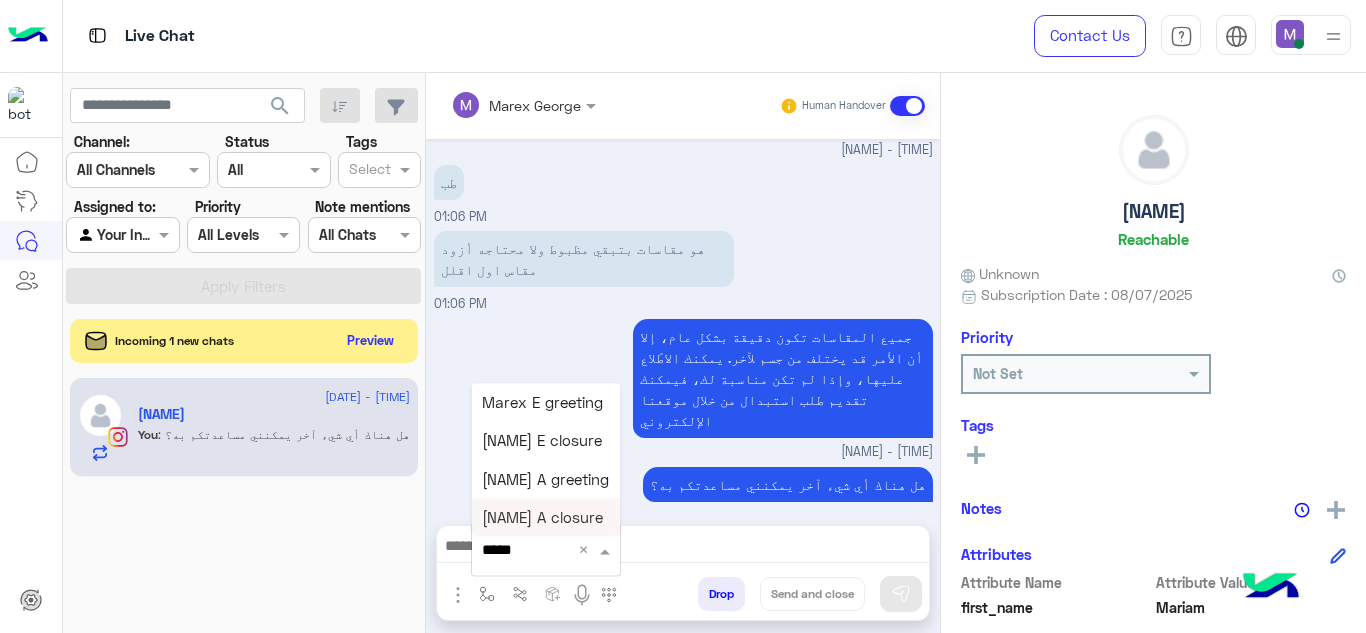 click on "Marex A closure" at bounding box center [542, 518] 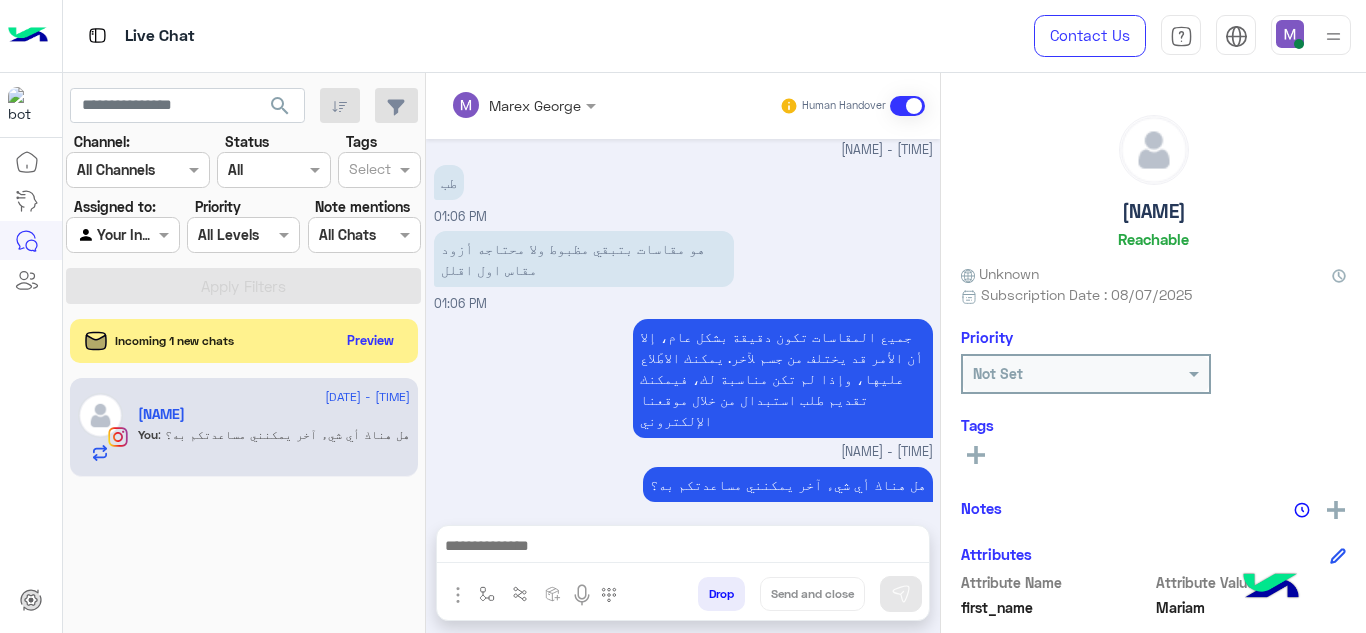type on "**********" 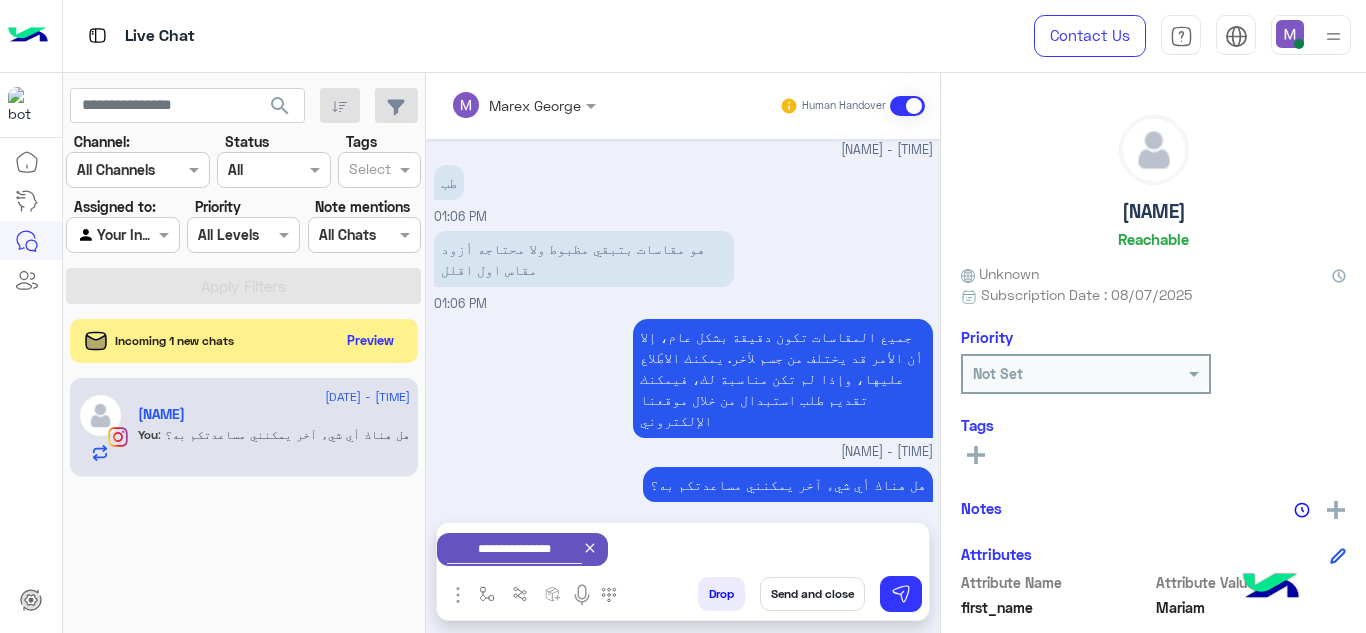click on "Send and close" at bounding box center (812, 594) 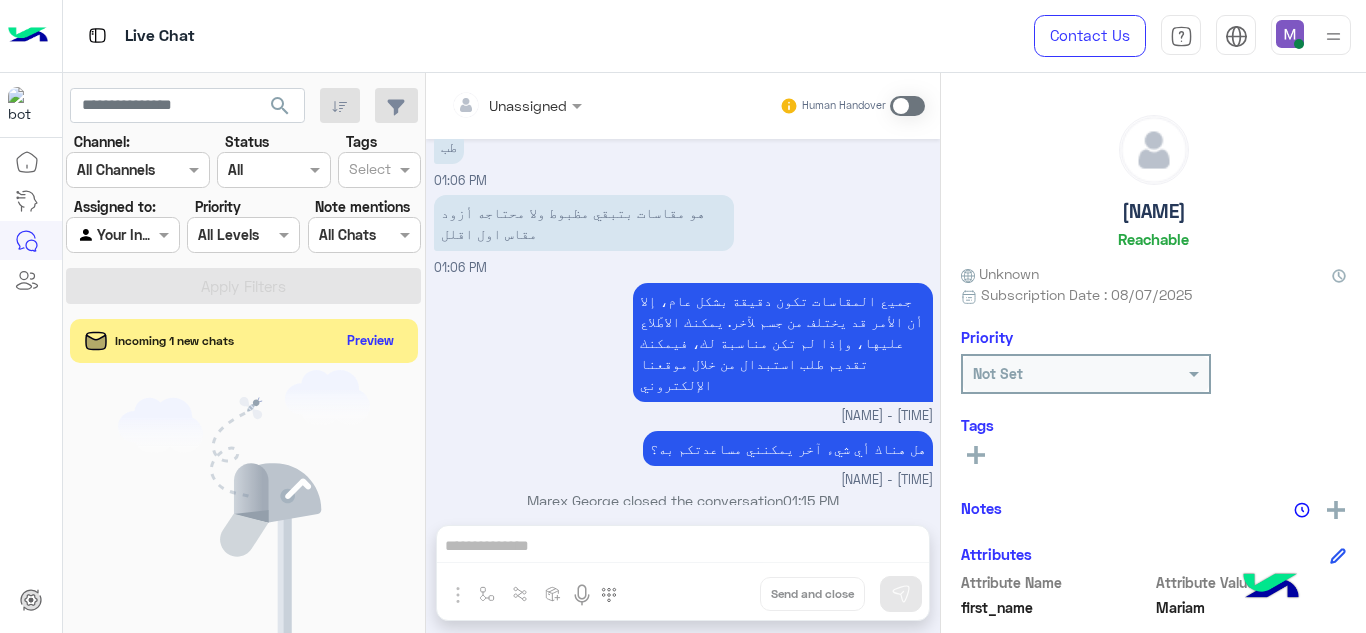 scroll, scrollTop: 721, scrollLeft: 0, axis: vertical 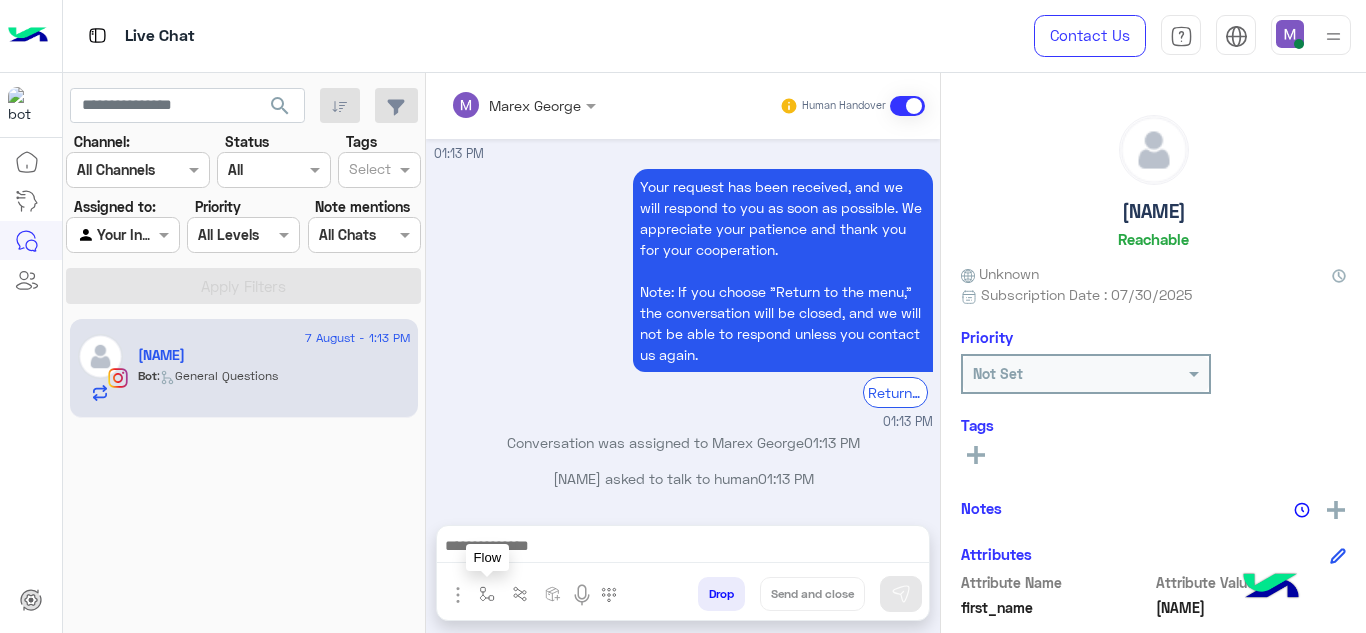 click at bounding box center (487, 593) 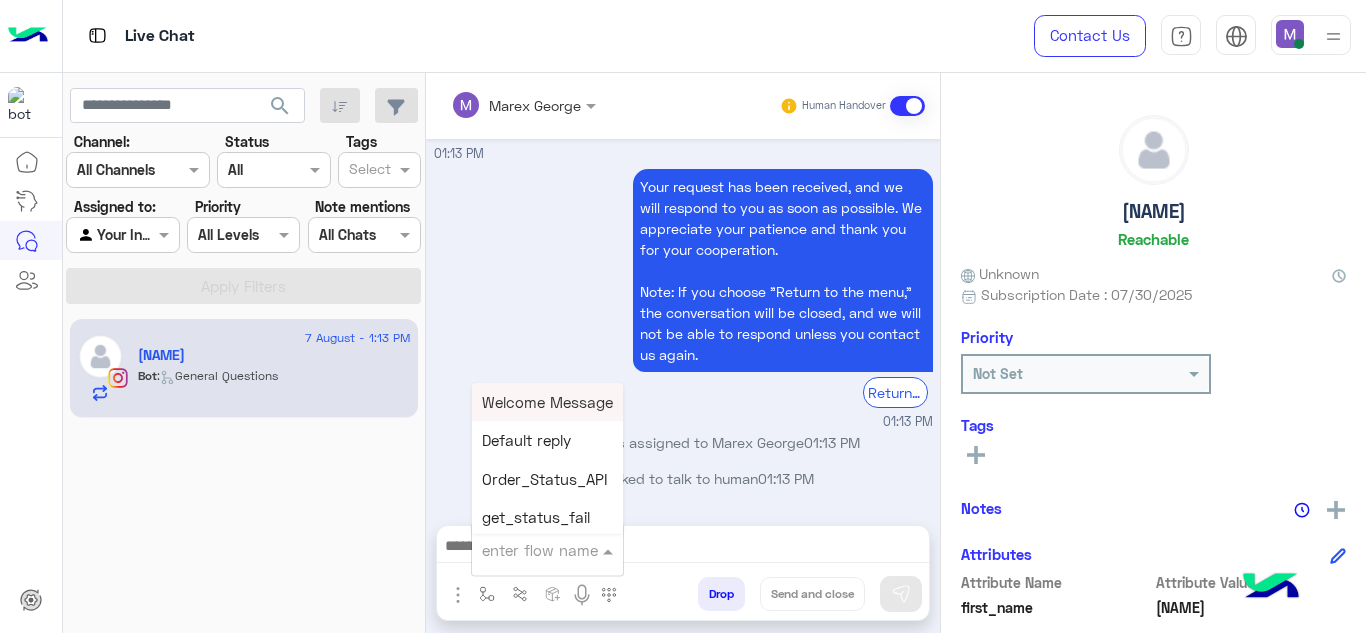 click at bounding box center [523, 550] 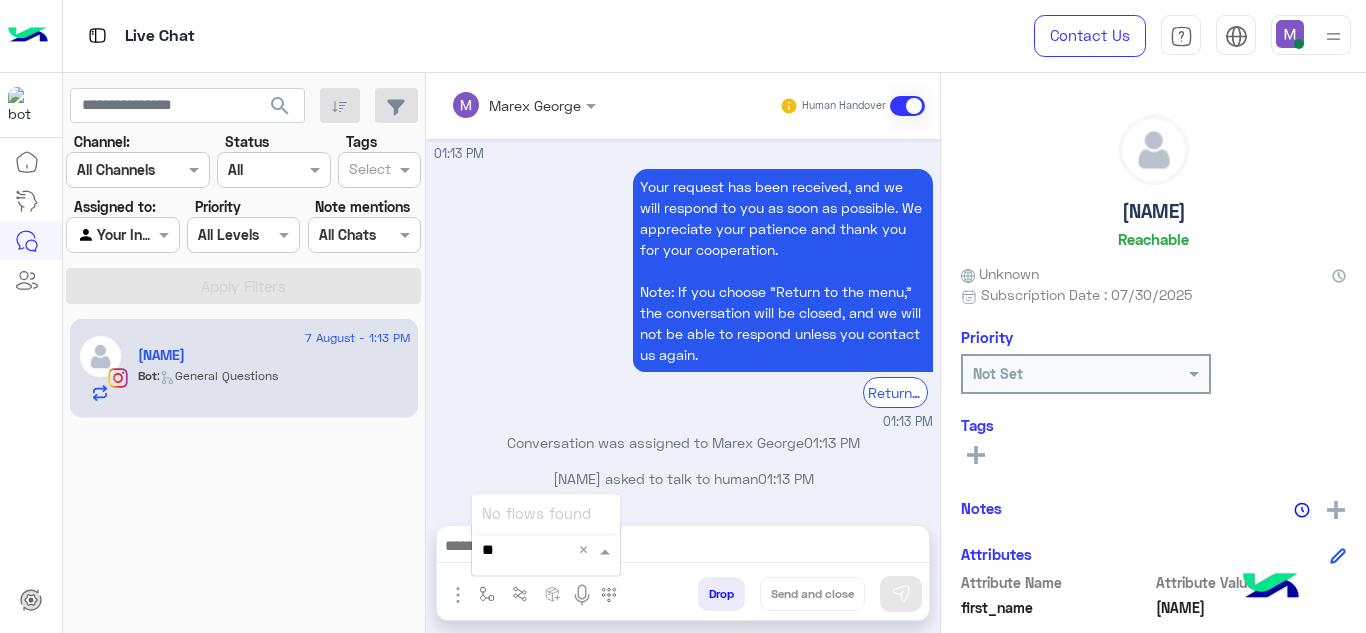 type on "*" 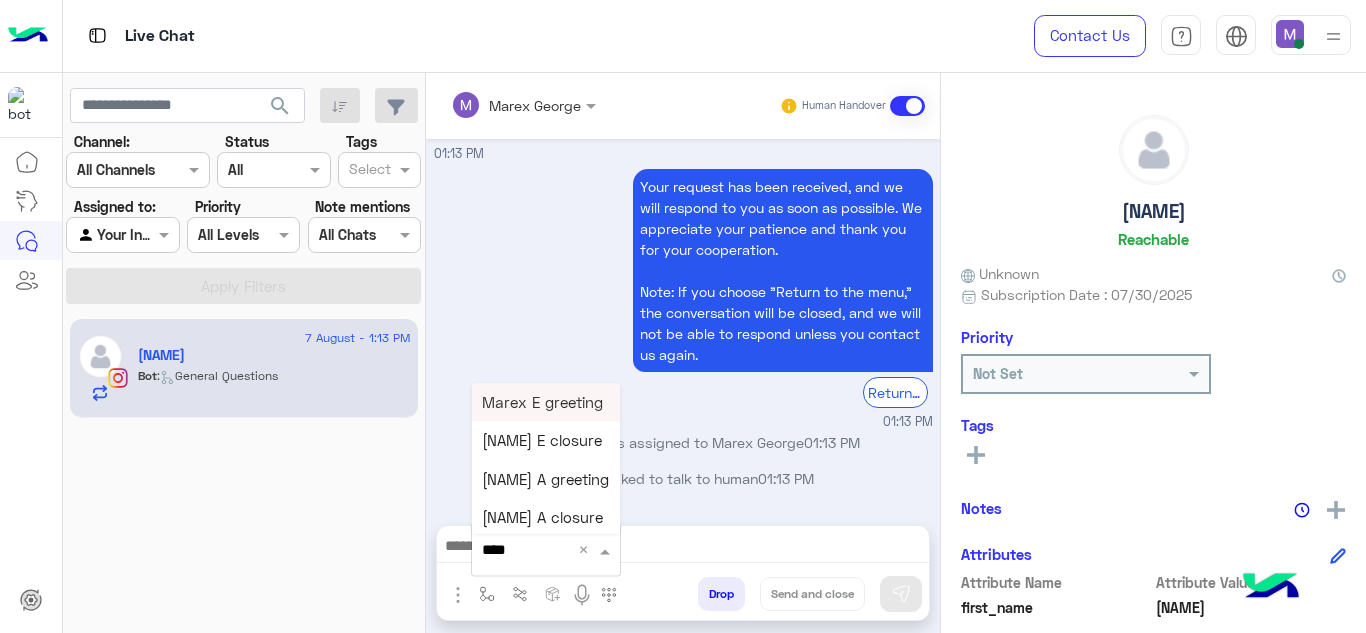 type on "*****" 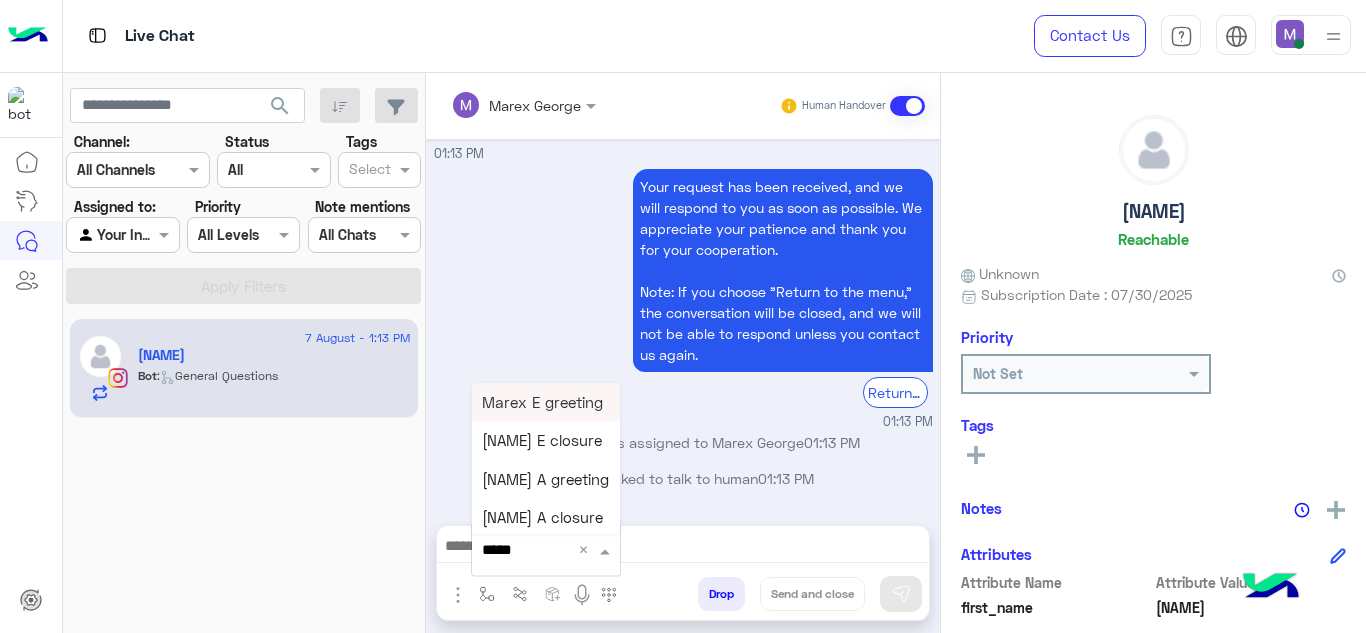click on "Marex E greeting" at bounding box center [542, 402] 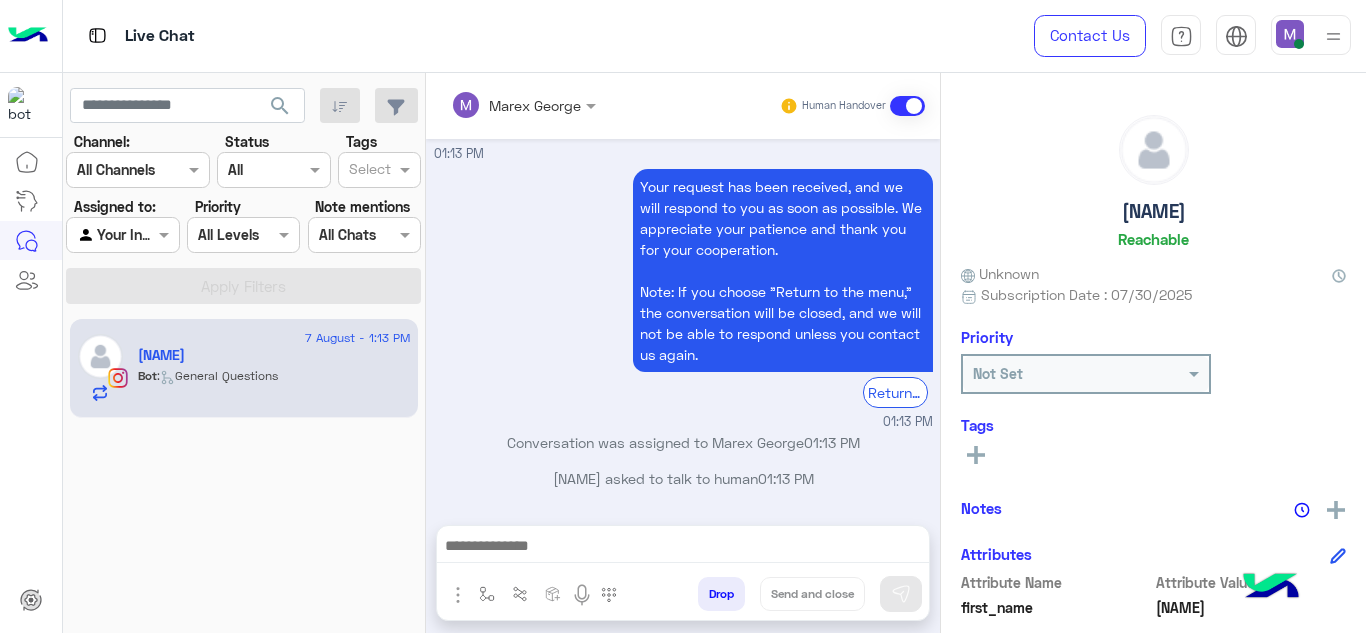 type on "**********" 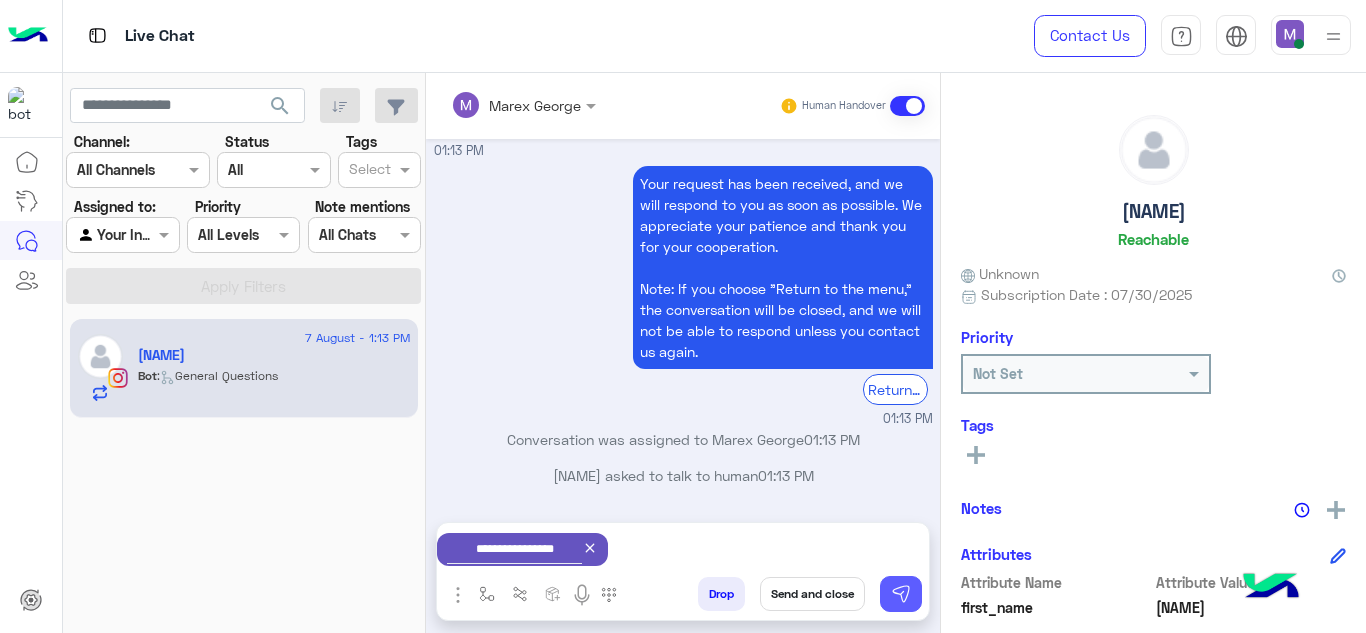 click at bounding box center [901, 594] 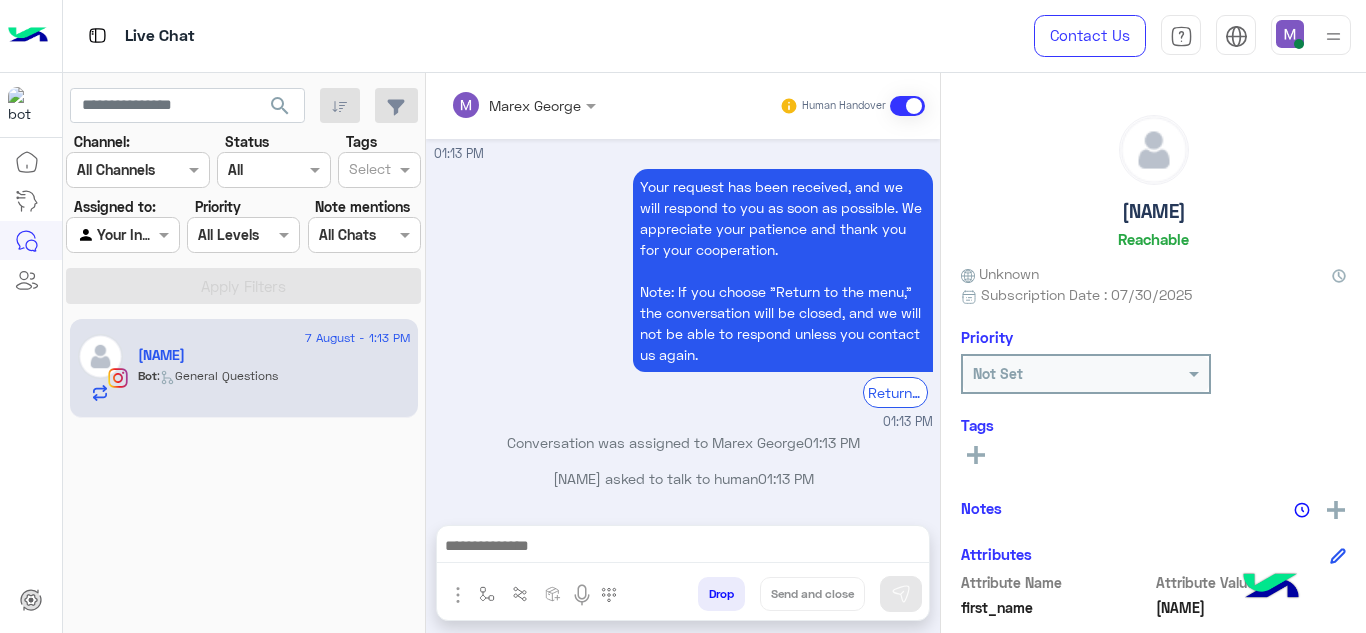 scroll, scrollTop: 3949, scrollLeft: 0, axis: vertical 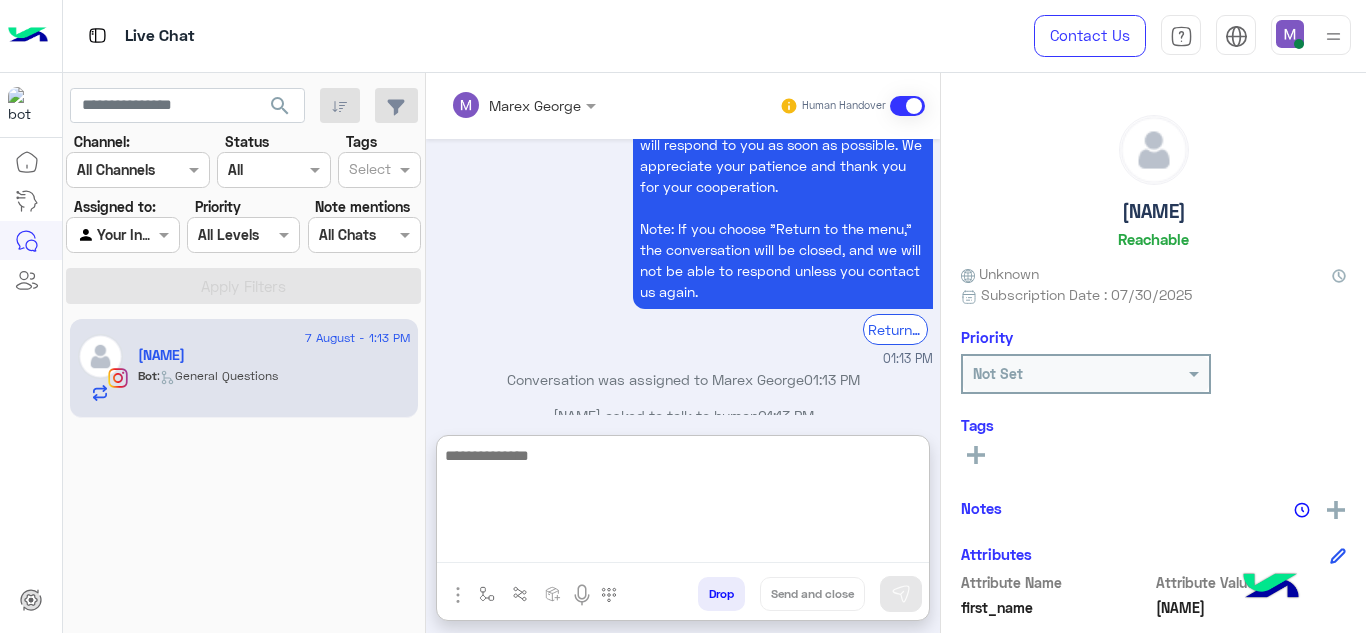 click at bounding box center (683, 503) 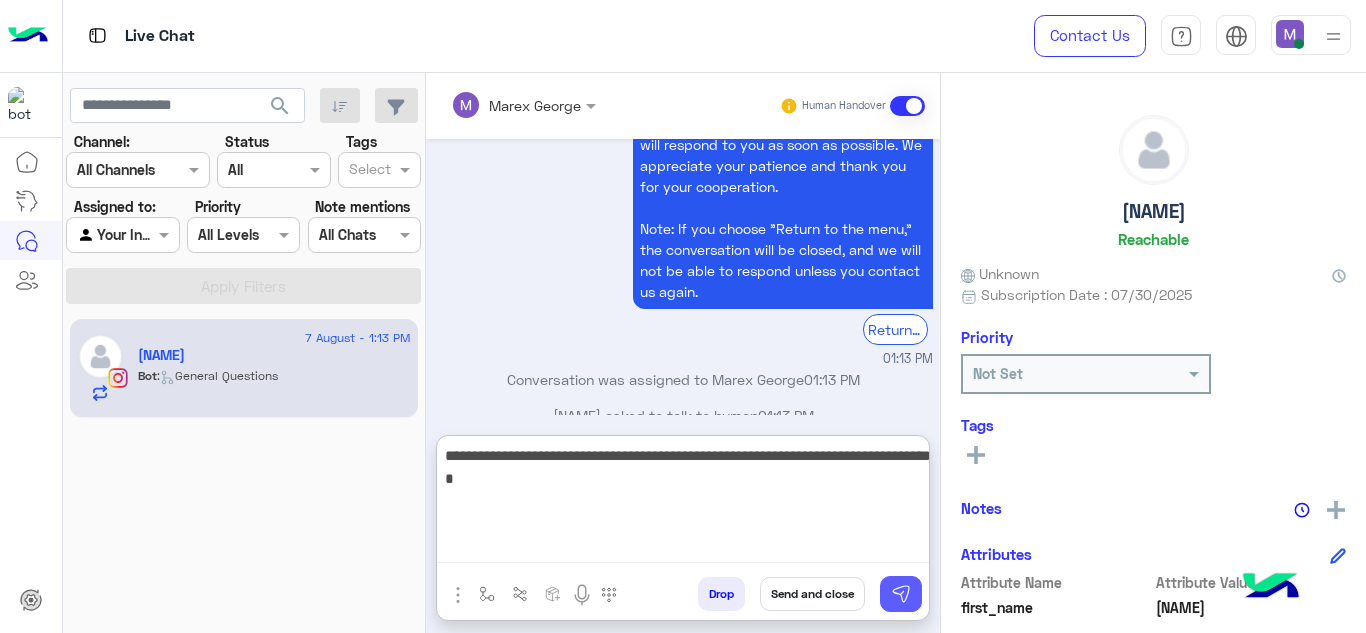 type on "**********" 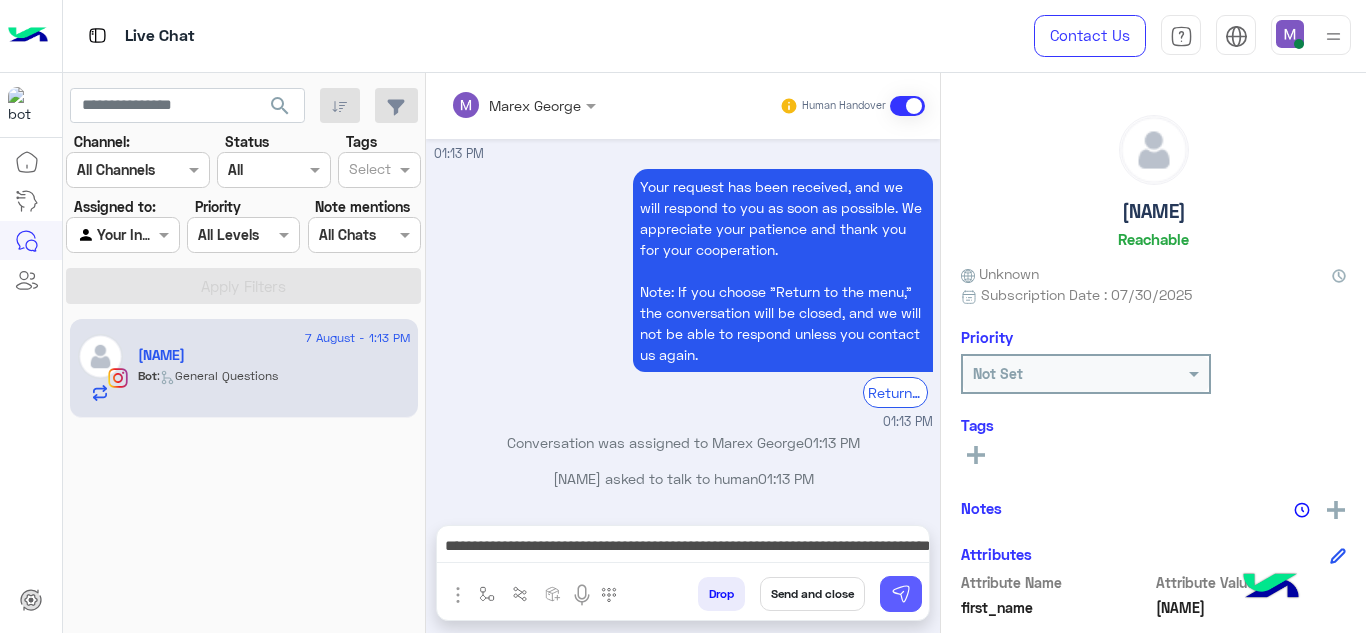 click at bounding box center [901, 594] 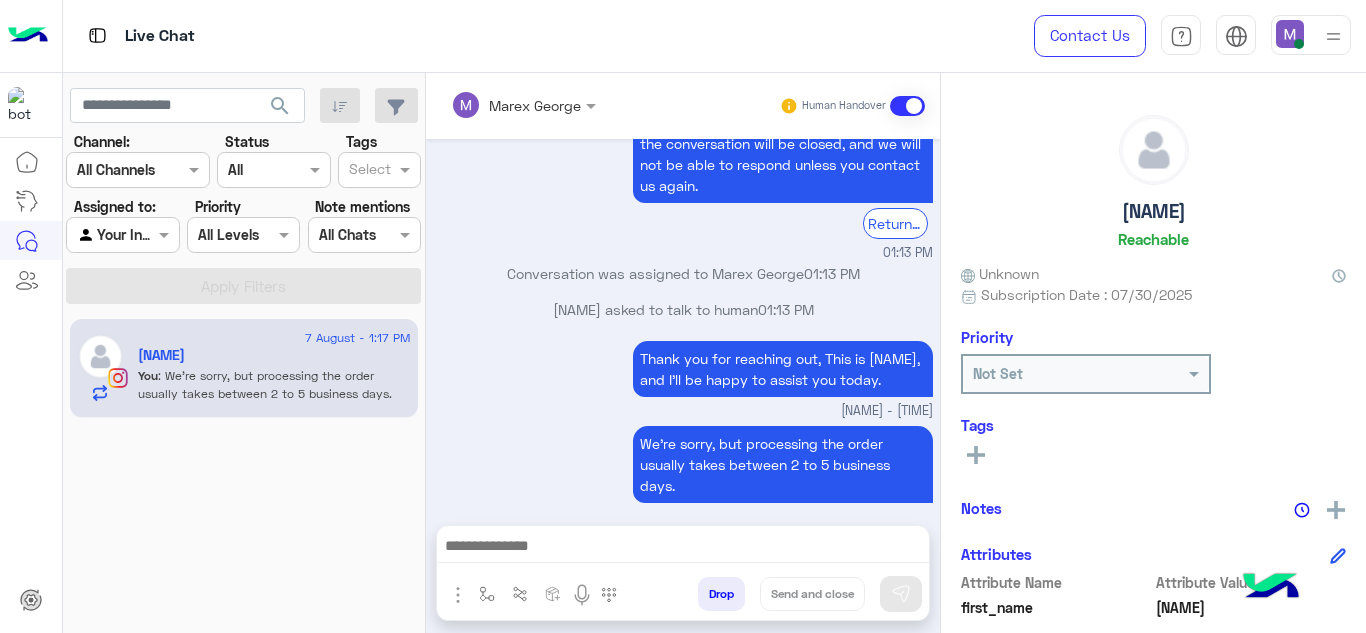 scroll, scrollTop: 4176, scrollLeft: 0, axis: vertical 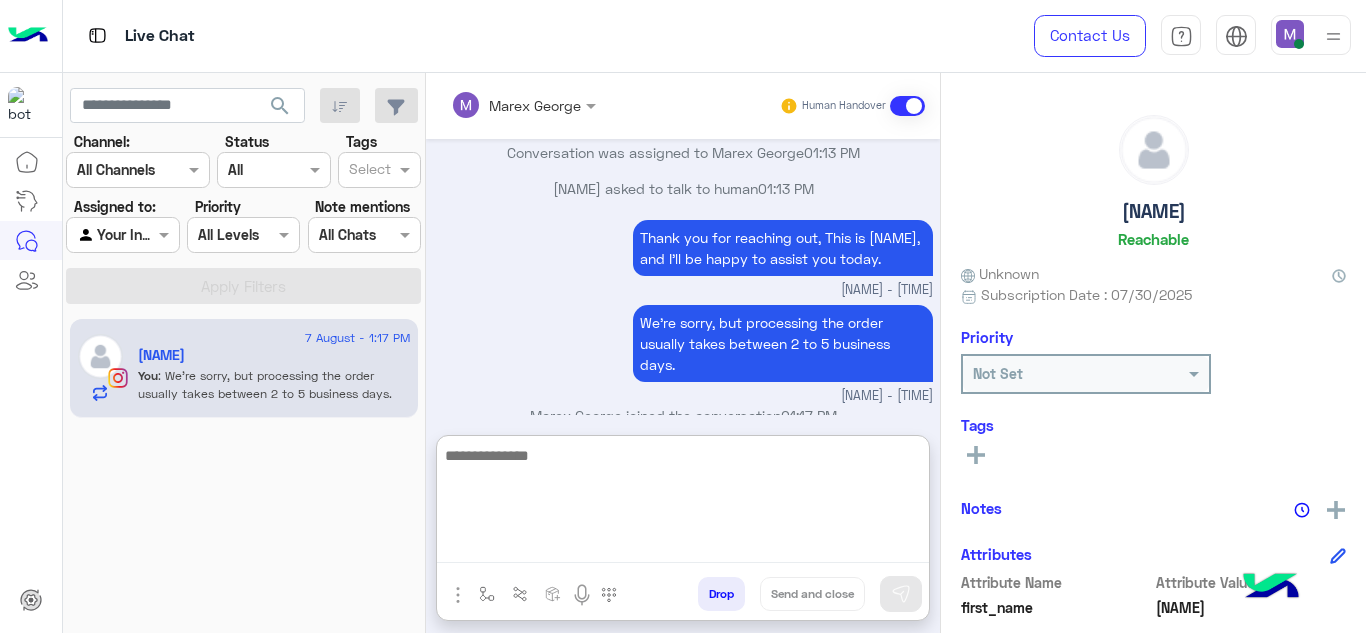 click at bounding box center (683, 503) 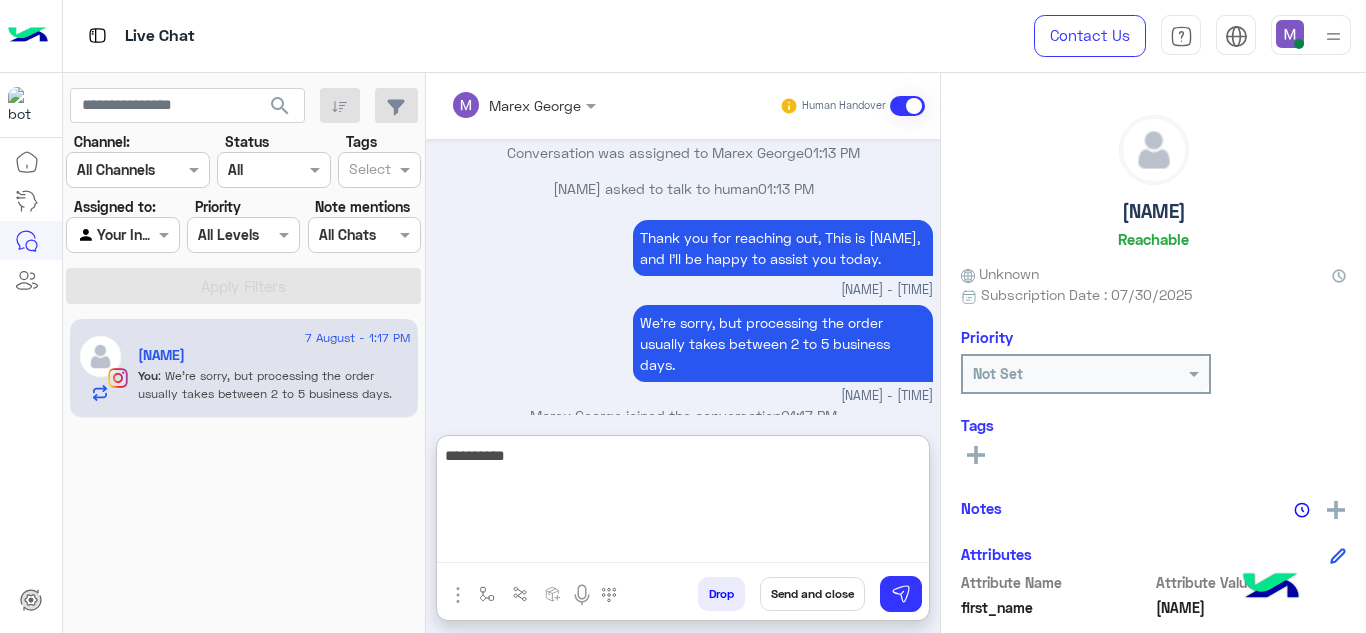paste on "**********" 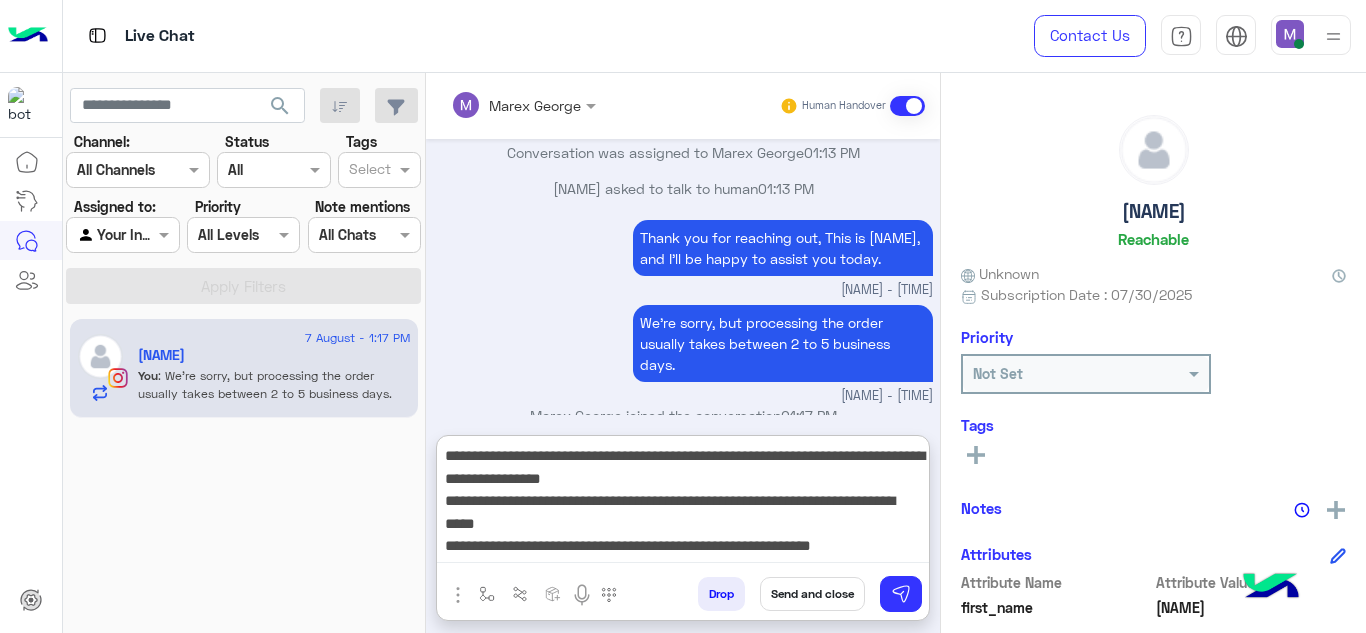 click on "**********" at bounding box center (683, 503) 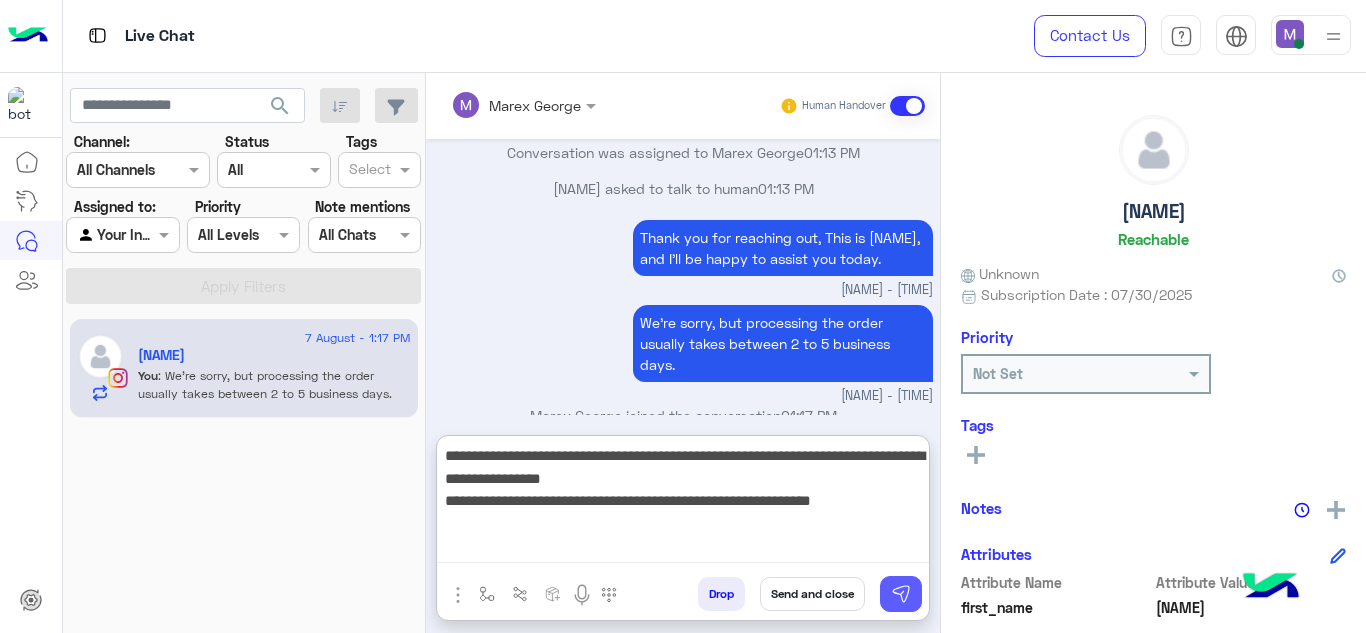 type on "**********" 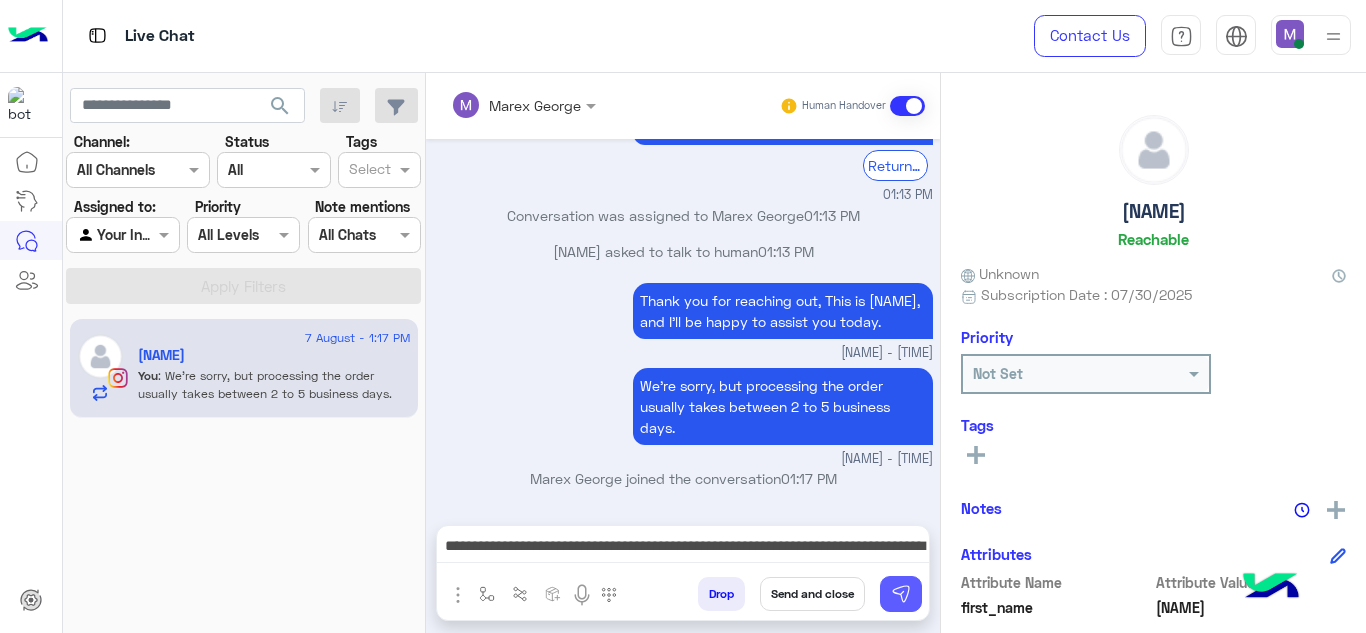 click at bounding box center (901, 594) 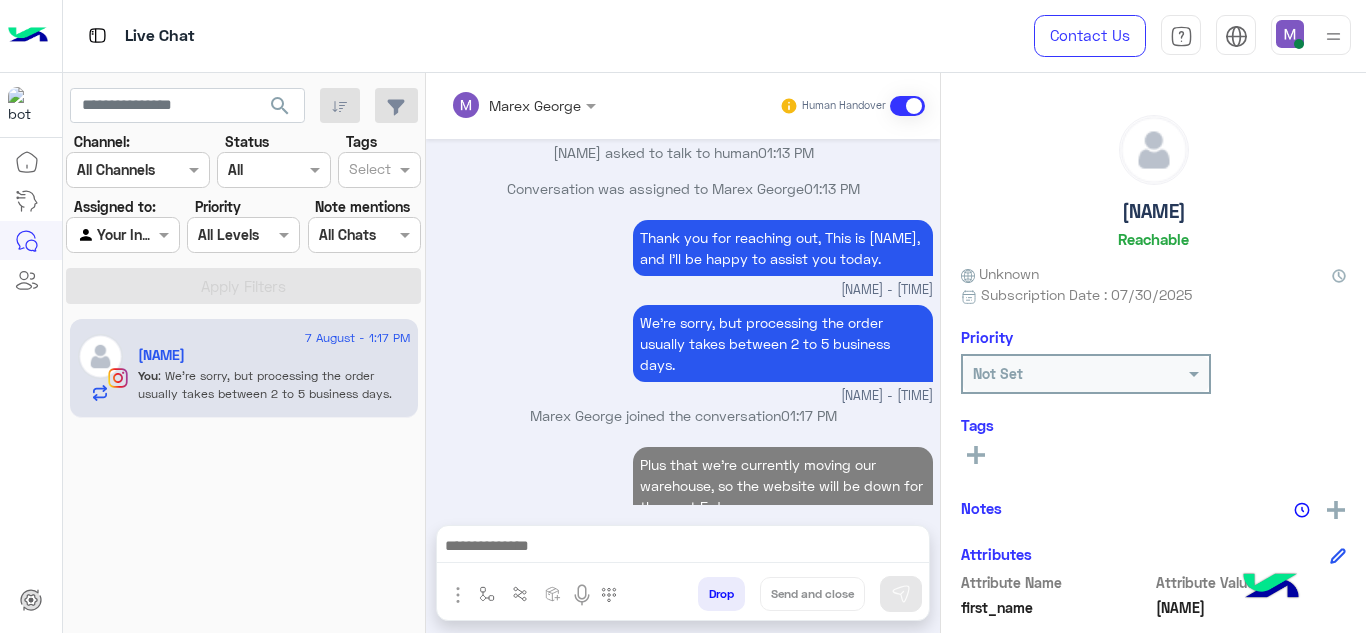 scroll, scrollTop: 4324, scrollLeft: 0, axis: vertical 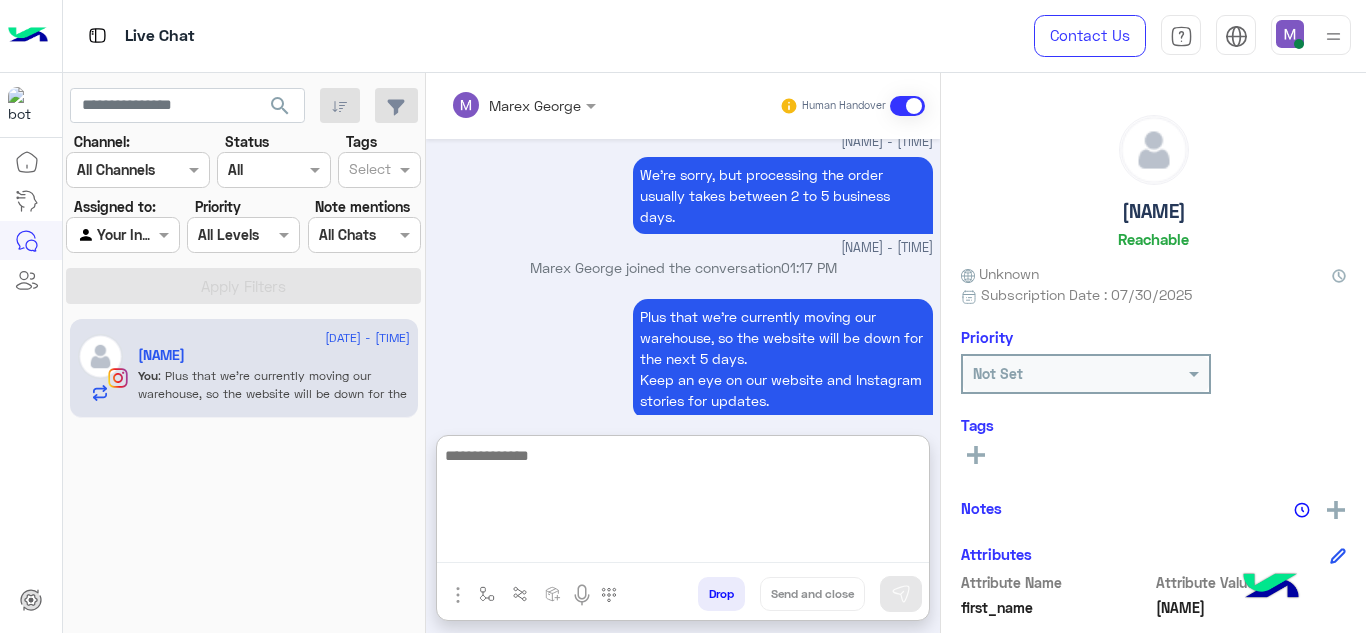 click at bounding box center (683, 503) 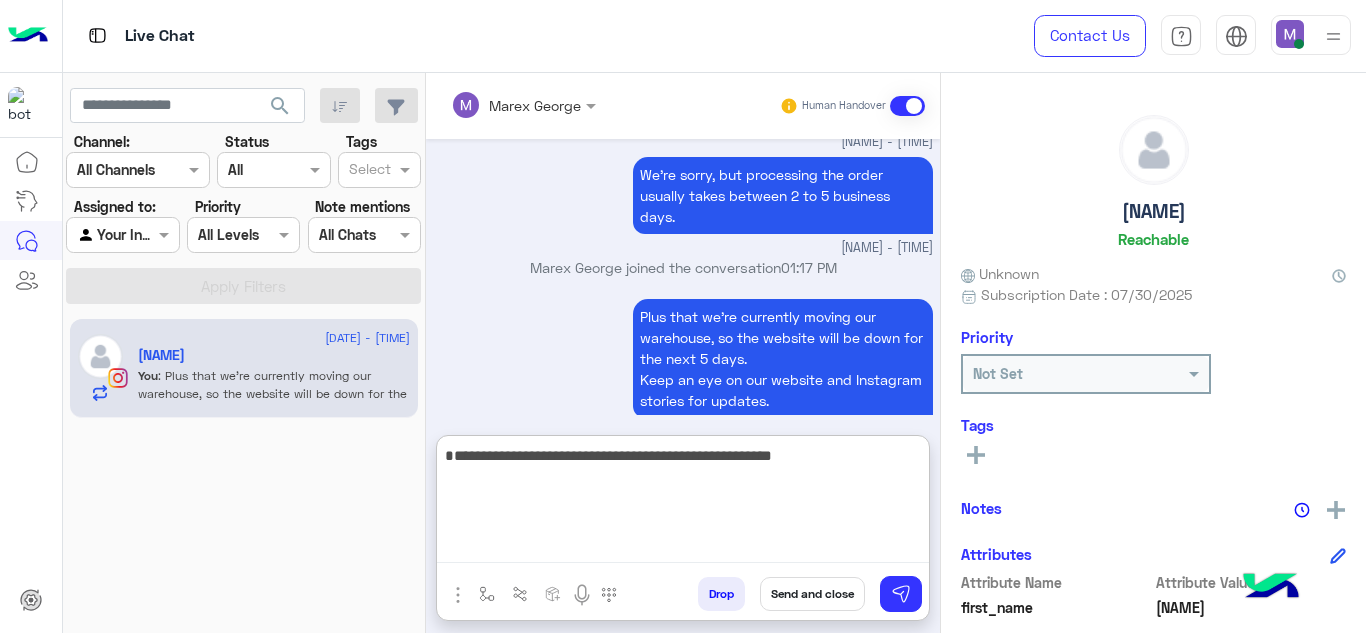 type 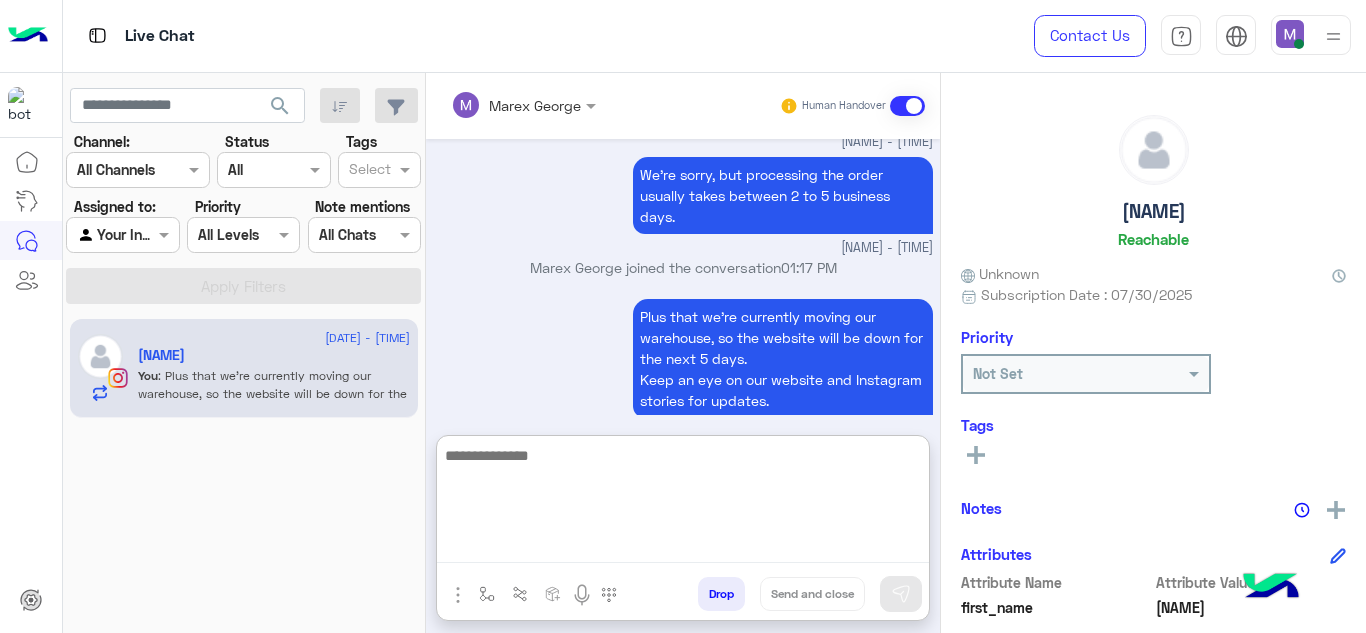 scroll, scrollTop: 4499, scrollLeft: 0, axis: vertical 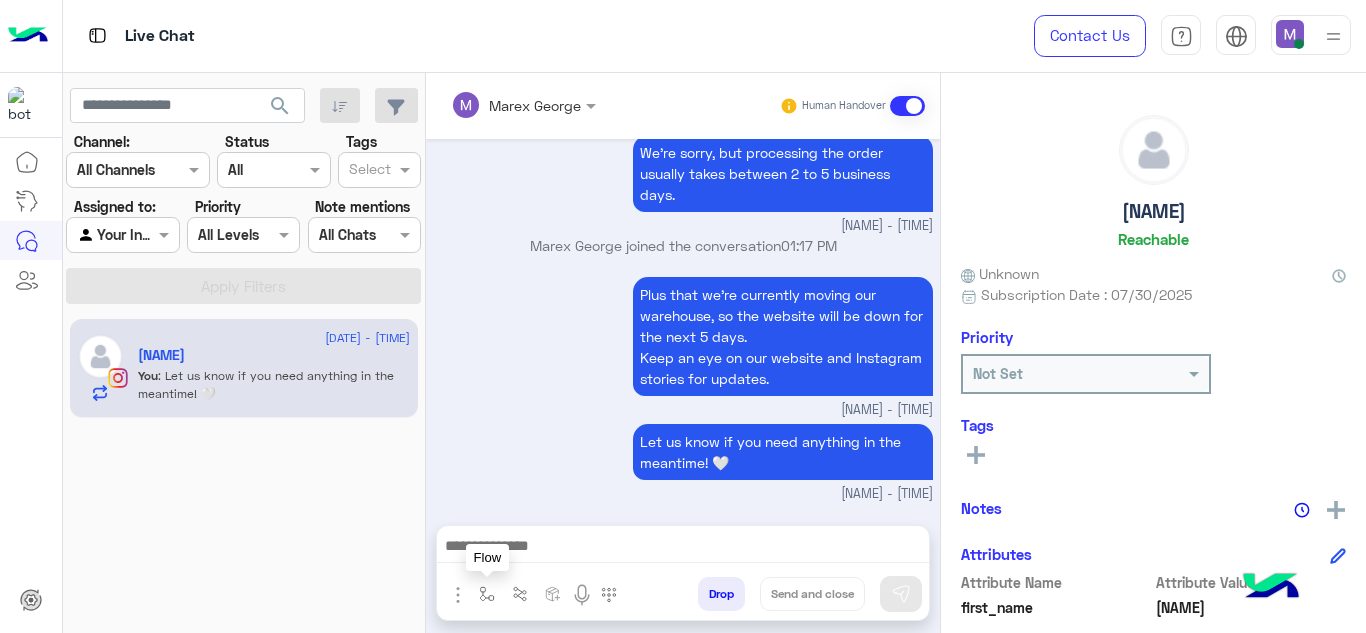 click at bounding box center [487, 594] 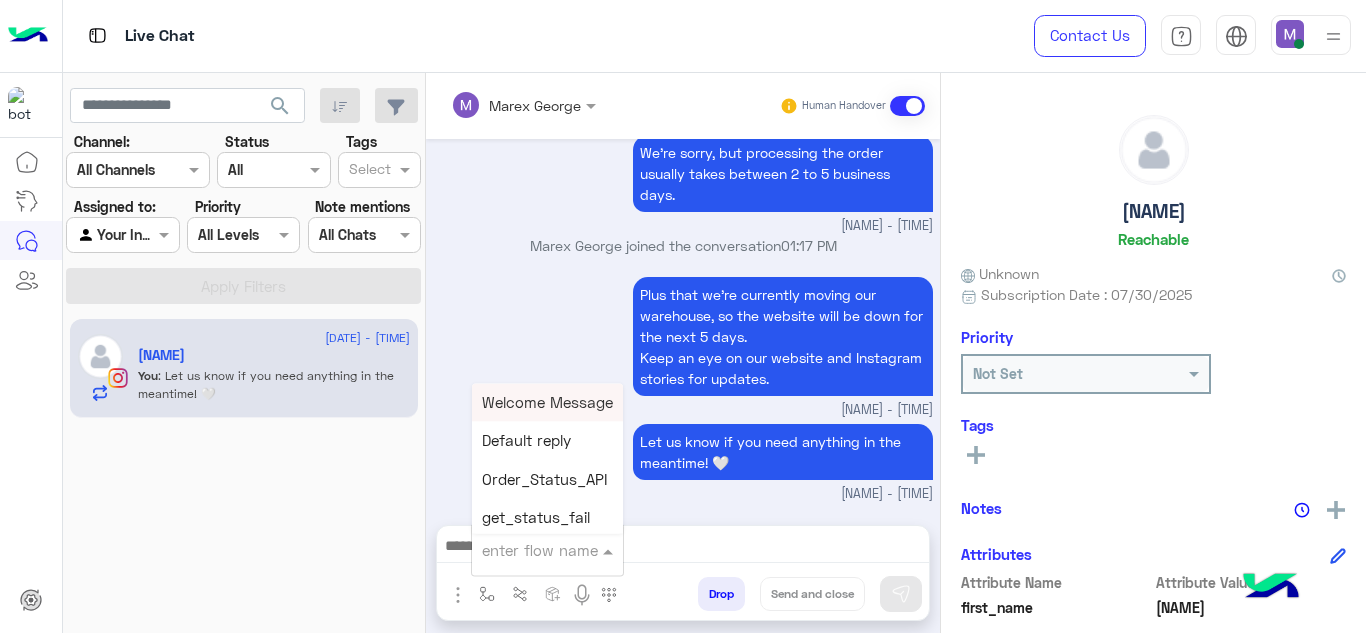 click at bounding box center (523, 550) 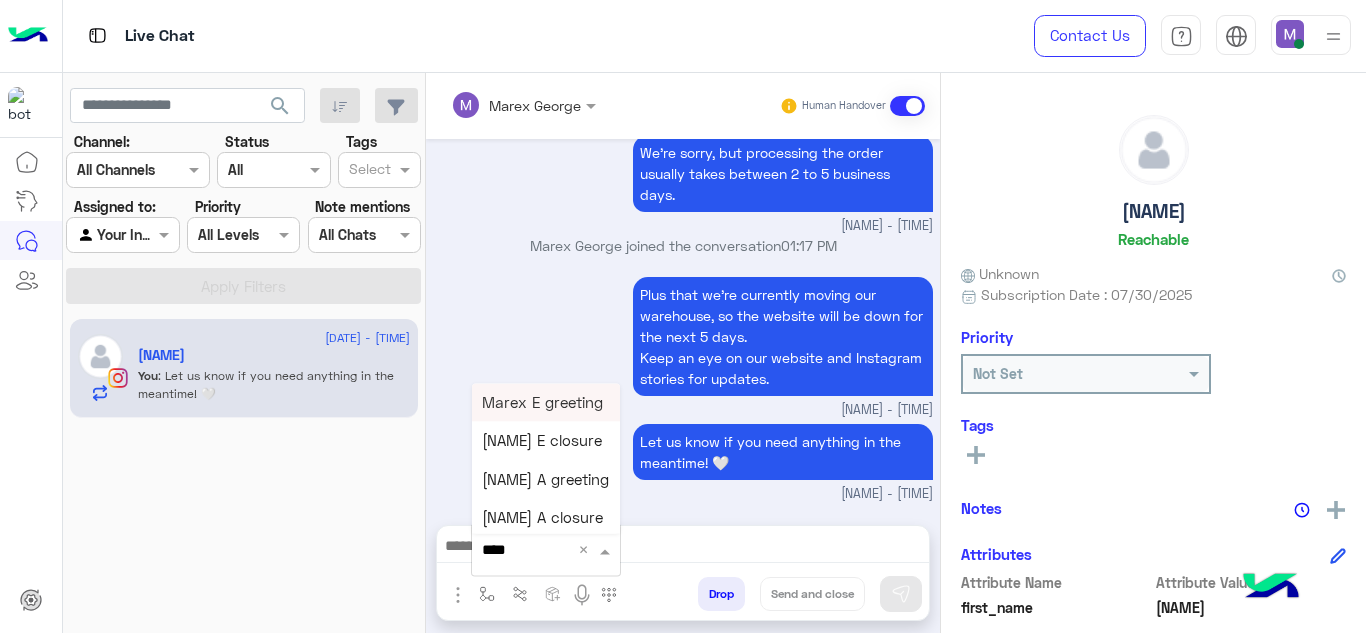 type on "*****" 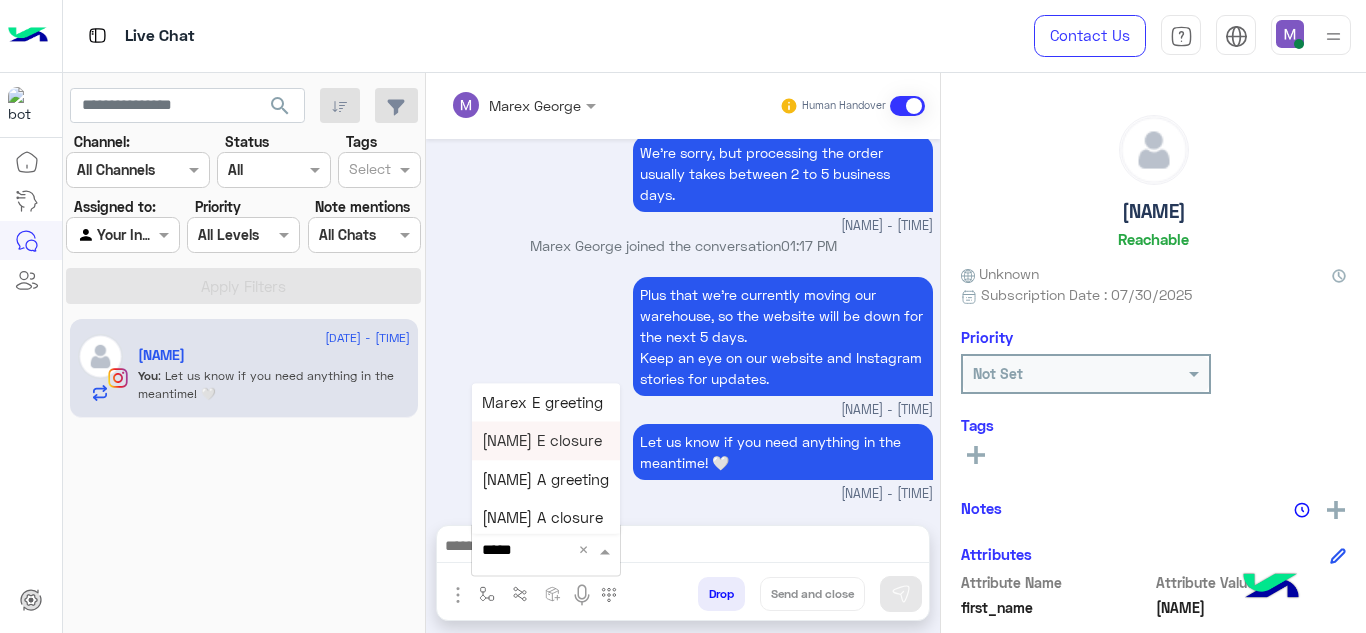 click on "Marex E closure" at bounding box center (546, 441) 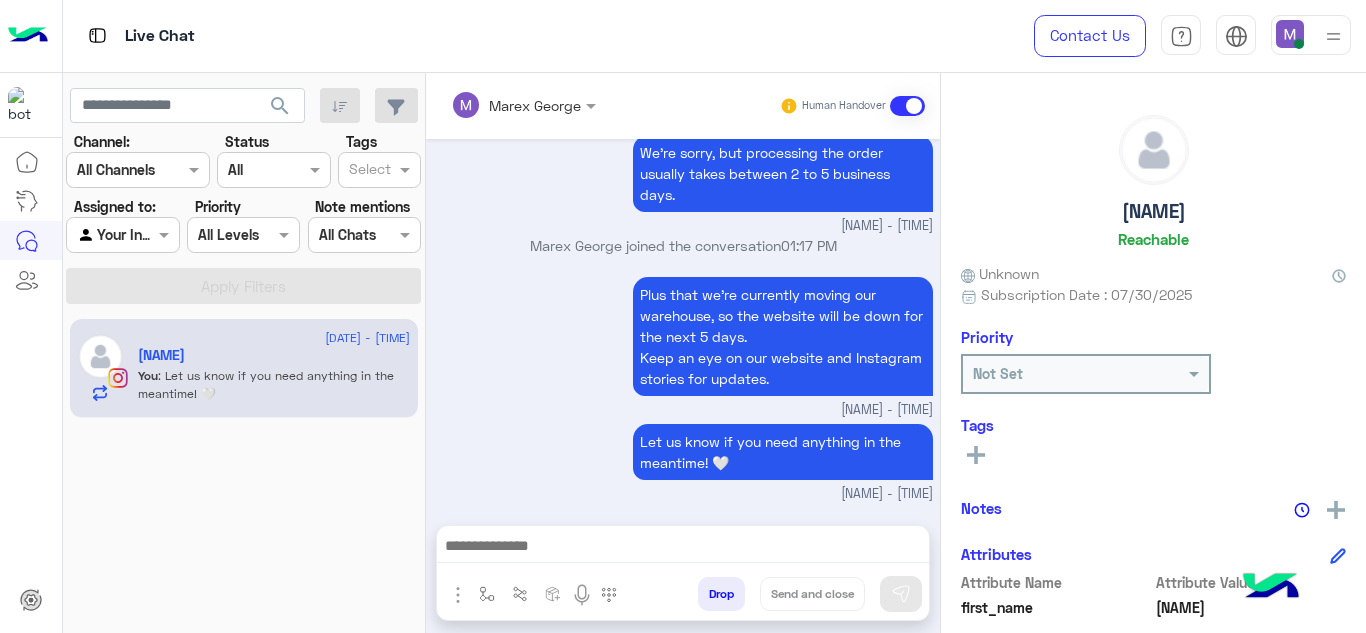type on "**********" 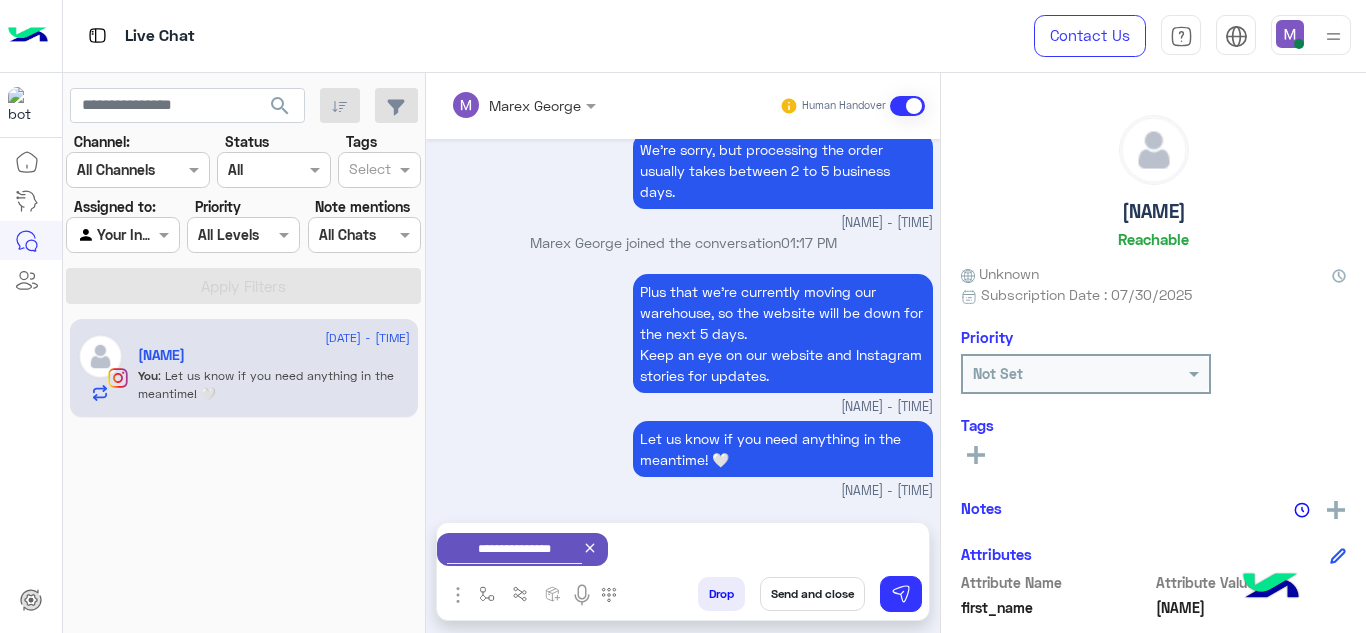 scroll, scrollTop: 4412, scrollLeft: 0, axis: vertical 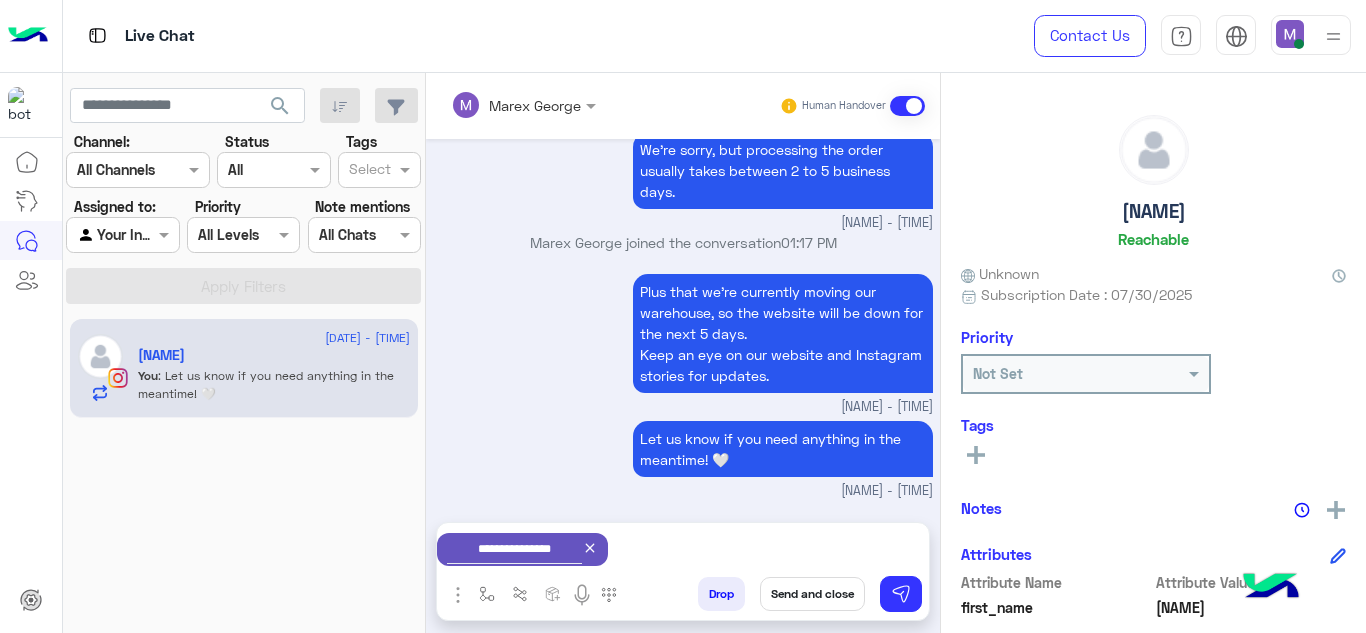 click on "Send and close" at bounding box center (812, 594) 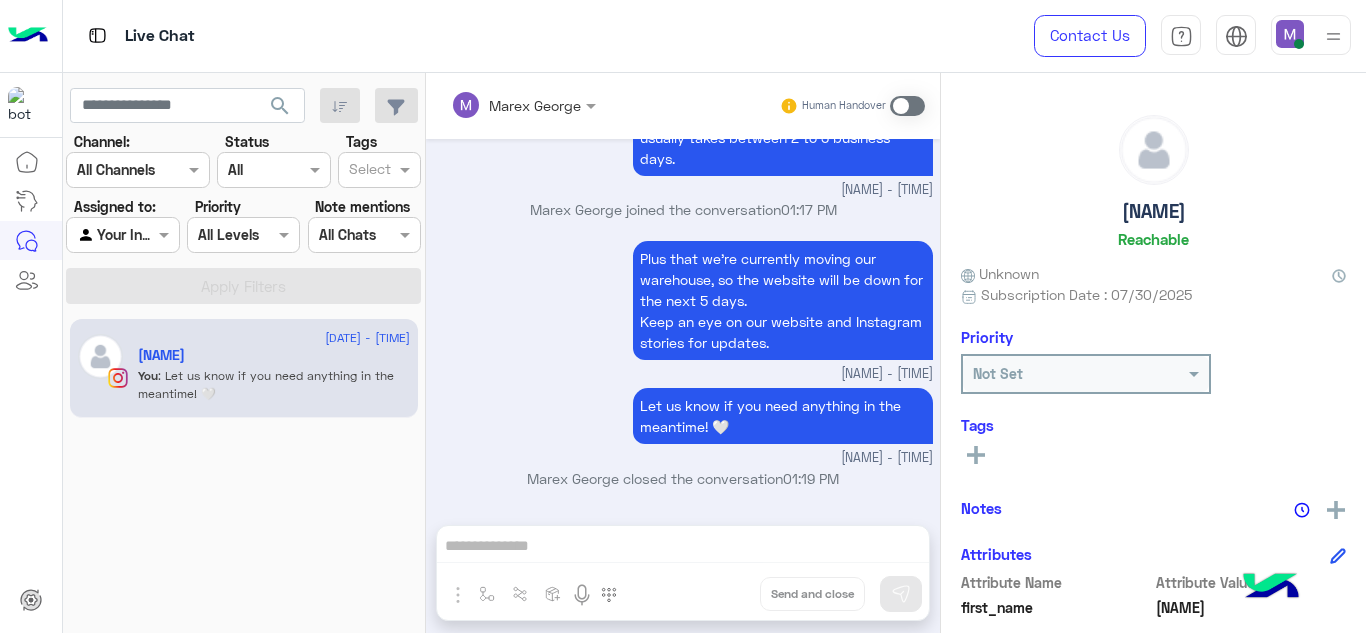 scroll, scrollTop: 4692, scrollLeft: 0, axis: vertical 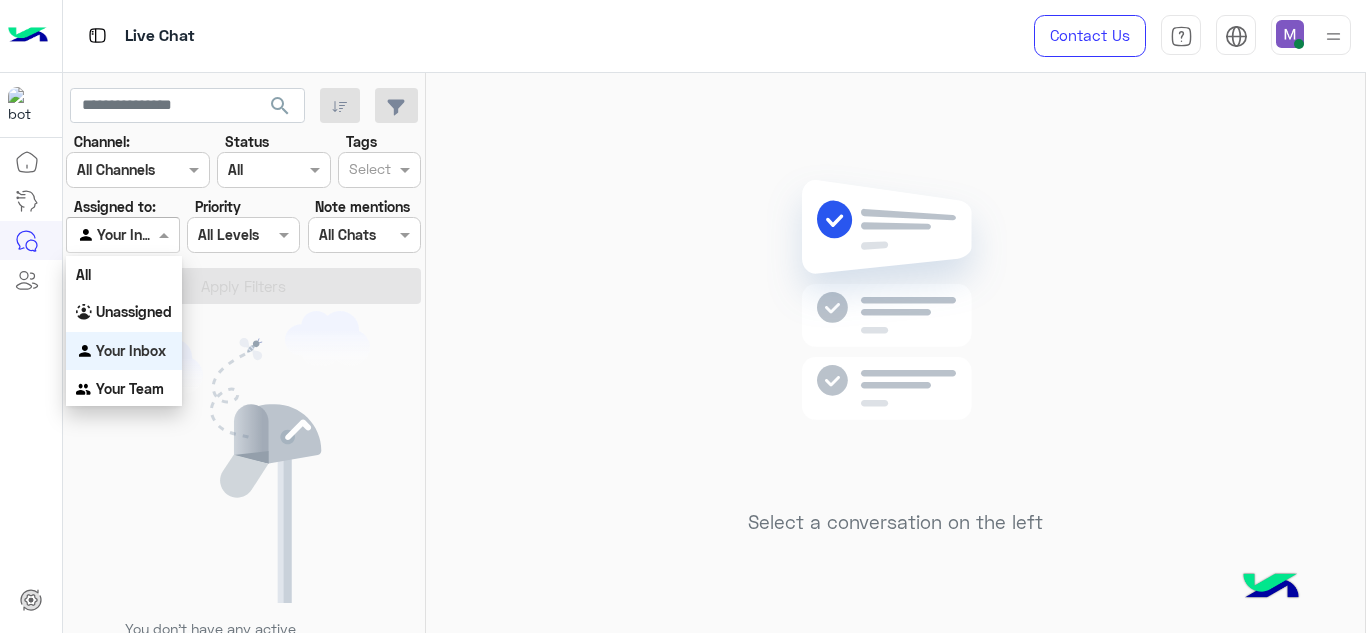 click at bounding box center [122, 234] 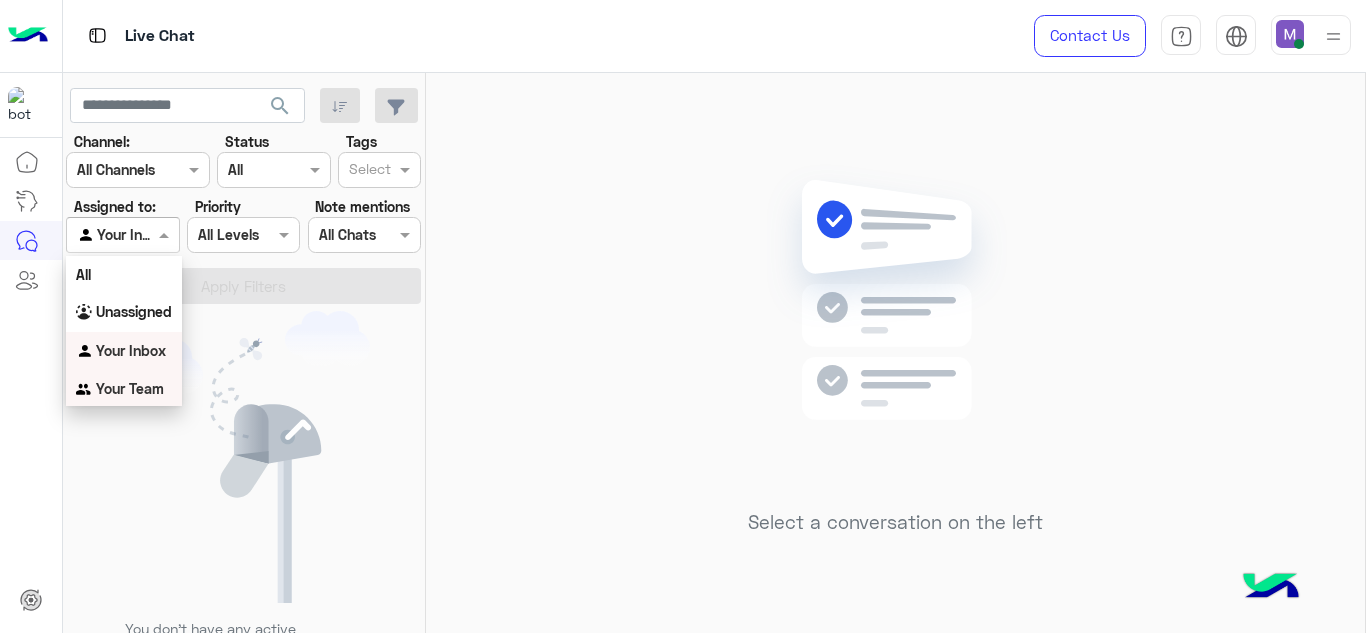 click on "Your Team" at bounding box center (130, 388) 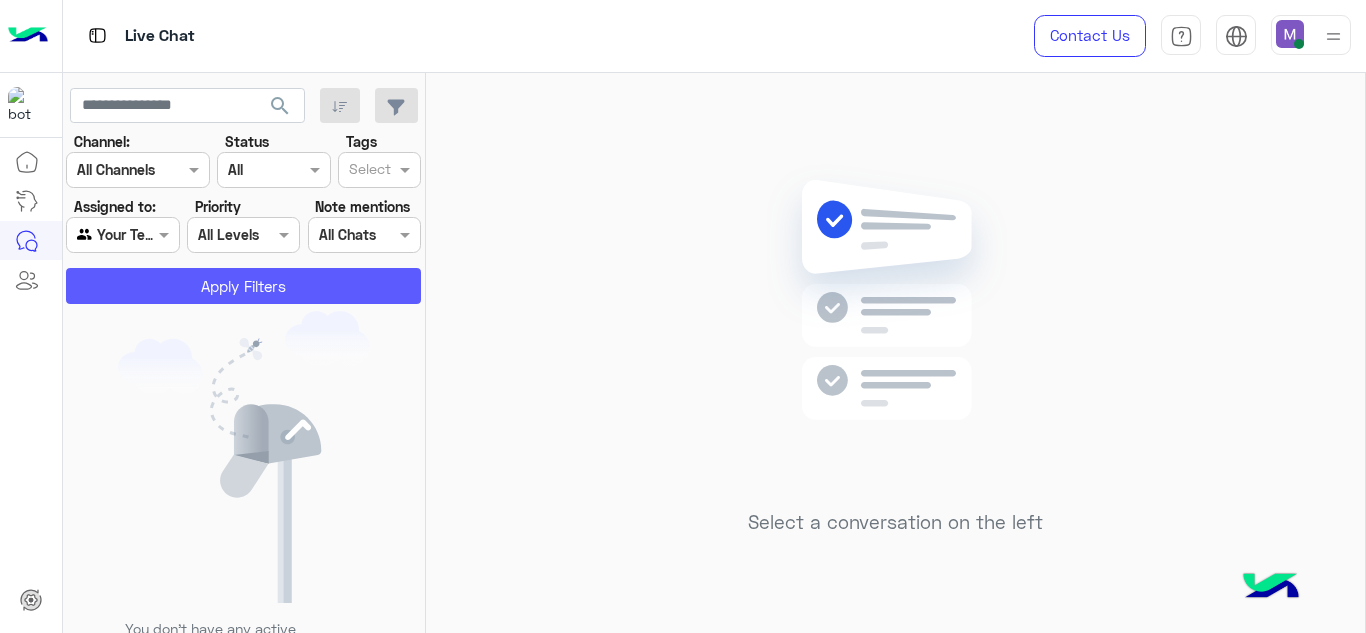 click on "Apply Filters" 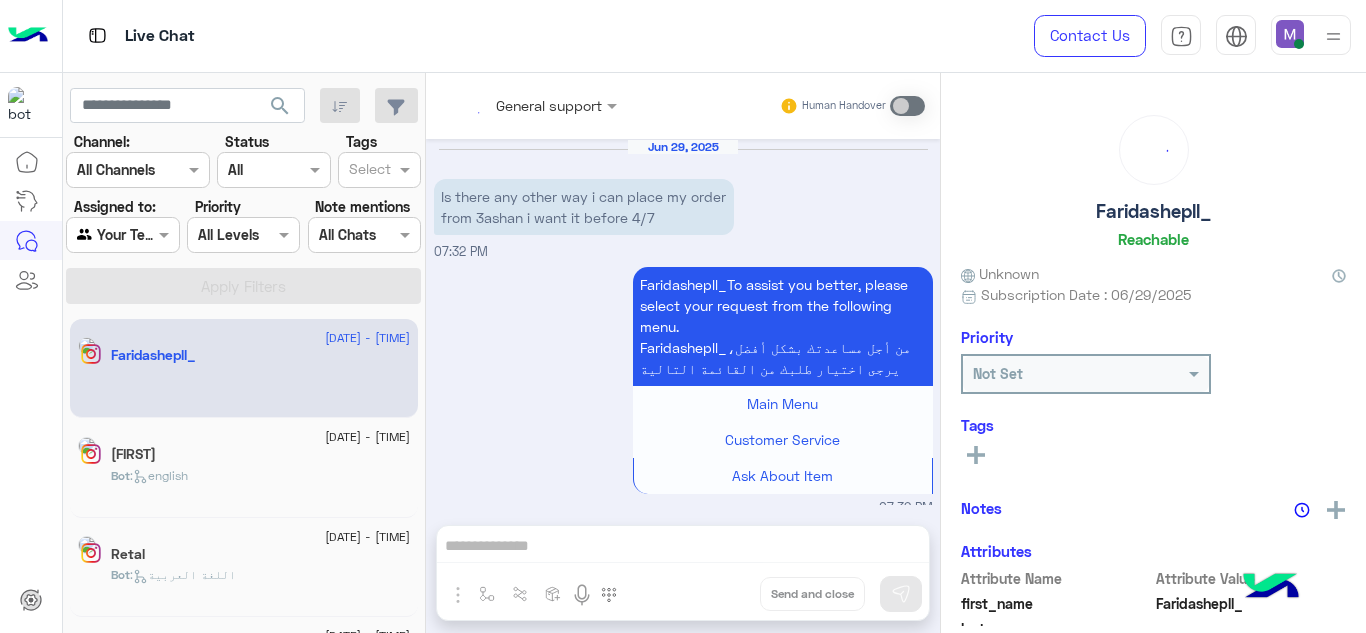 scroll, scrollTop: 1006, scrollLeft: 0, axis: vertical 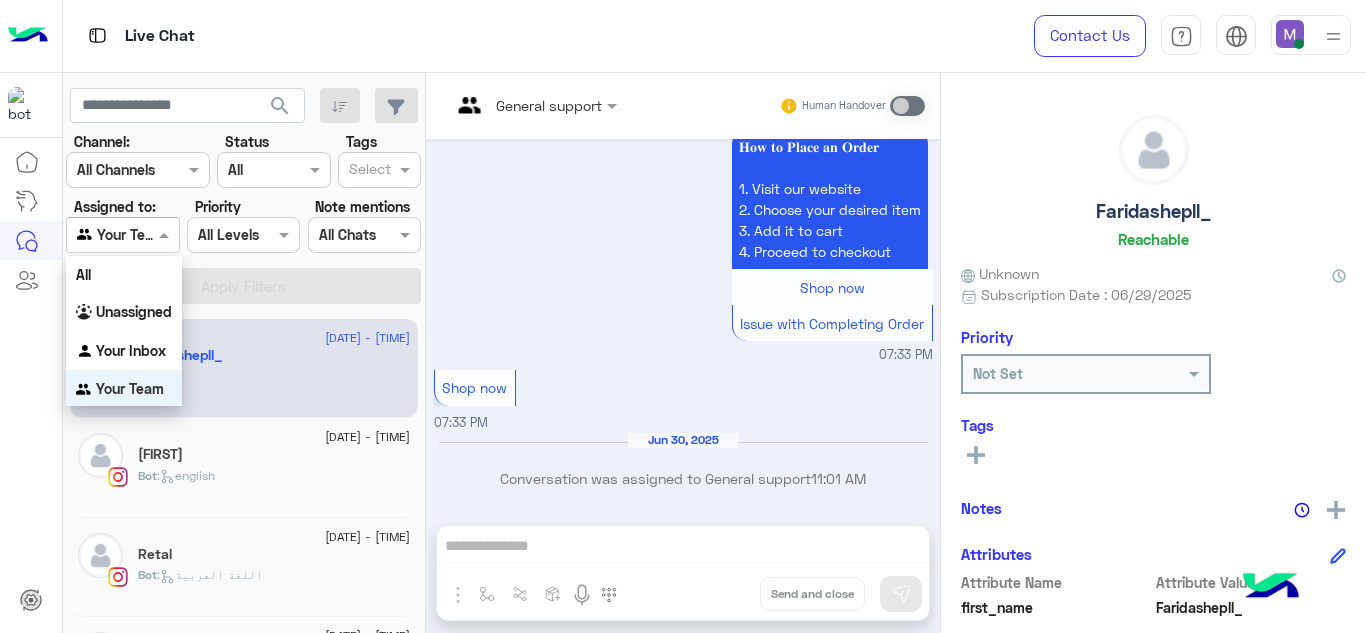 click at bounding box center (166, 234) 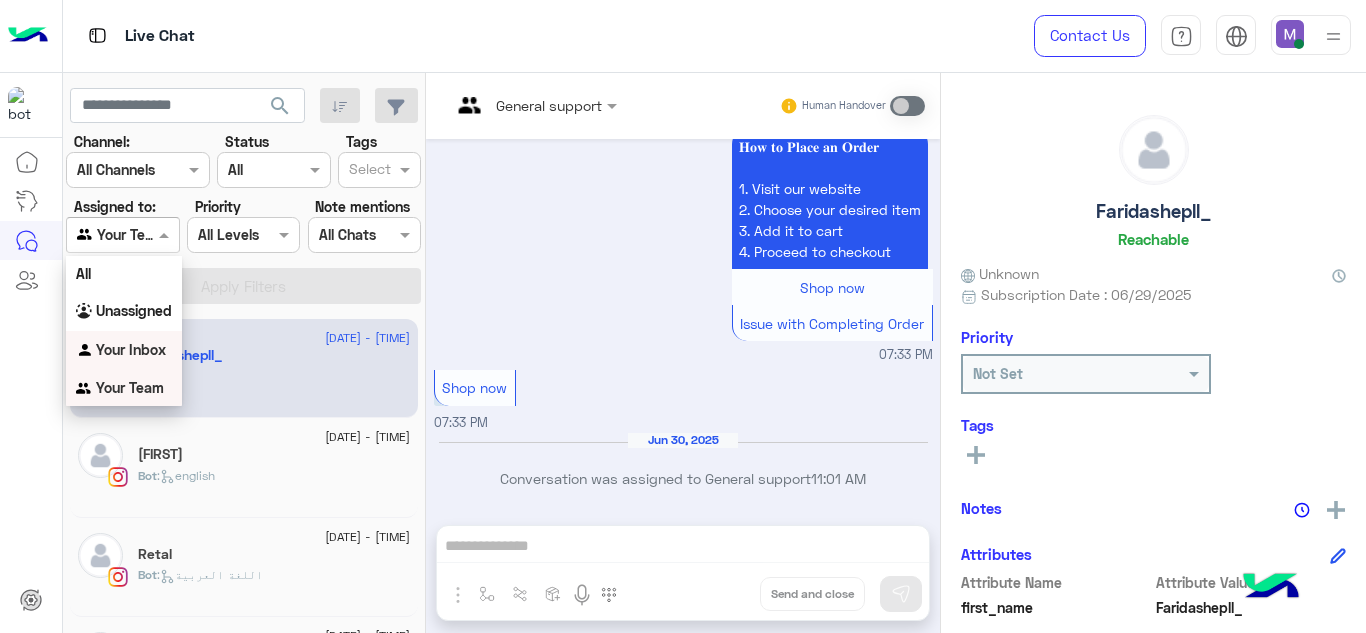 click on "Your Inbox" at bounding box center [124, 350] 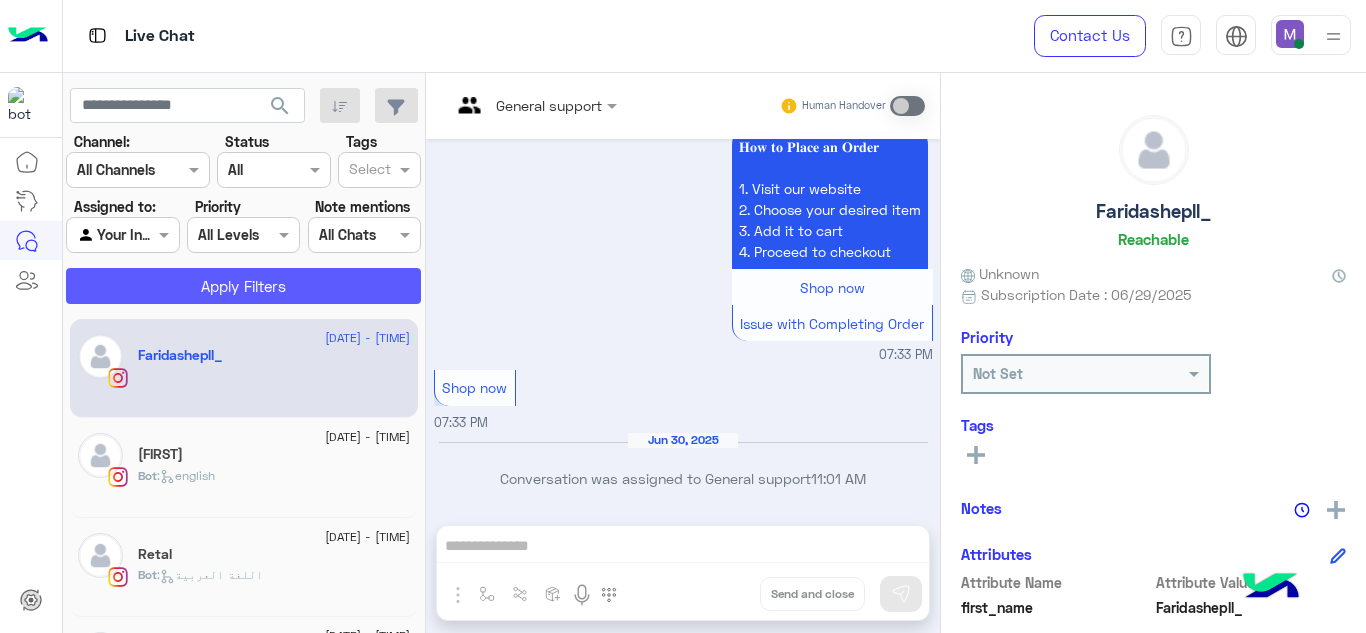 click on "Apply Filters" 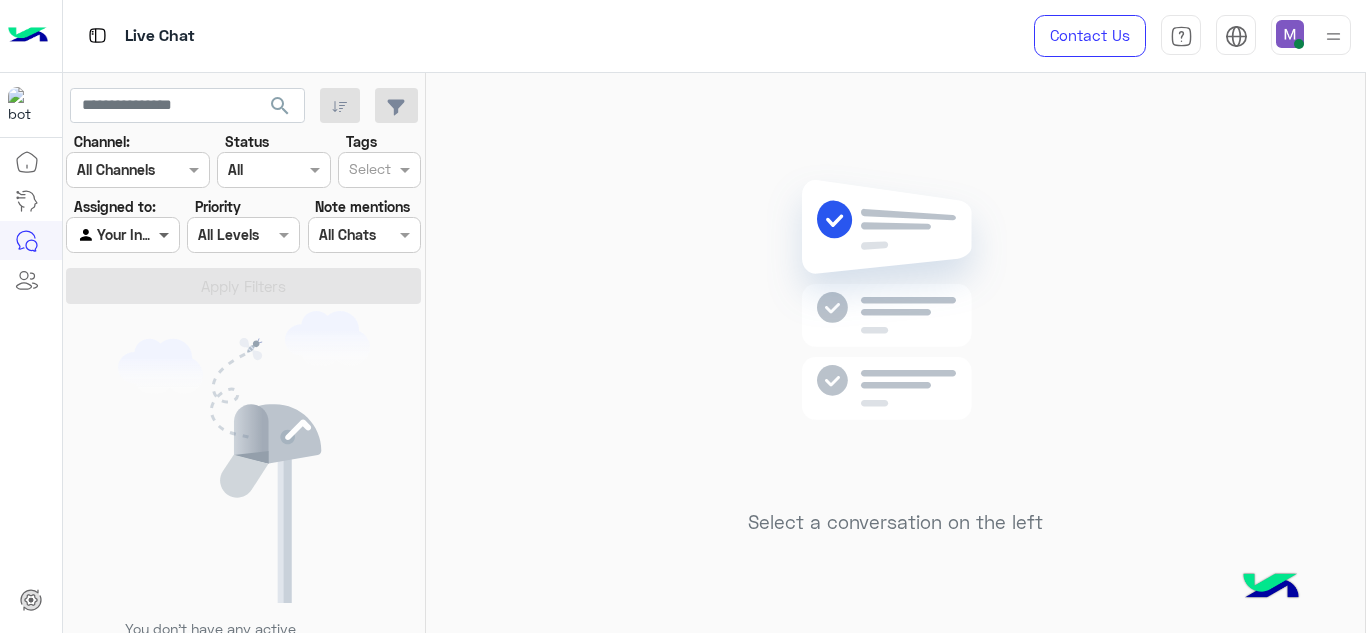 click at bounding box center [166, 234] 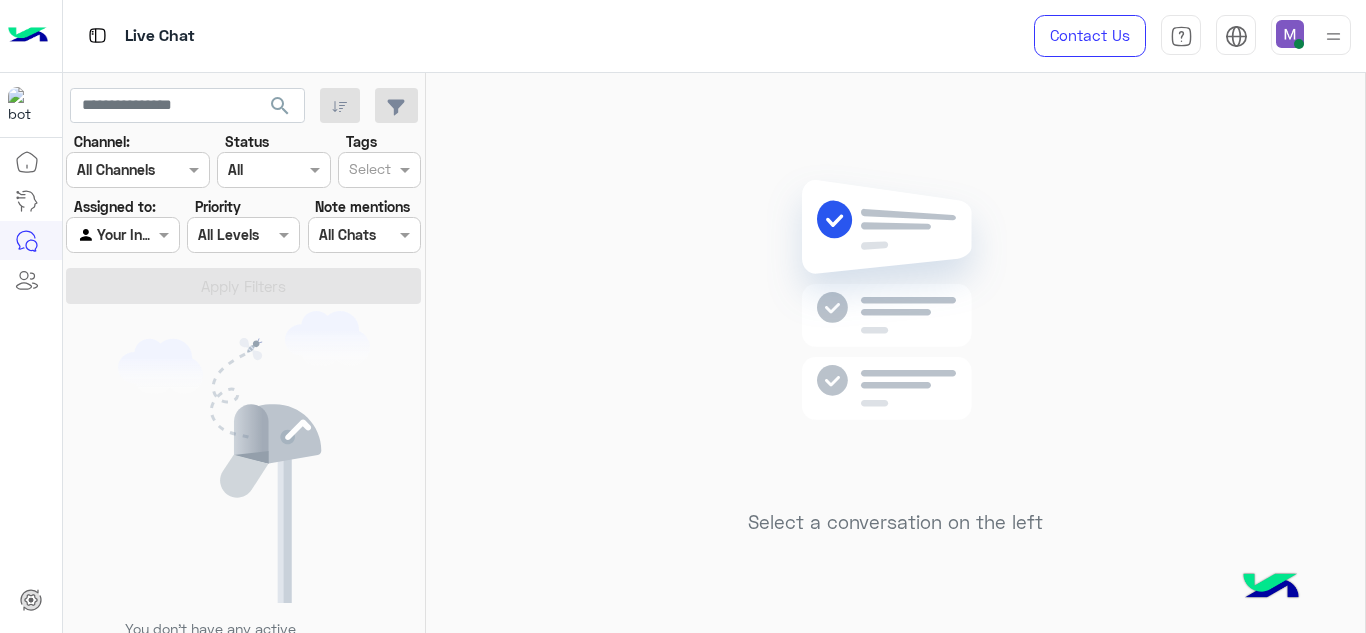click 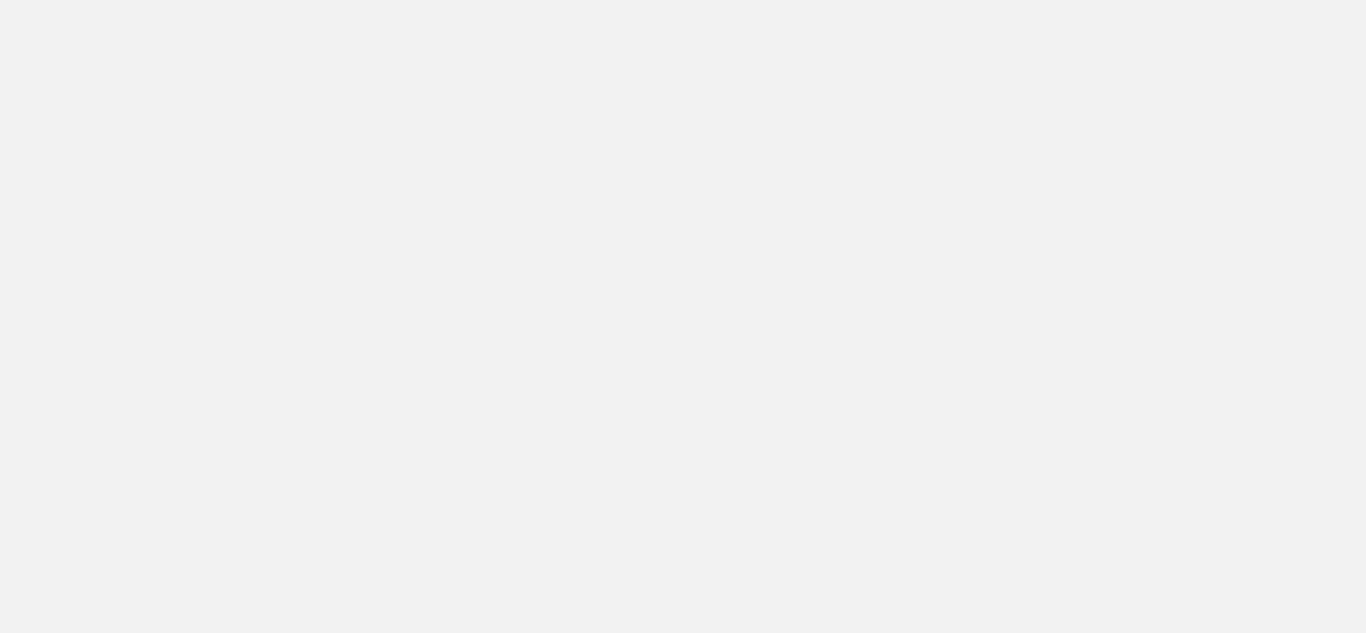 scroll, scrollTop: 0, scrollLeft: 0, axis: both 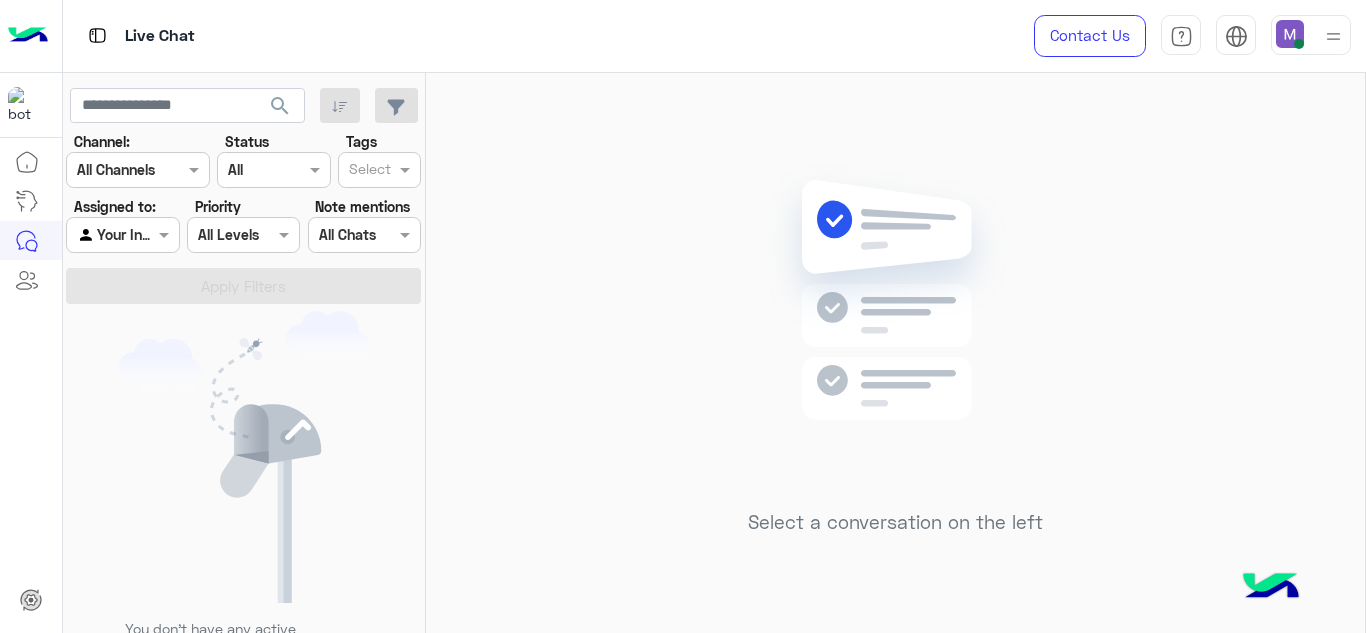 click at bounding box center (1311, 35) 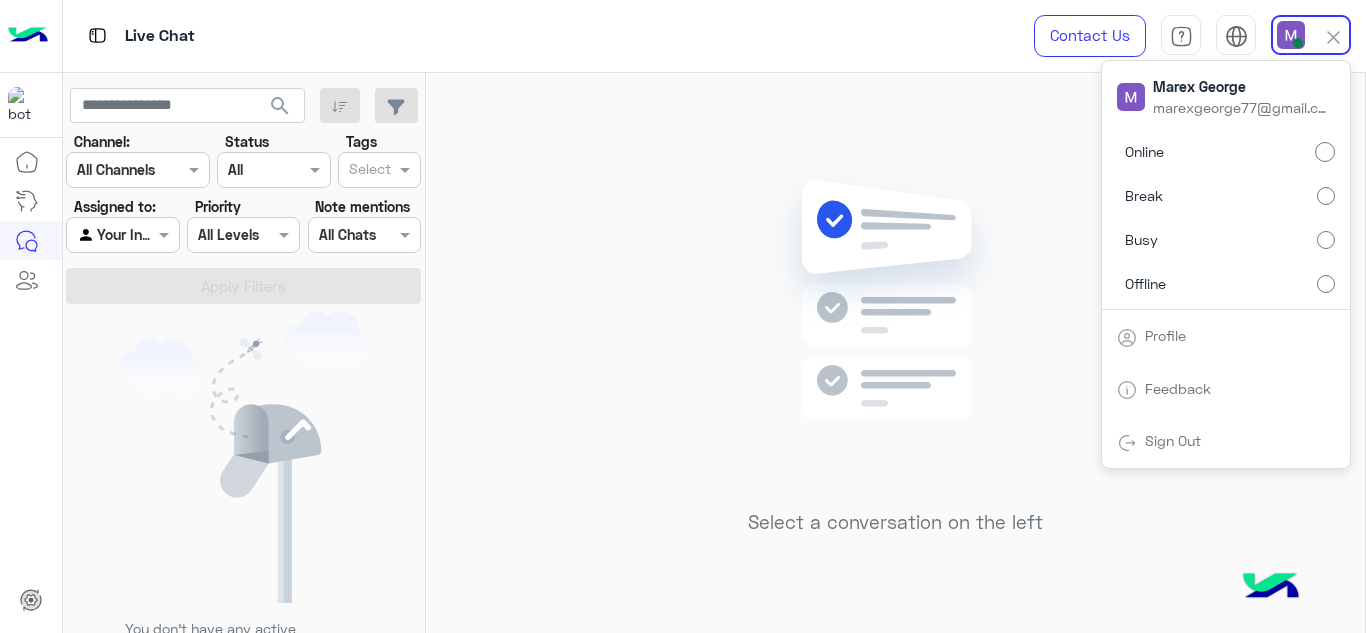 click 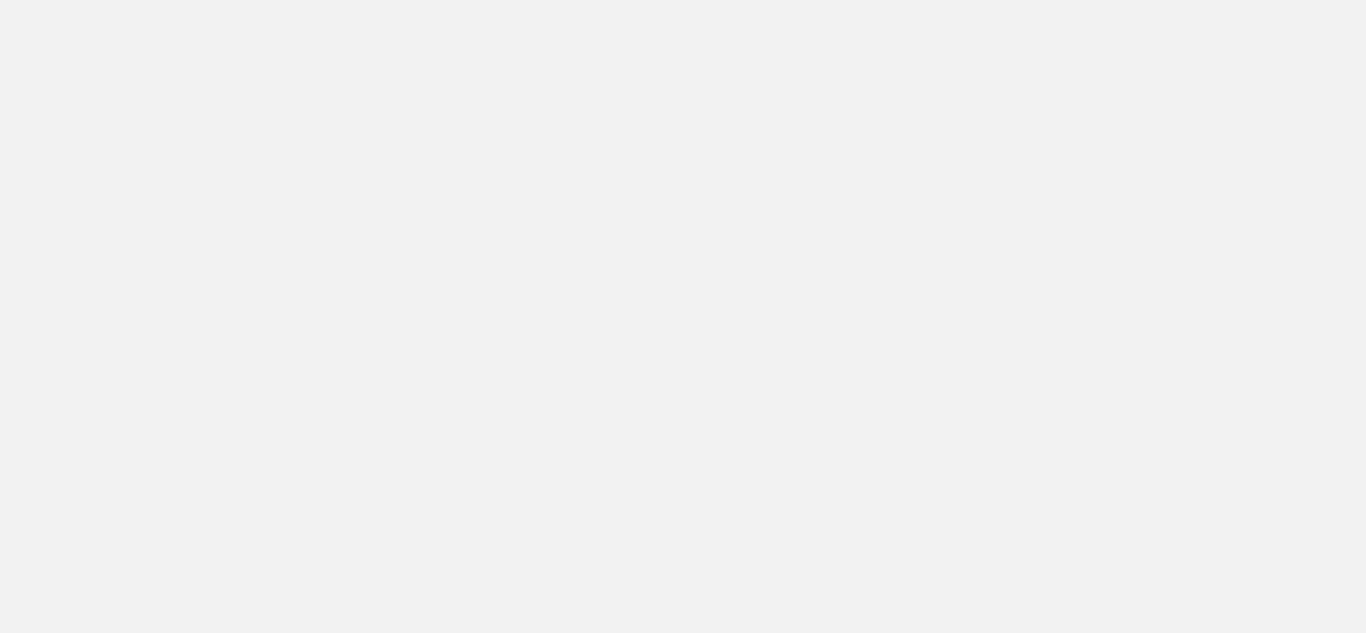 scroll, scrollTop: 0, scrollLeft: 0, axis: both 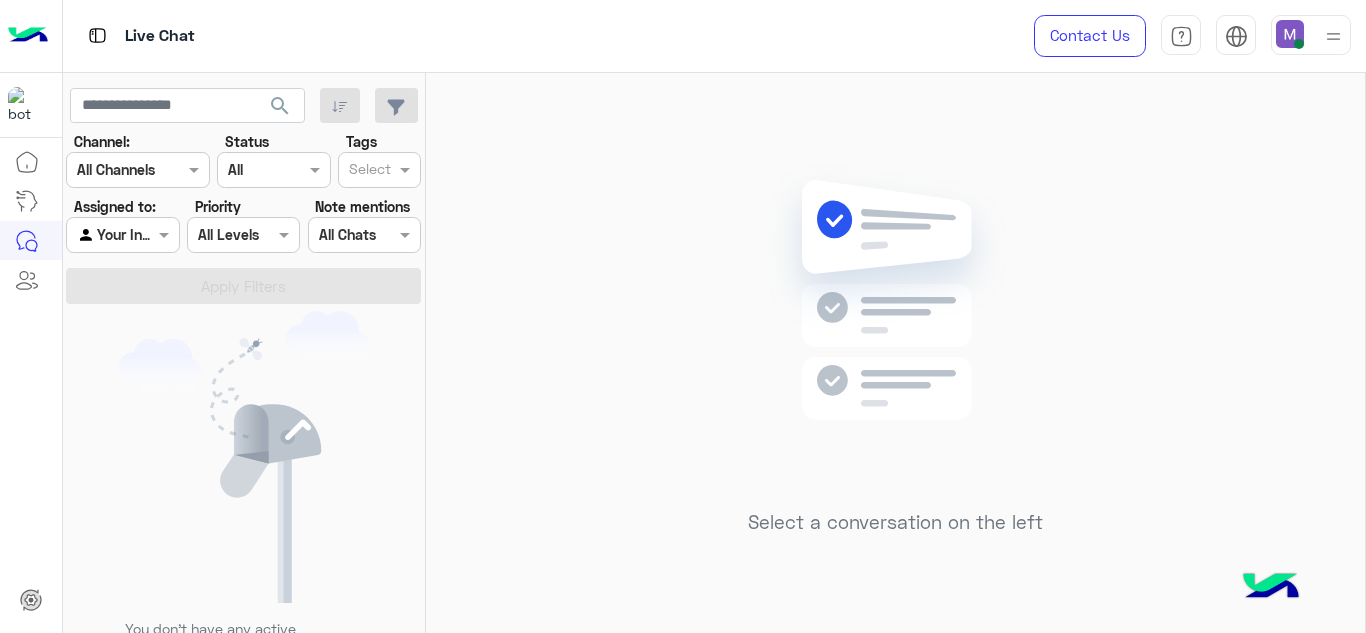 click at bounding box center (122, 234) 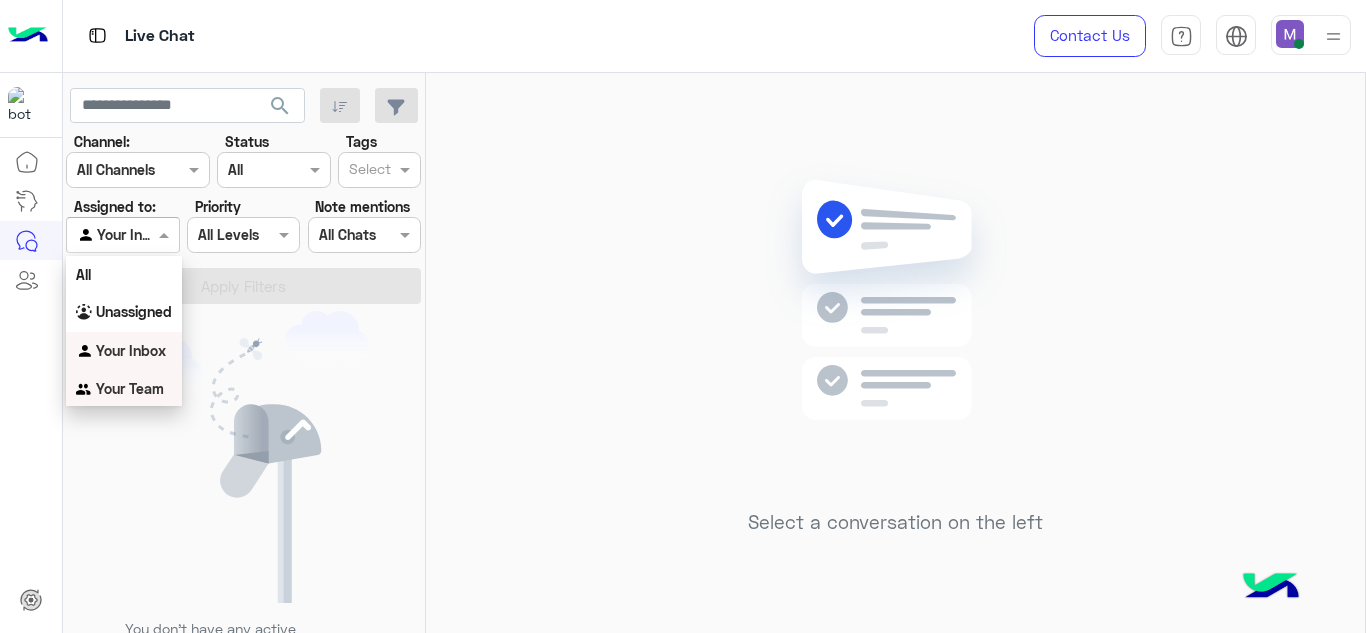 click on "Your Team" at bounding box center [130, 388] 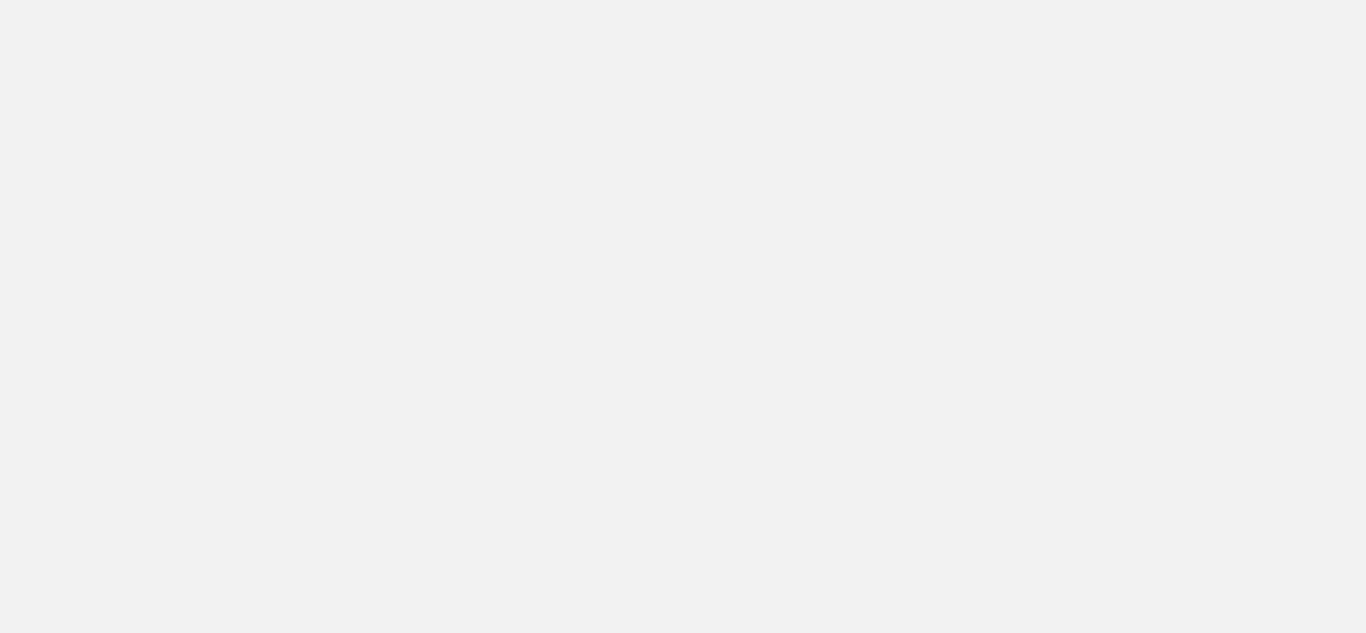 scroll, scrollTop: 0, scrollLeft: 0, axis: both 